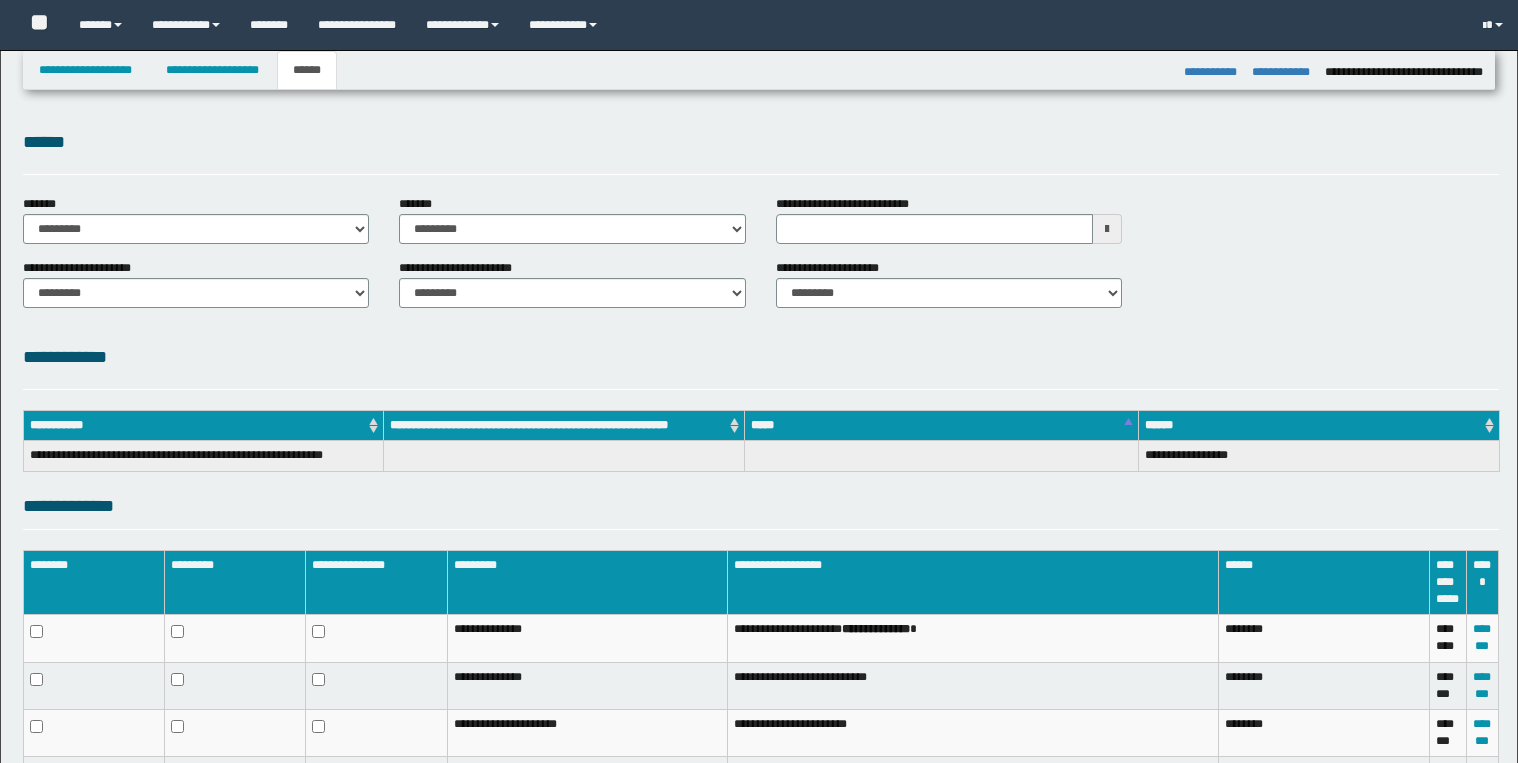 select on "*" 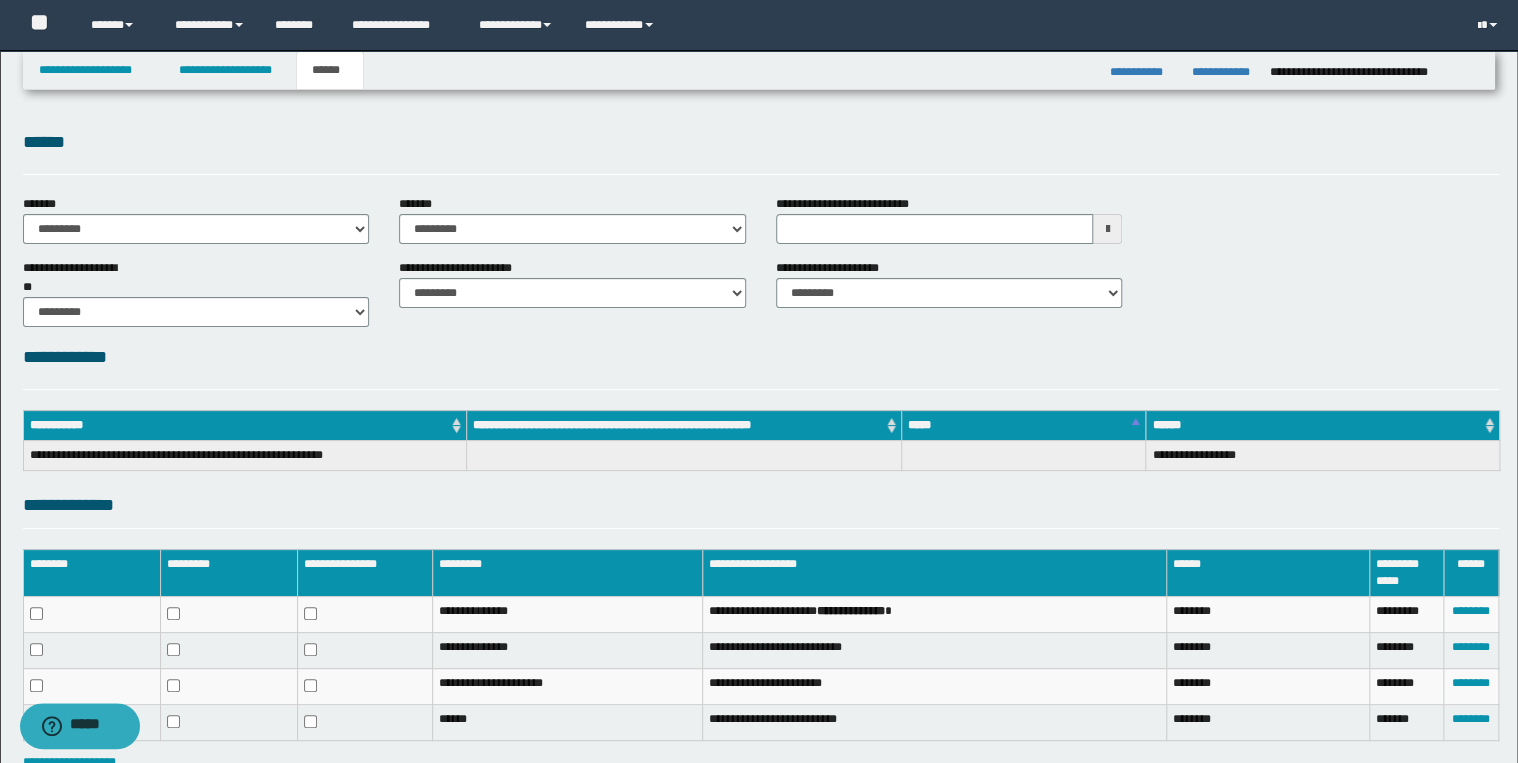 scroll, scrollTop: 0, scrollLeft: 0, axis: both 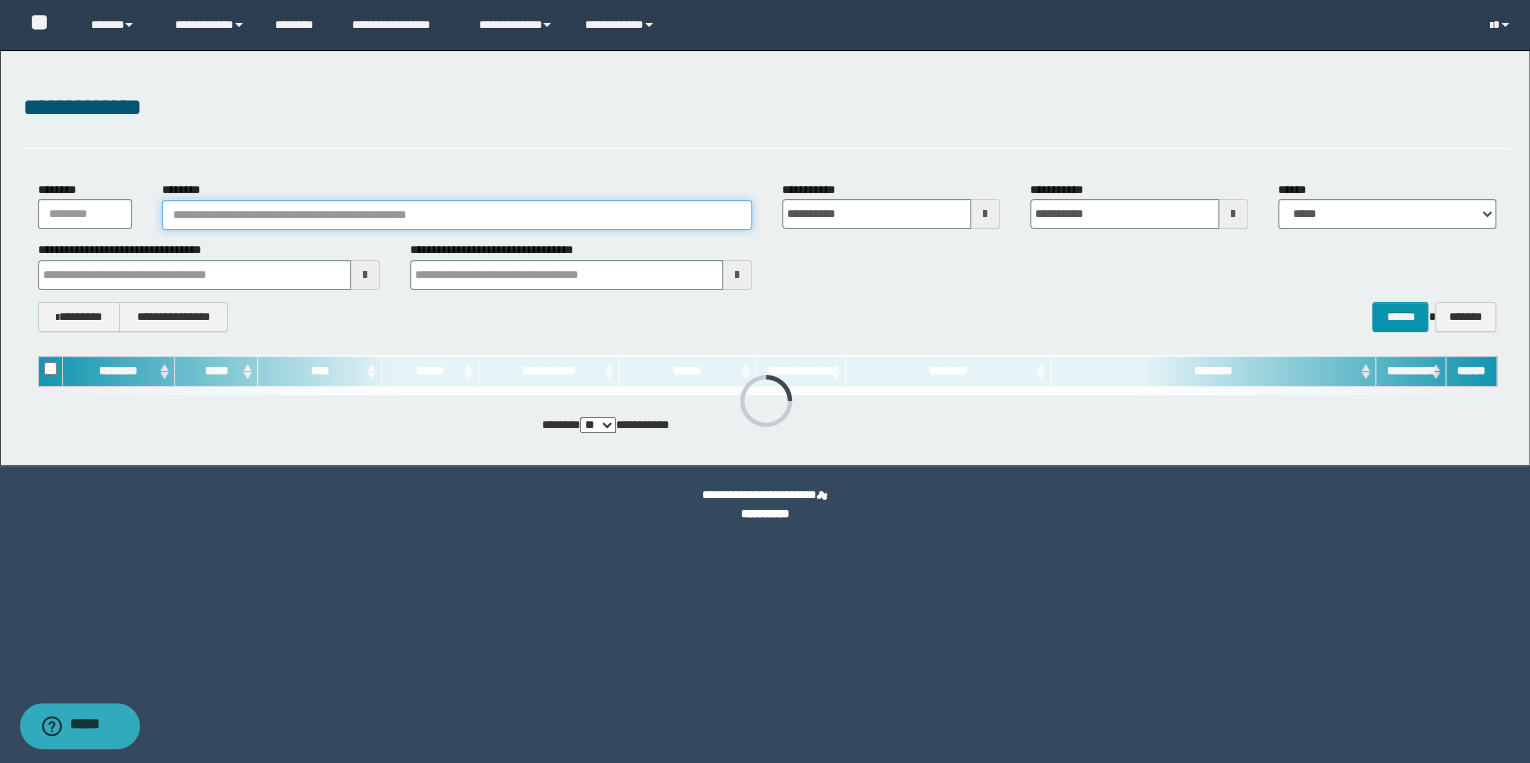 click on "********" at bounding box center [457, 215] 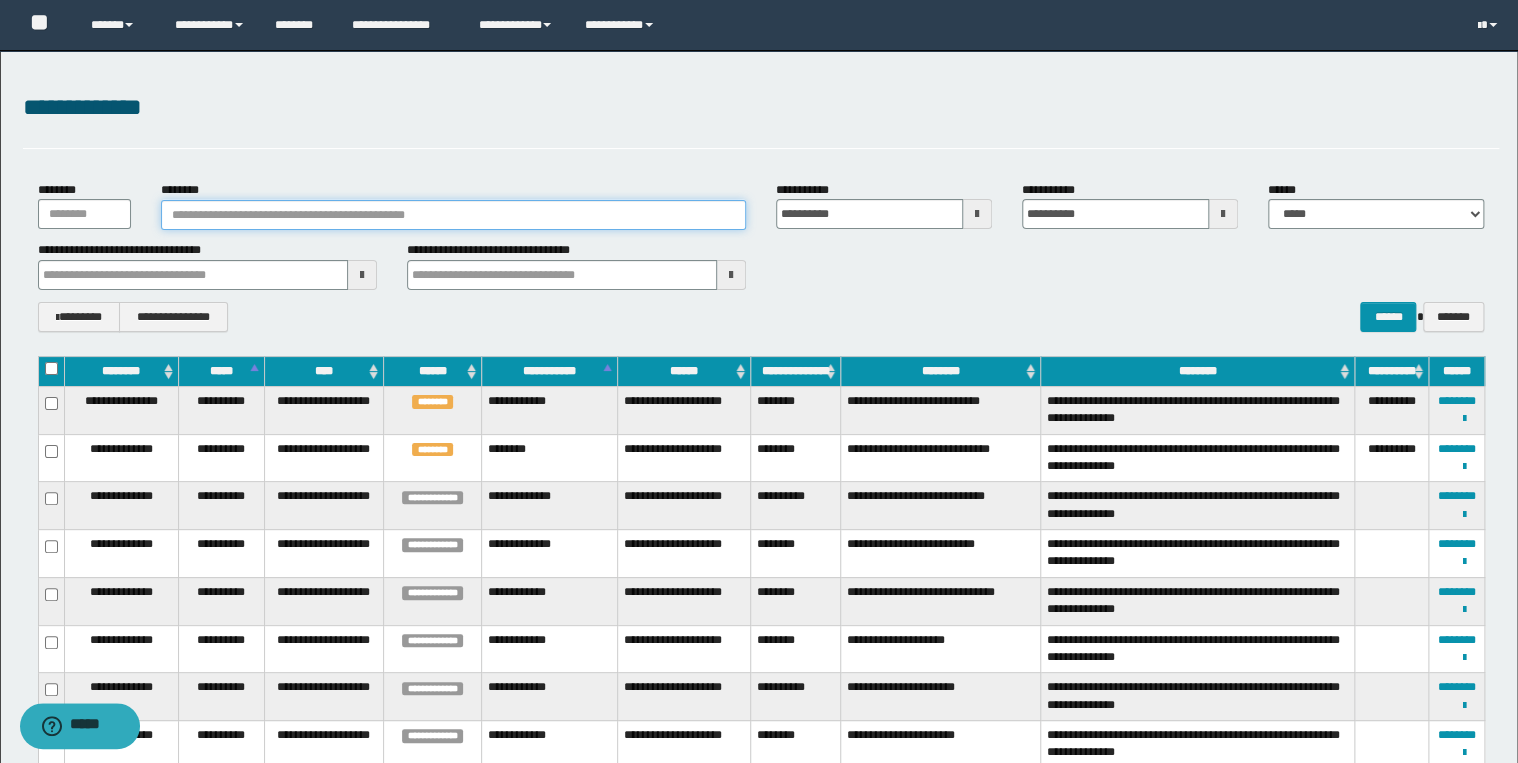 paste on "*******" 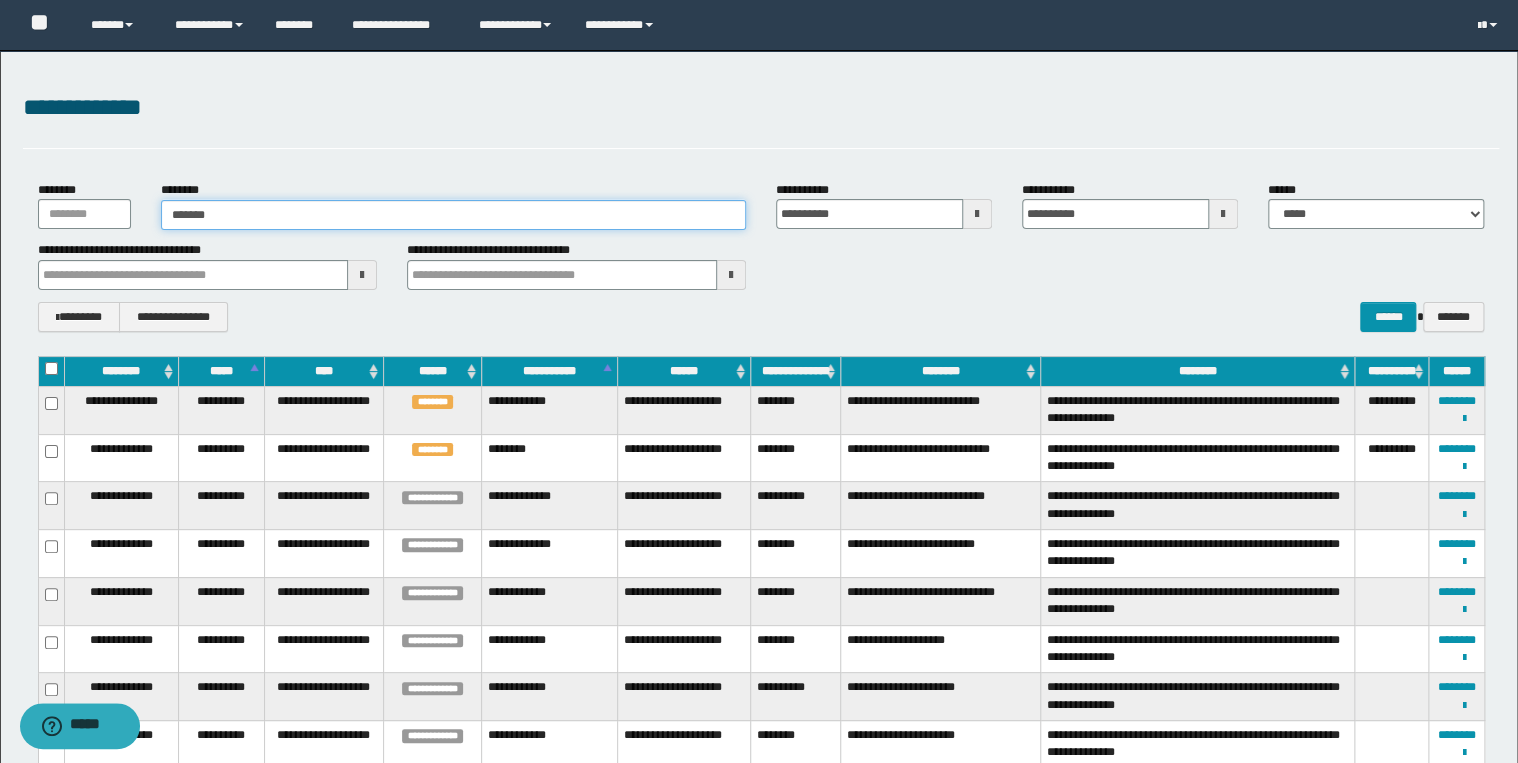 type on "*******" 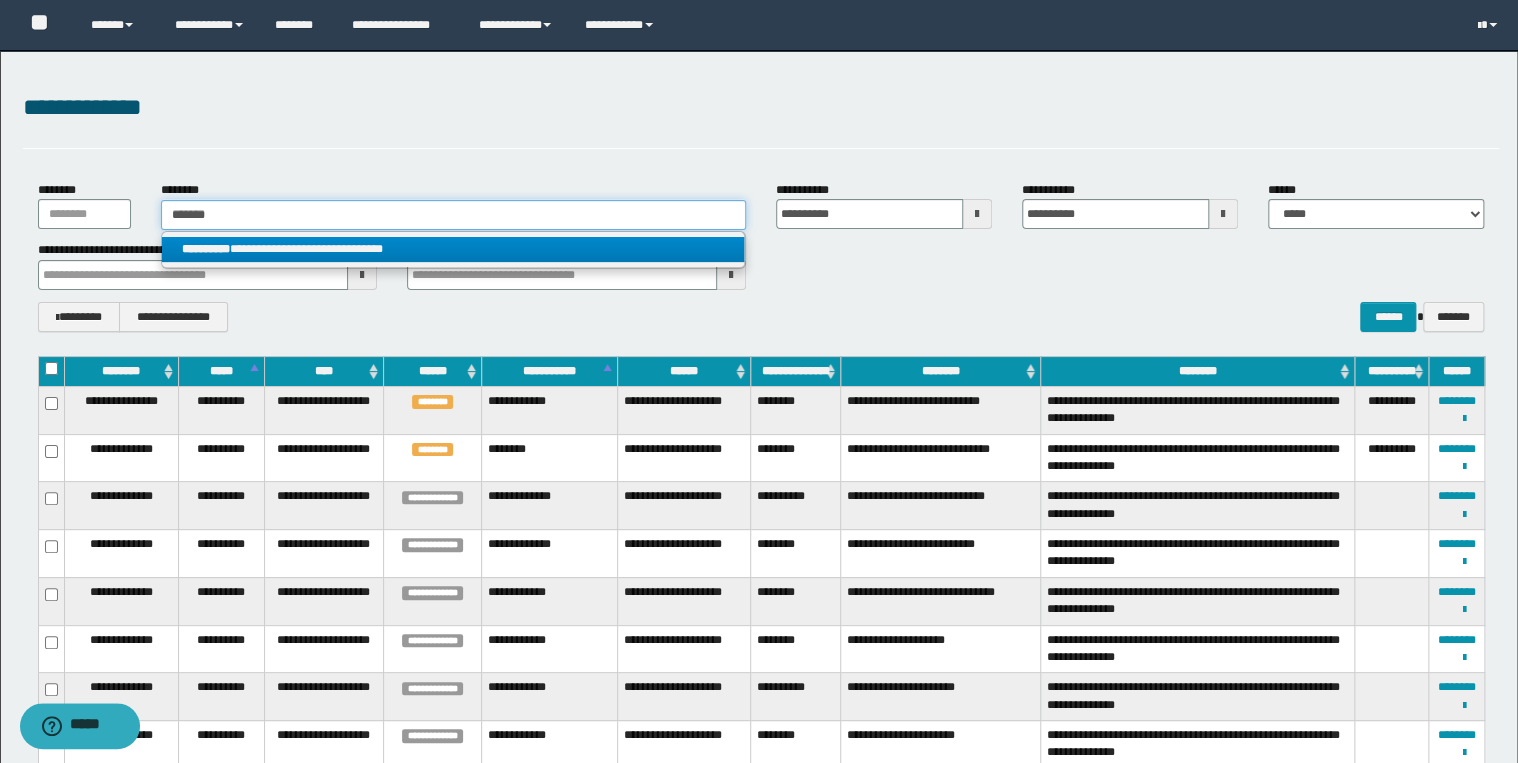 type on "*******" 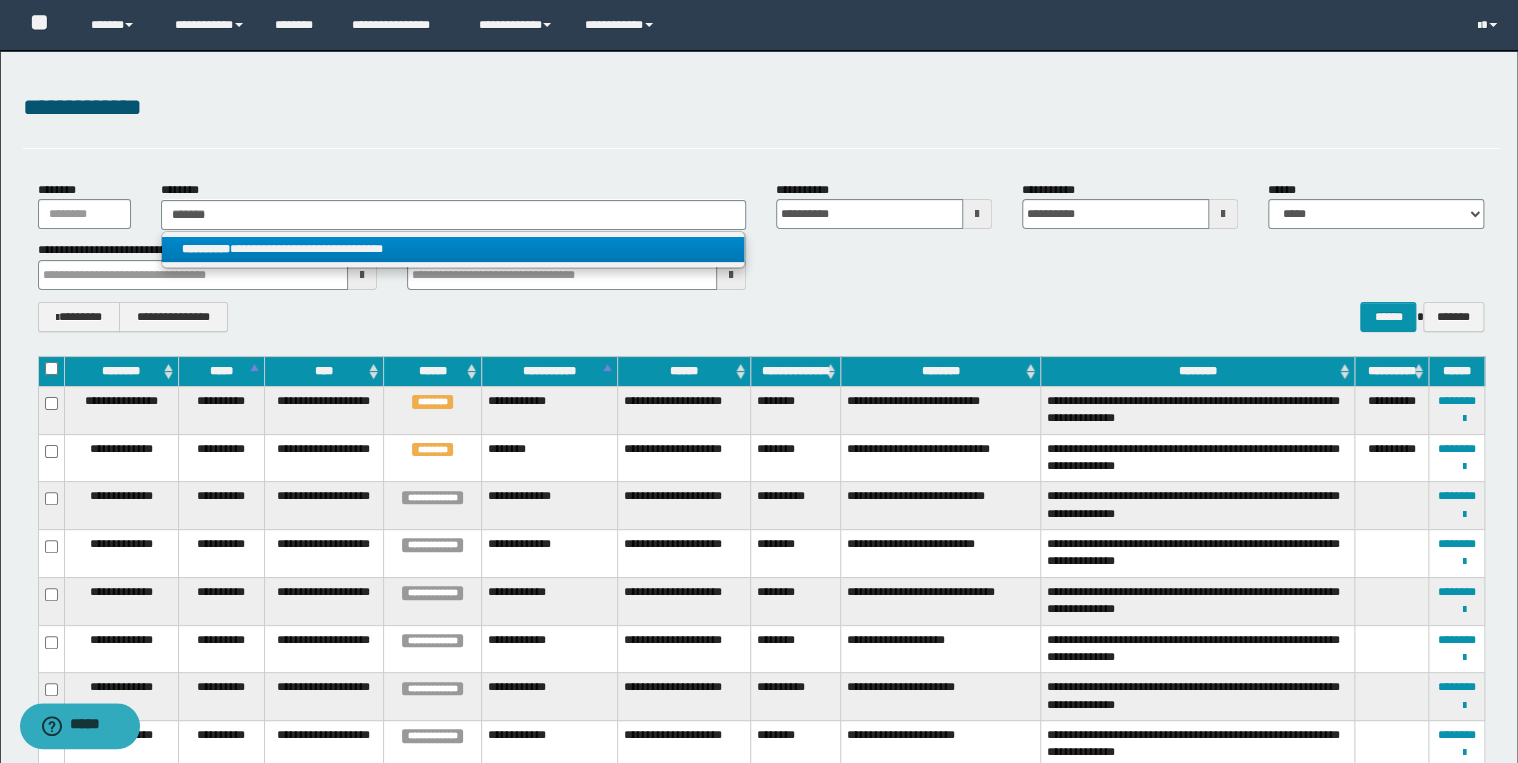 click on "**********" at bounding box center (453, 249) 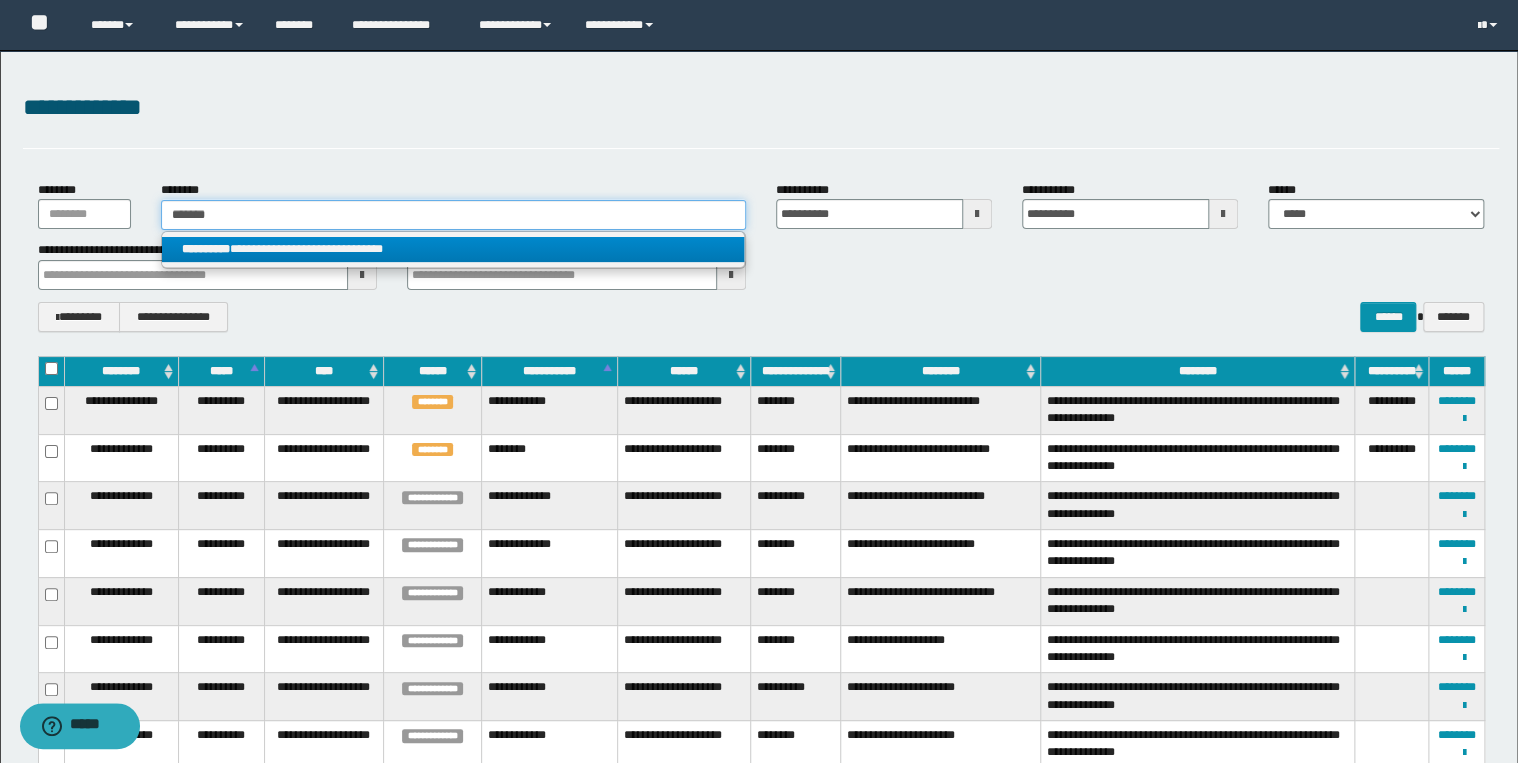 type 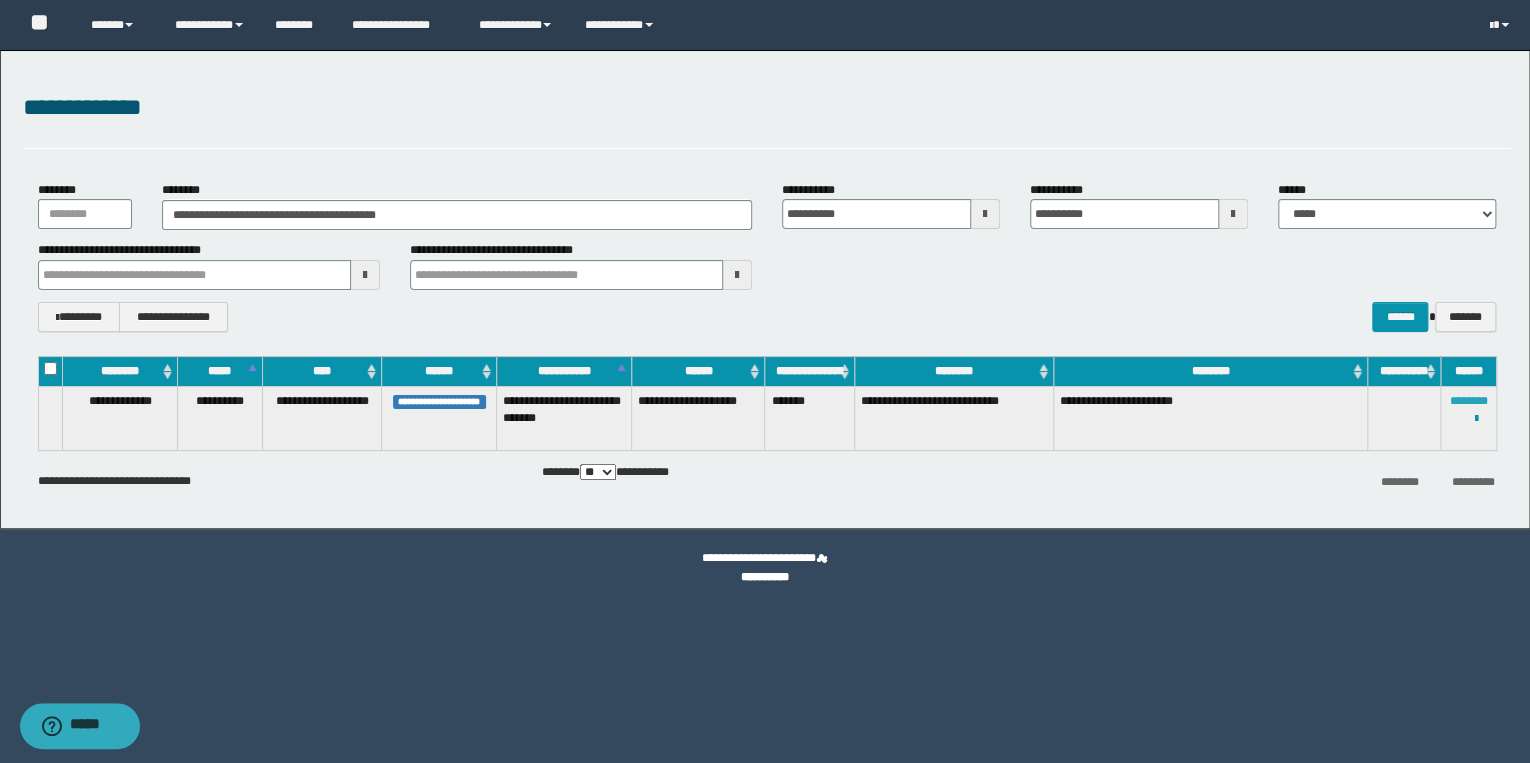click on "********" at bounding box center (1468, 401) 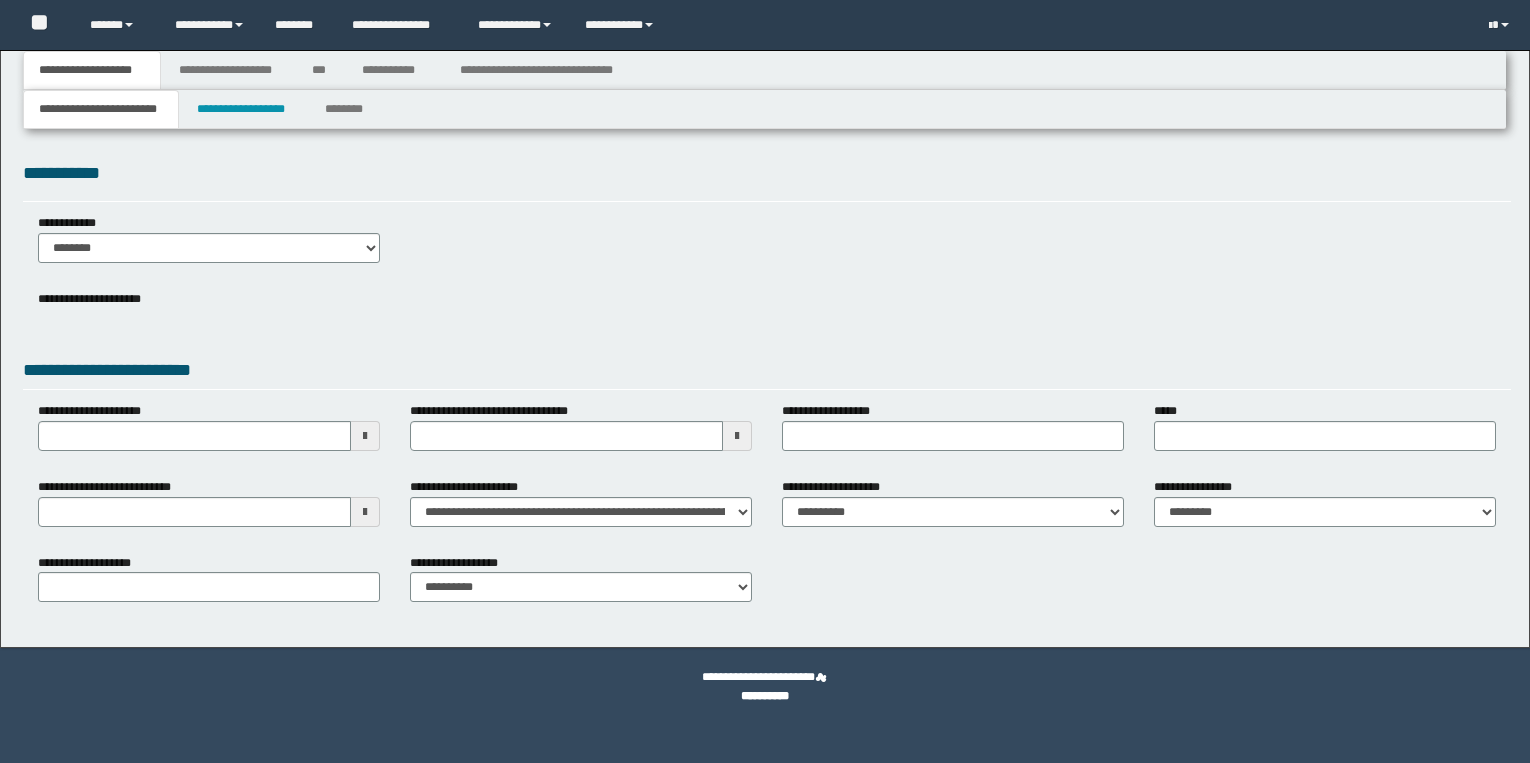scroll, scrollTop: 0, scrollLeft: 0, axis: both 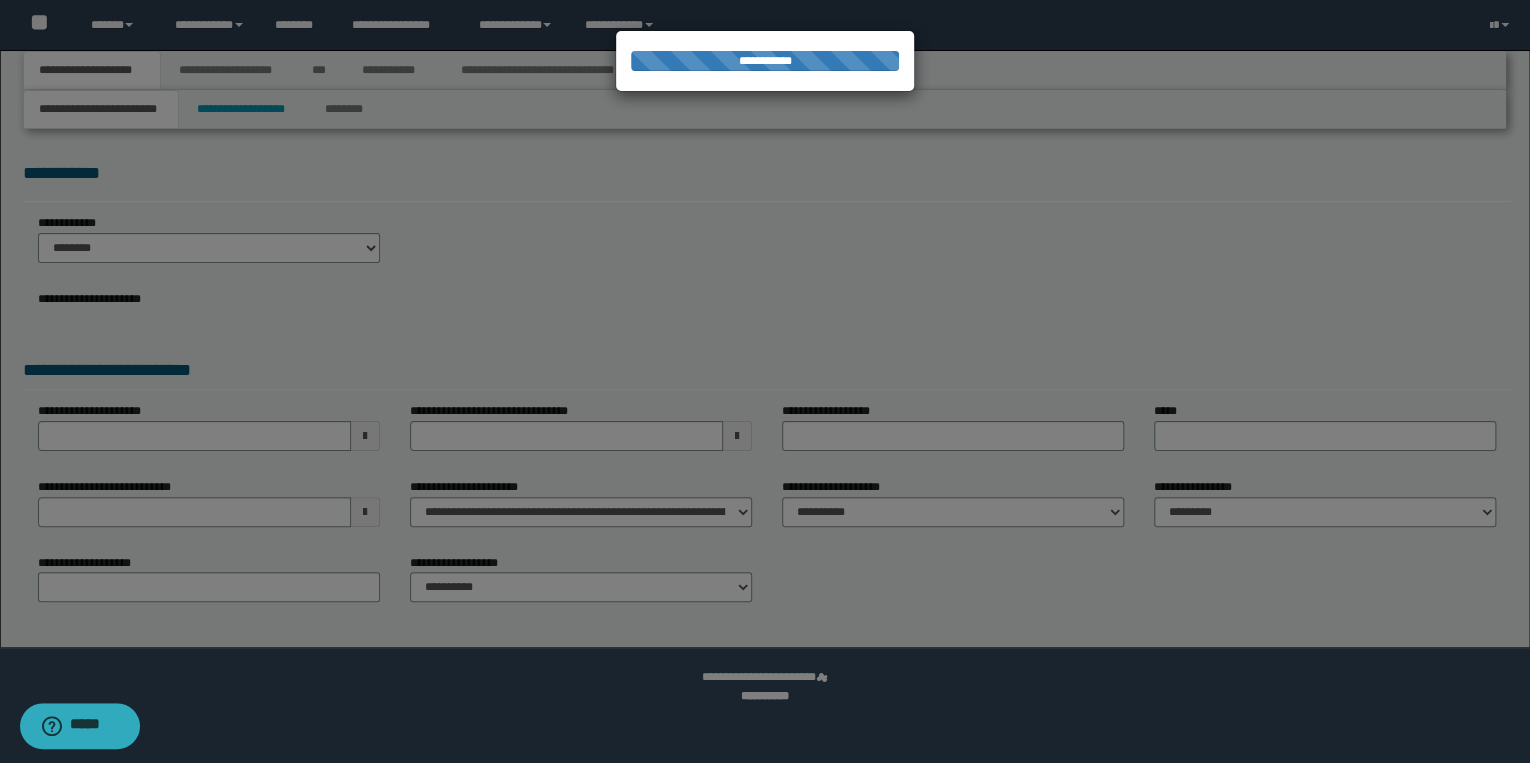 select on "*" 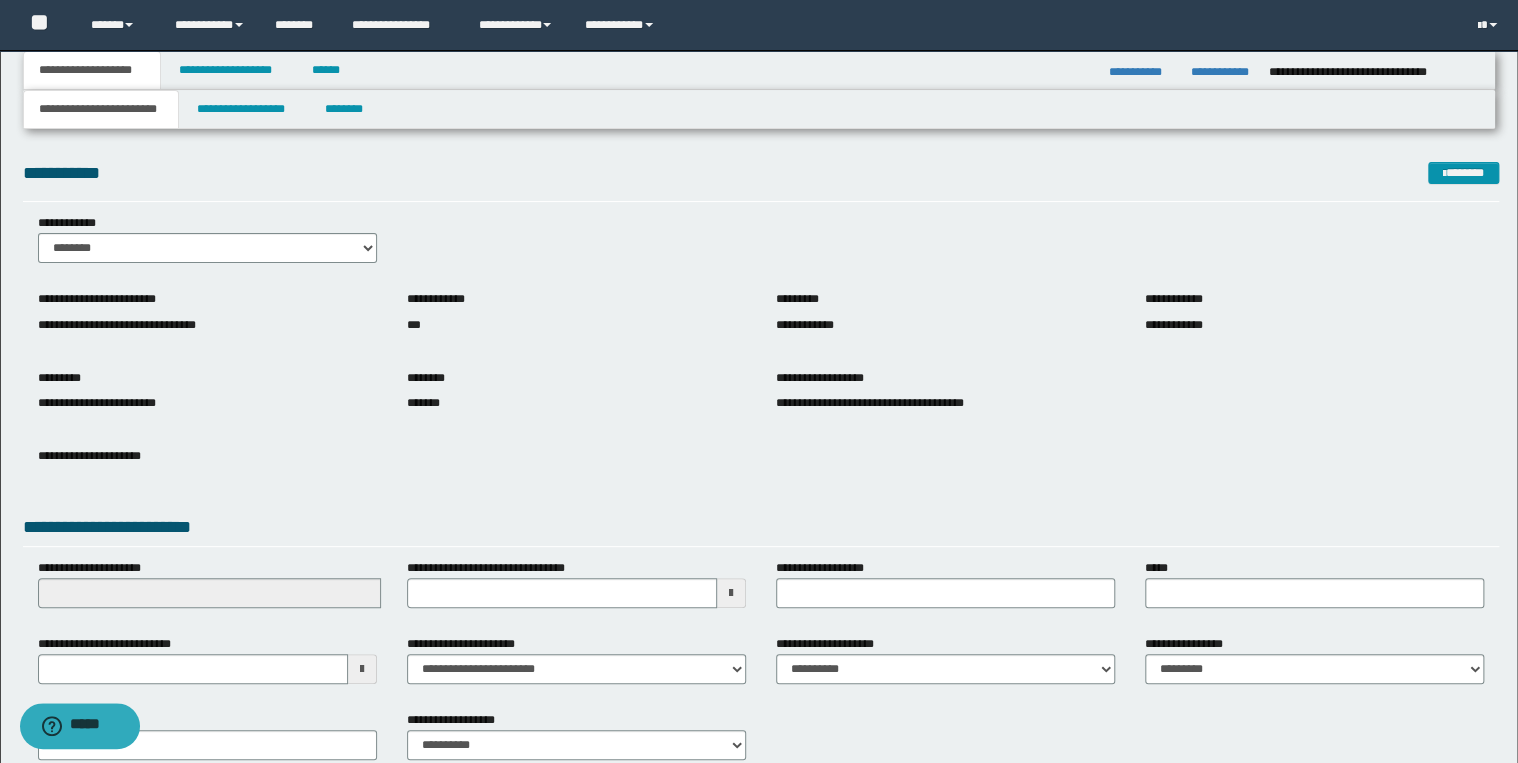 click on "**********" at bounding box center (759, 427) 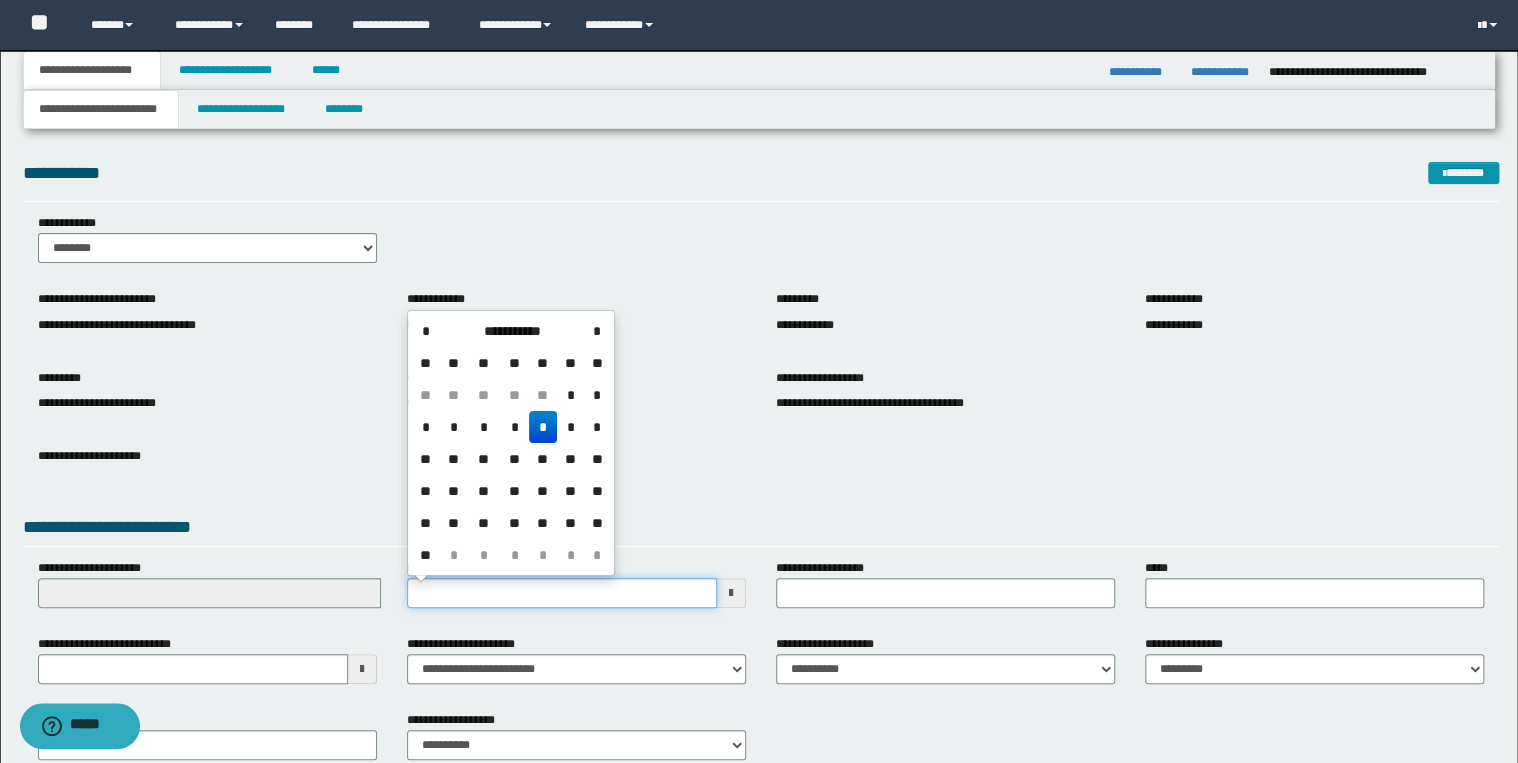 click on "**********" at bounding box center [562, 593] 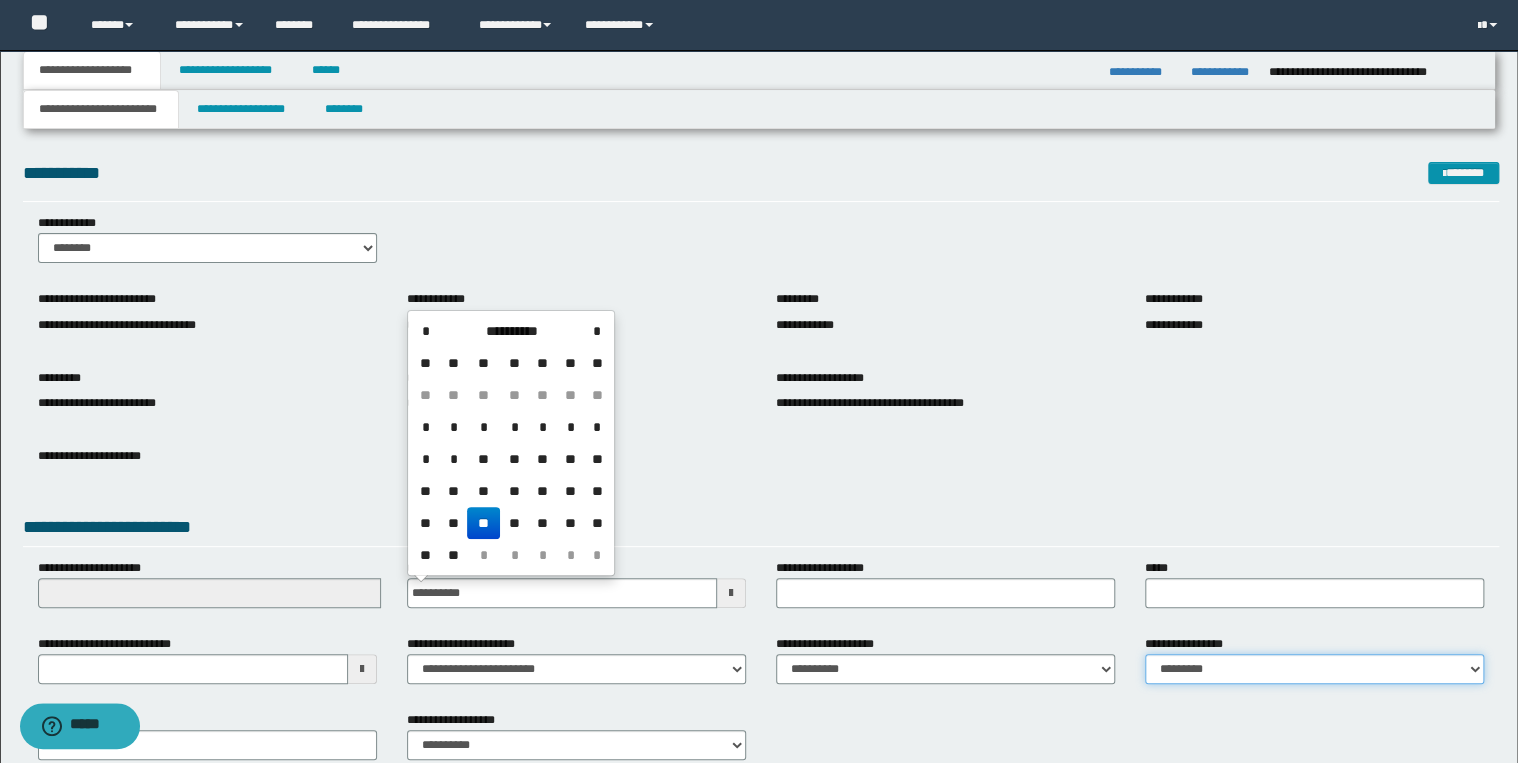 click on "**********" at bounding box center (1314, 669) 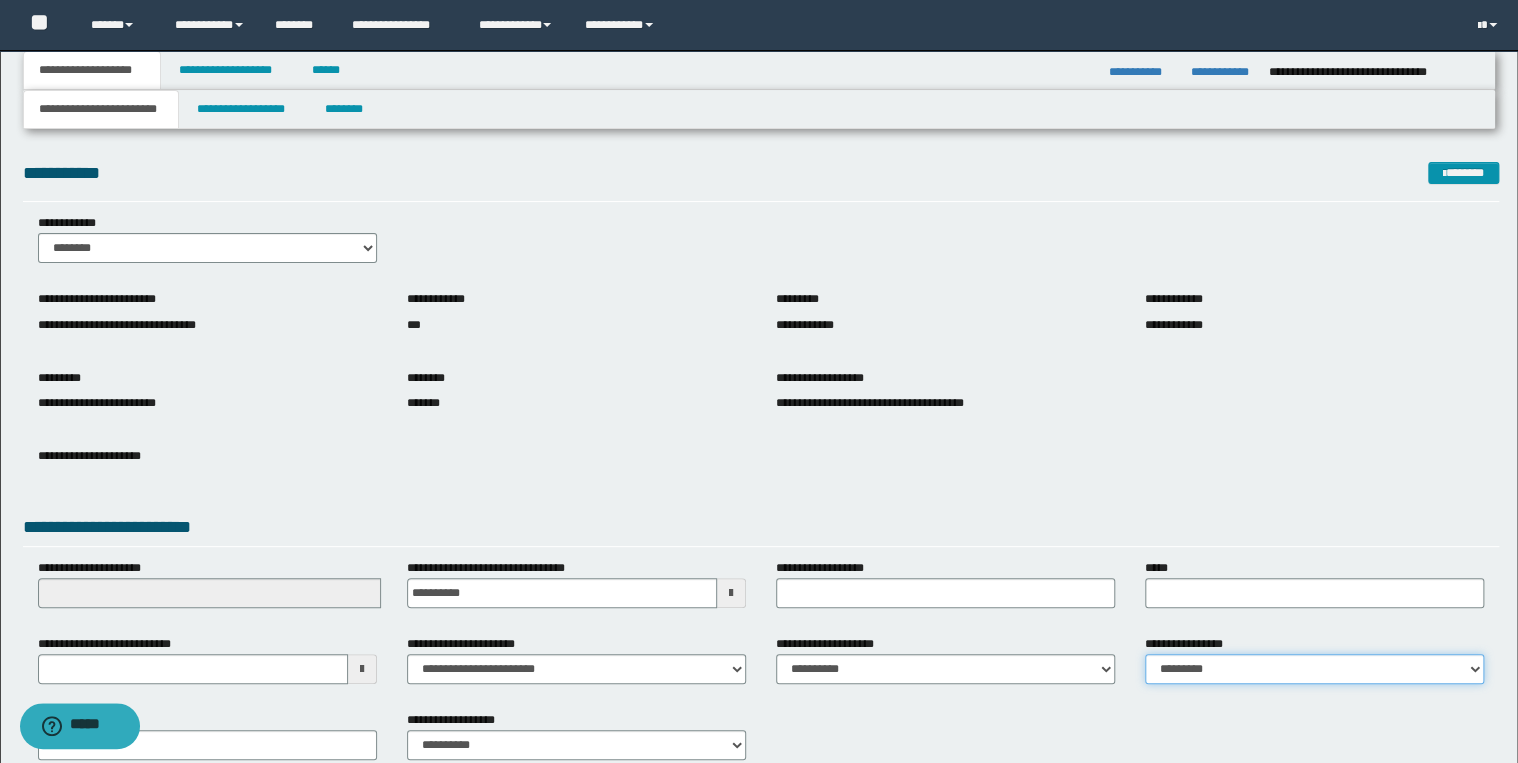 select on "*" 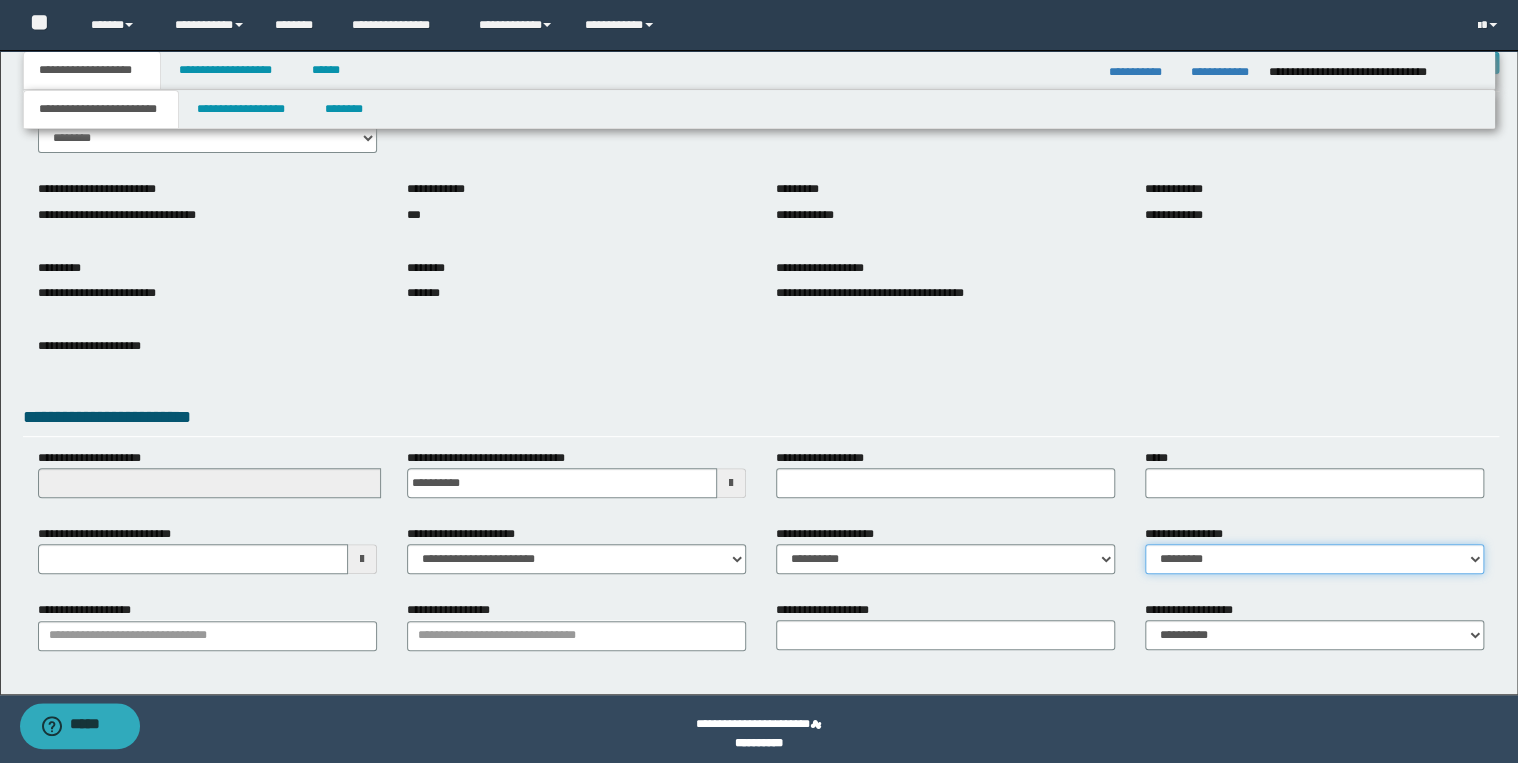 scroll, scrollTop: 120, scrollLeft: 0, axis: vertical 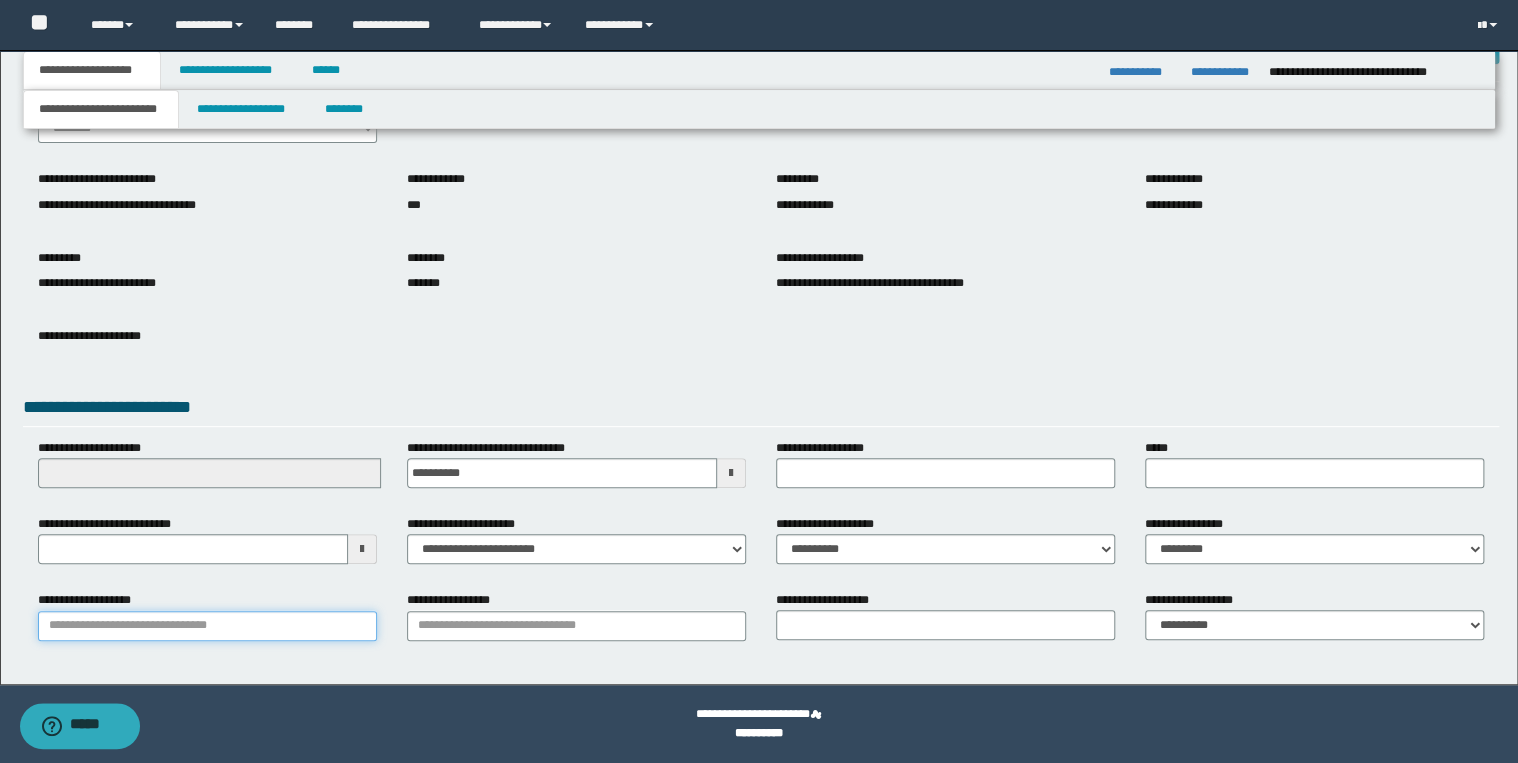 click on "**********" at bounding box center [207, 626] 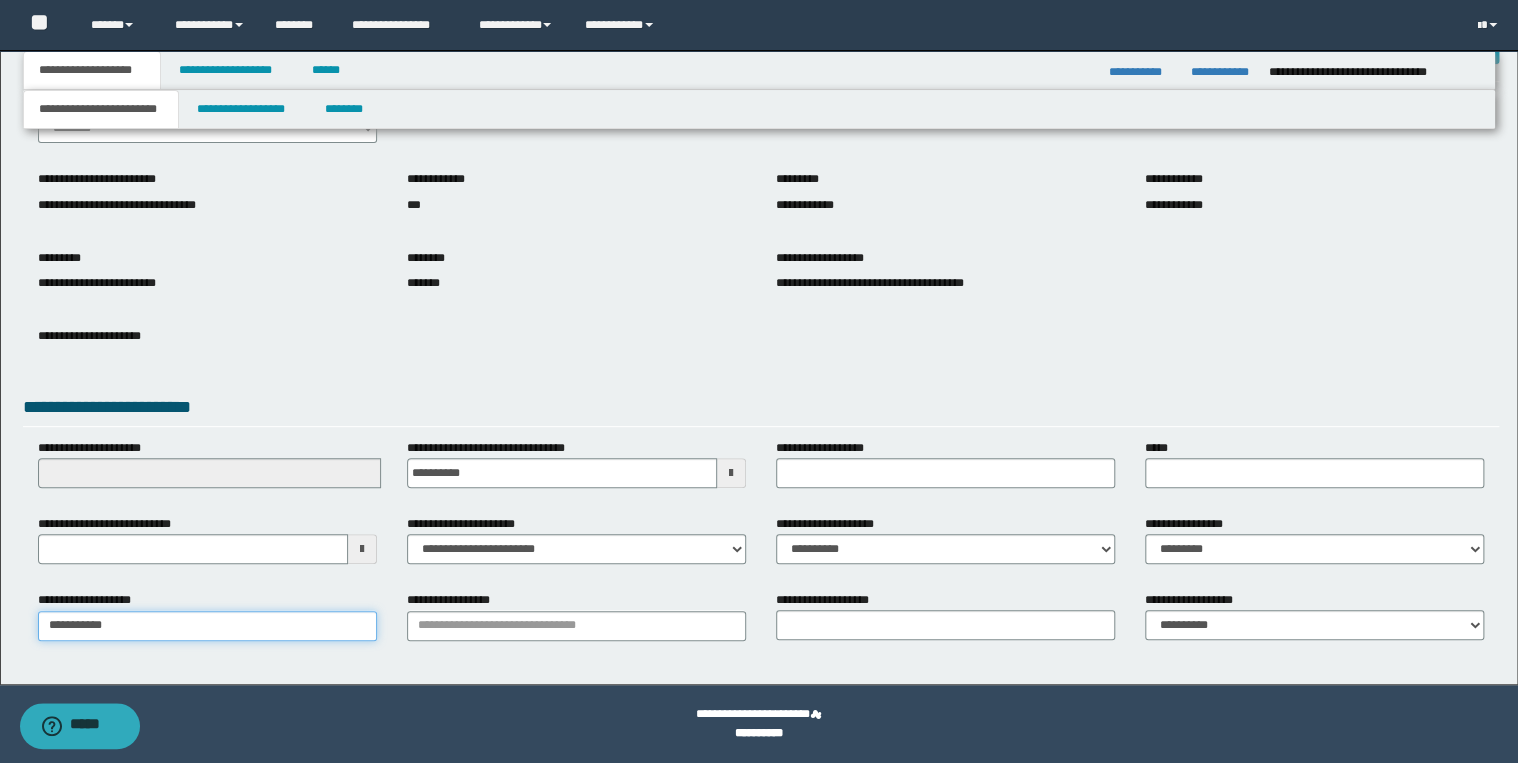 type on "**********" 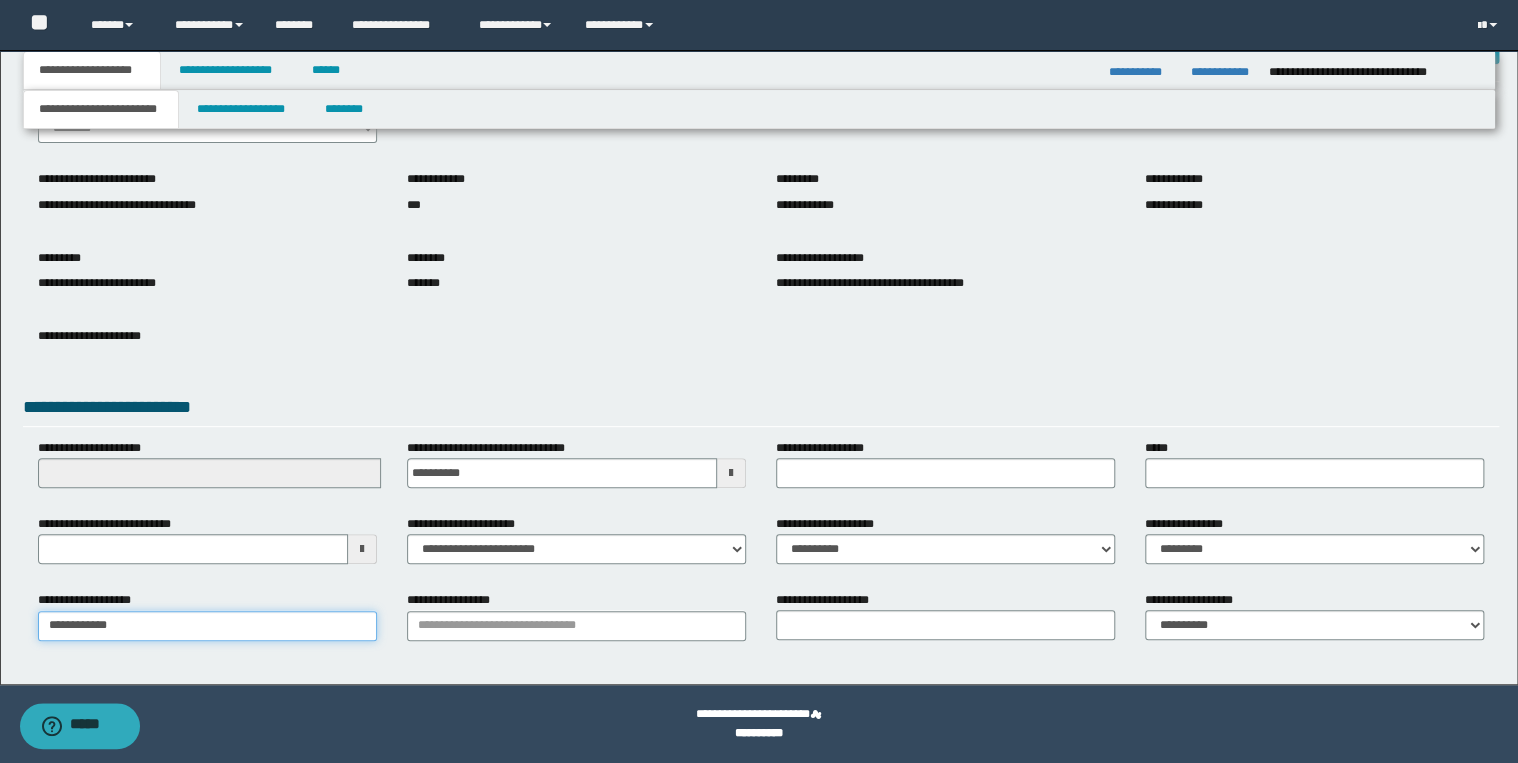 type on "**********" 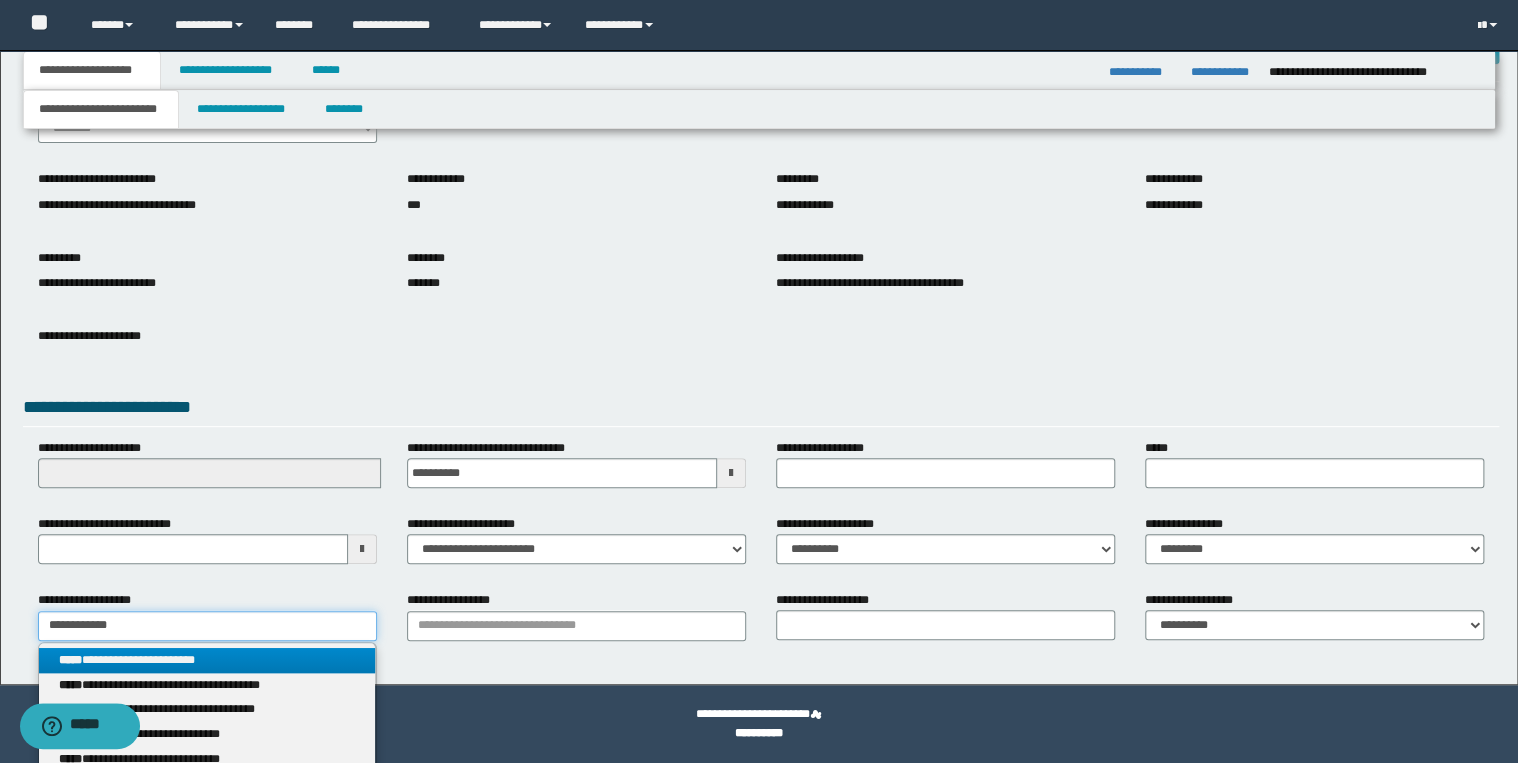 type on "**********" 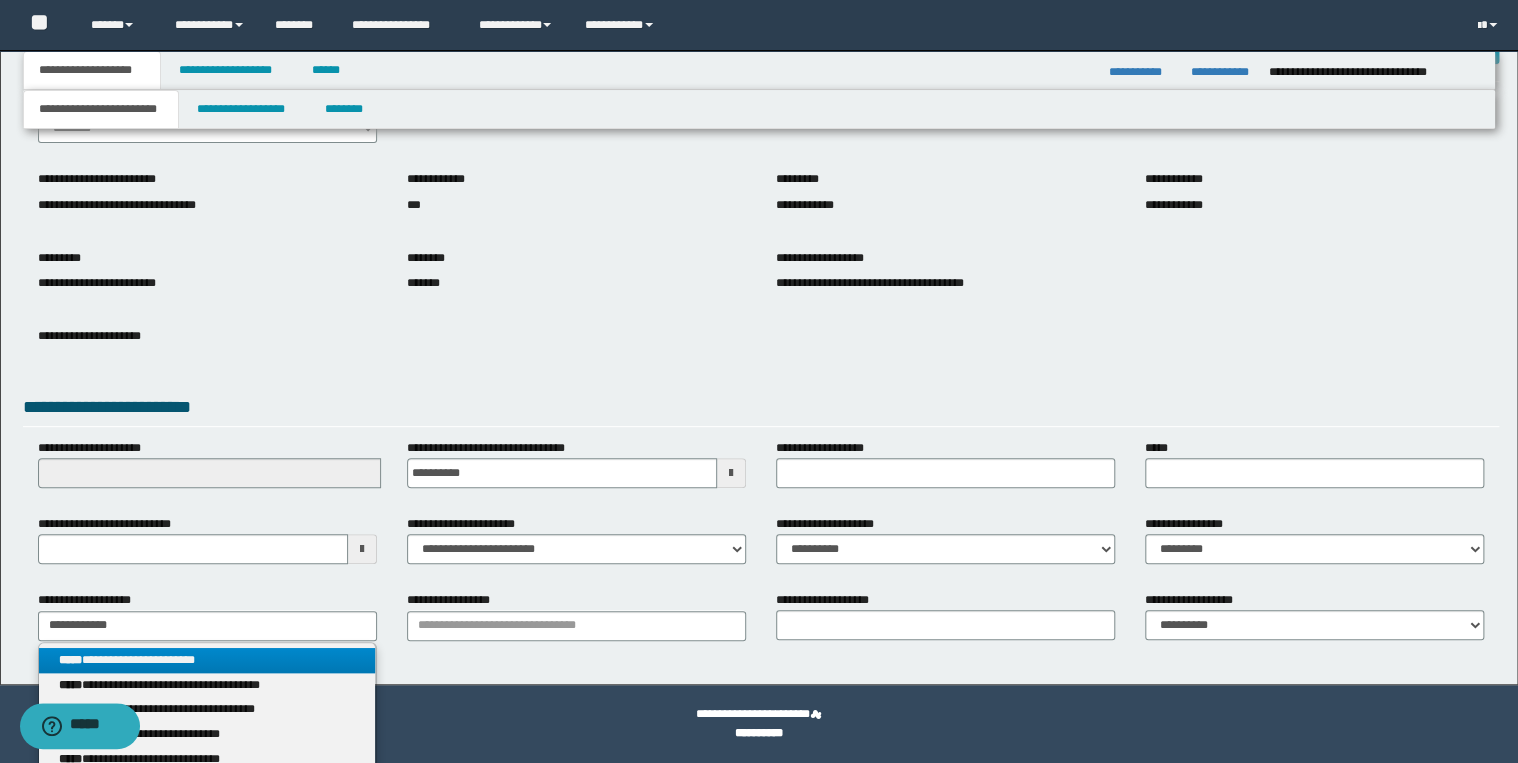 click on "**********" at bounding box center [207, 660] 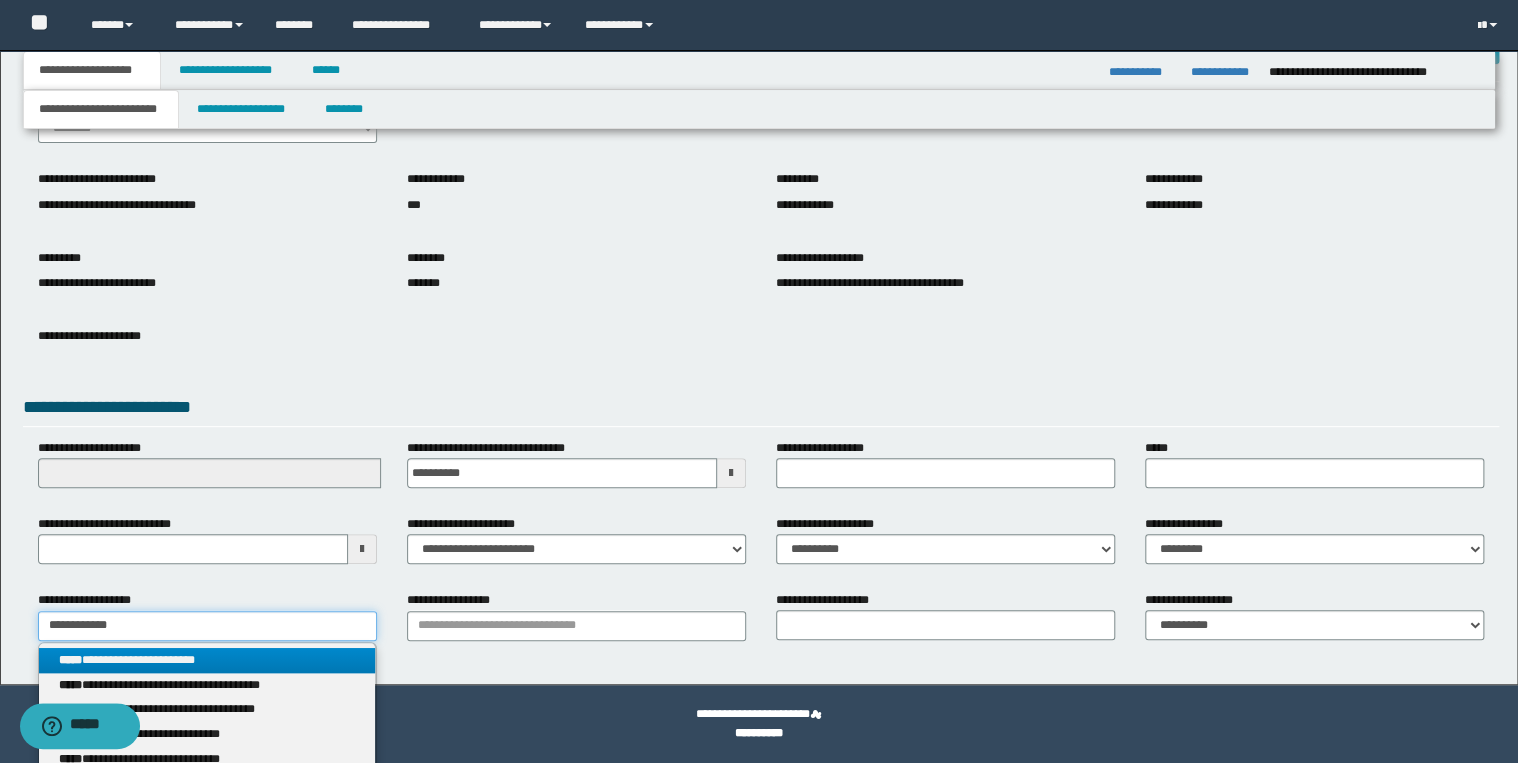 type 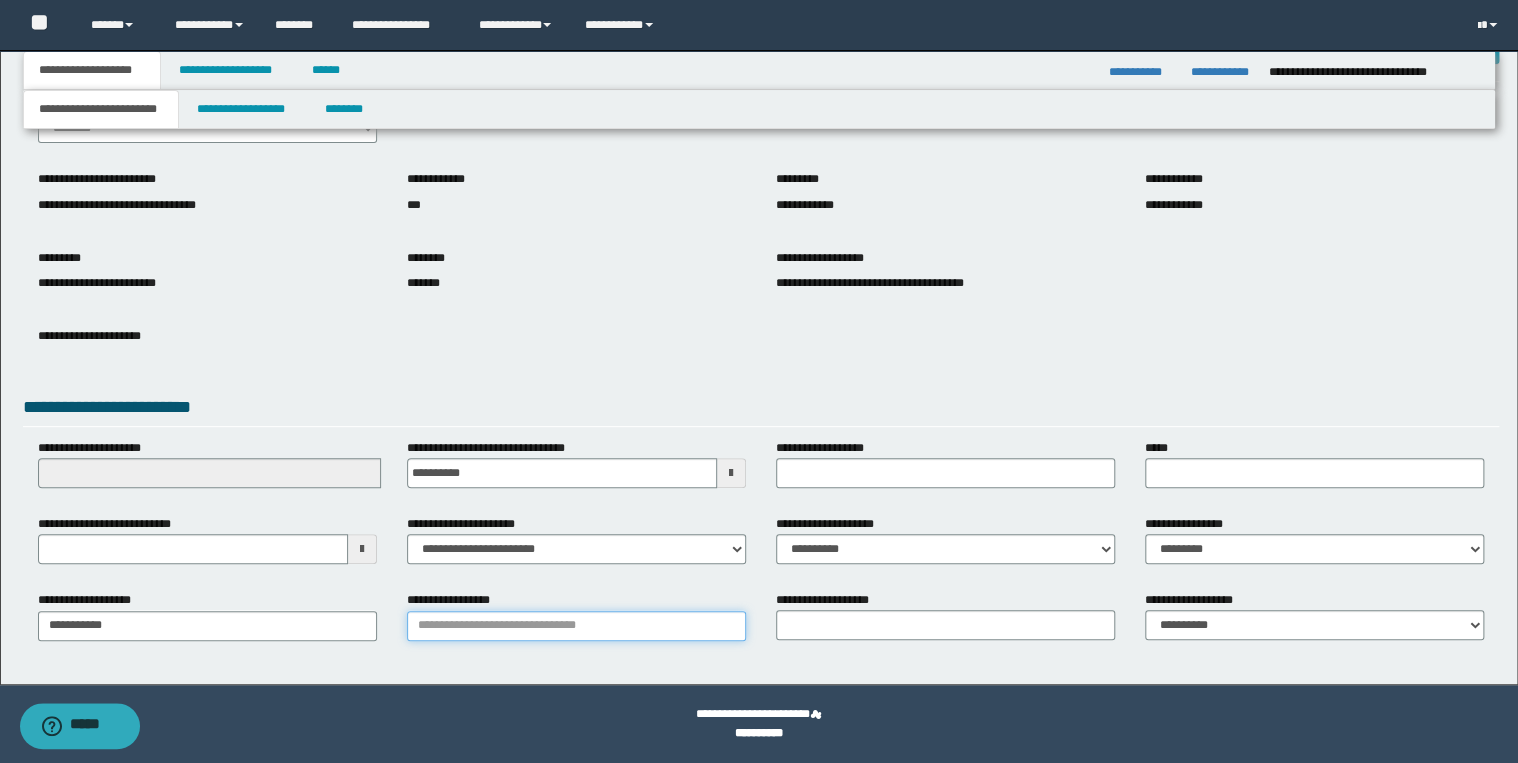click on "**********" at bounding box center (576, 626) 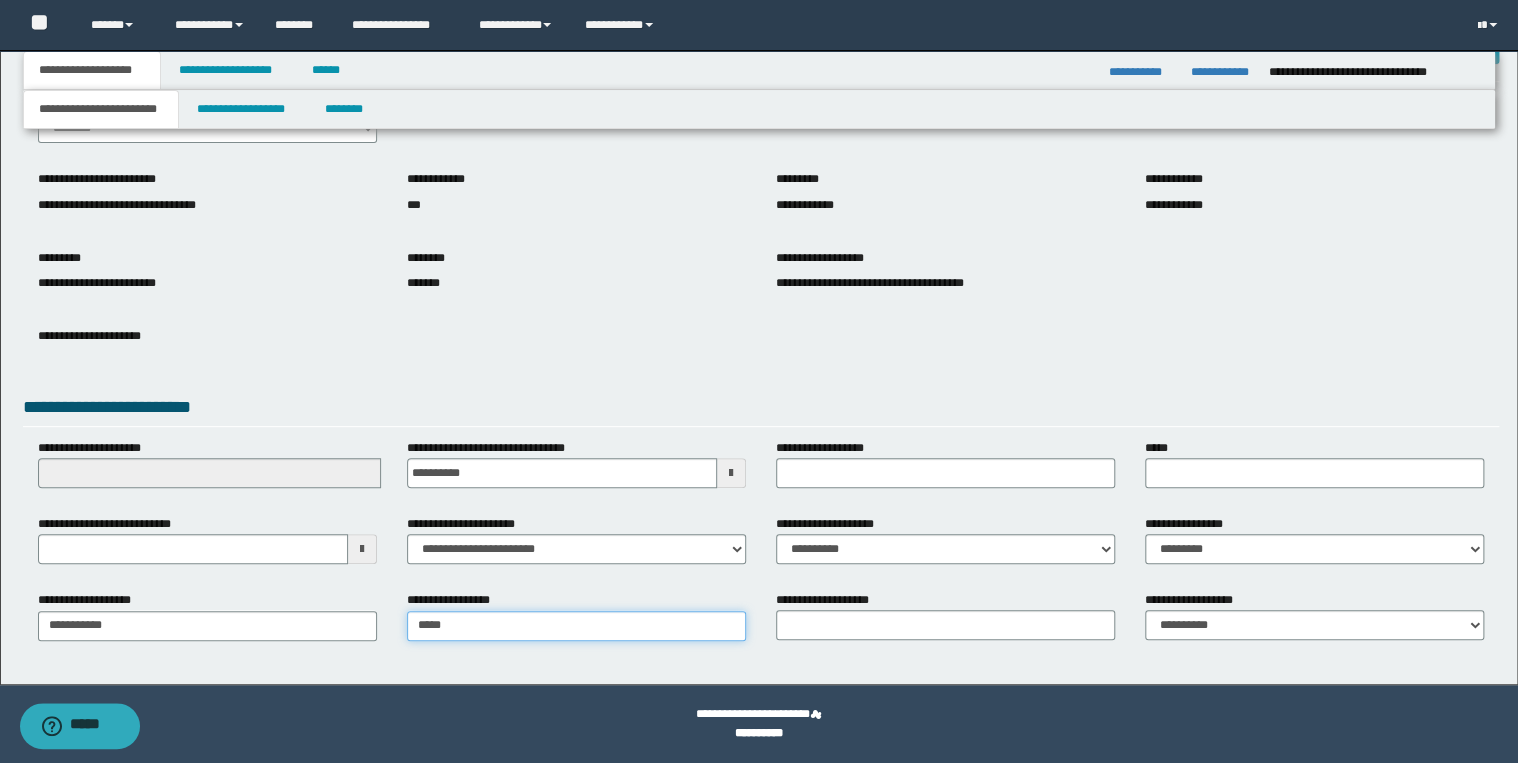 type on "****" 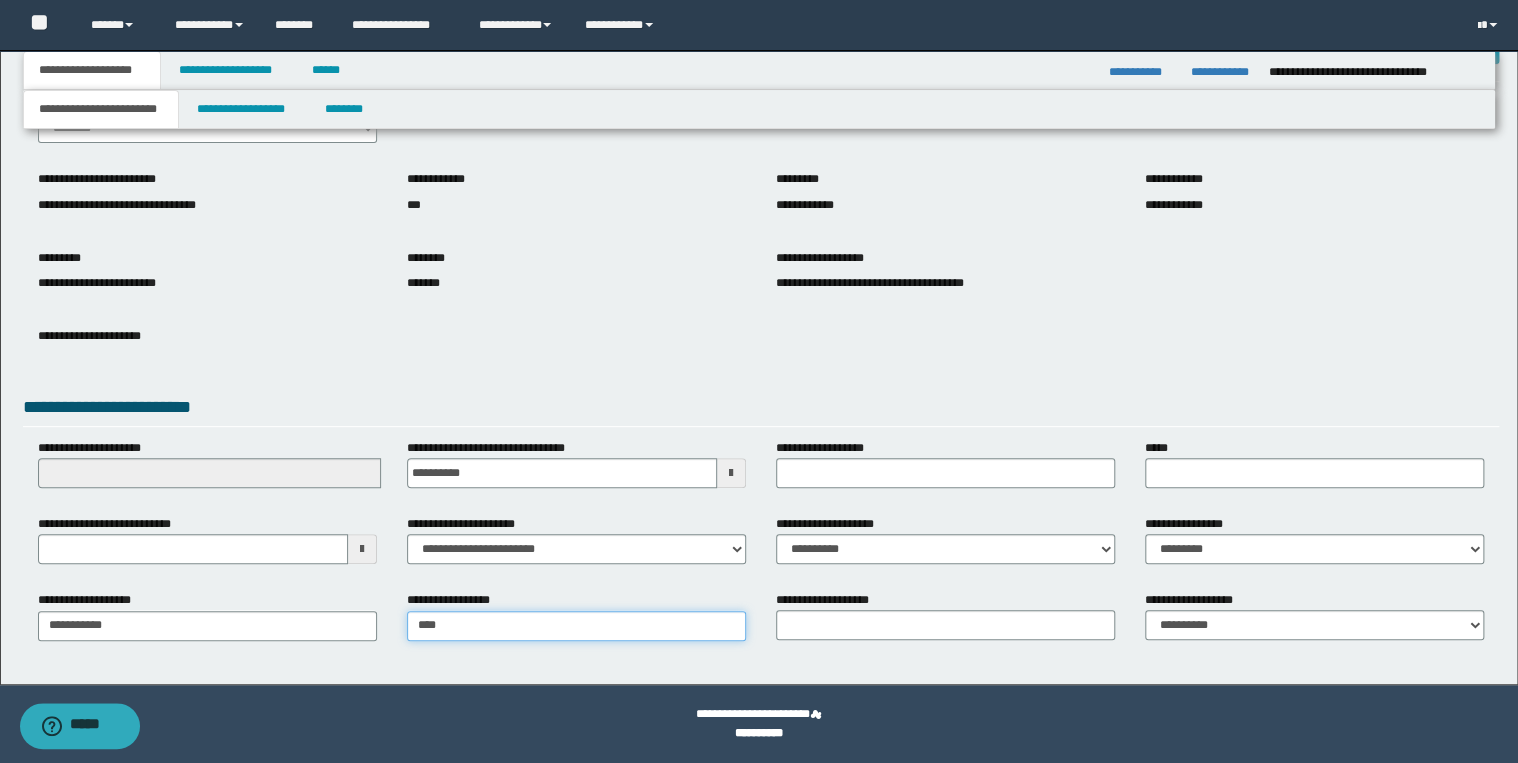 type on "**********" 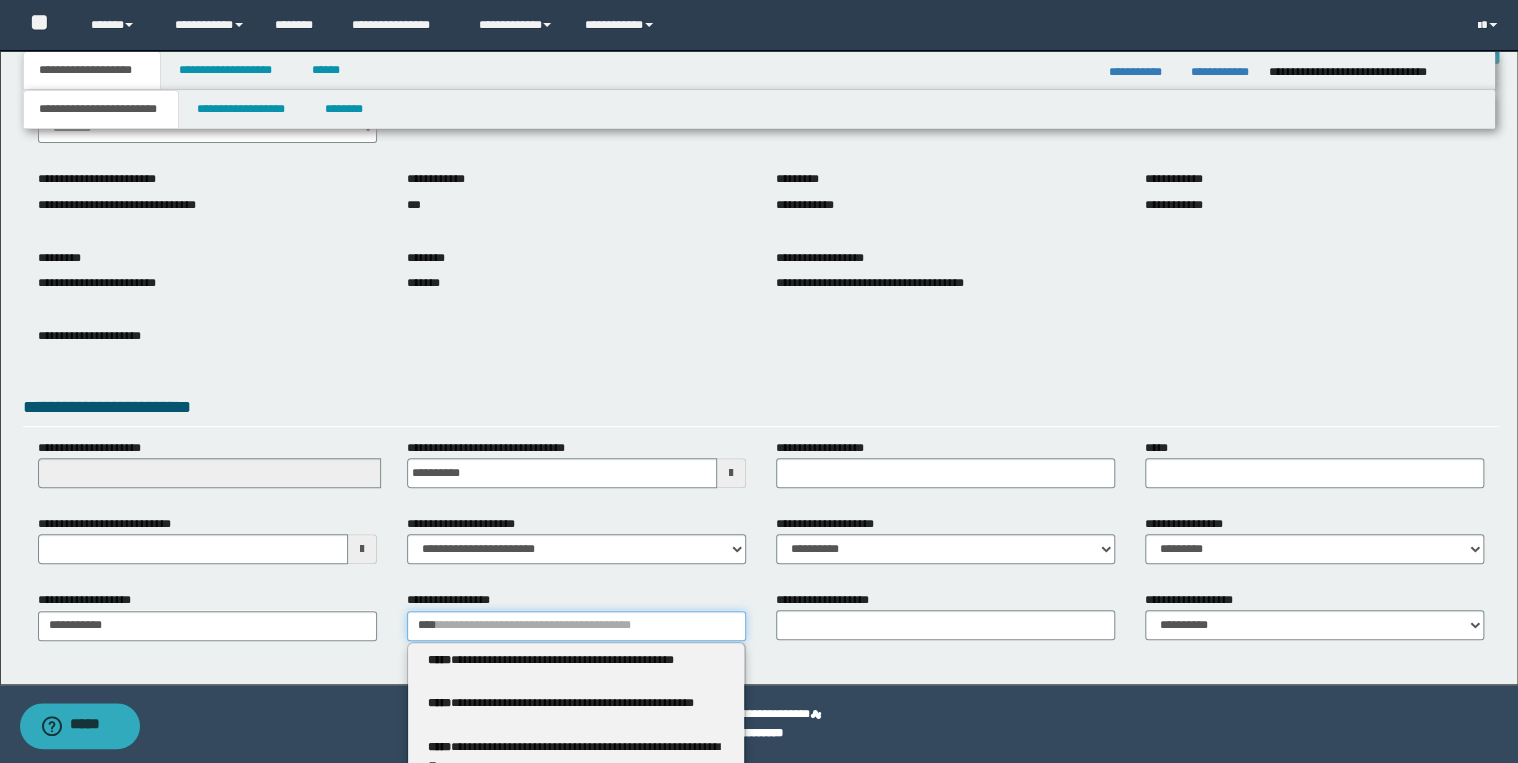 type 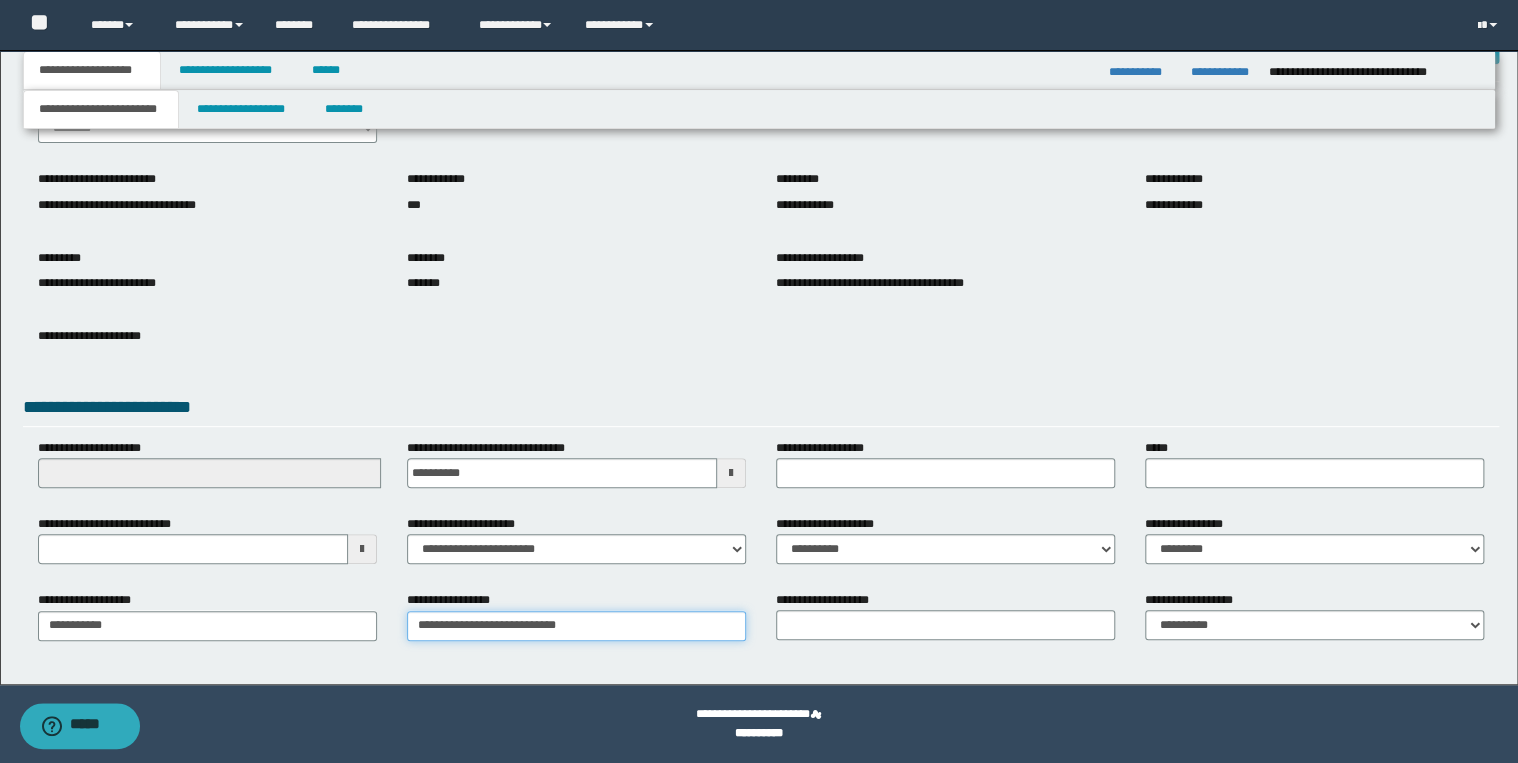 click on "**********" at bounding box center [576, 626] 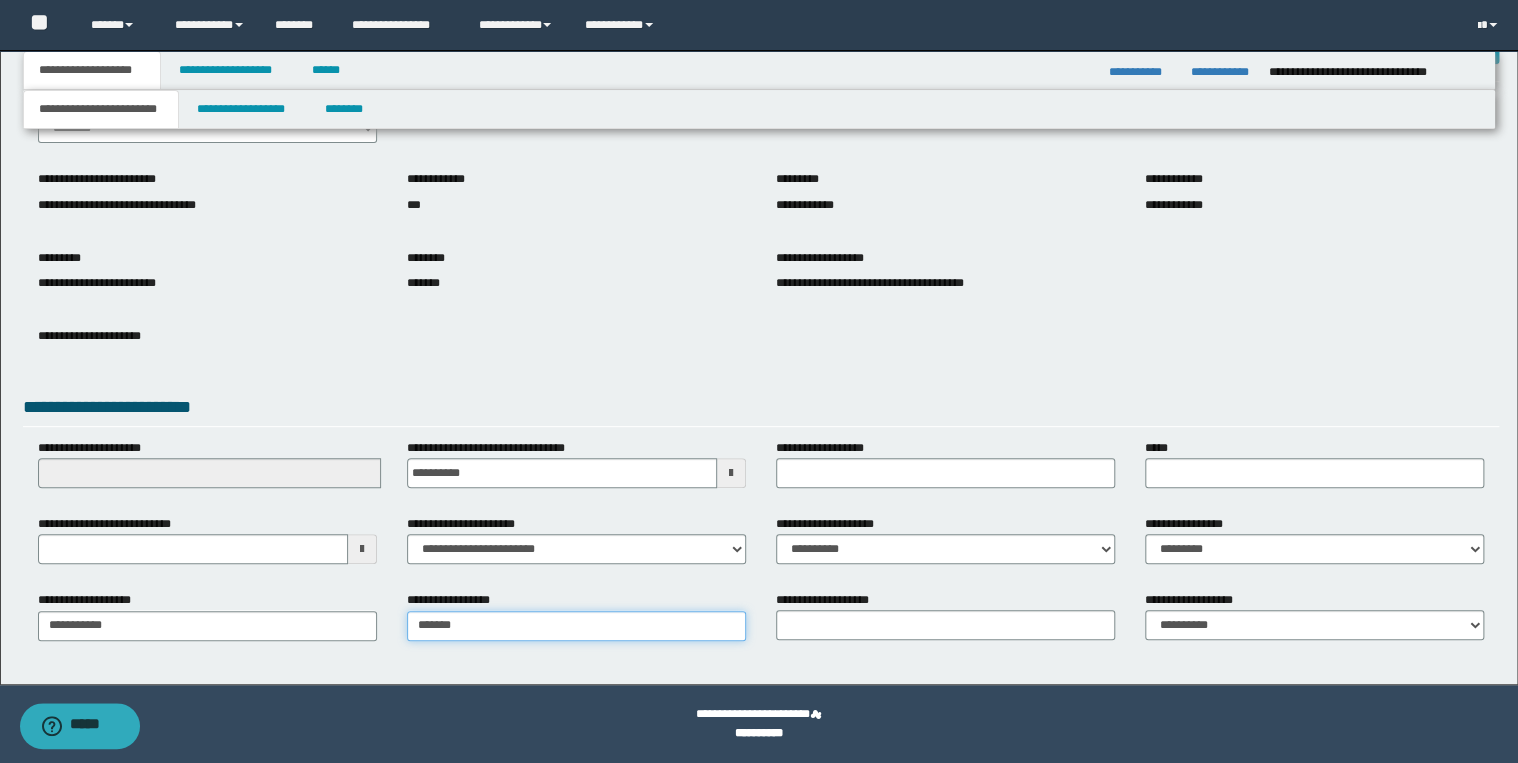type on "*****" 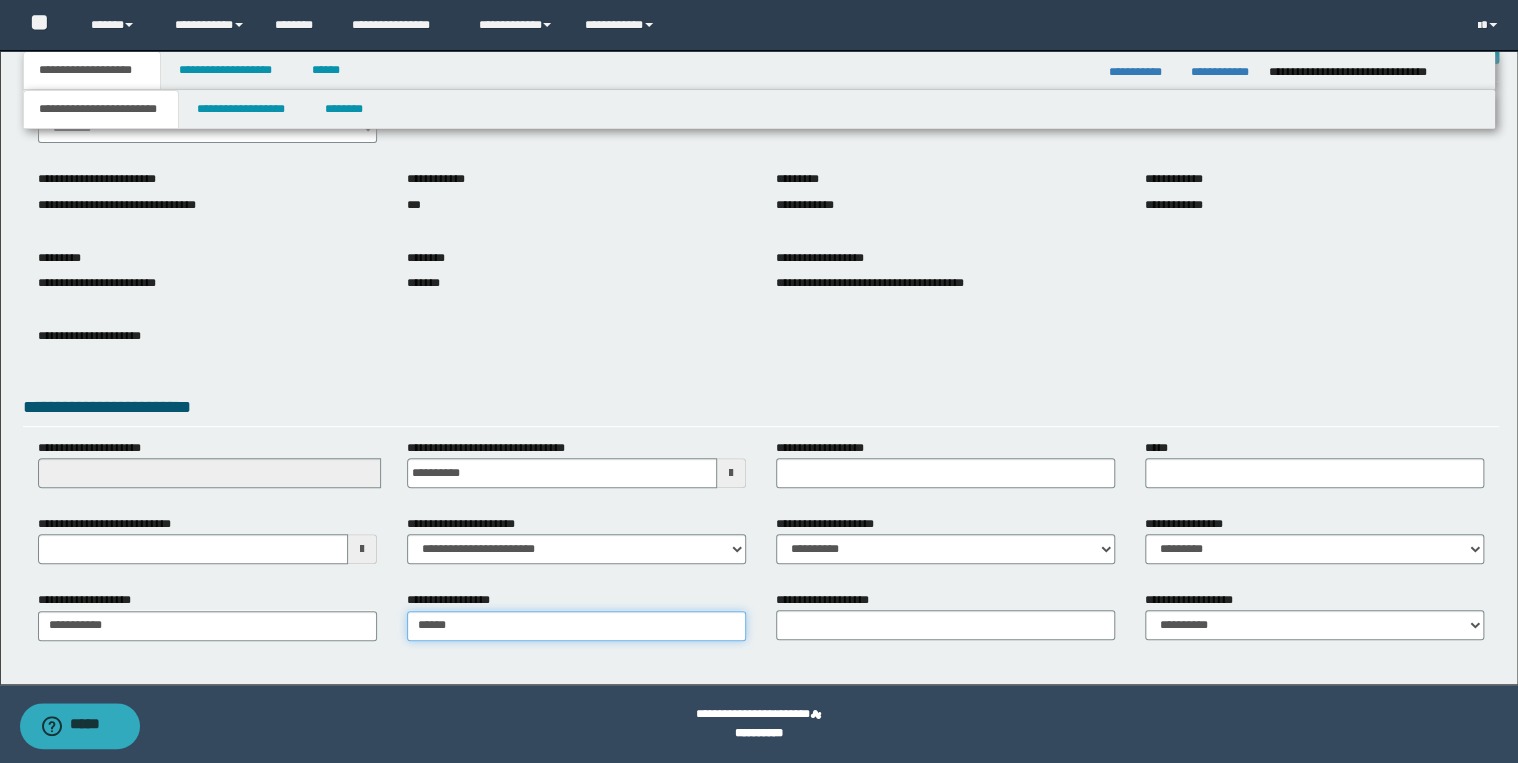 type on "**********" 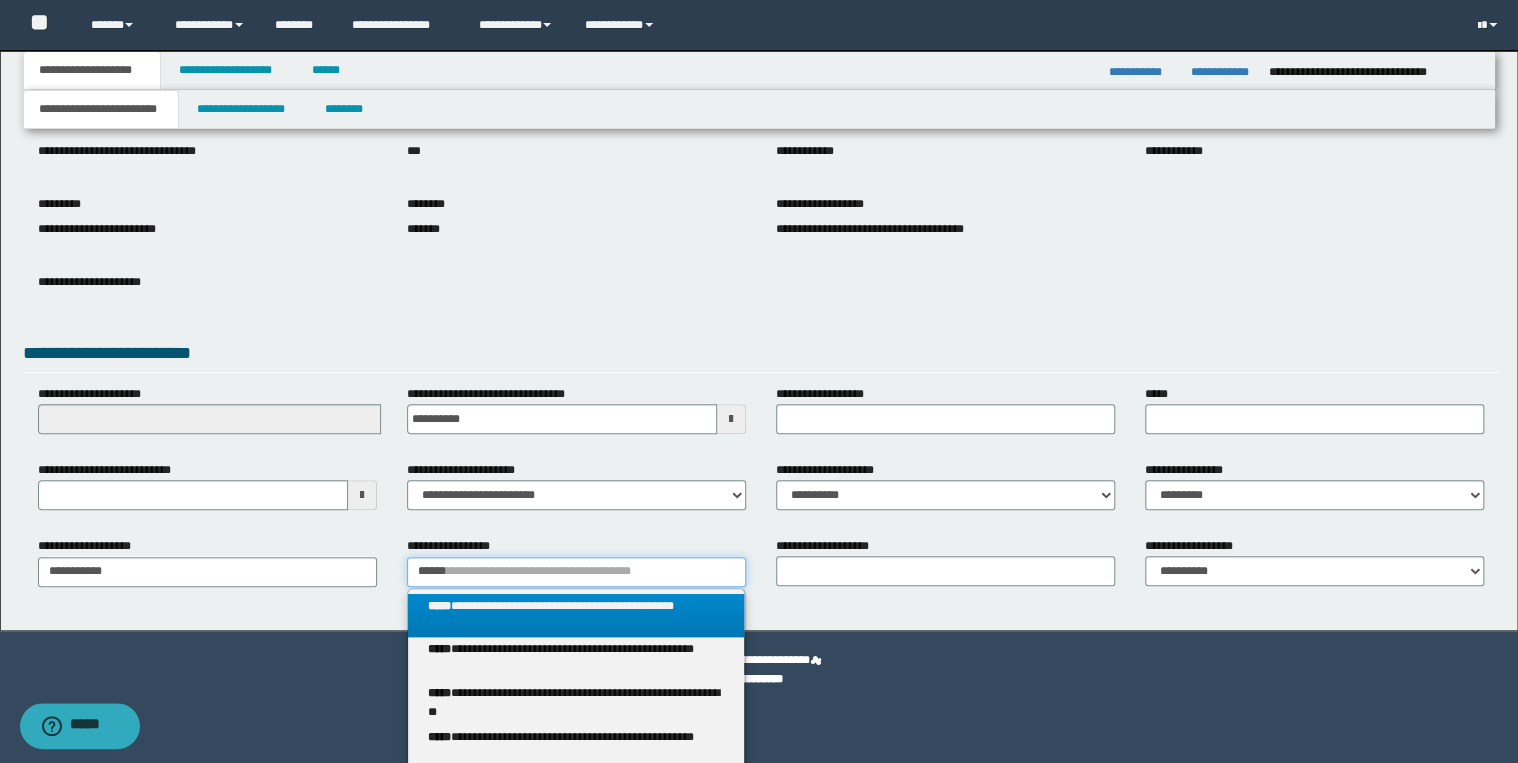 scroll, scrollTop: 280, scrollLeft: 0, axis: vertical 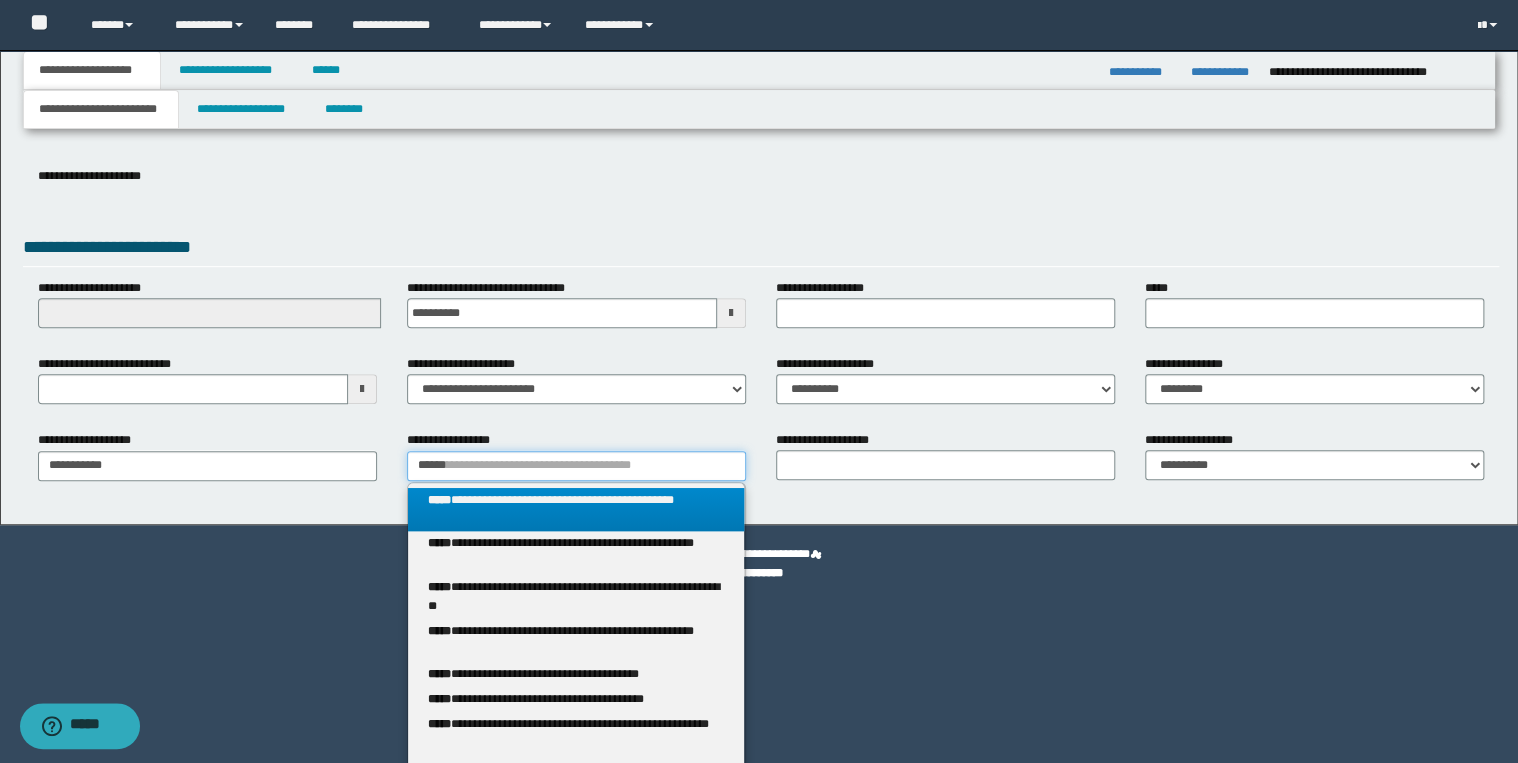 type 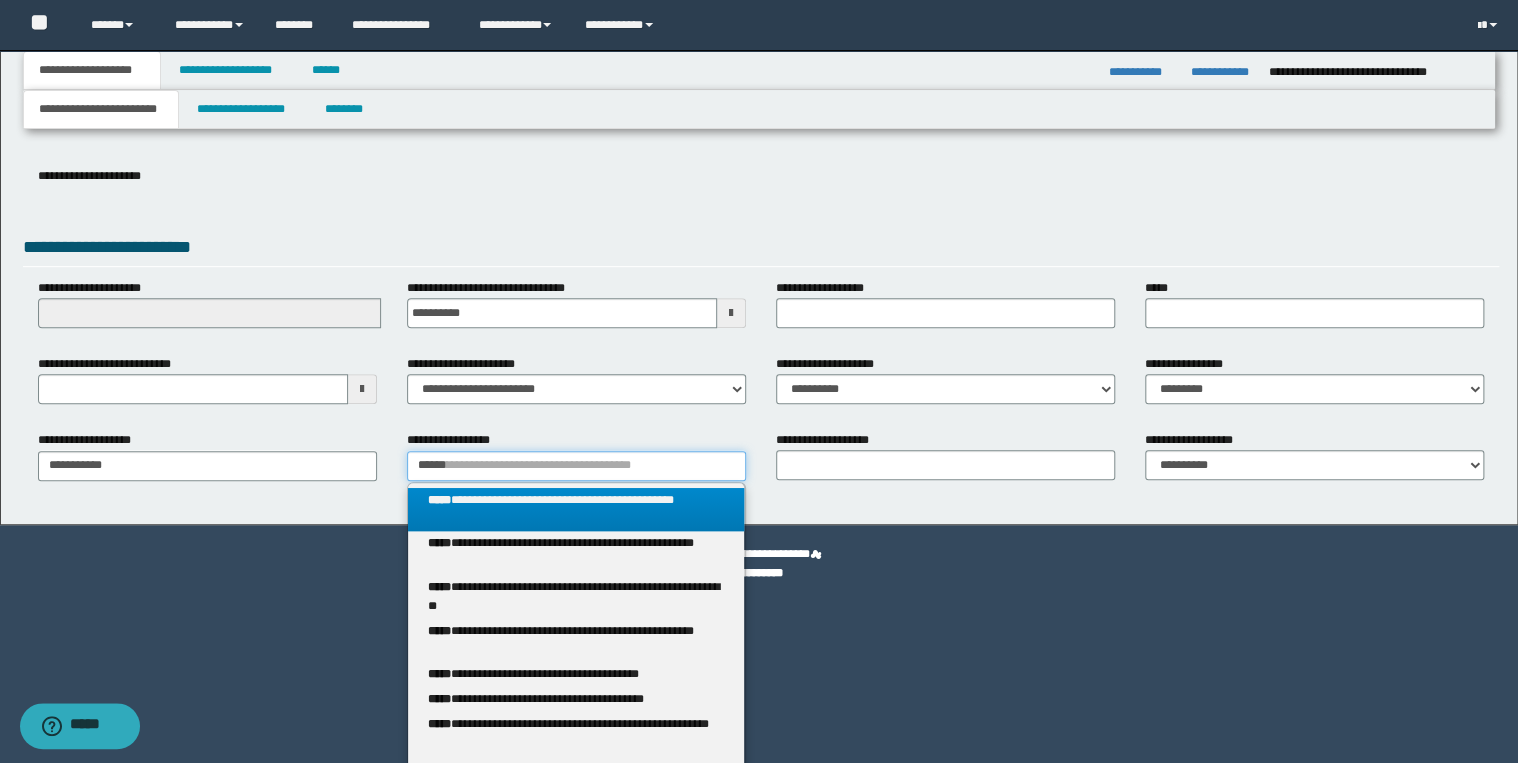 type on "*******" 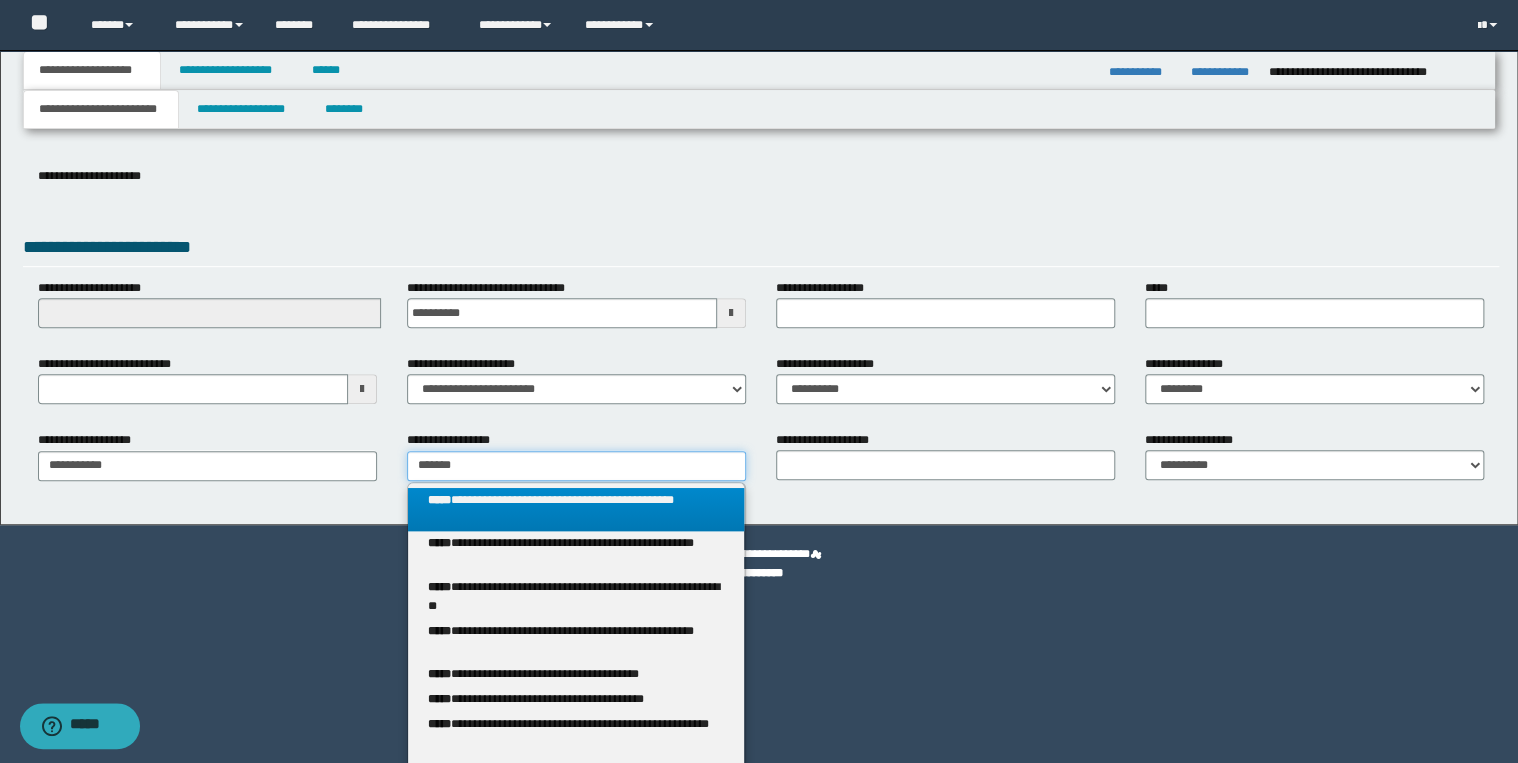 type on "**********" 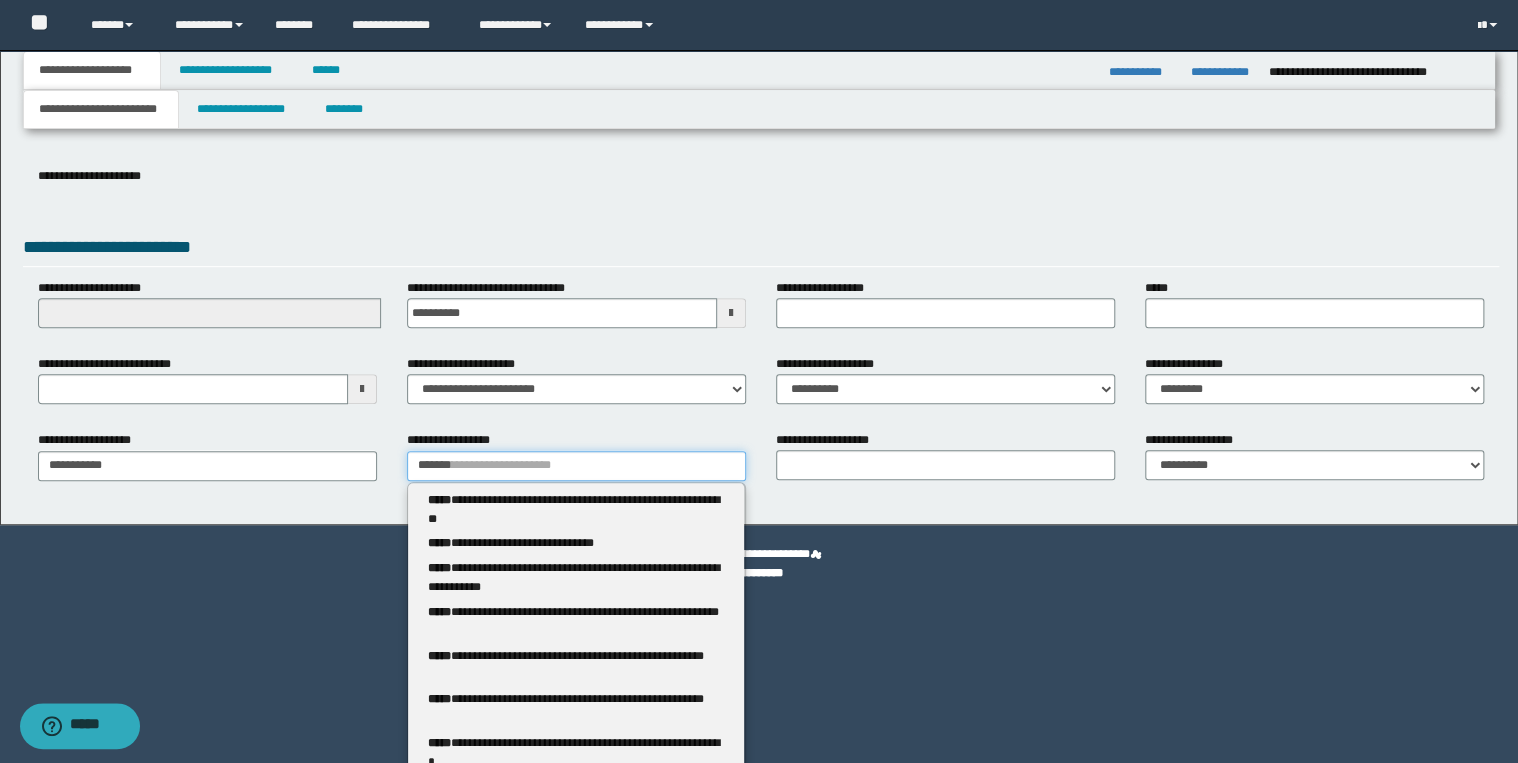 type 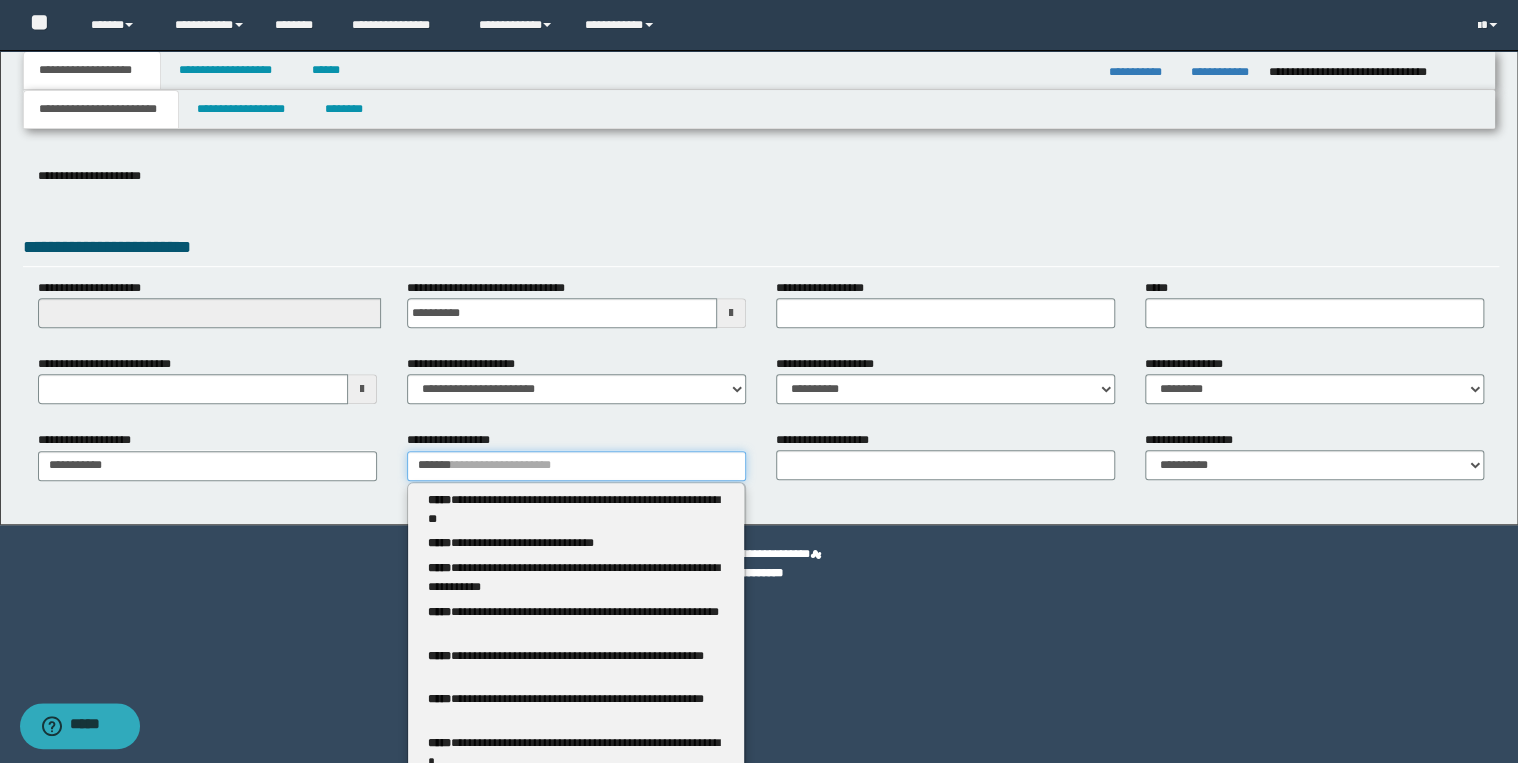 type on "********" 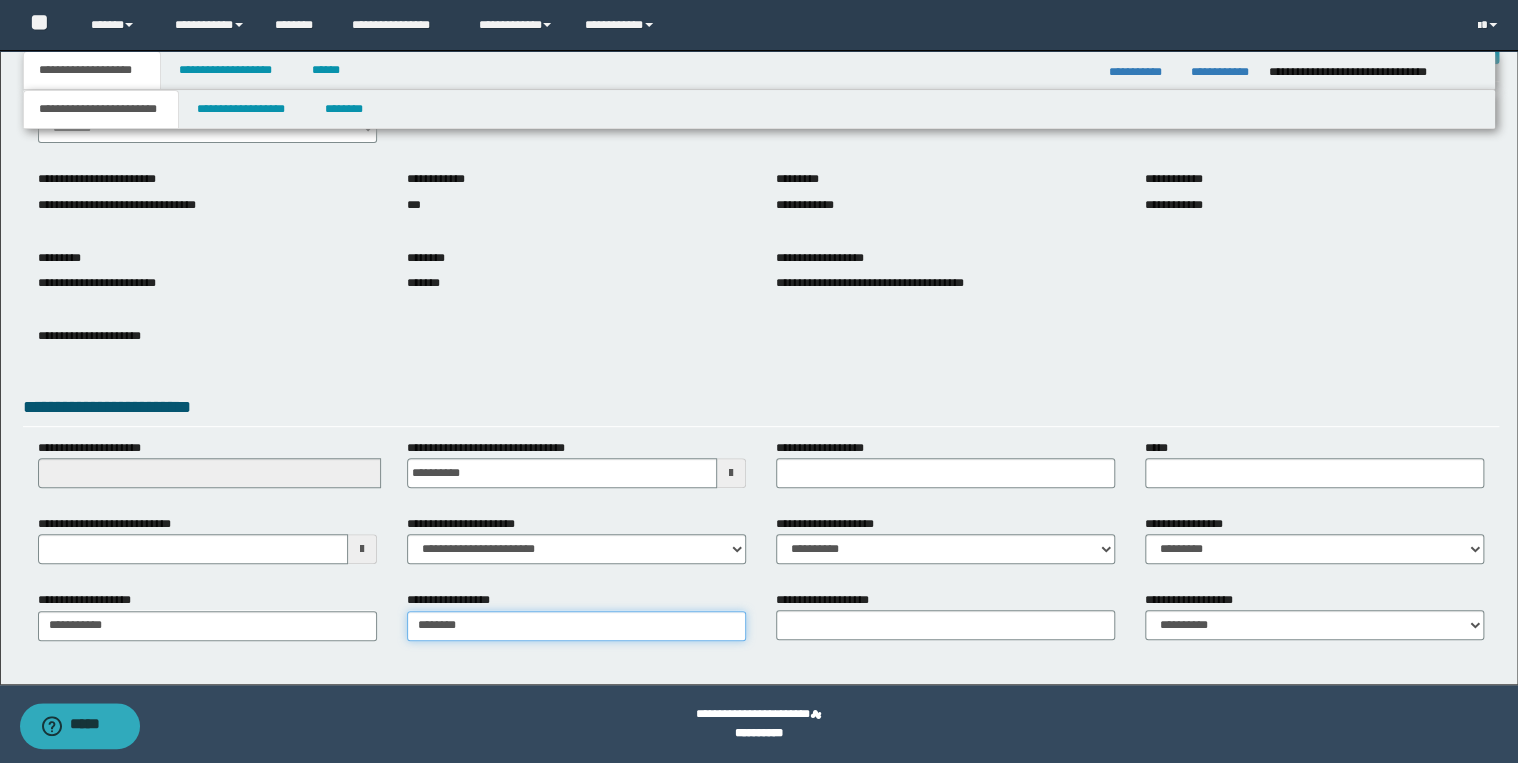 type on "**********" 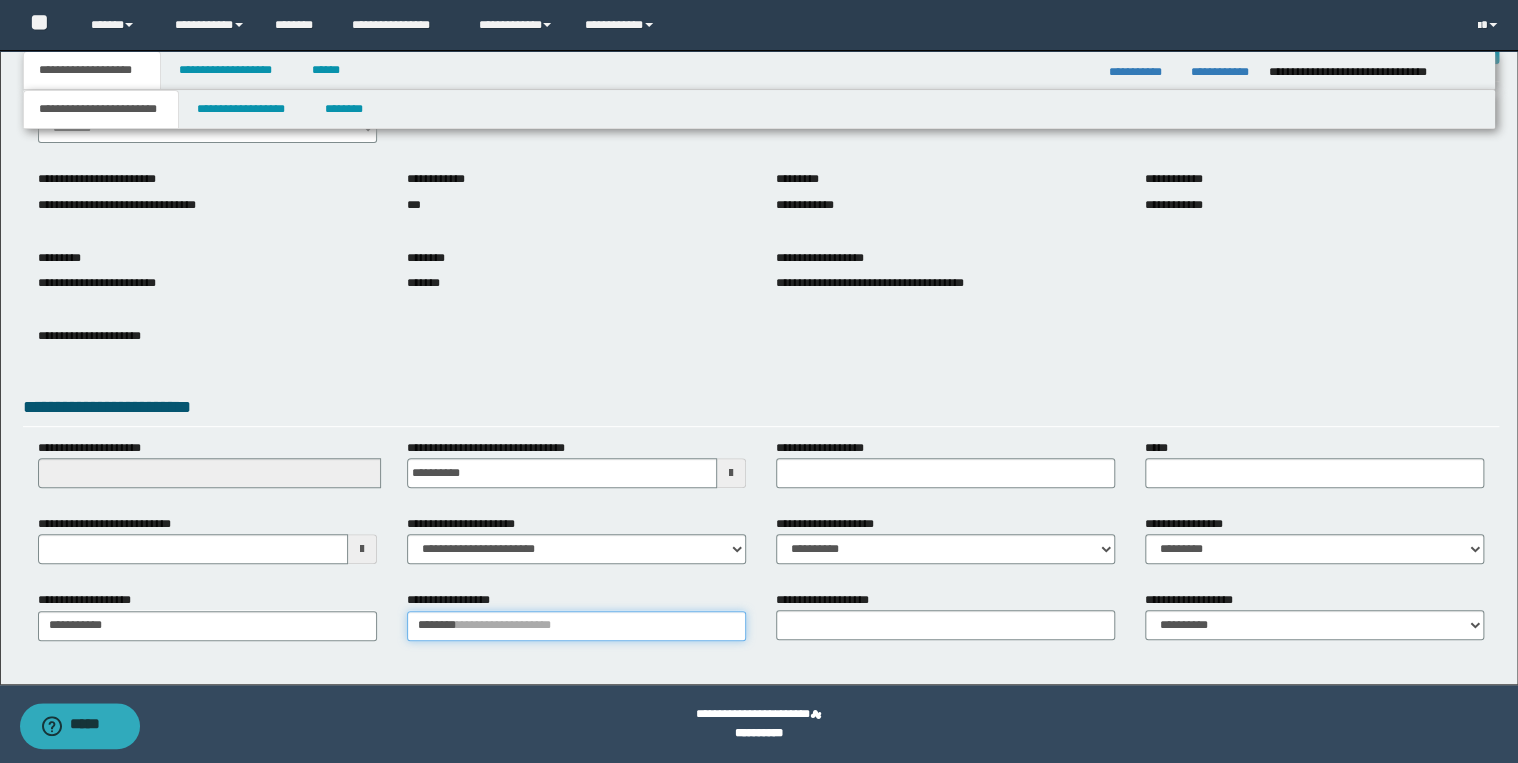 scroll, scrollTop: 280, scrollLeft: 0, axis: vertical 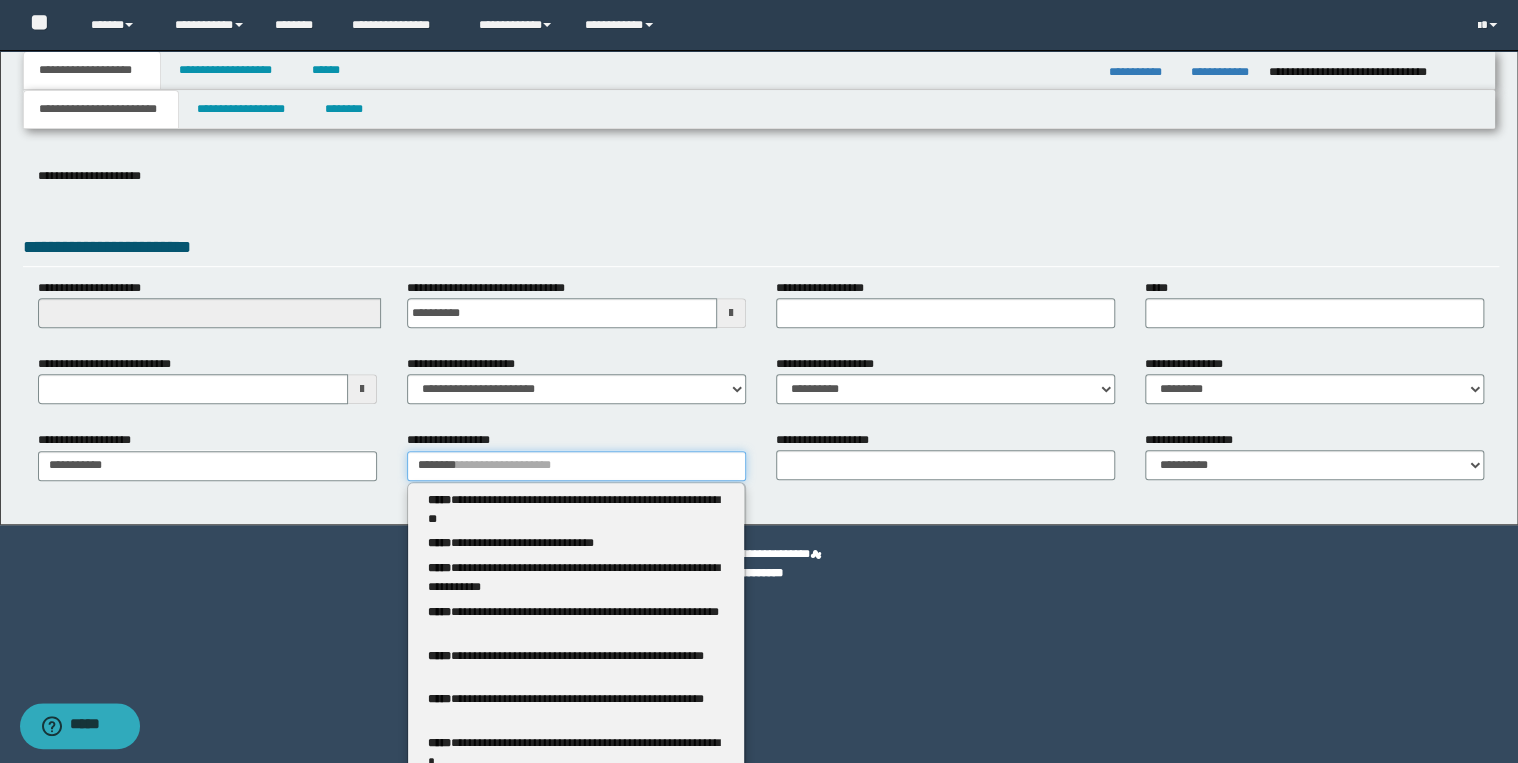 type 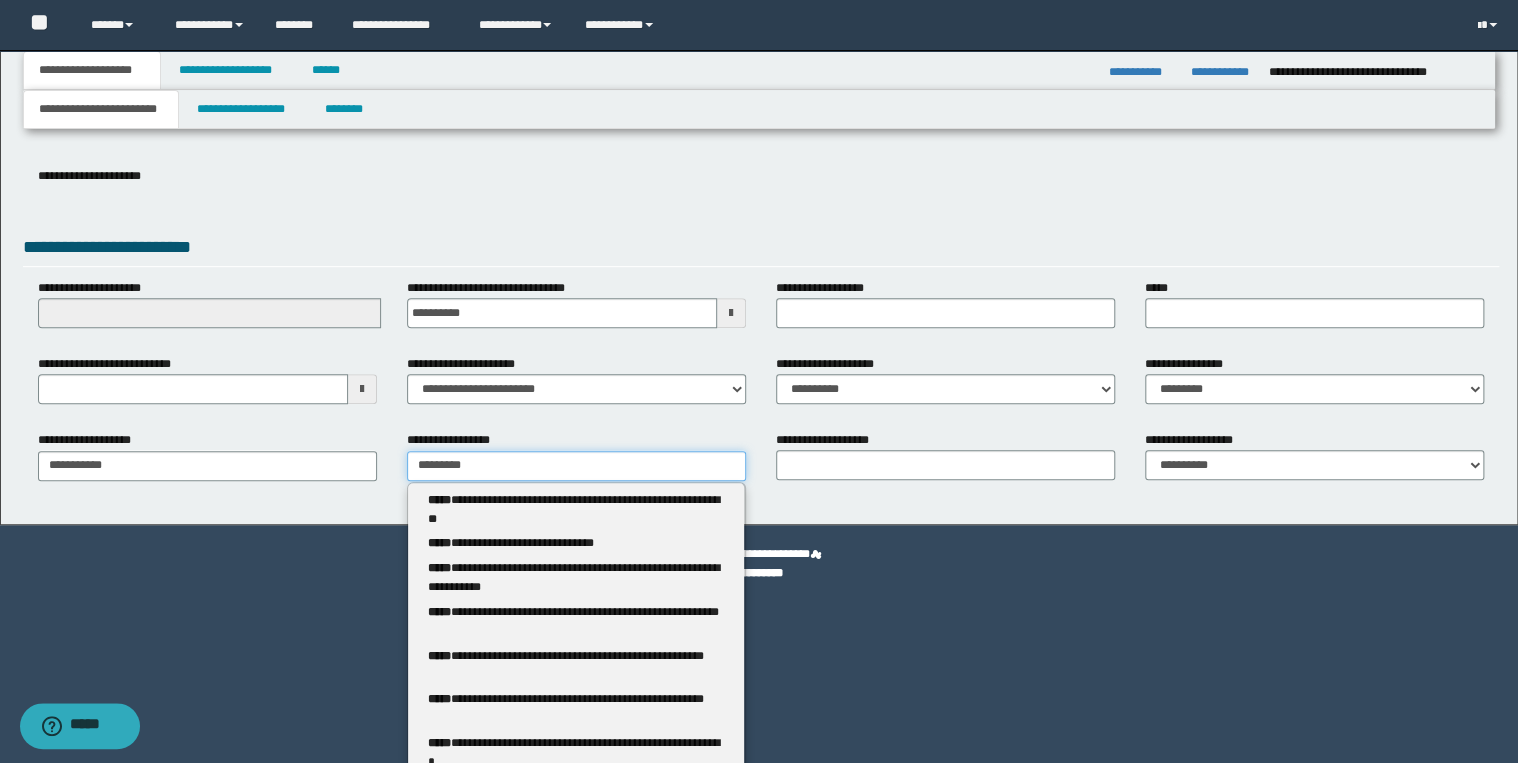 scroll, scrollTop: 120, scrollLeft: 0, axis: vertical 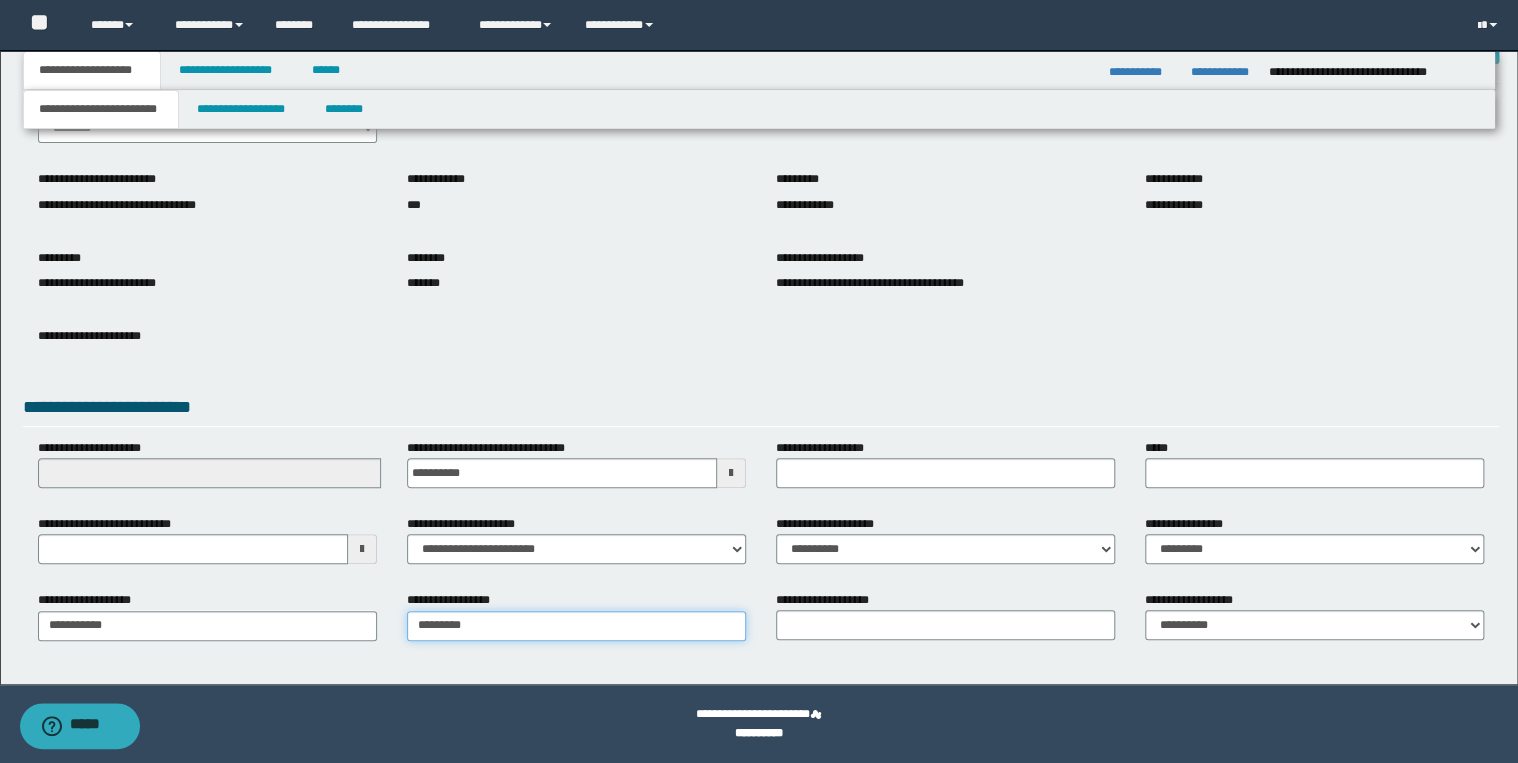 type on "********" 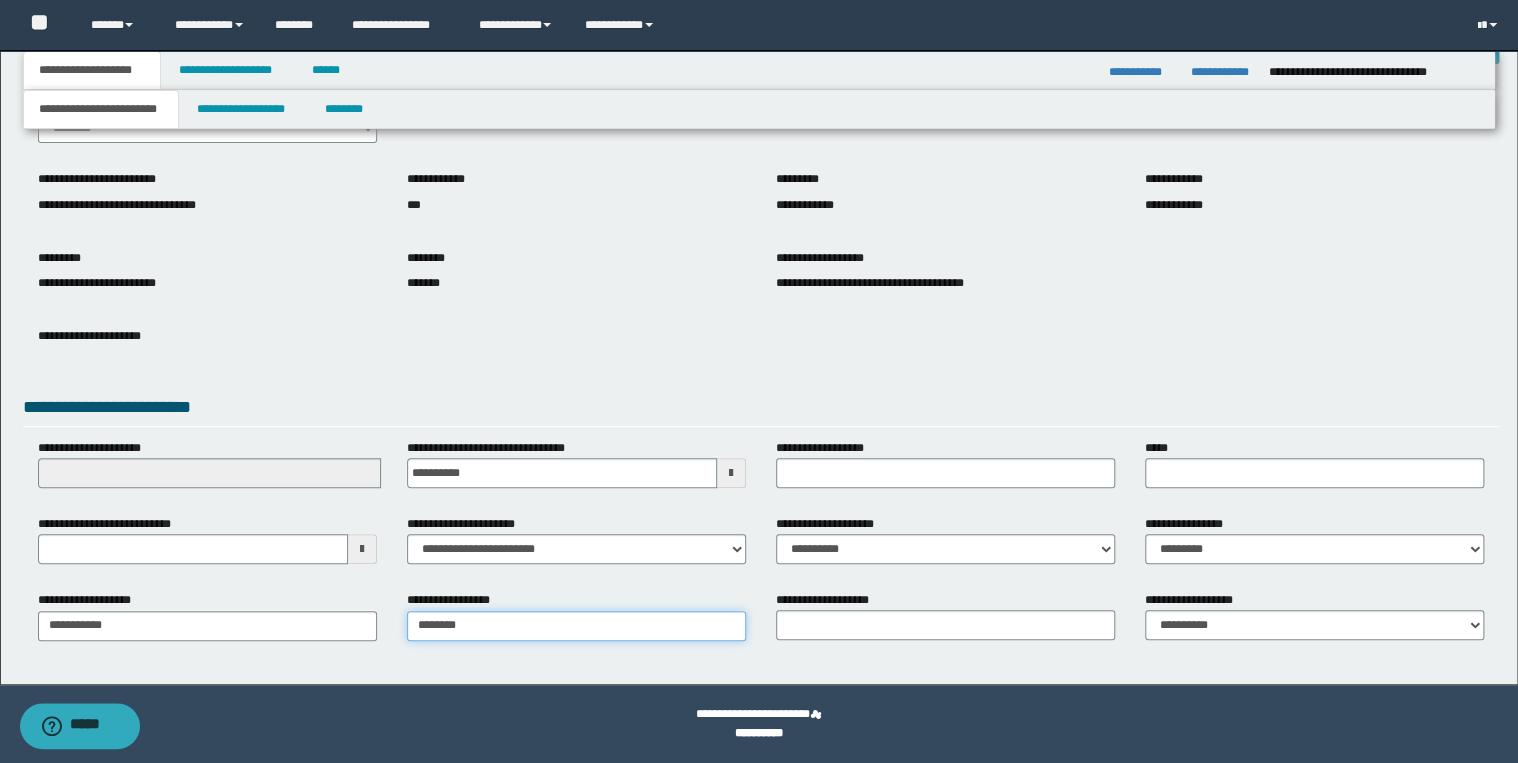 type on "**********" 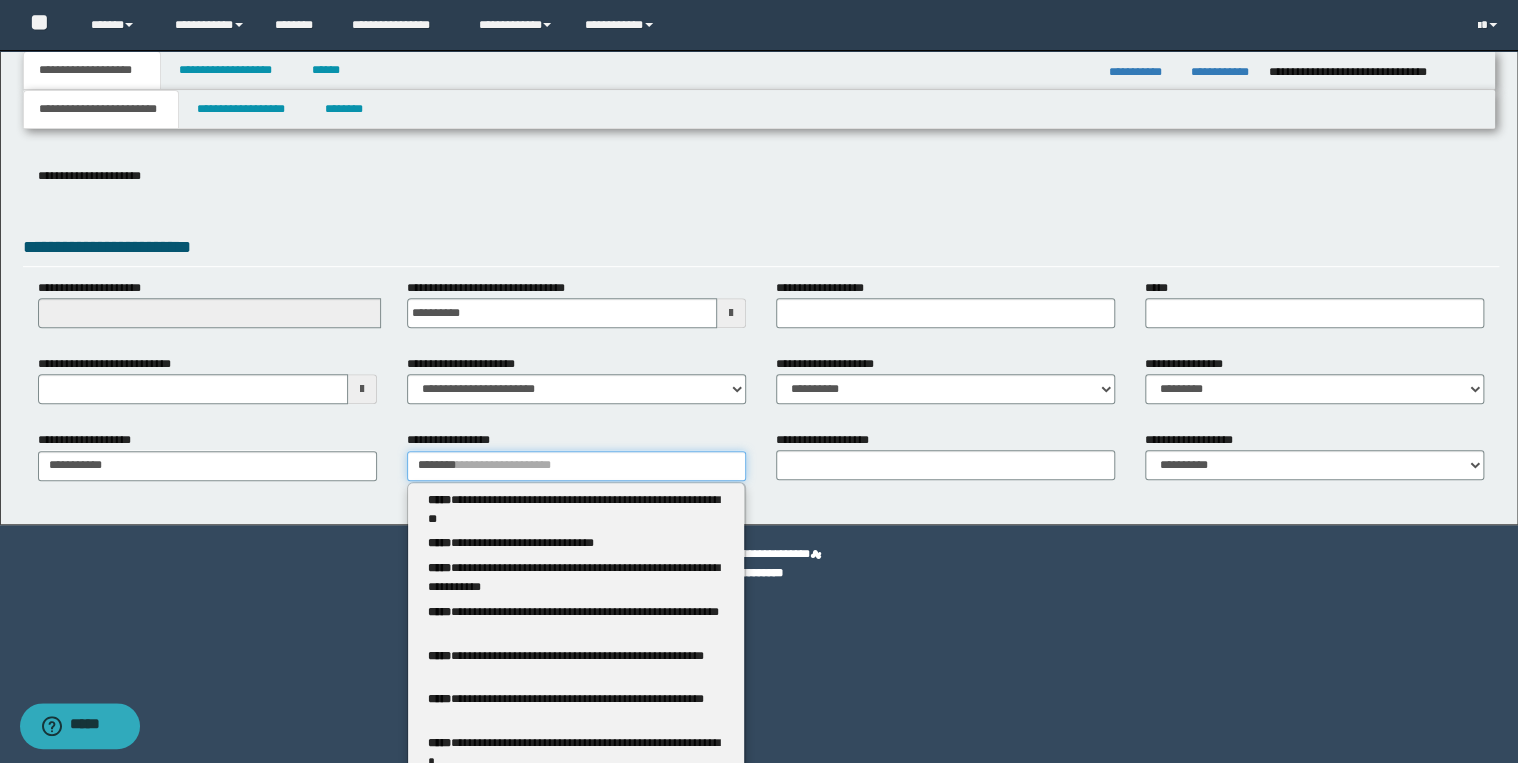 type 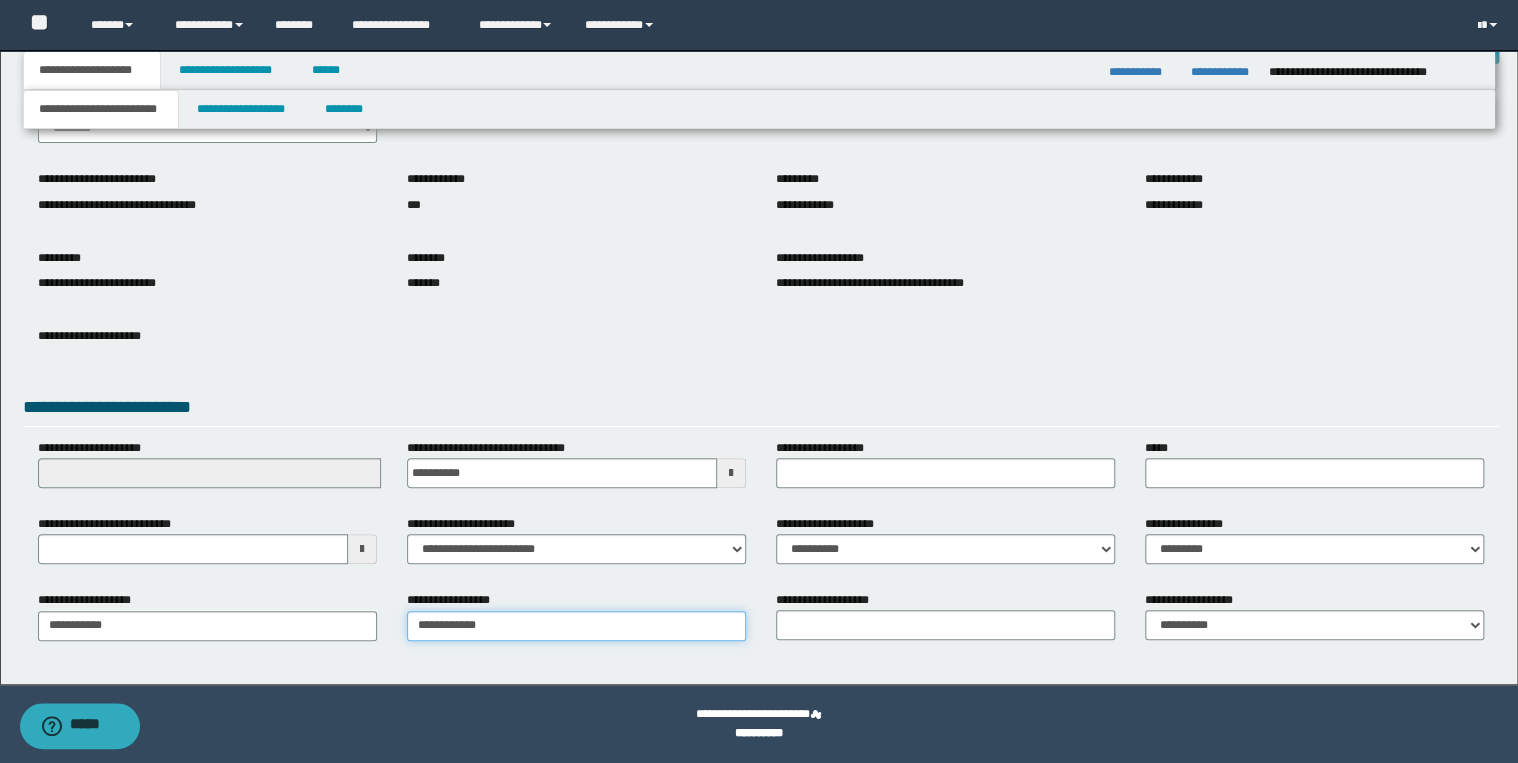 type on "**********" 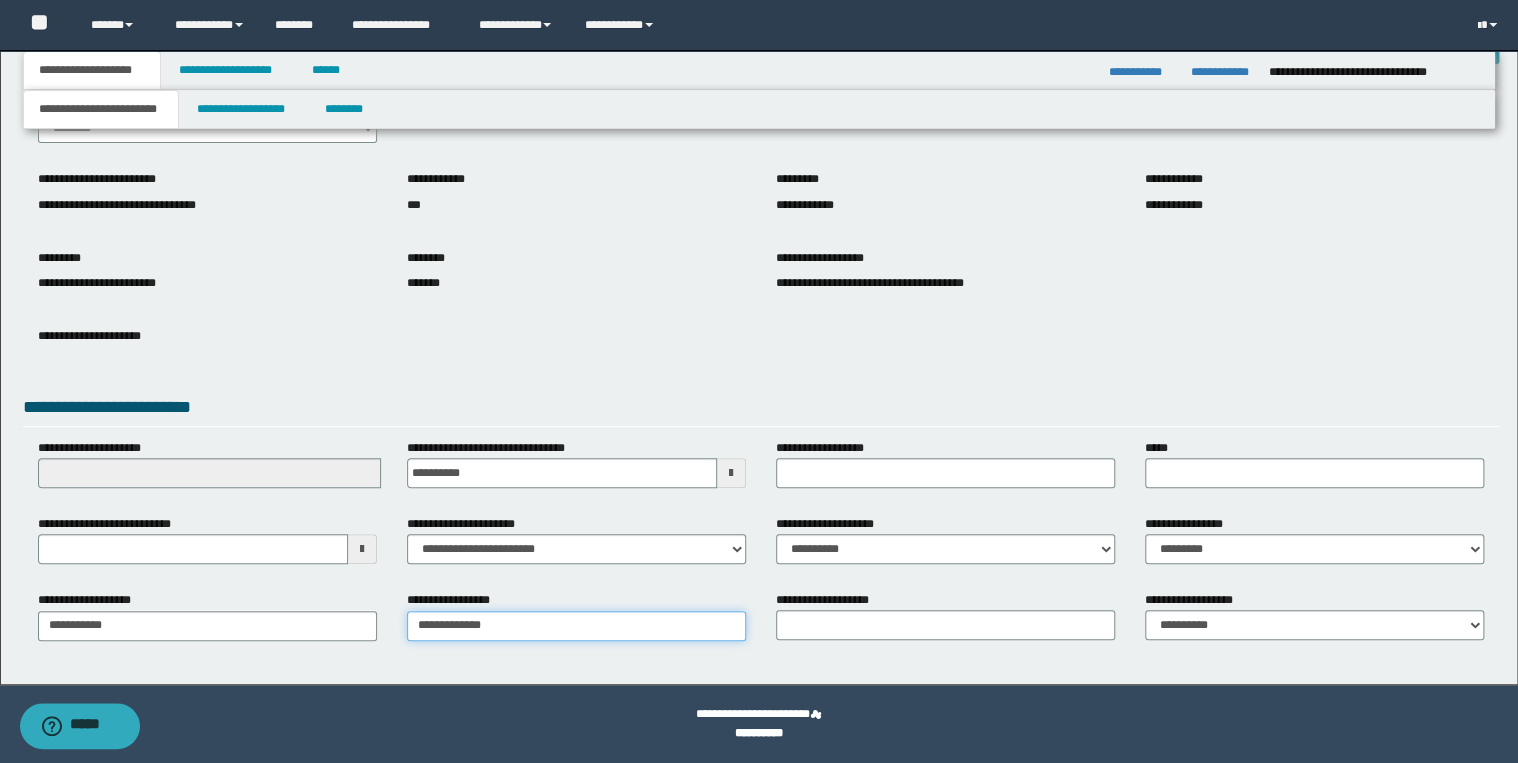 type on "**********" 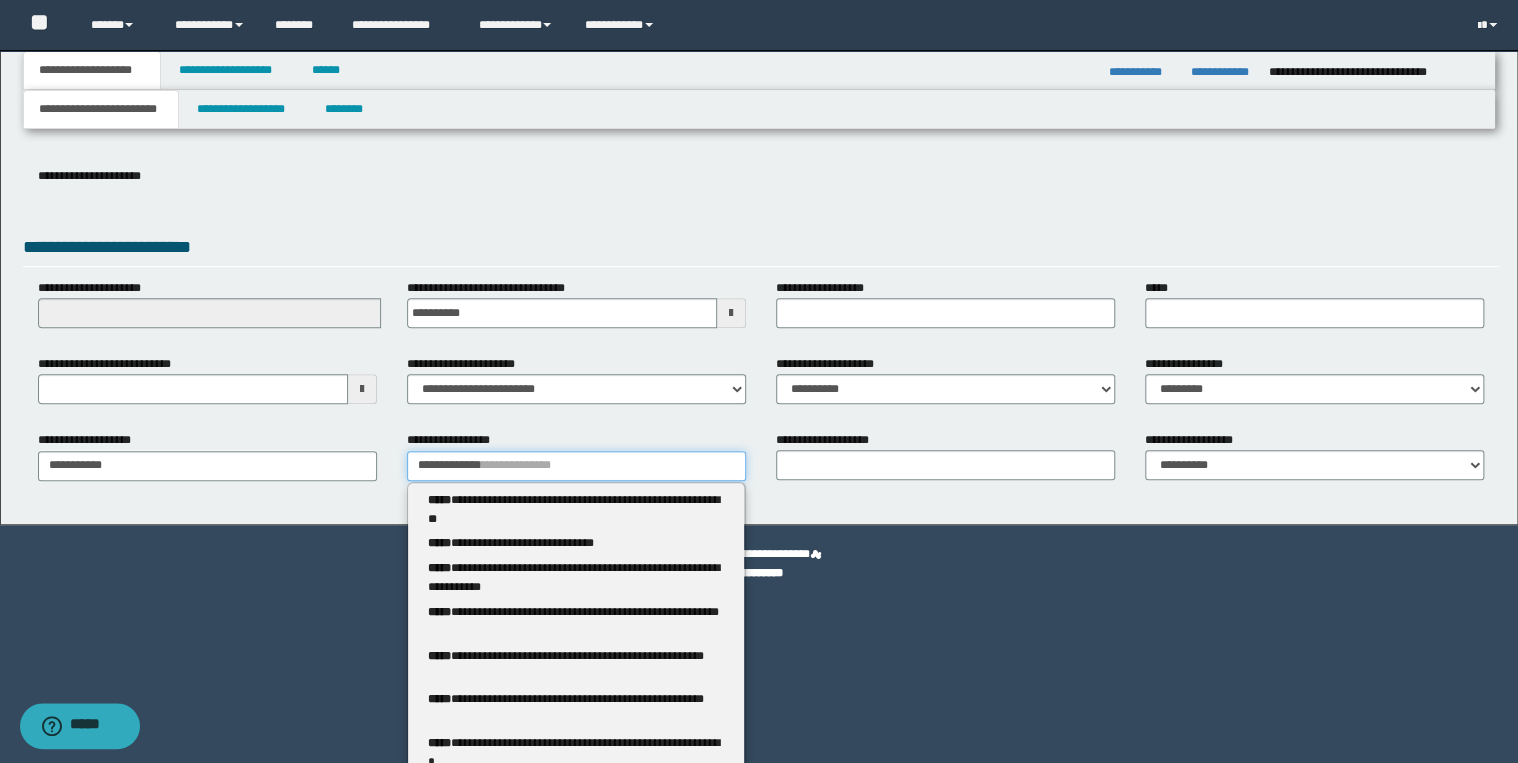 type 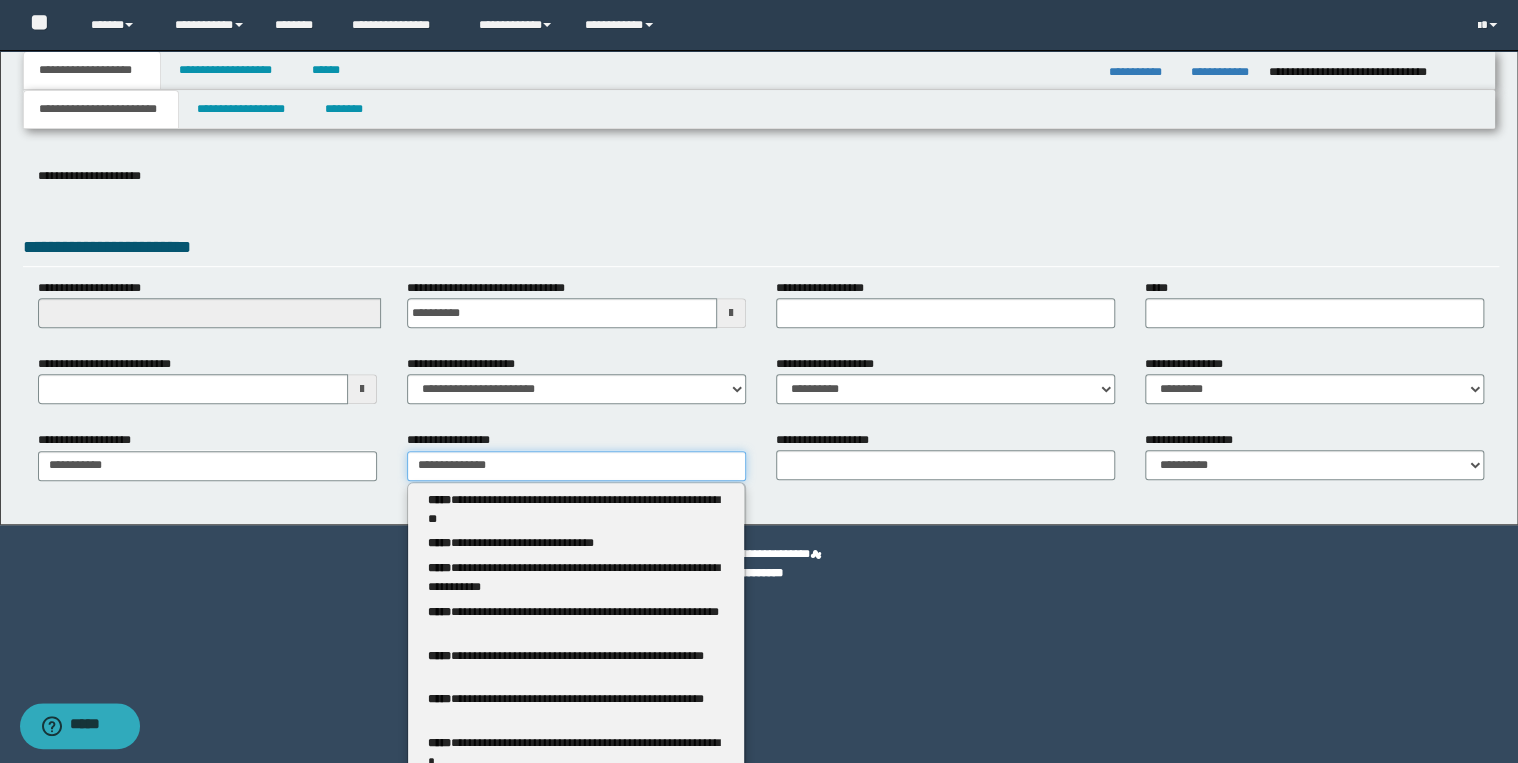 scroll, scrollTop: 120, scrollLeft: 0, axis: vertical 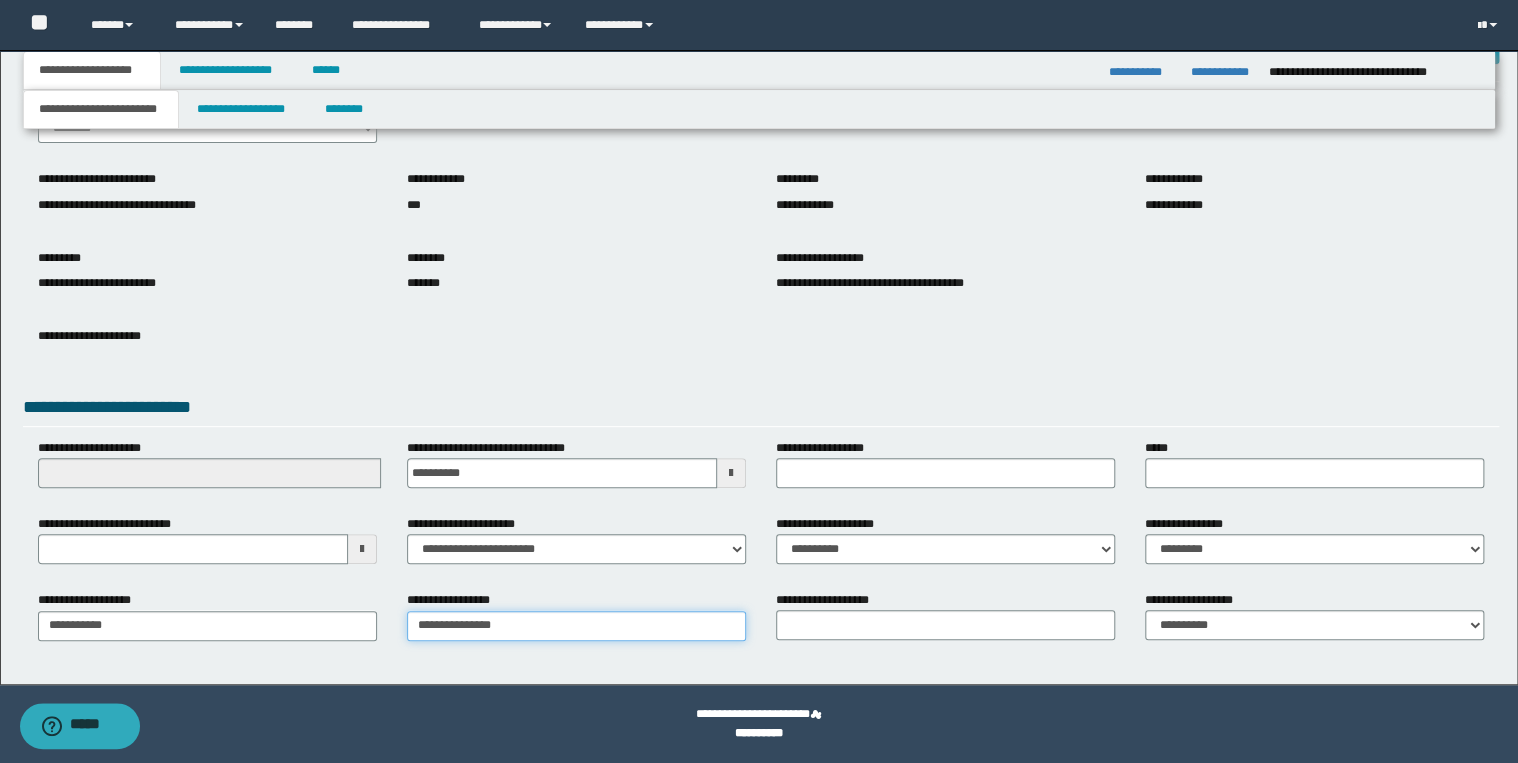 type on "**********" 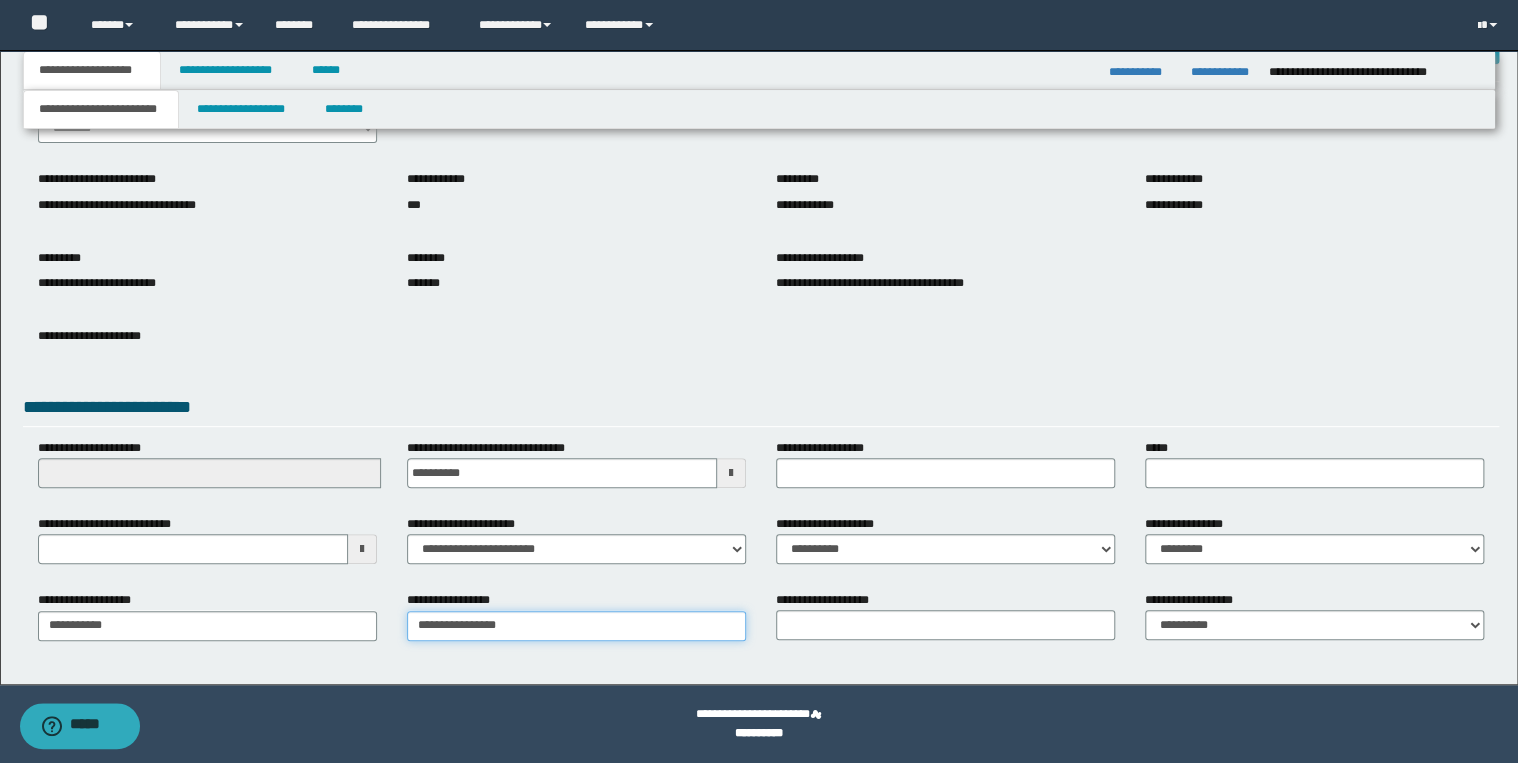 type on "**********" 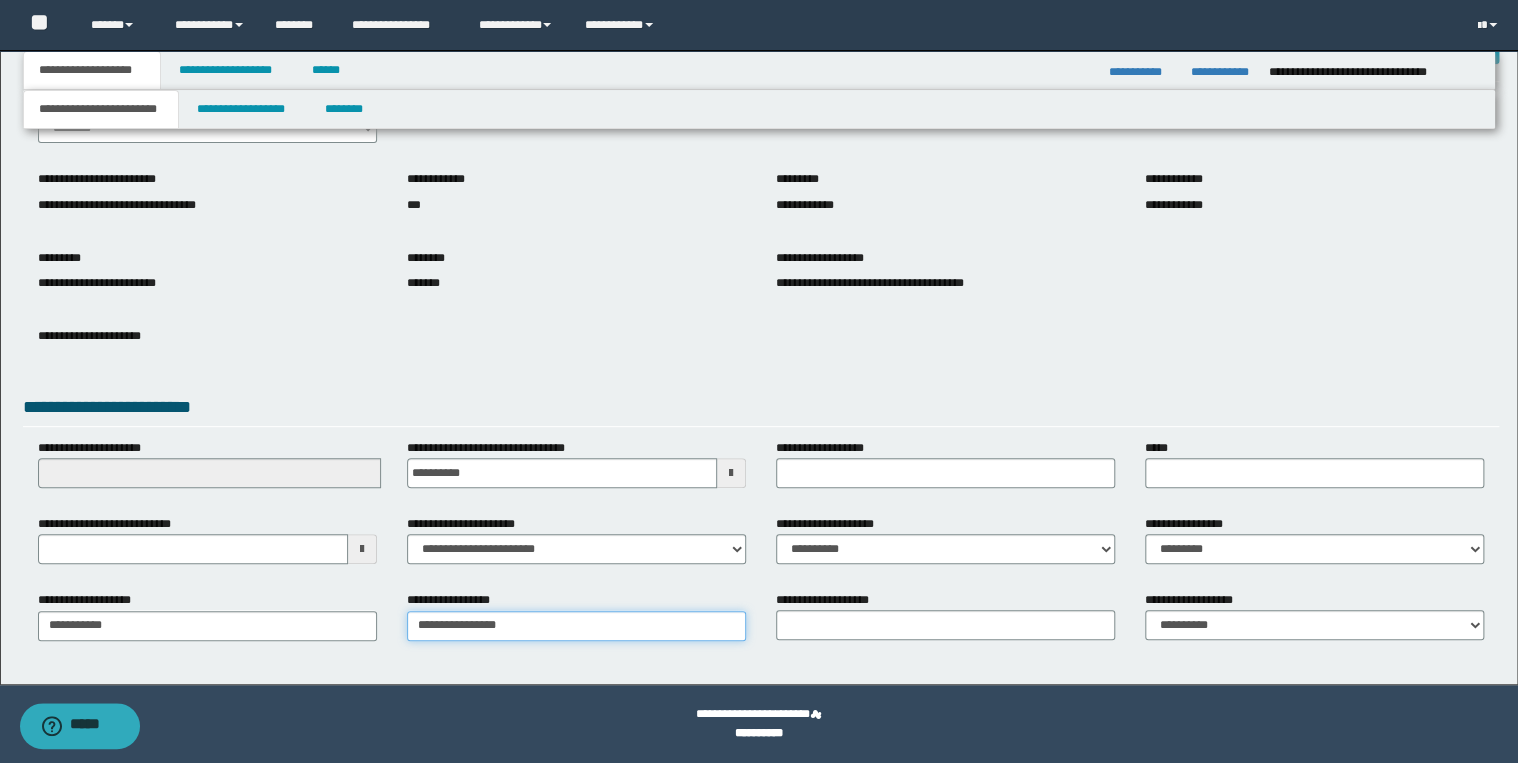 scroll, scrollTop: 280, scrollLeft: 0, axis: vertical 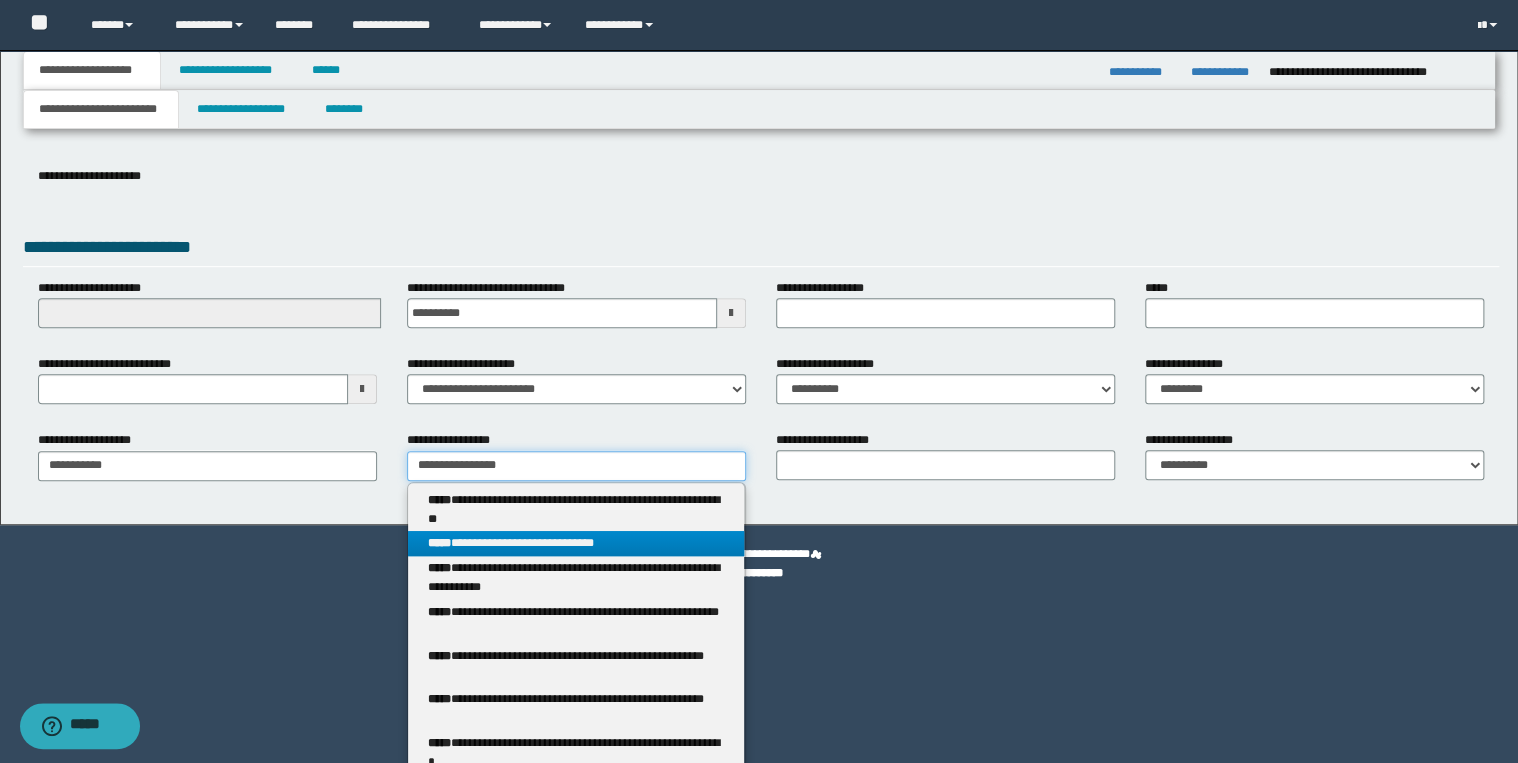 type on "**********" 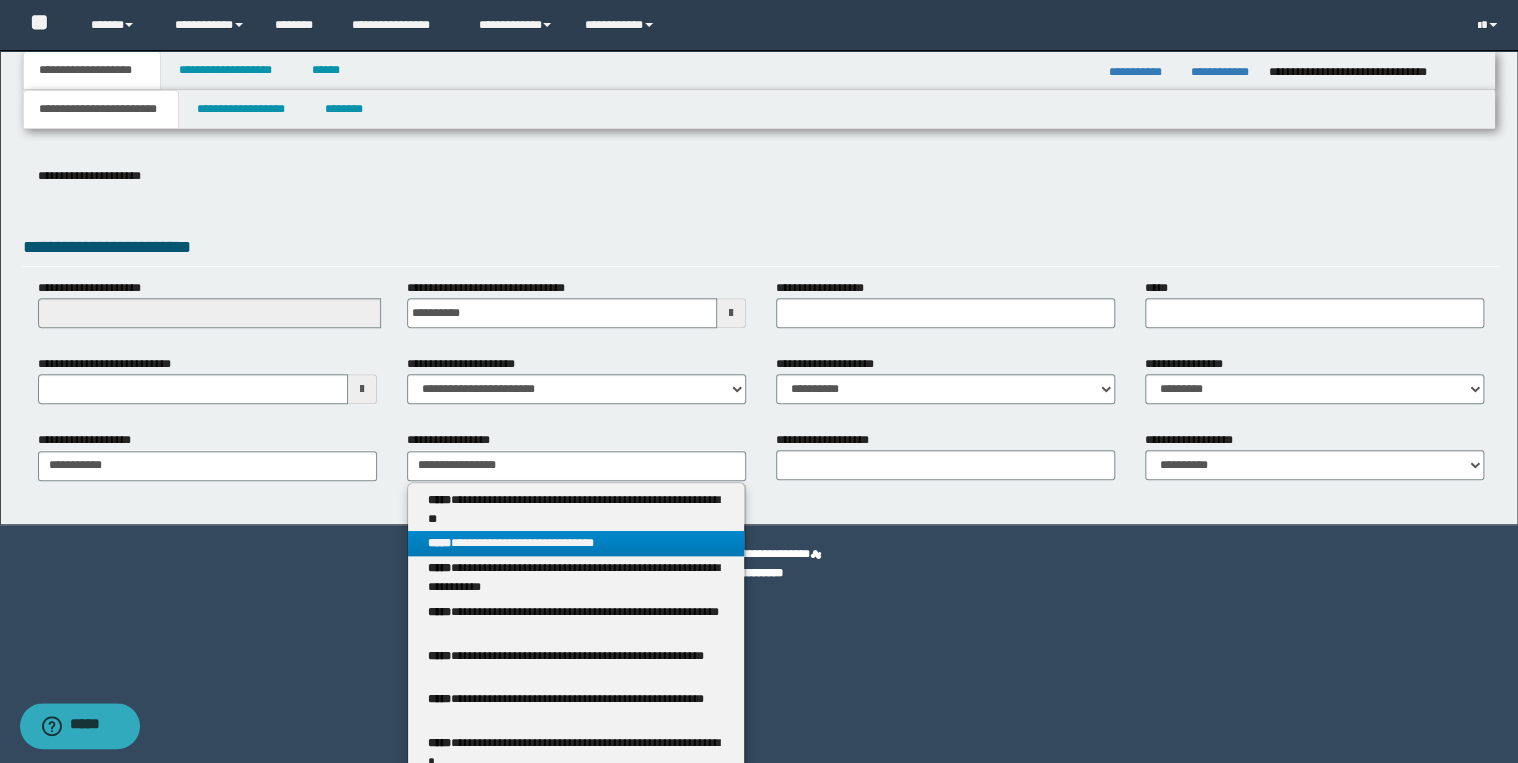click on "**********" at bounding box center (576, 543) 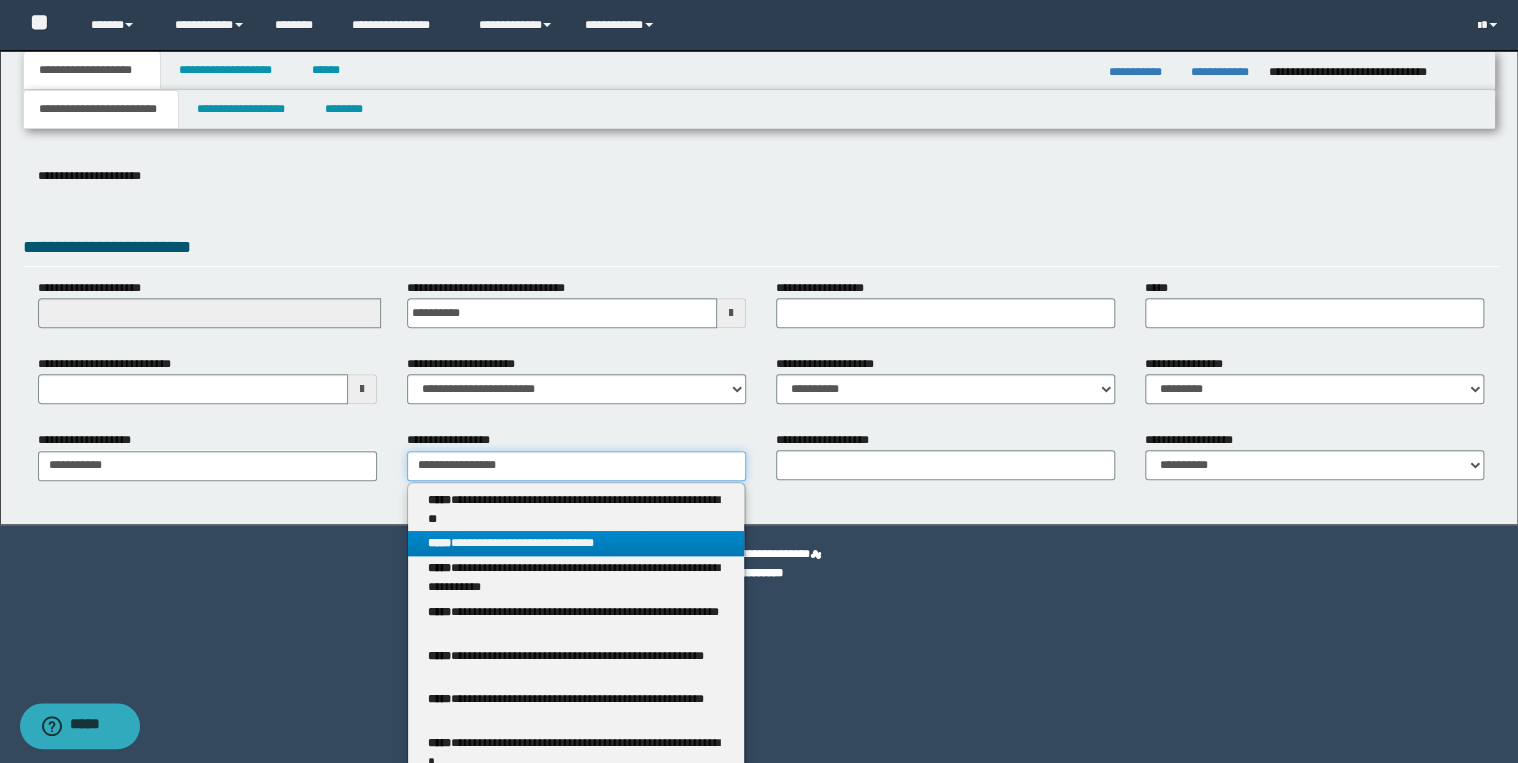 type 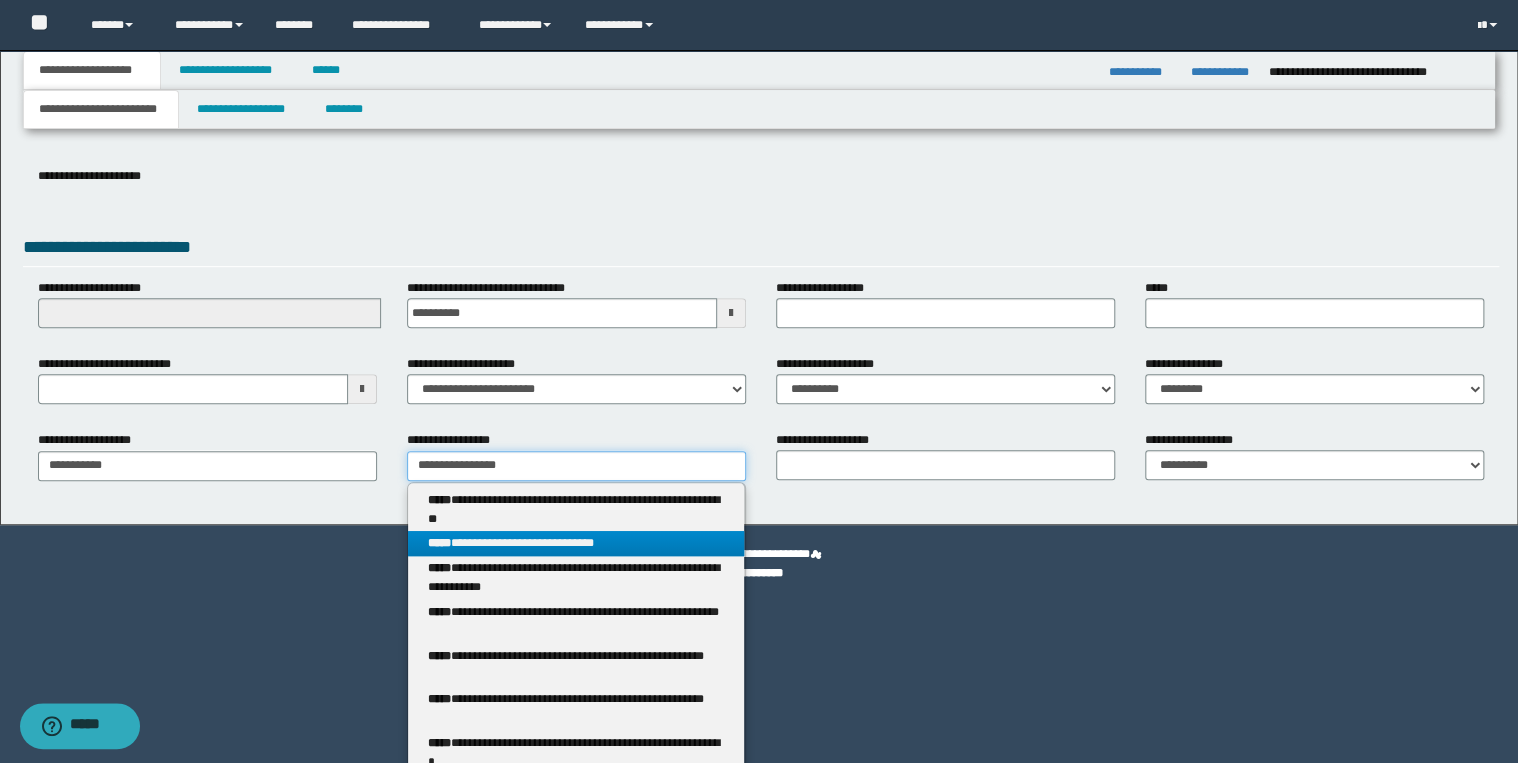 type on "**********" 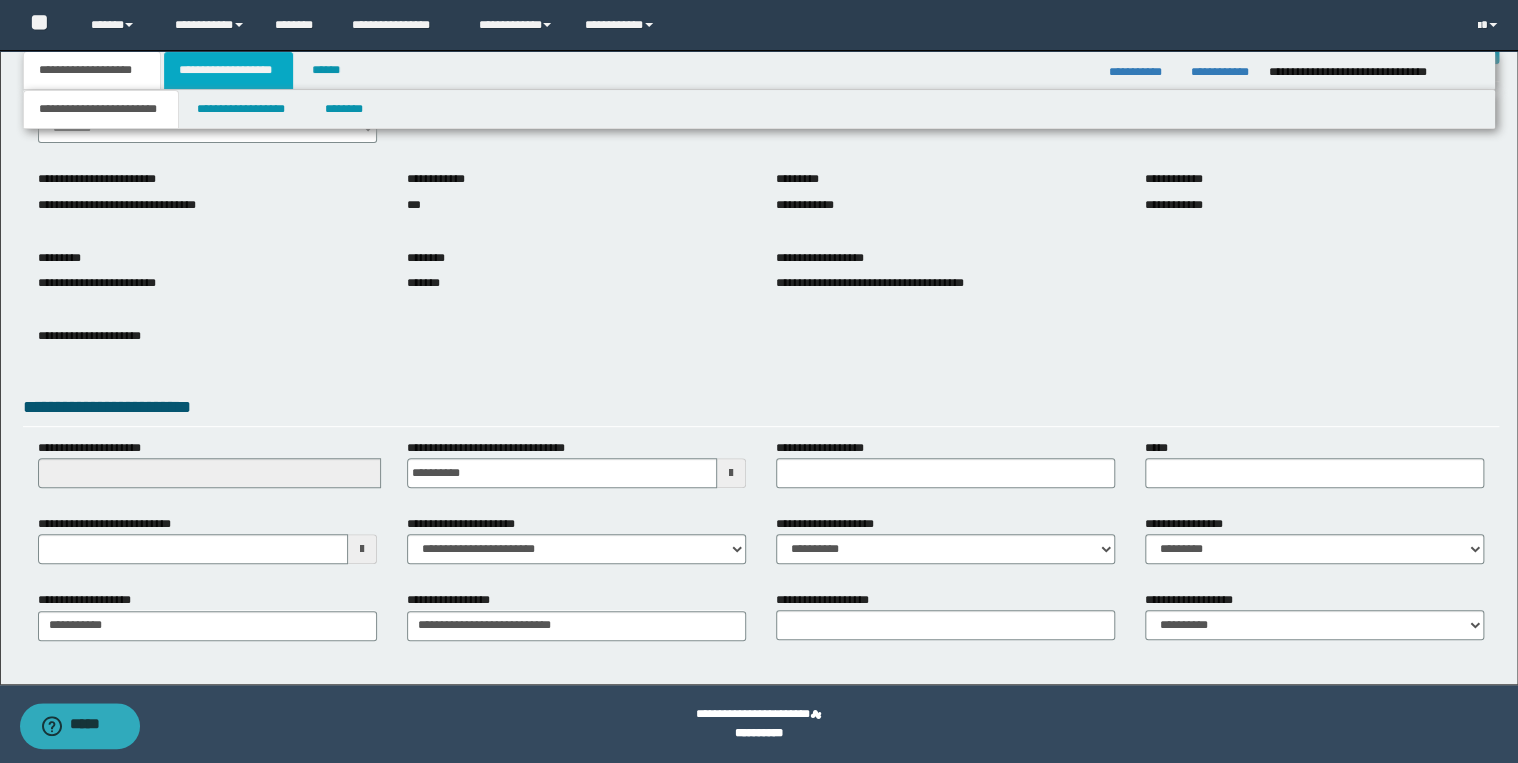 click on "**********" at bounding box center [228, 70] 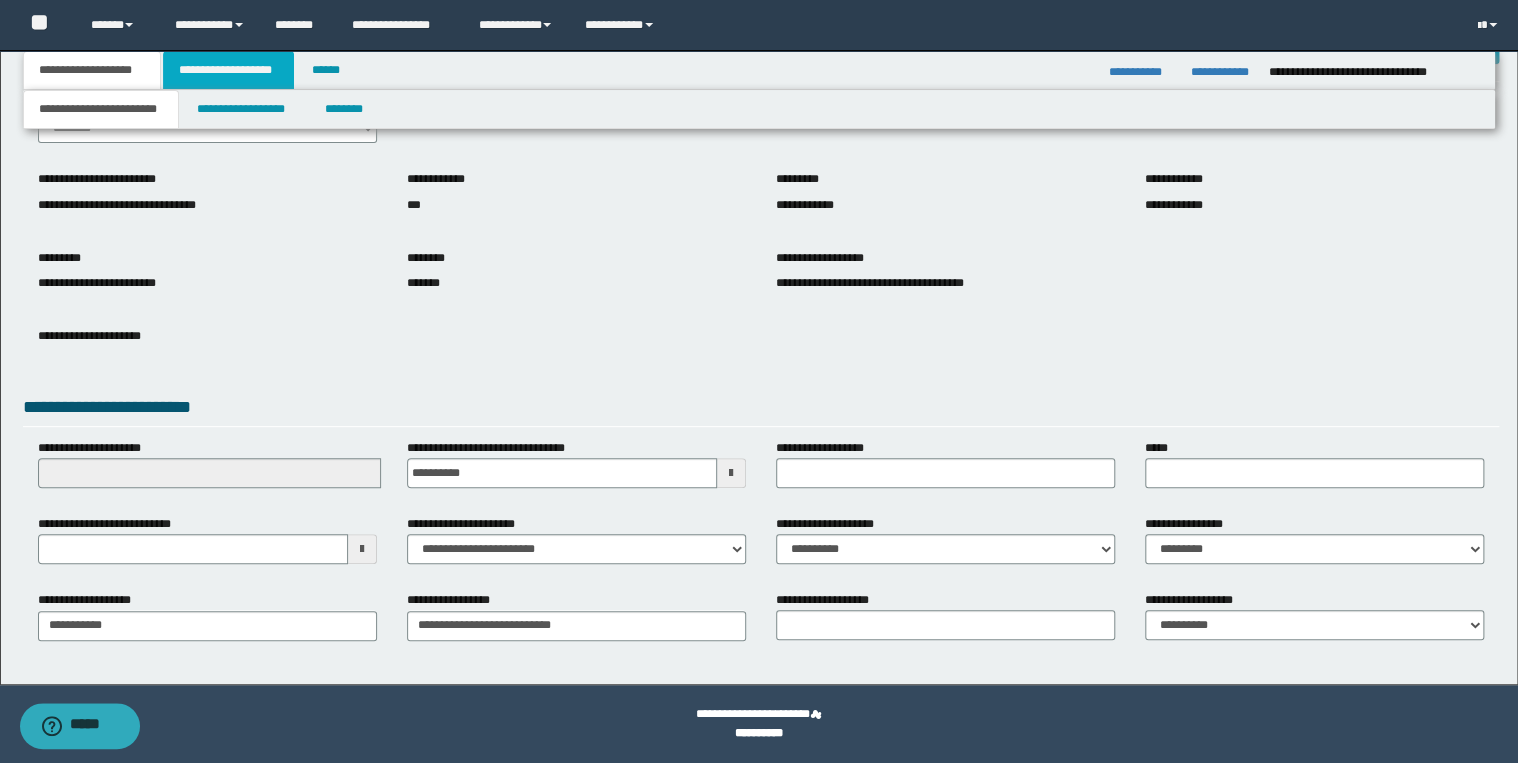scroll, scrollTop: 0, scrollLeft: 0, axis: both 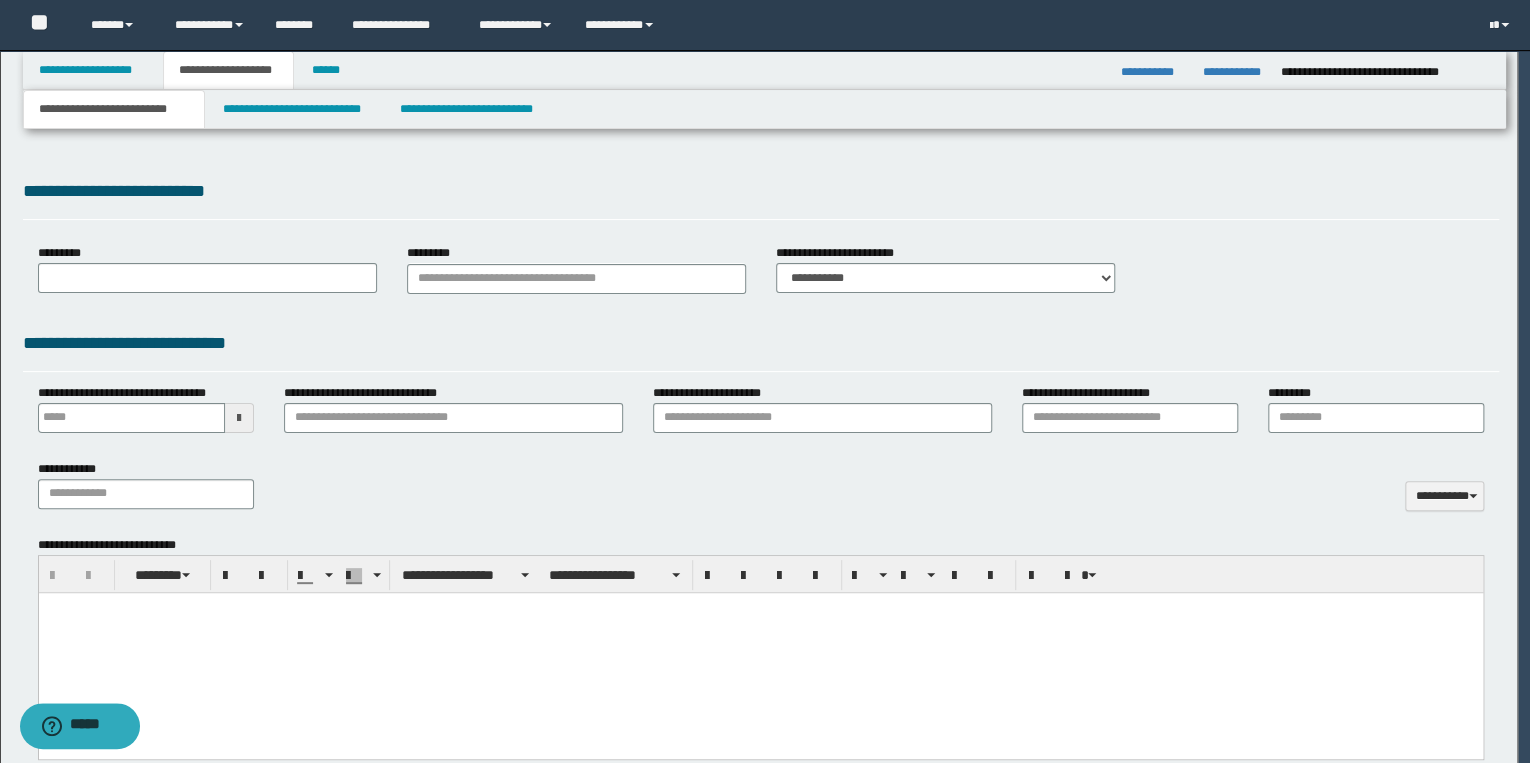 type 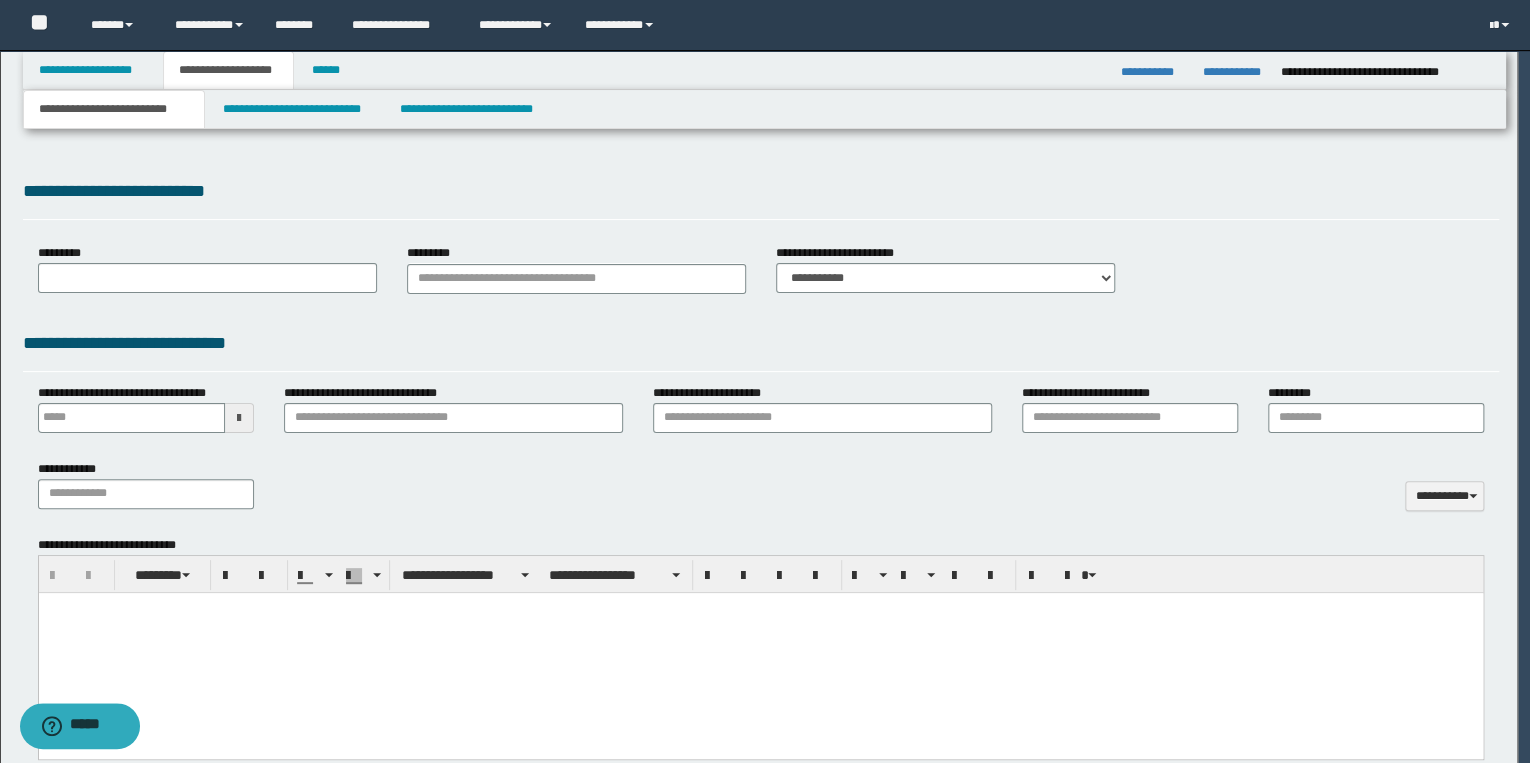 scroll, scrollTop: 0, scrollLeft: 0, axis: both 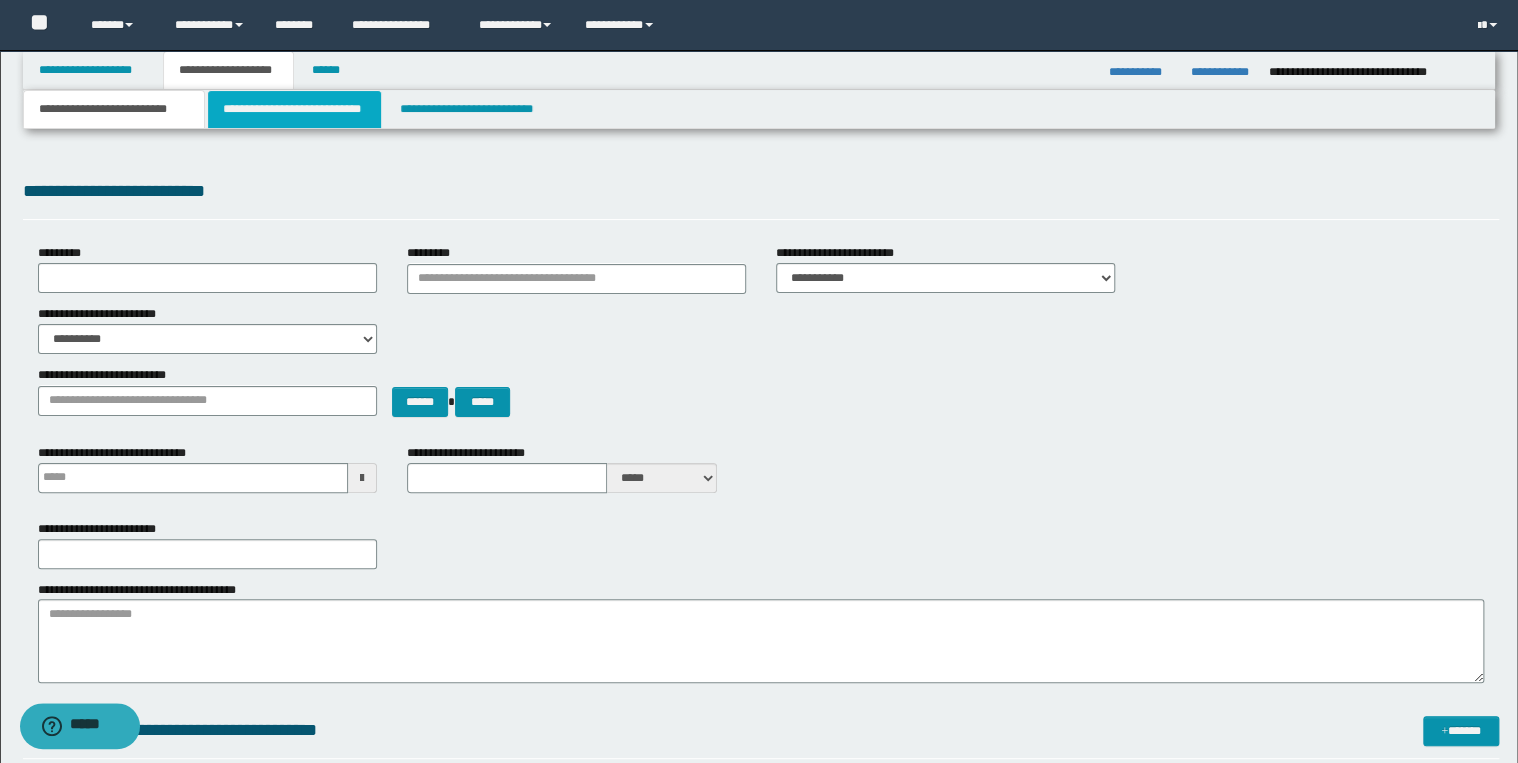 click on "**********" at bounding box center (294, 109) 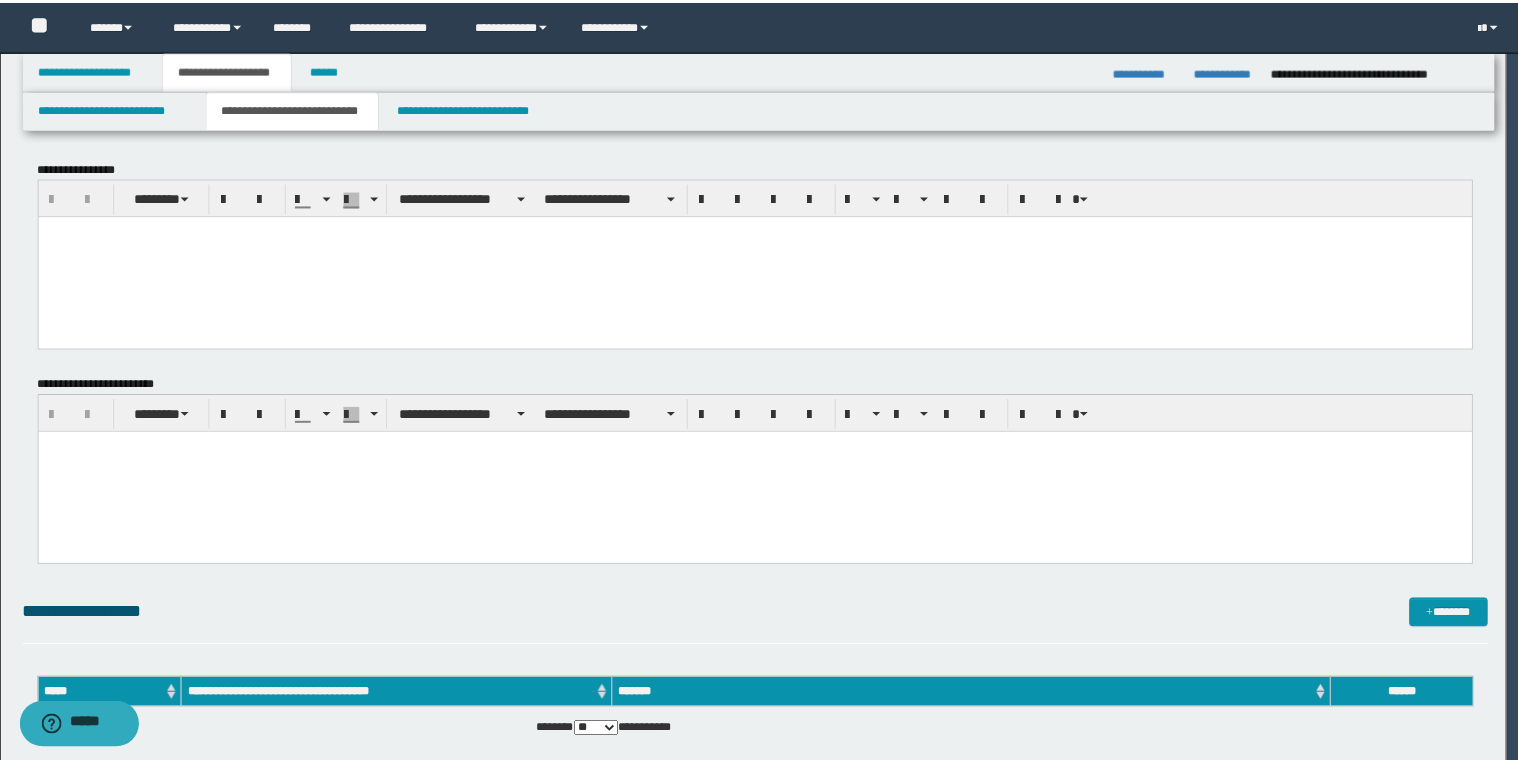 scroll, scrollTop: 0, scrollLeft: 0, axis: both 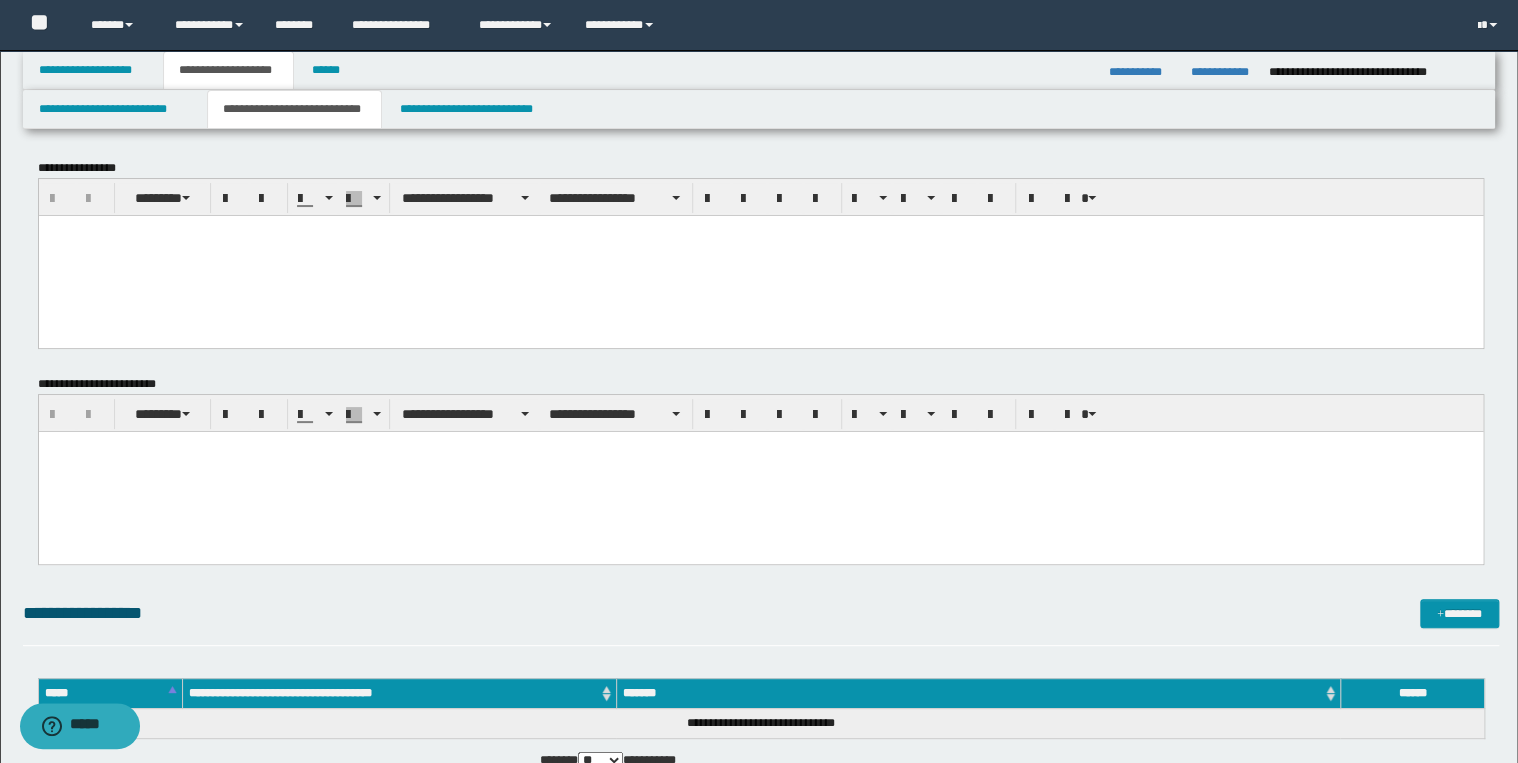 click at bounding box center [760, 255] 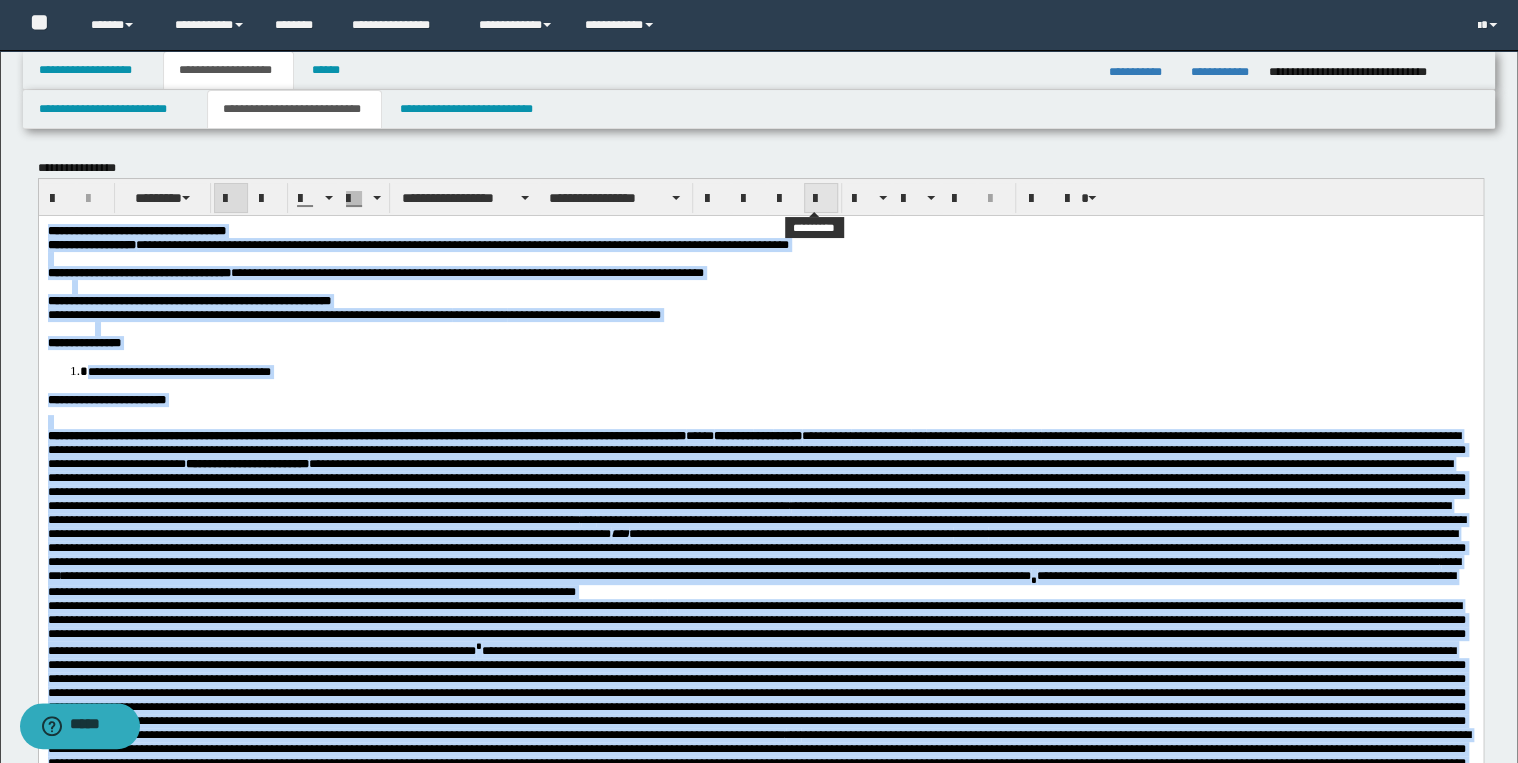 click at bounding box center (821, 199) 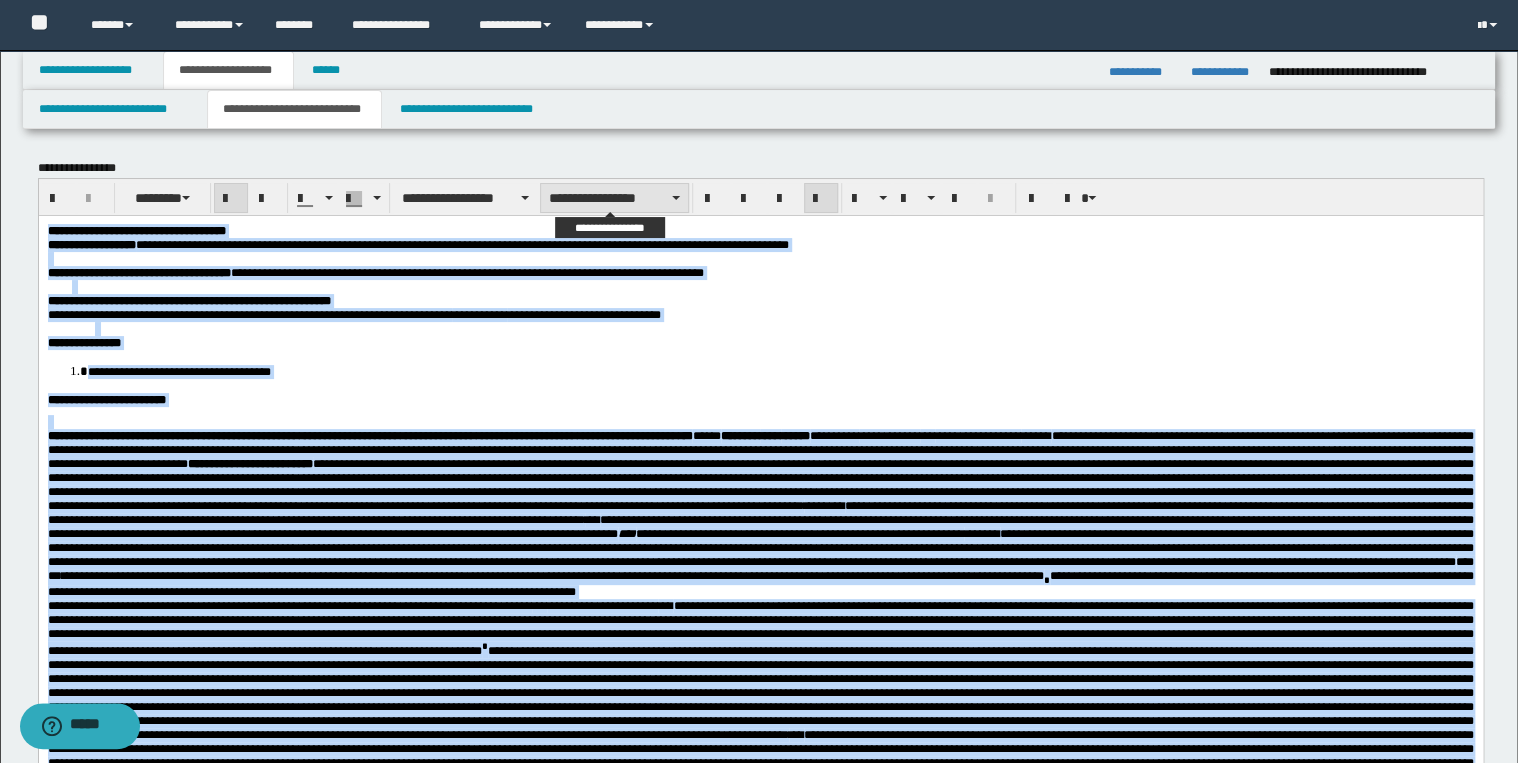 click on "**********" at bounding box center (614, 198) 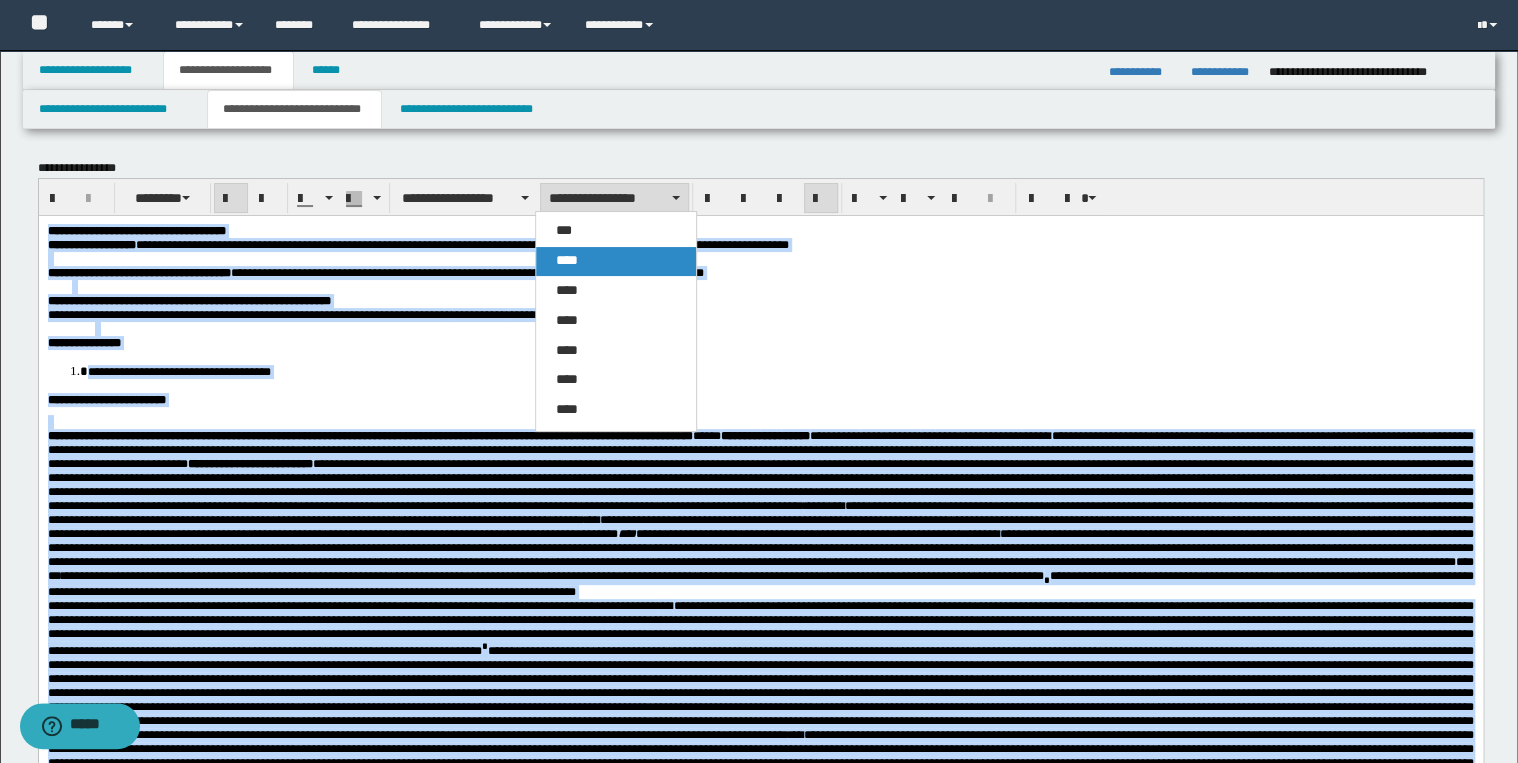 click on "****" at bounding box center (616, 261) 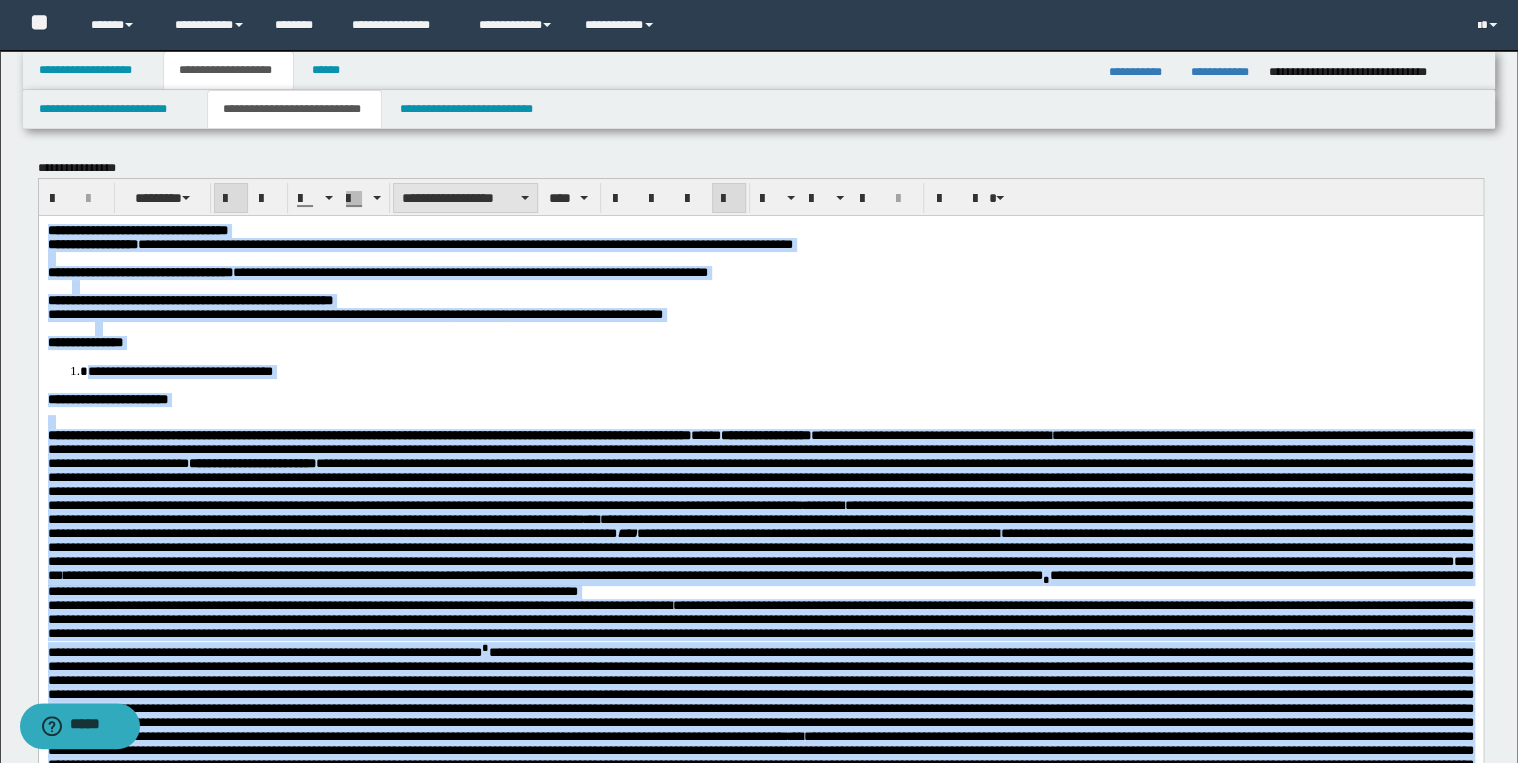 click on "**********" at bounding box center [465, 198] 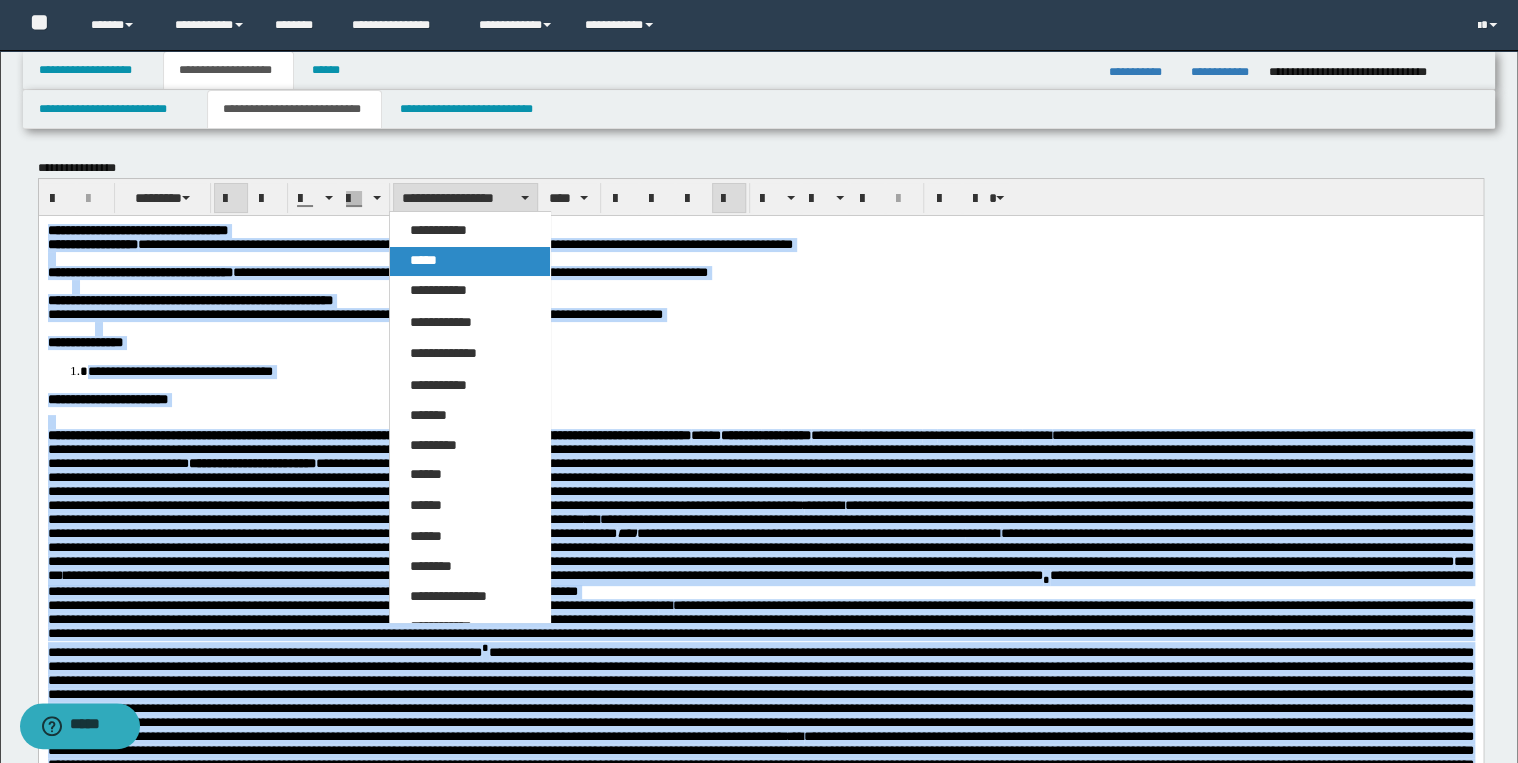 click on "*****" at bounding box center (470, 261) 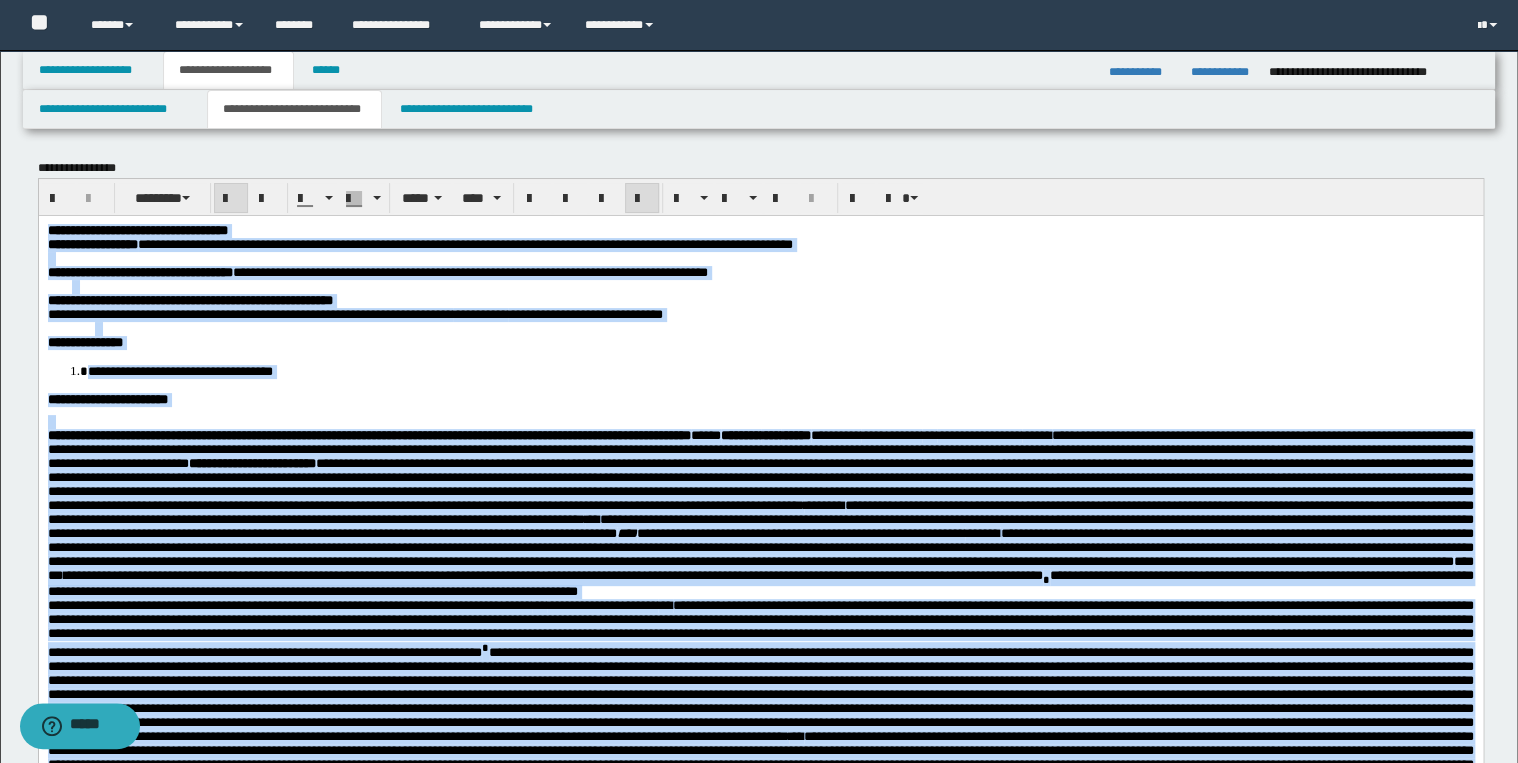 click on "**********" at bounding box center (760, 513) 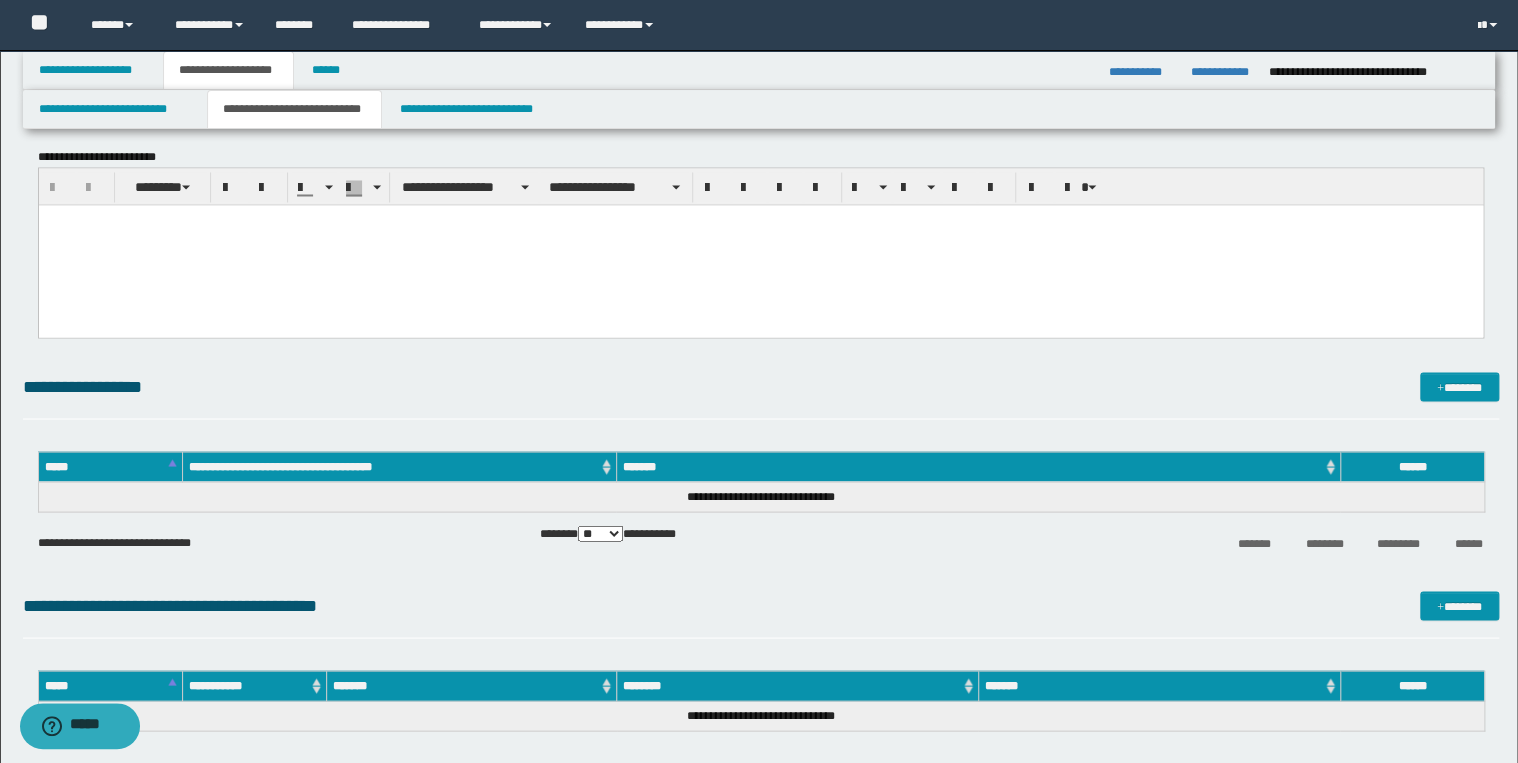 scroll, scrollTop: 1680, scrollLeft: 0, axis: vertical 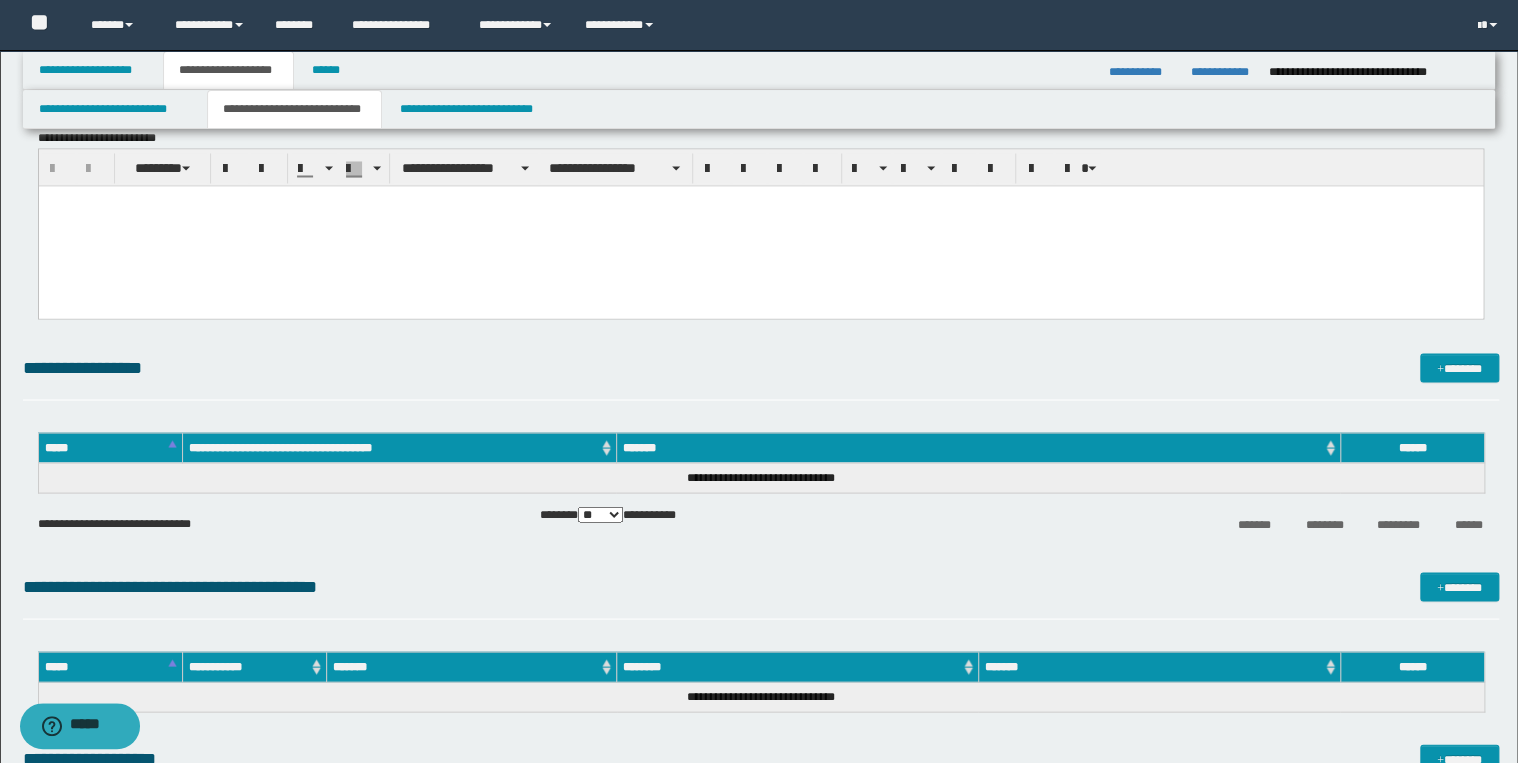 click at bounding box center [760, 225] 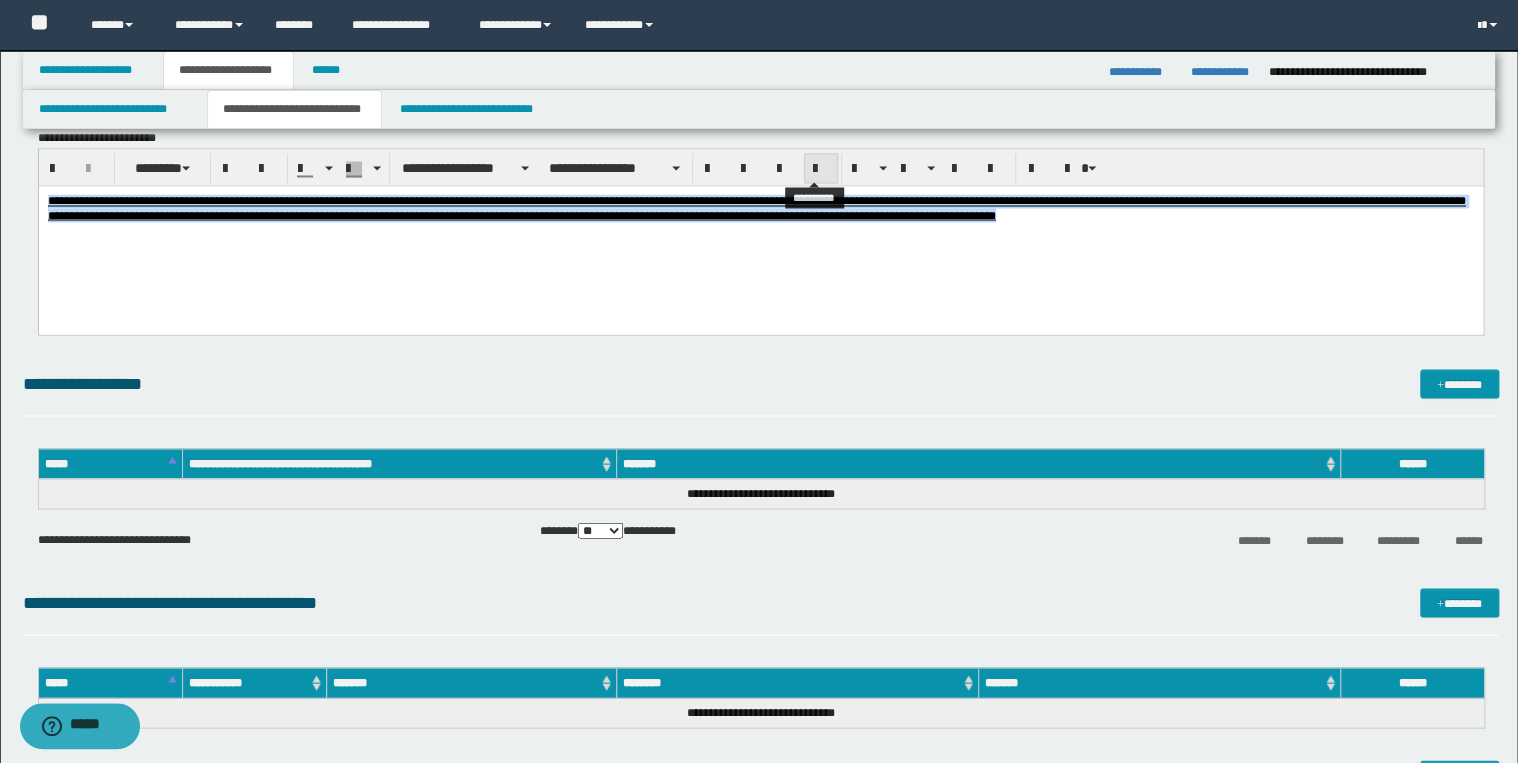 click at bounding box center [821, 169] 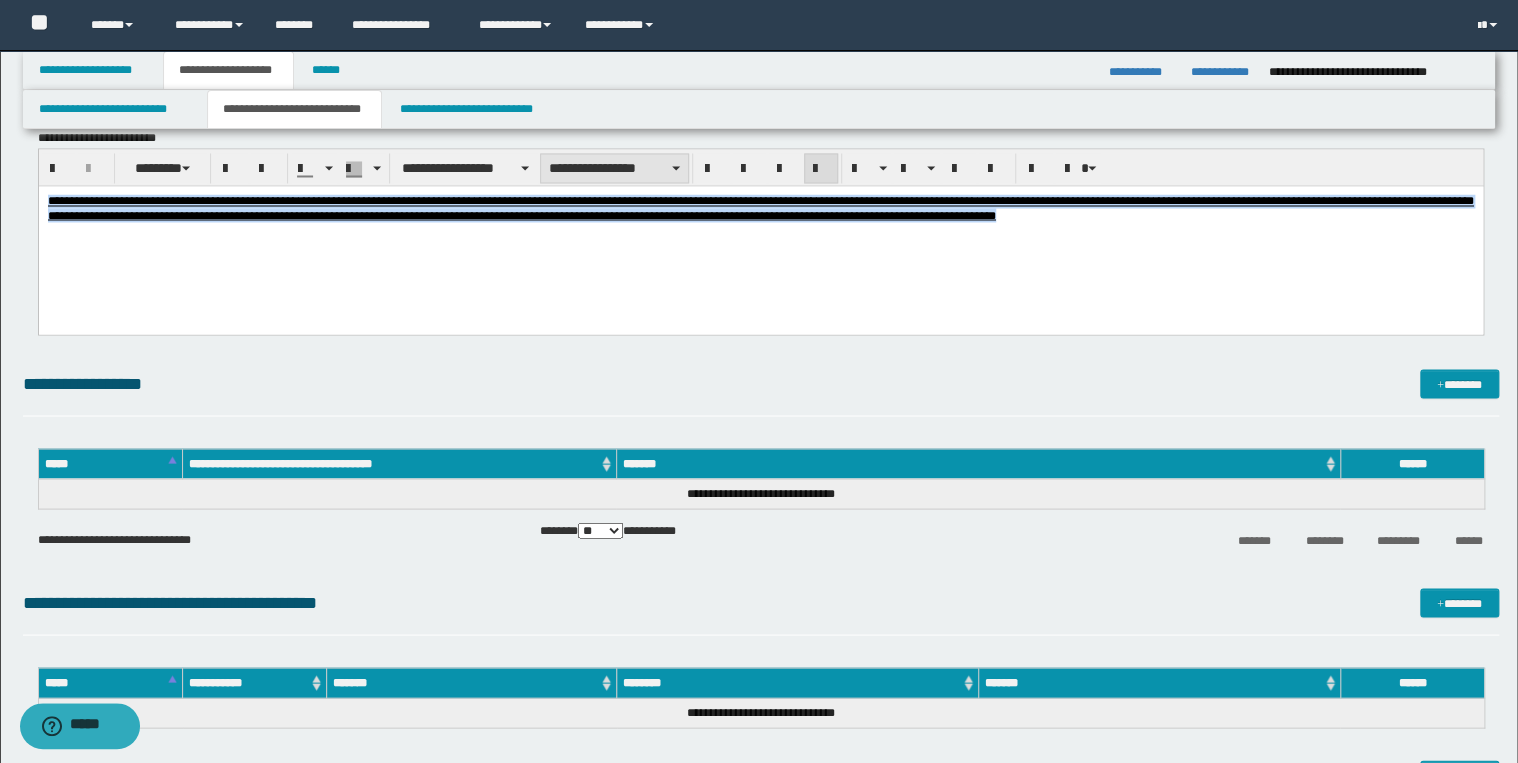 click on "**********" at bounding box center [614, 168] 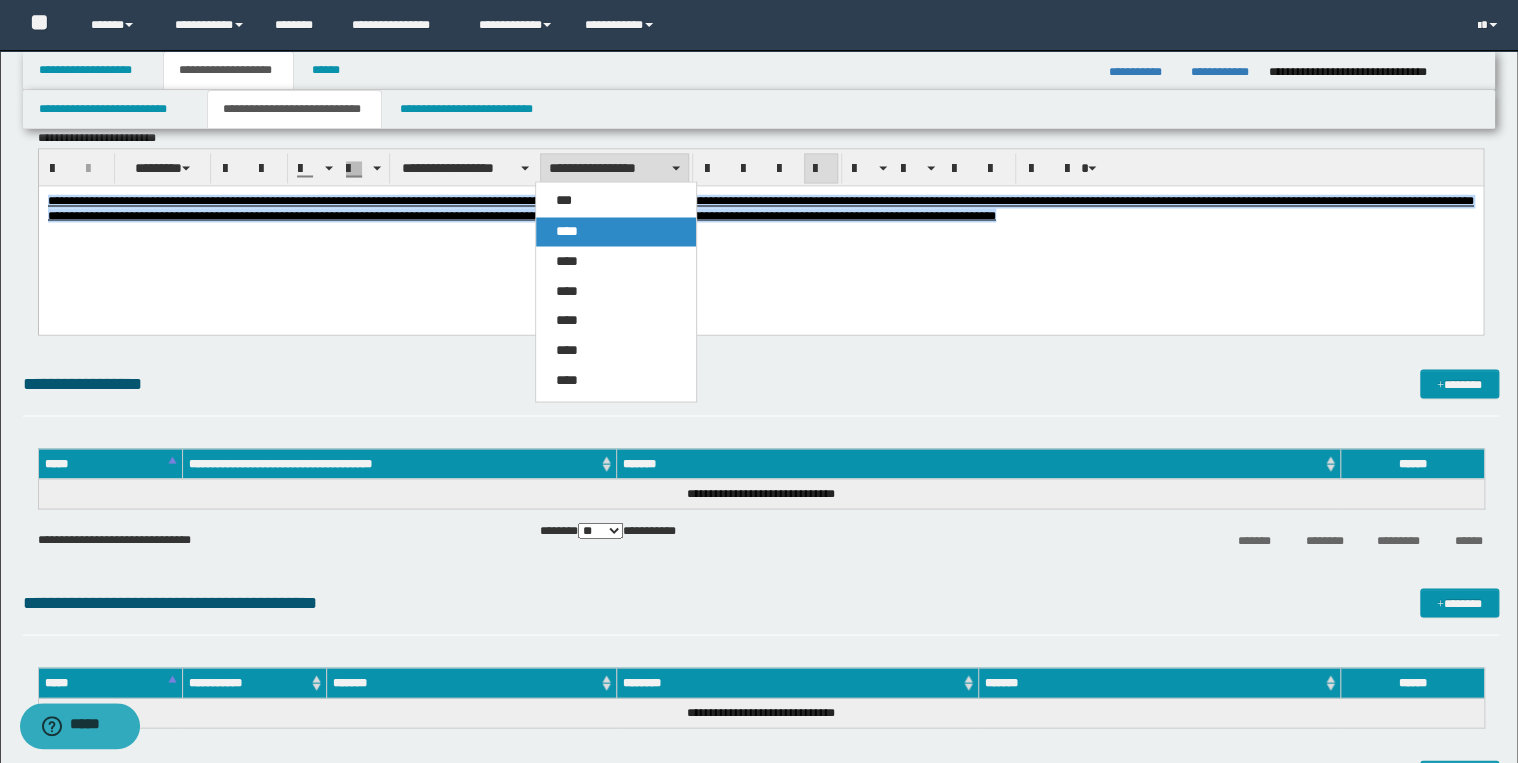 click on "****" at bounding box center [616, 231] 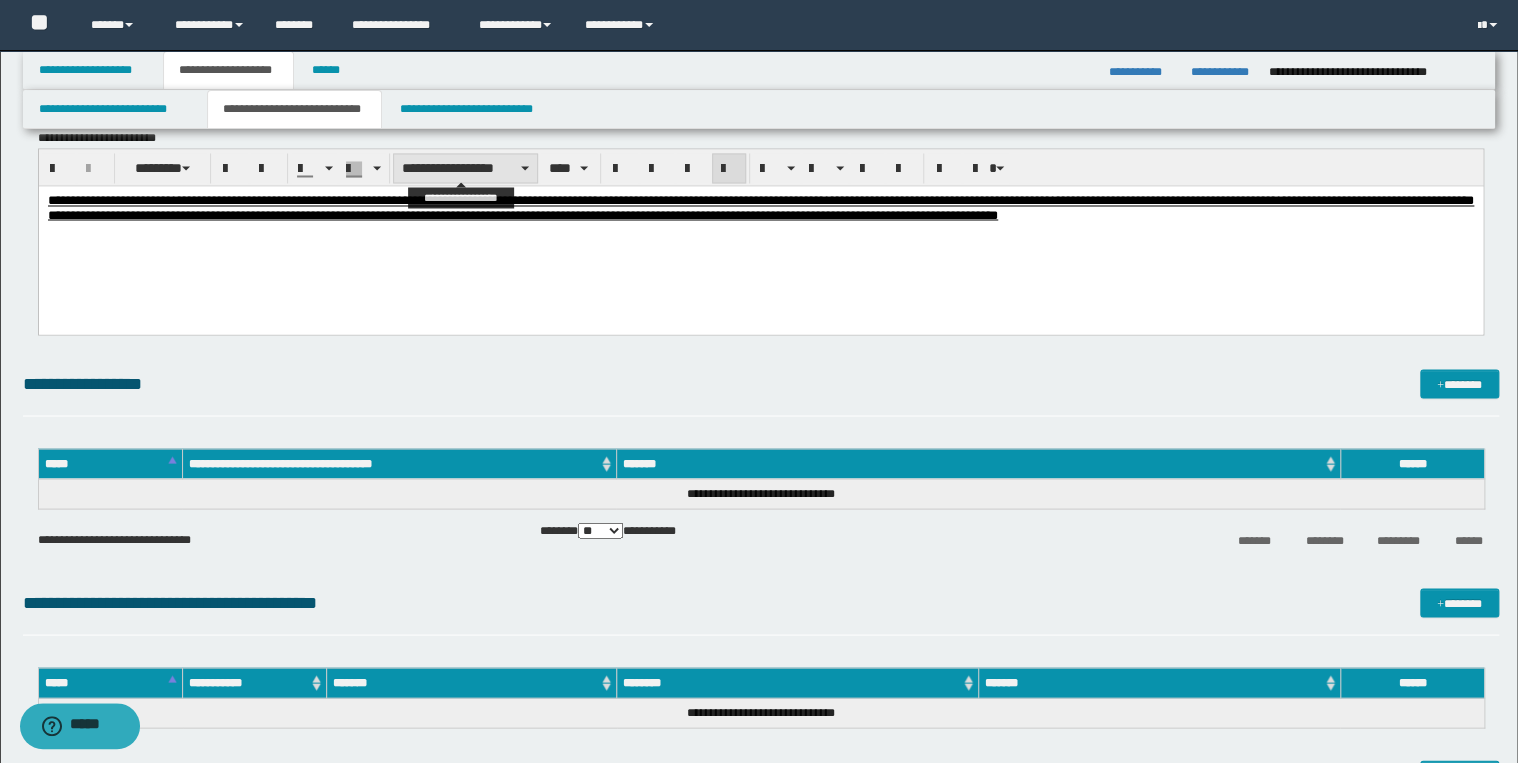 click on "**********" at bounding box center (465, 168) 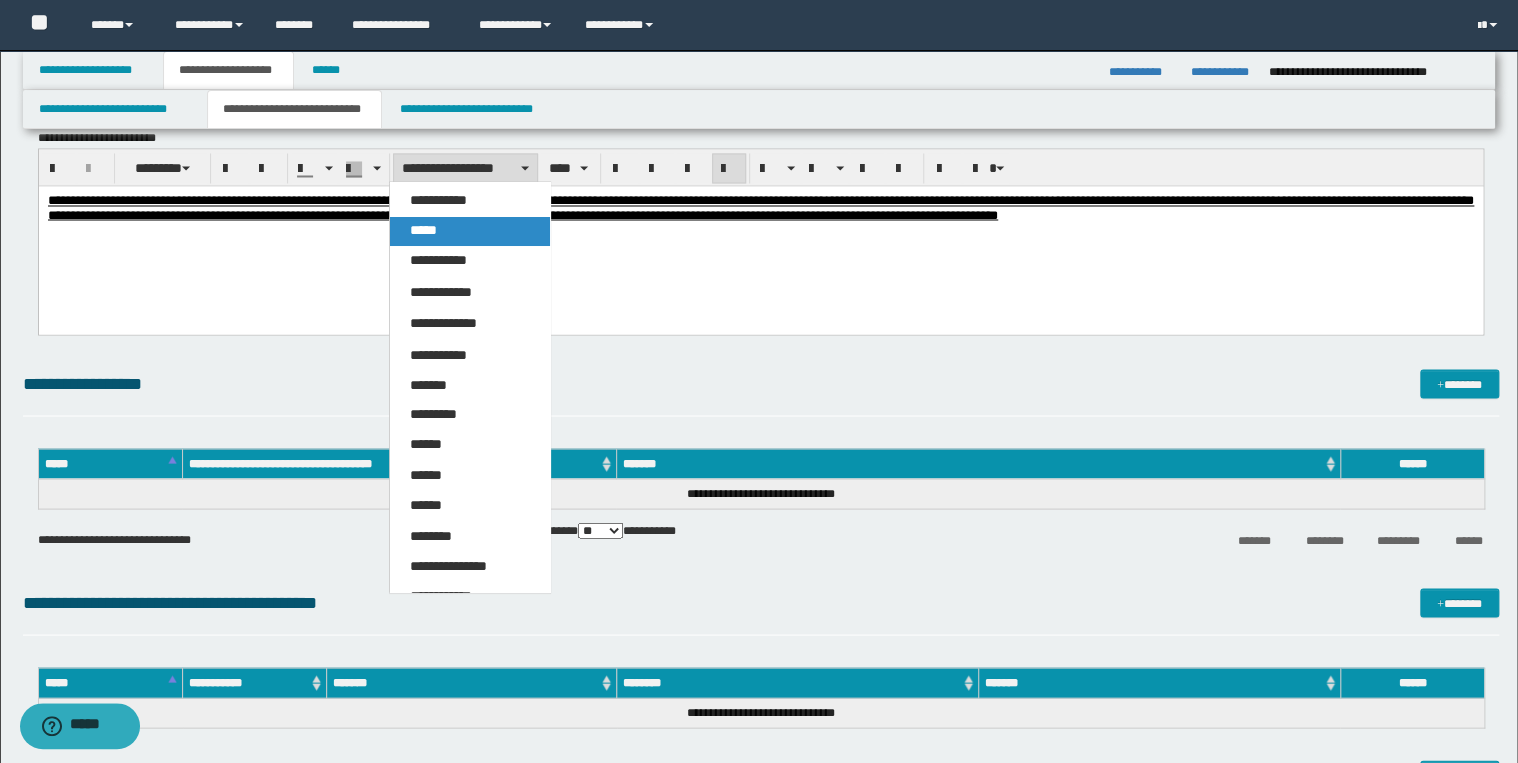 click on "*****" at bounding box center [470, 231] 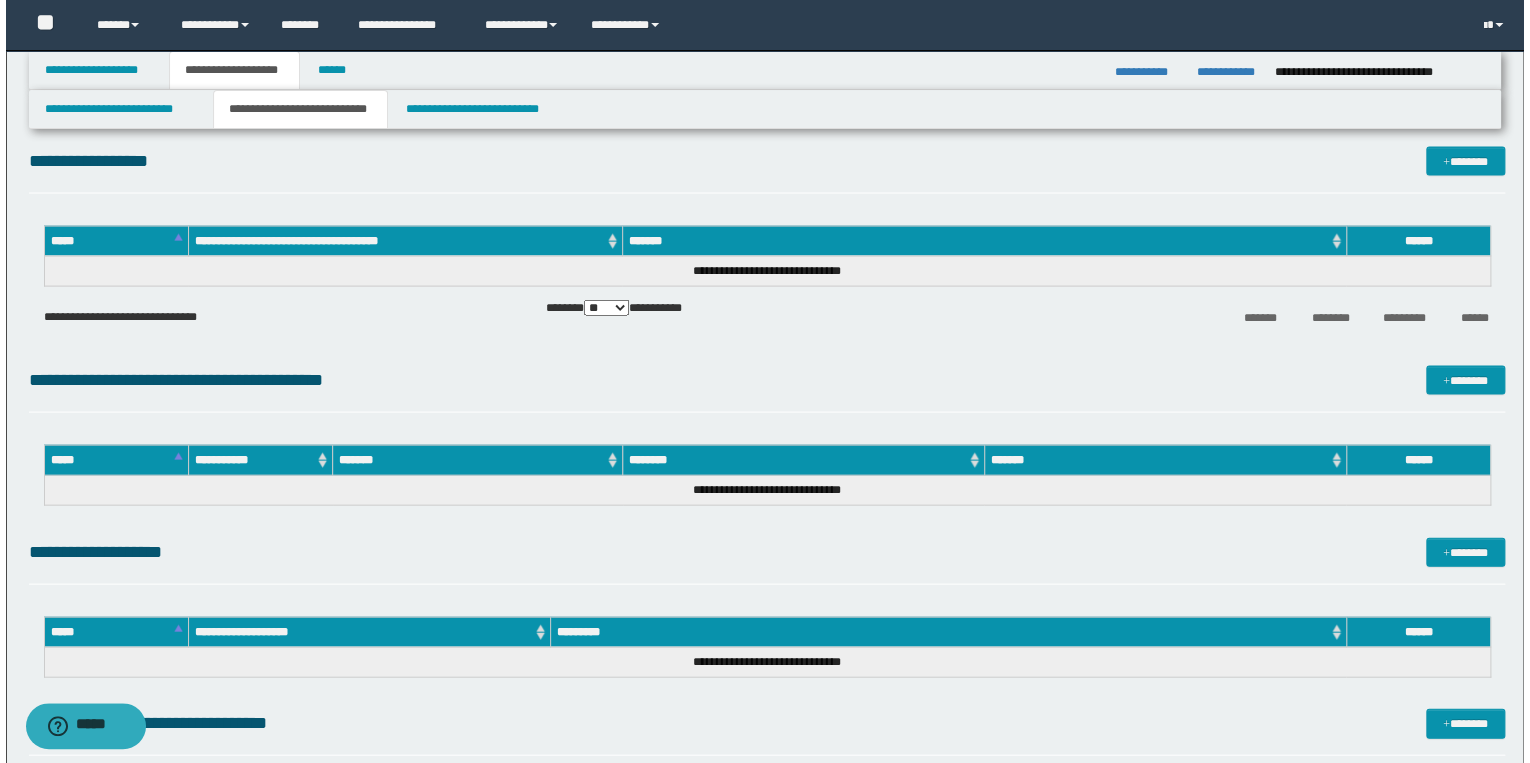 scroll, scrollTop: 1600, scrollLeft: 0, axis: vertical 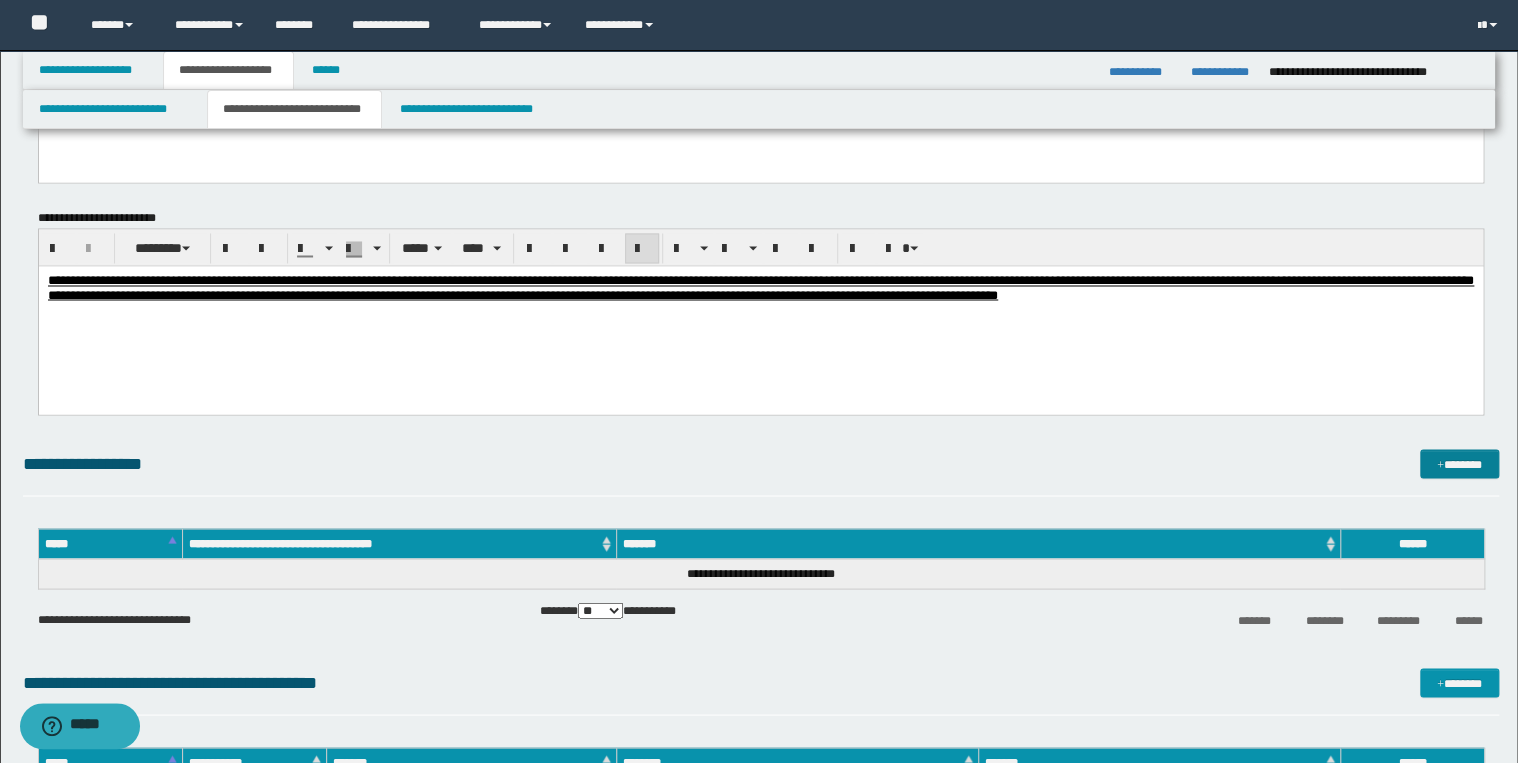 click on "*******" at bounding box center (1459, 464) 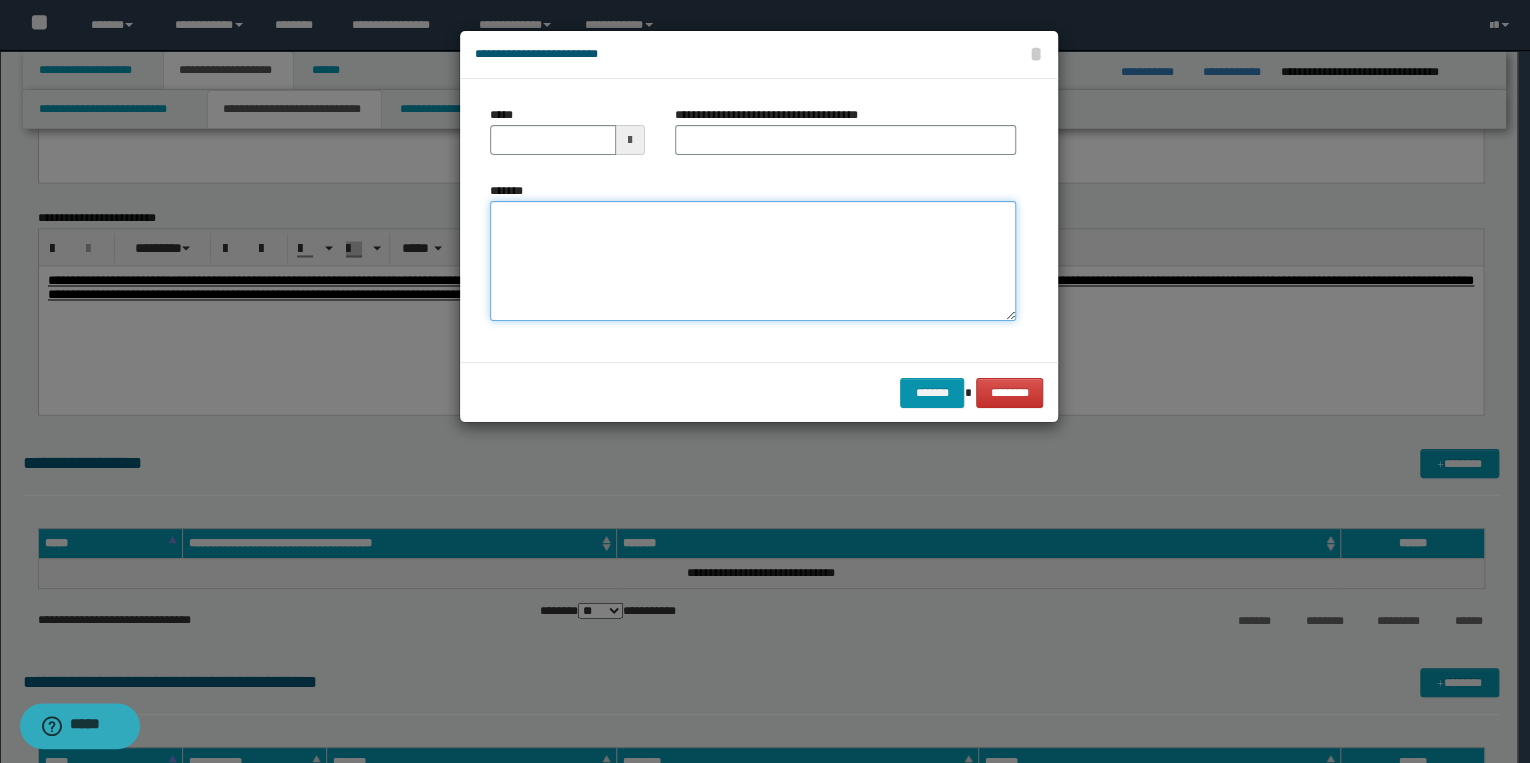 click on "*******" at bounding box center [753, 261] 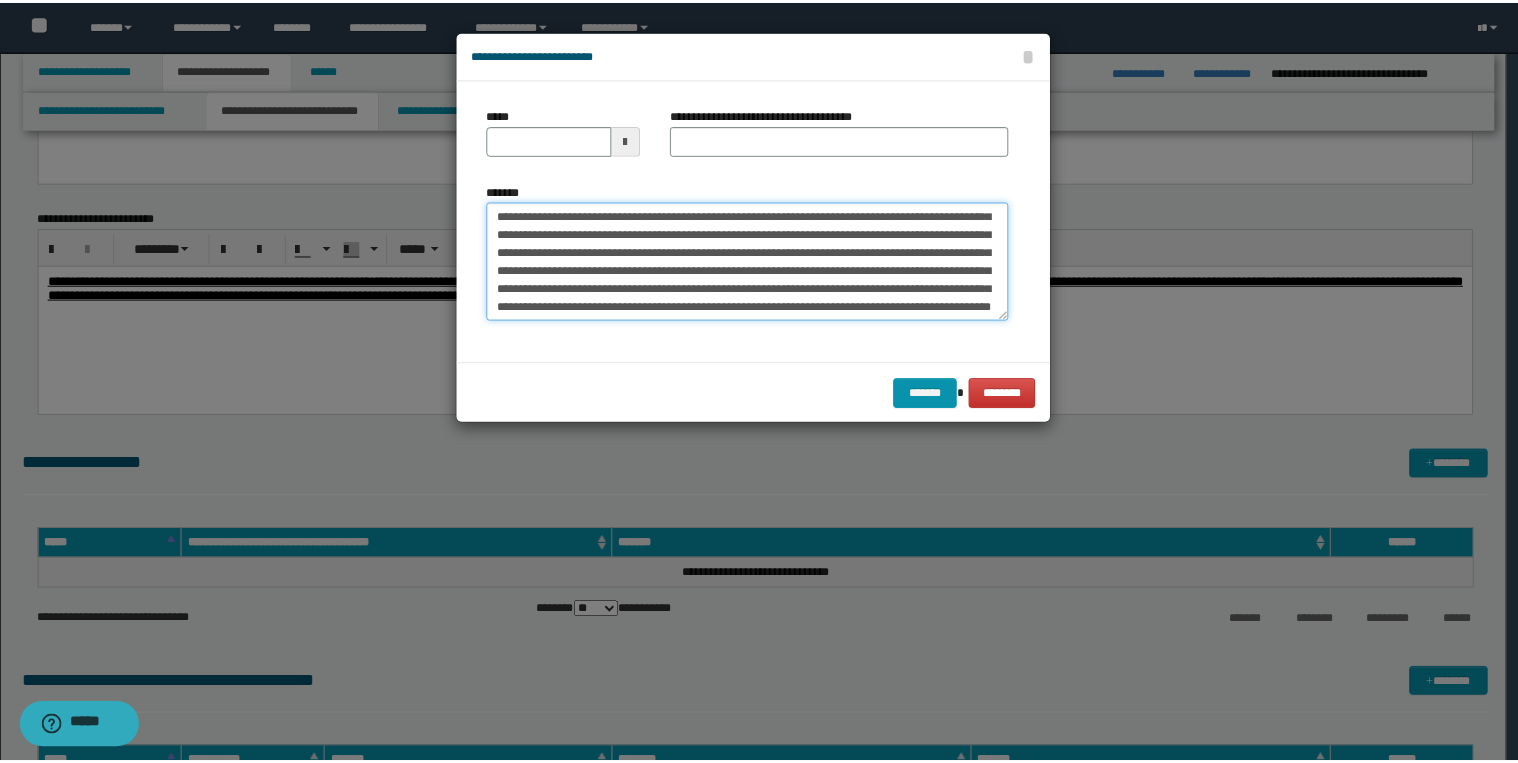 scroll, scrollTop: 0, scrollLeft: 0, axis: both 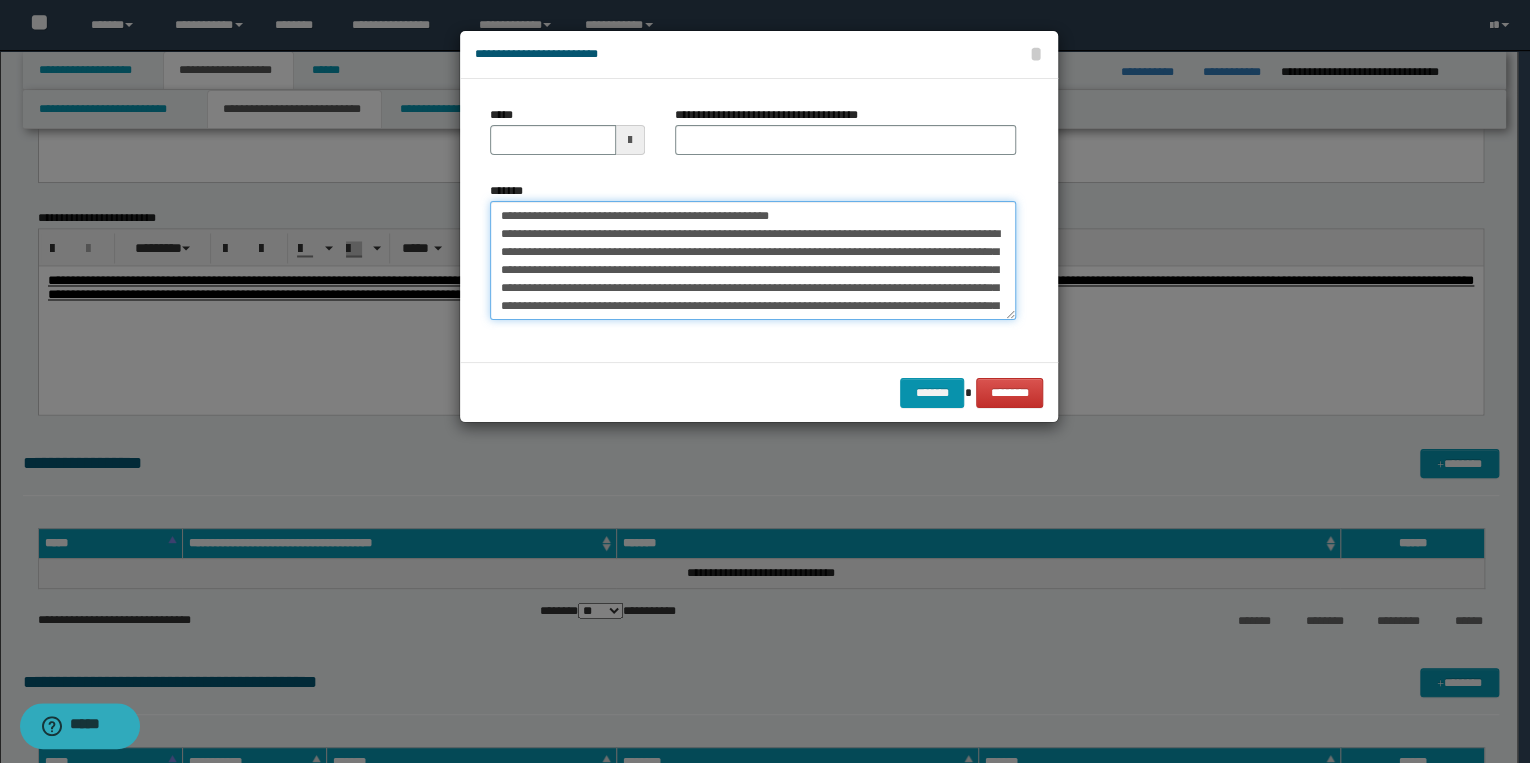 drag, startPoint x: 563, startPoint y: 216, endPoint x: 473, endPoint y: 216, distance: 90 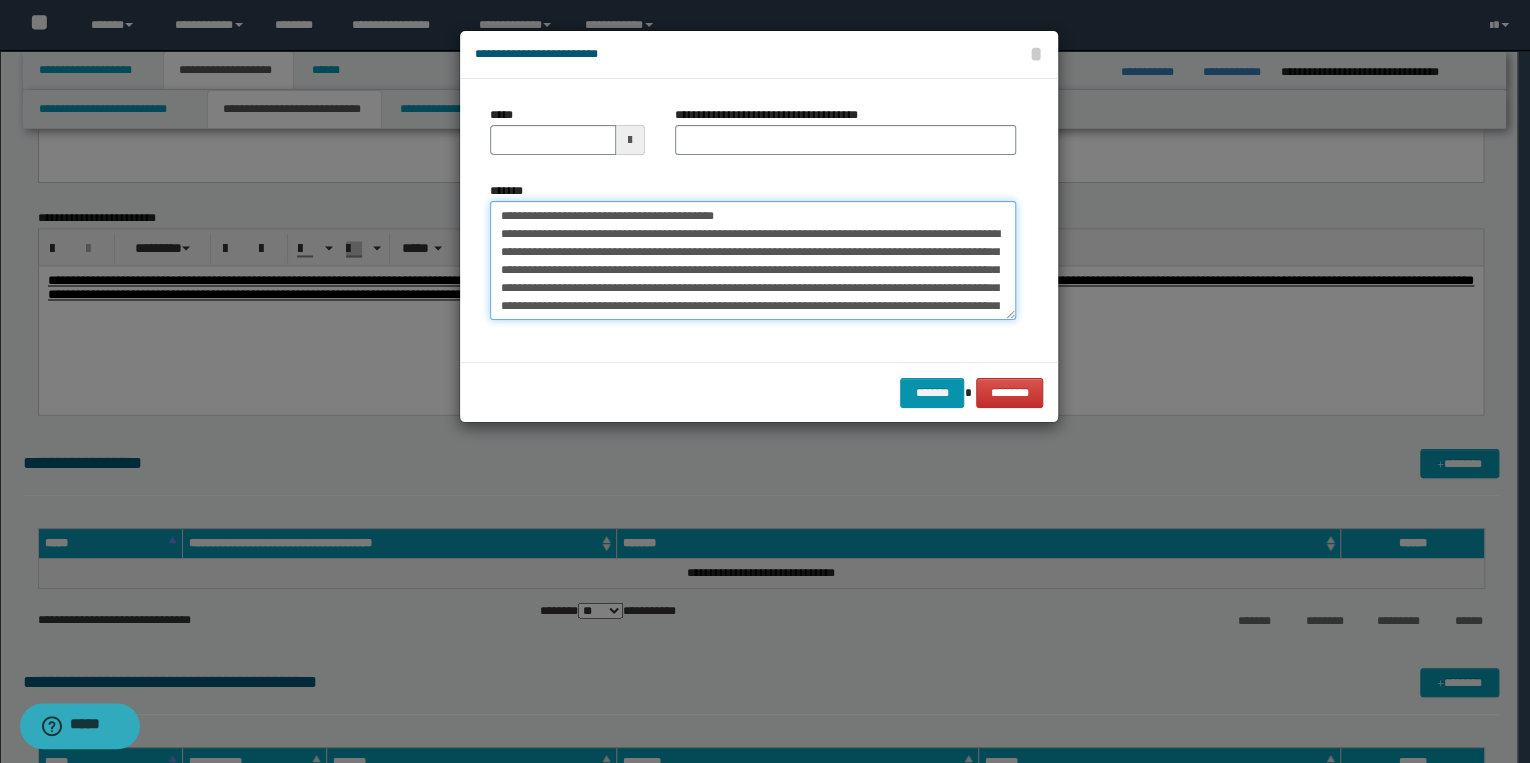 type 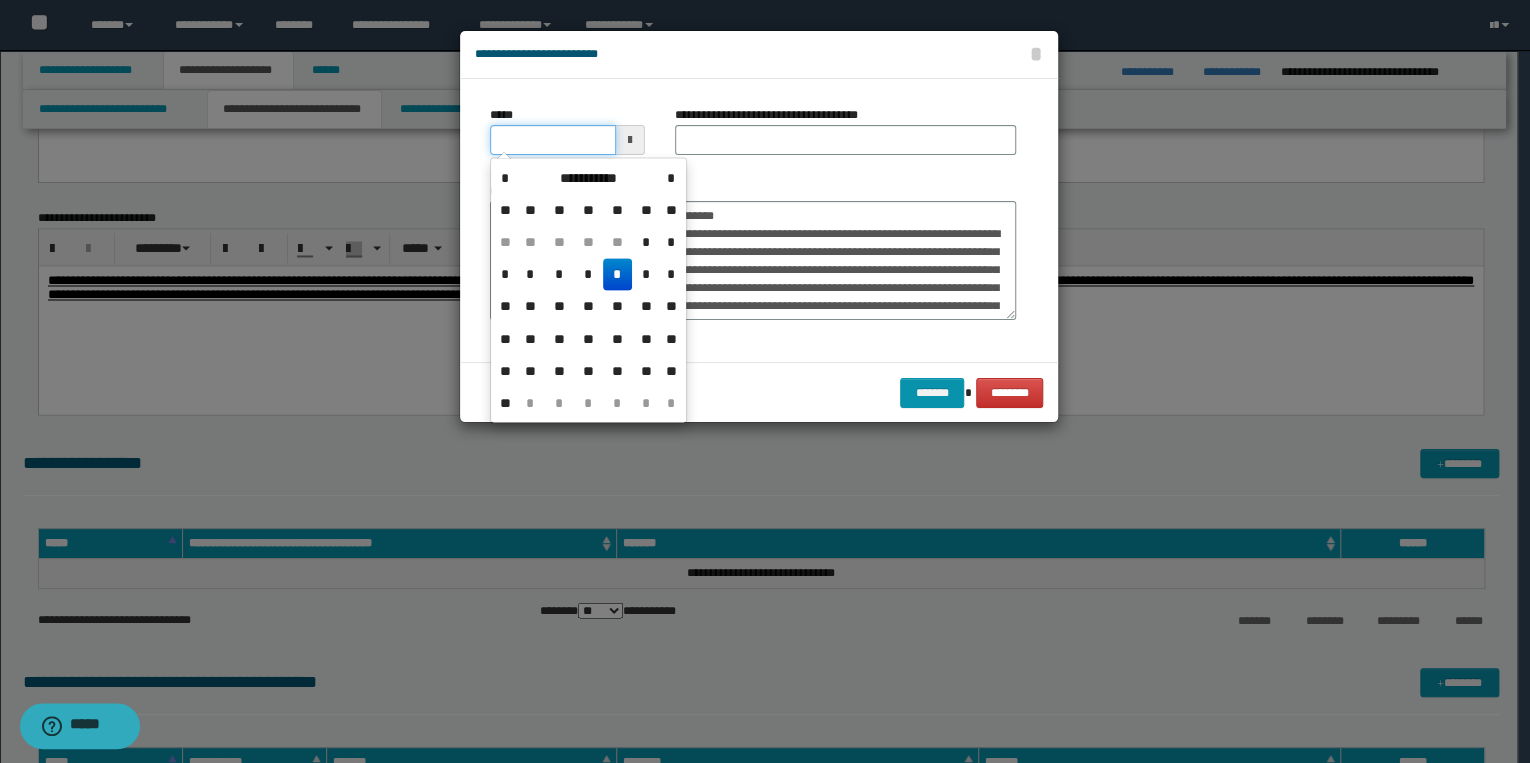 click on "*****" at bounding box center [553, 140] 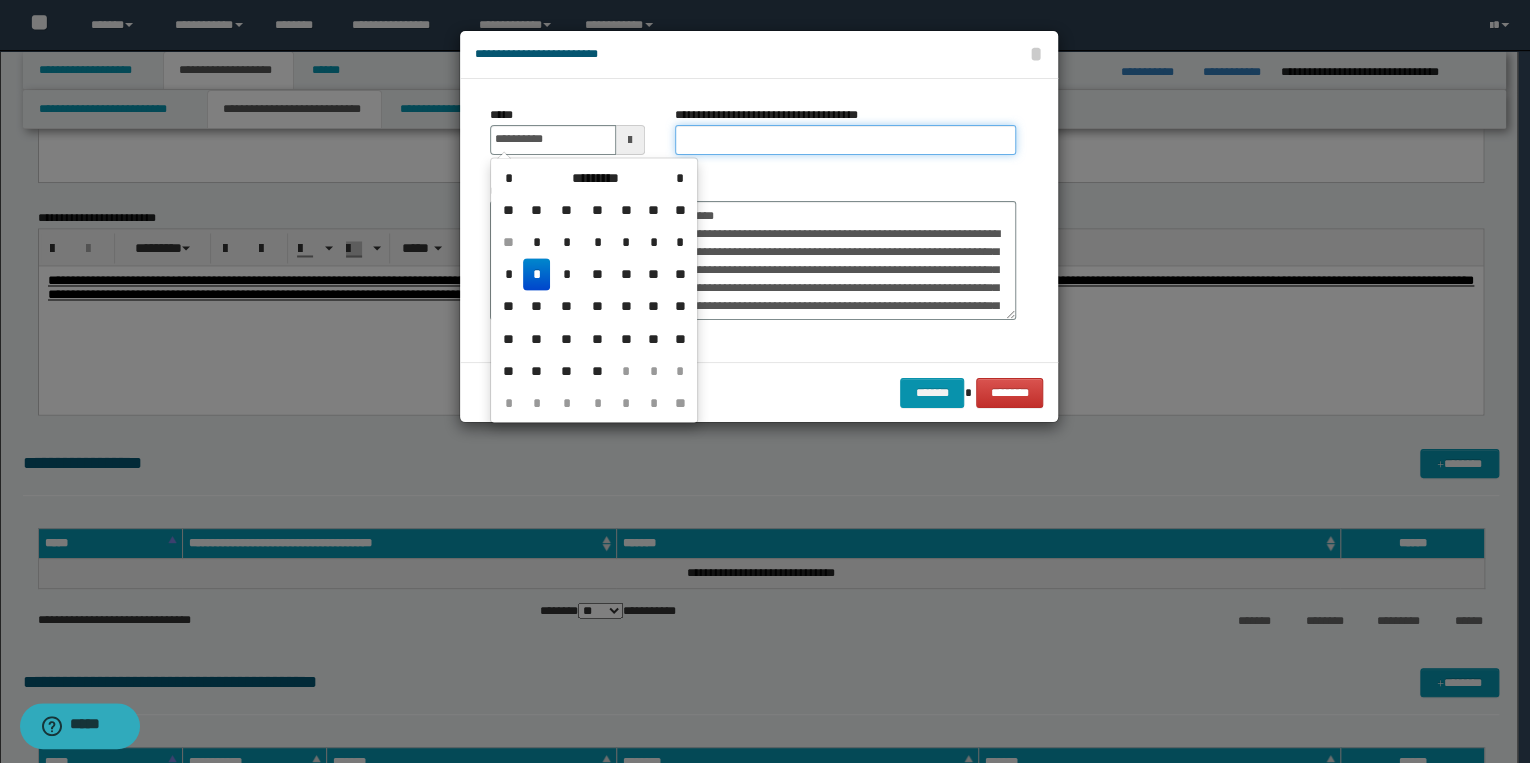 type on "**********" 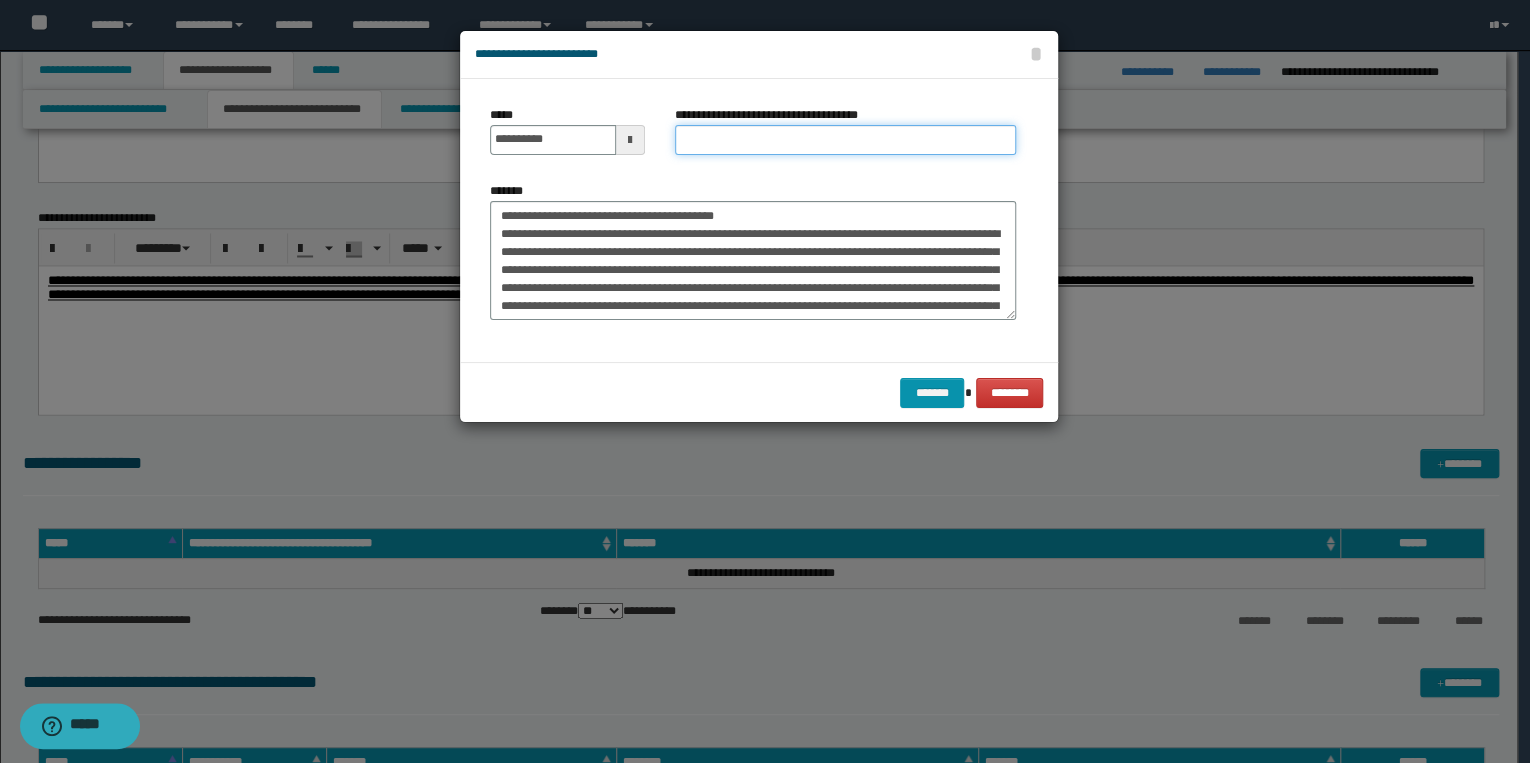 drag, startPoint x: 699, startPoint y: 140, endPoint x: 644, endPoint y: 190, distance: 74.330345 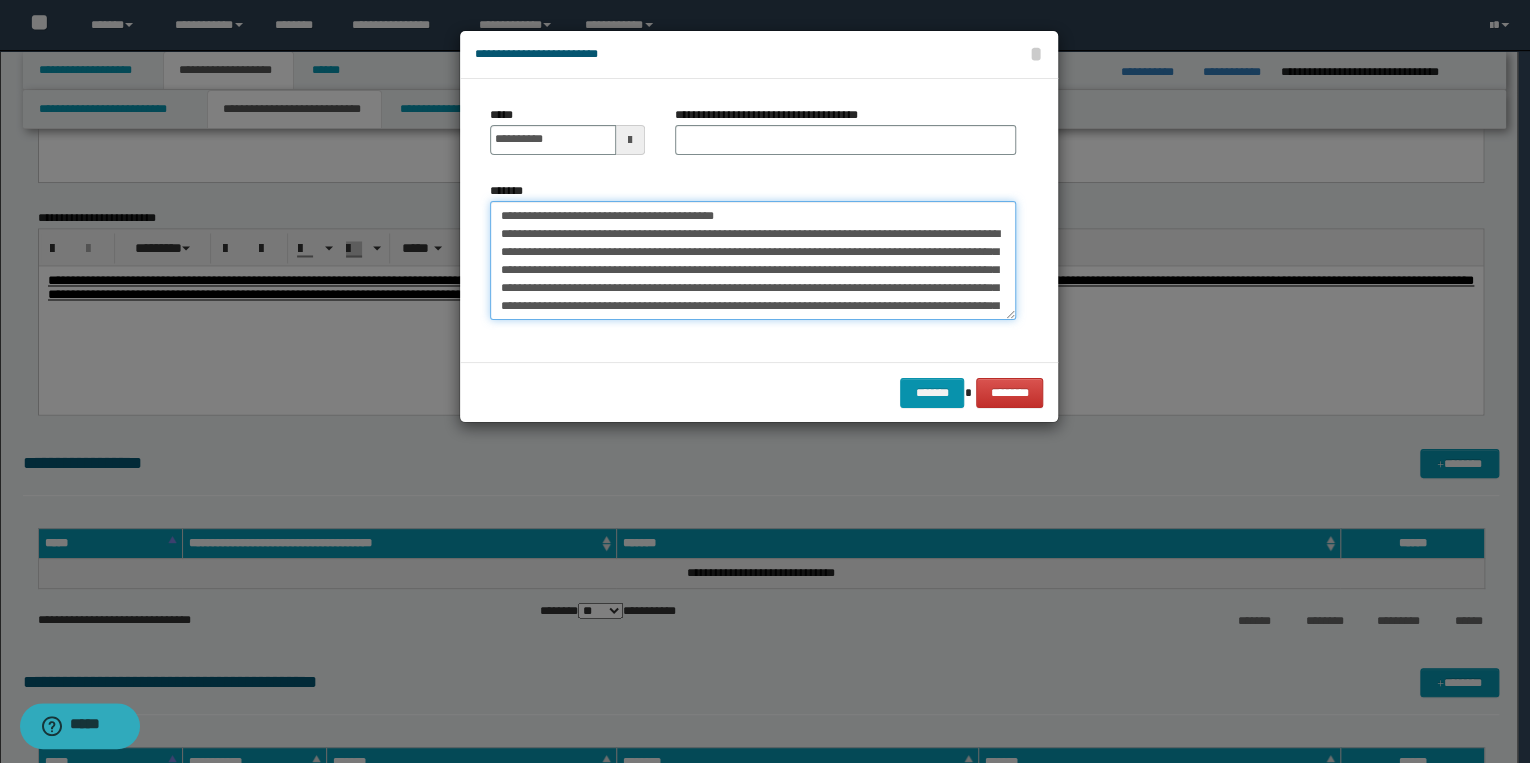 drag, startPoint x: 491, startPoint y: 216, endPoint x: 784, endPoint y: 212, distance: 293.0273 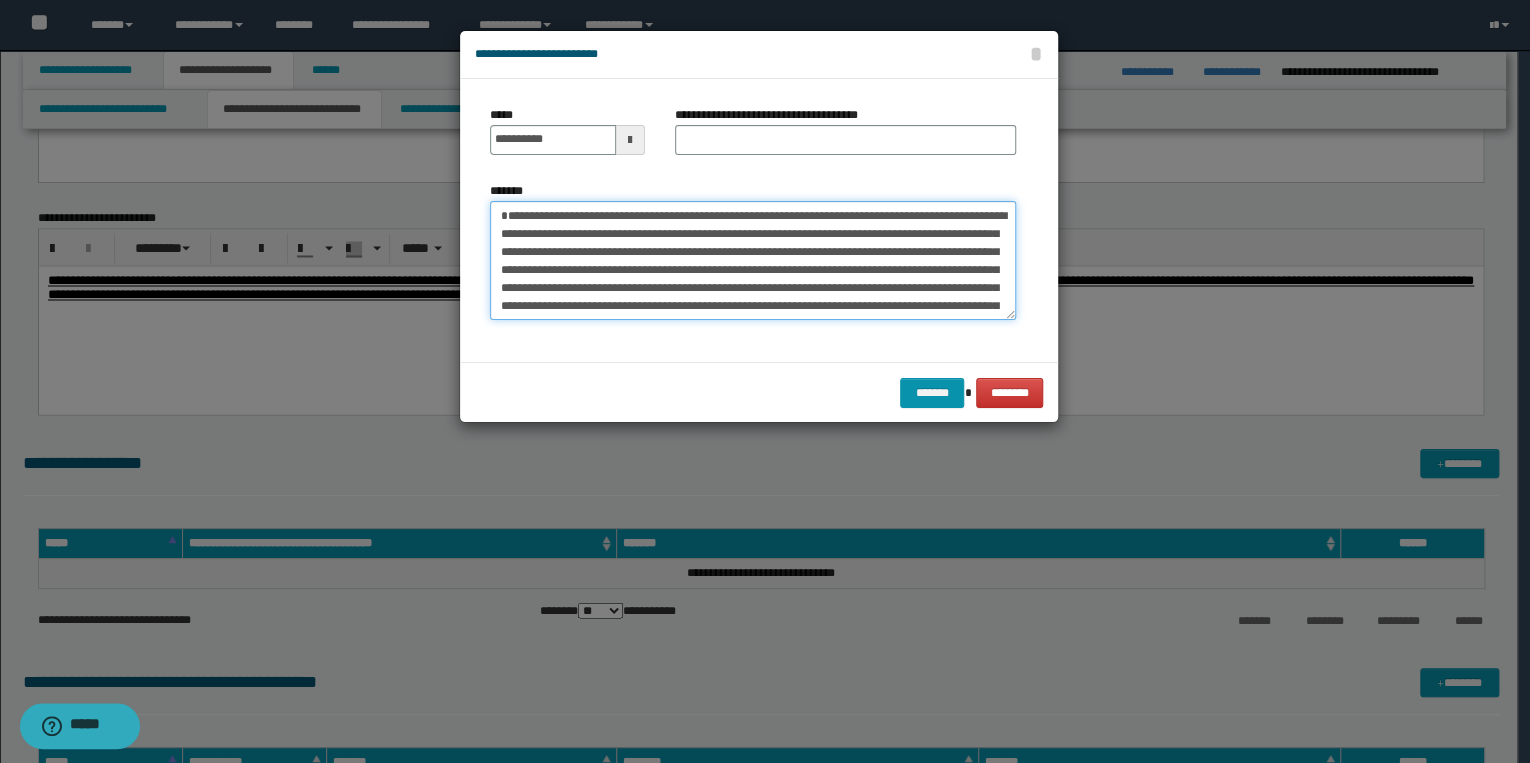 type on "**********" 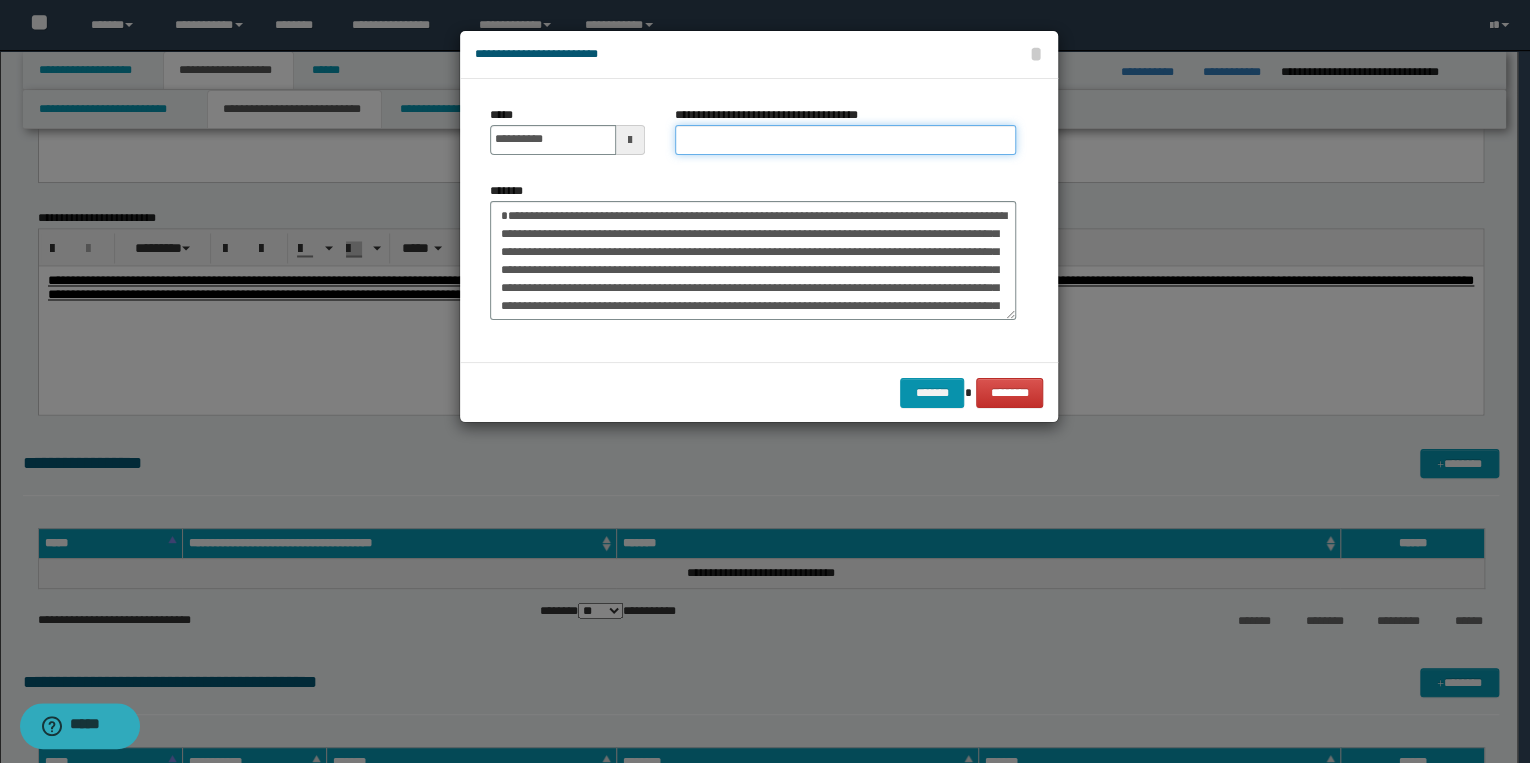 click on "**********" at bounding box center (845, 140) 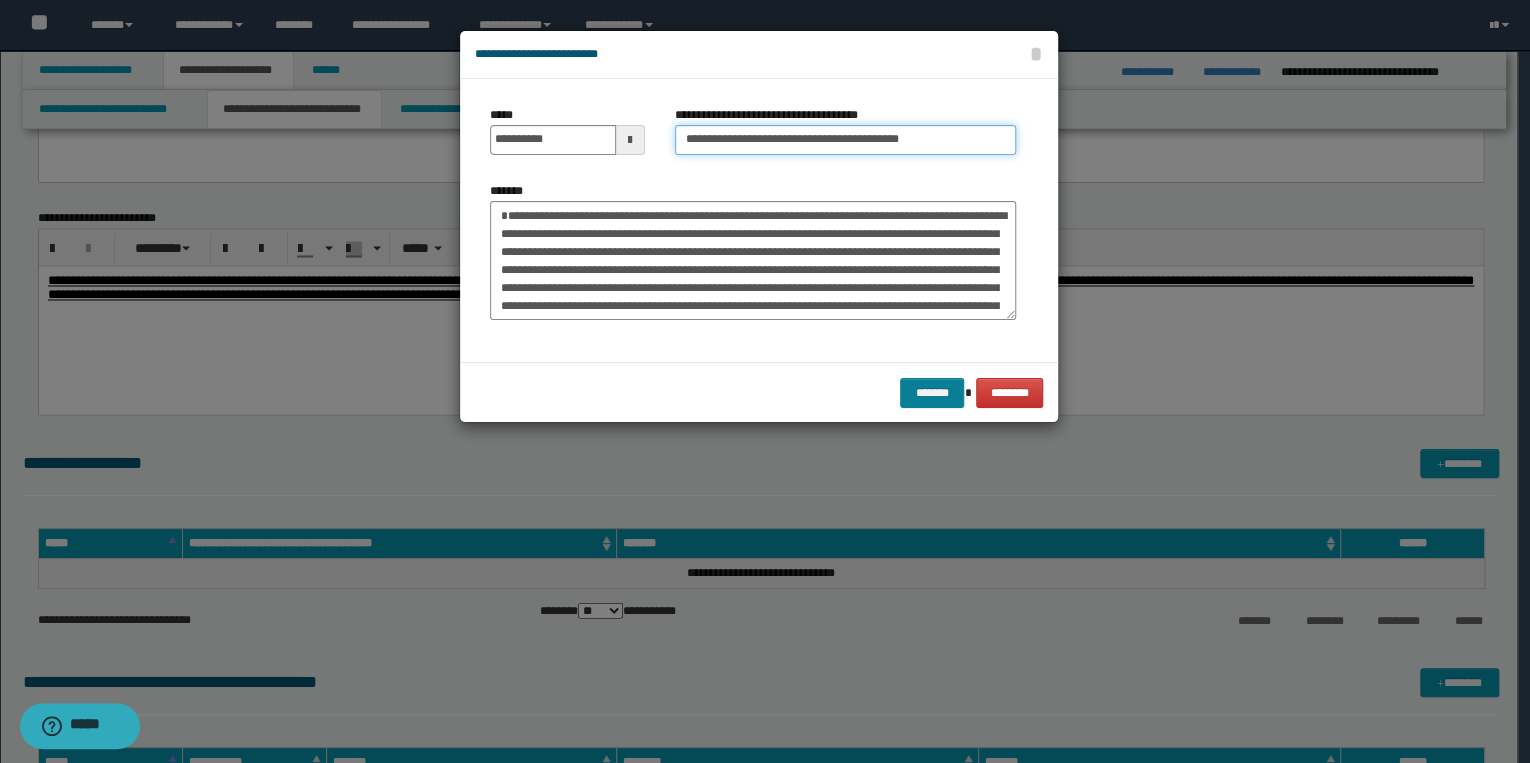 type on "**********" 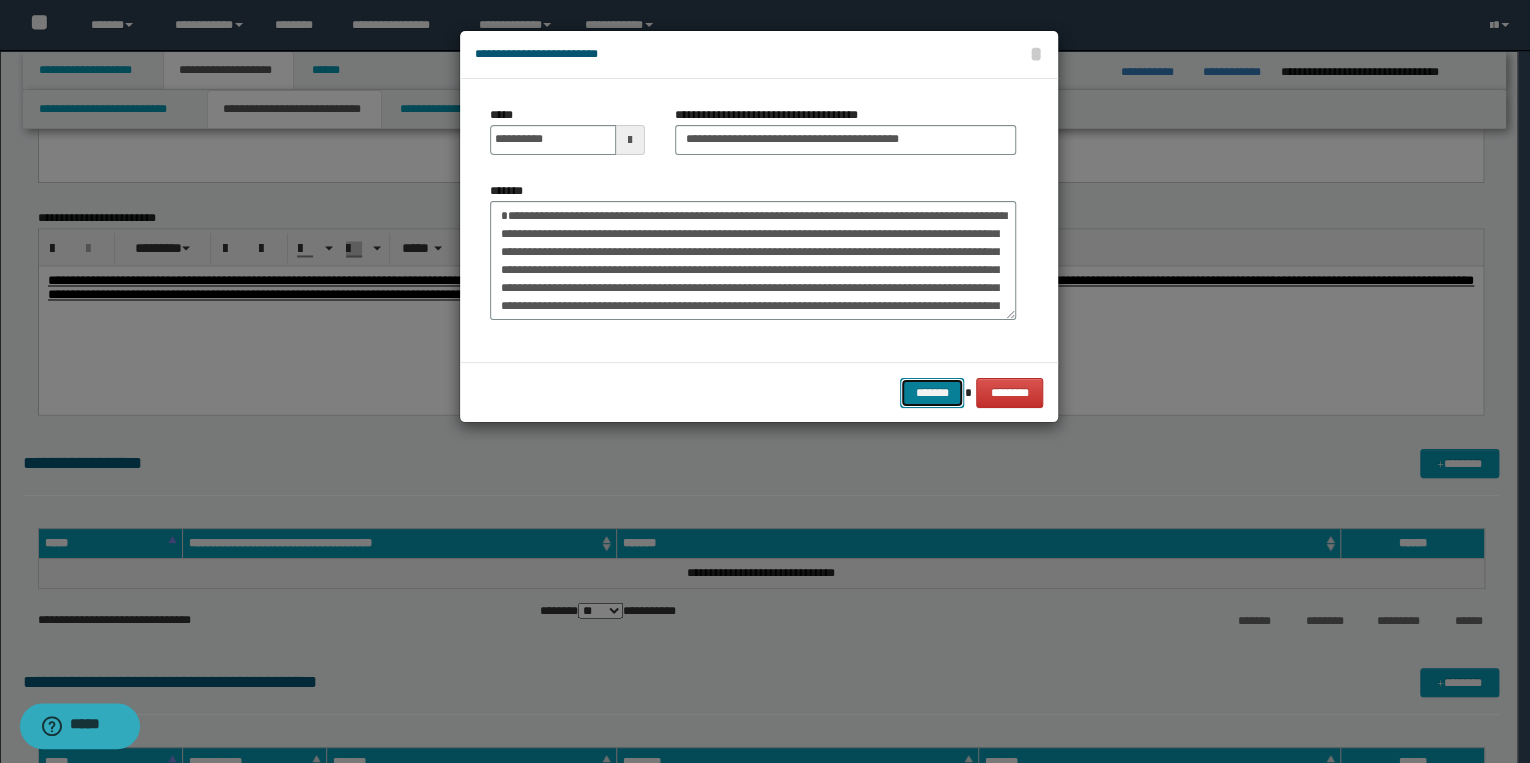 click on "*******" at bounding box center [932, 393] 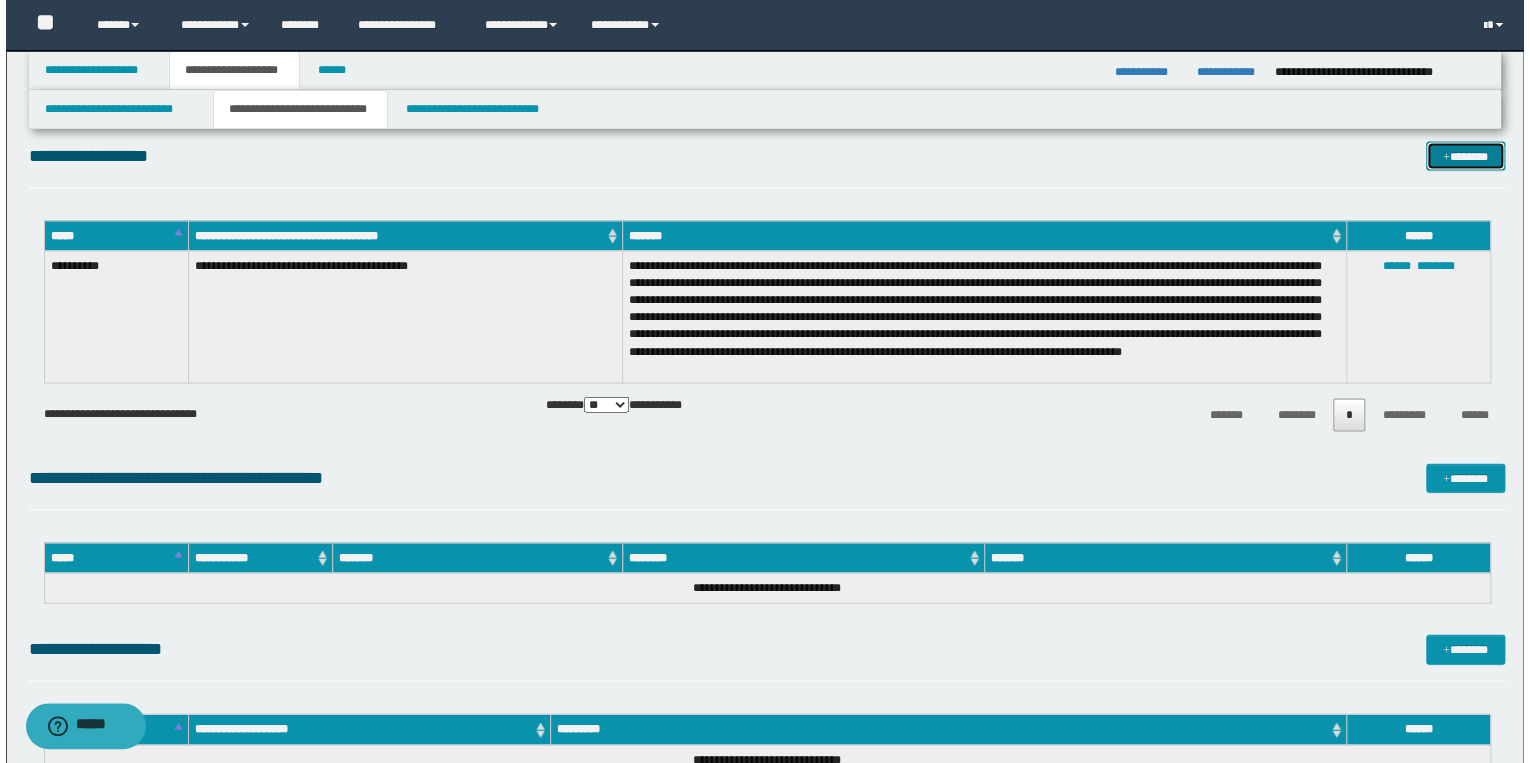 scroll, scrollTop: 1920, scrollLeft: 0, axis: vertical 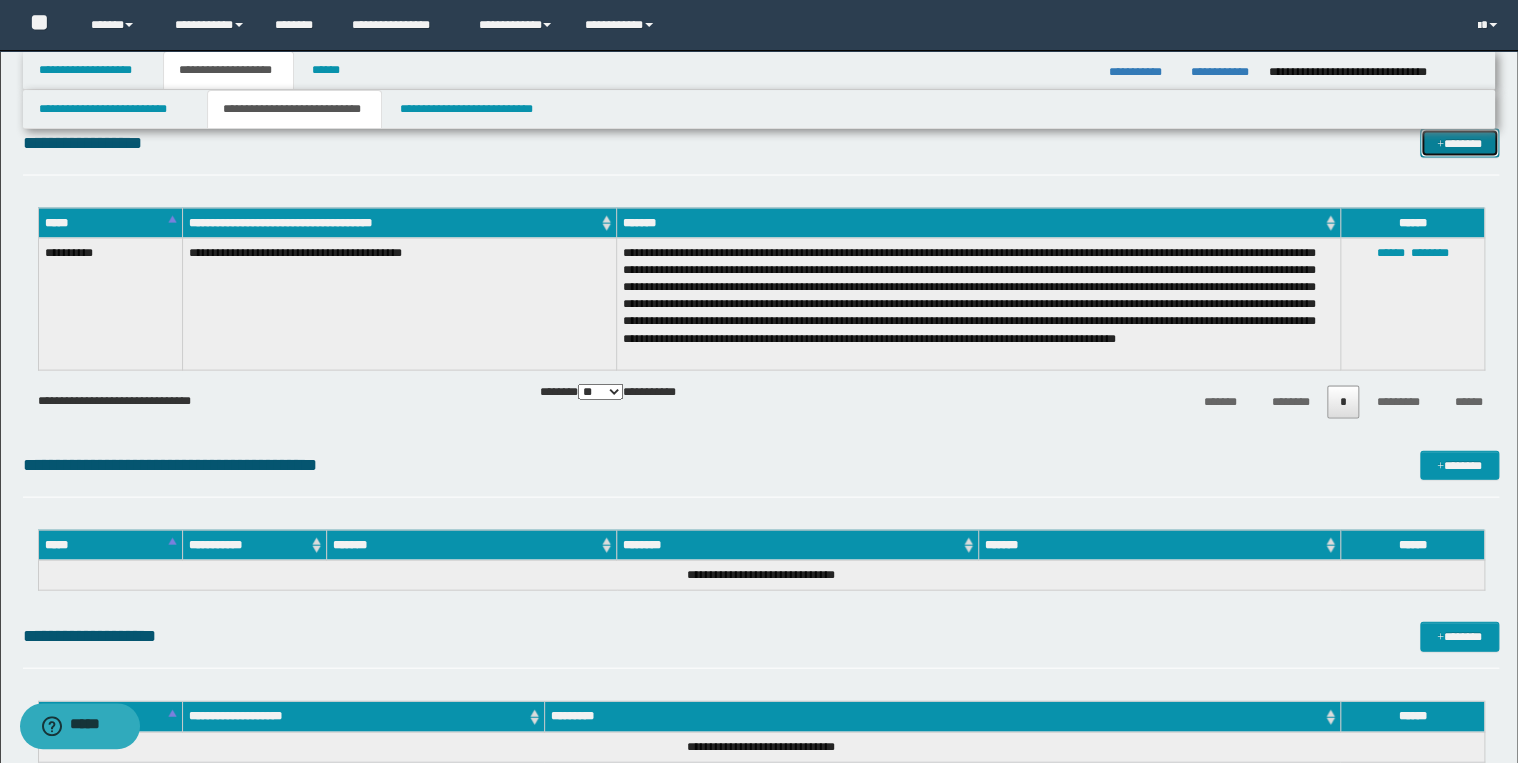 click on "*******" at bounding box center (1459, 144) 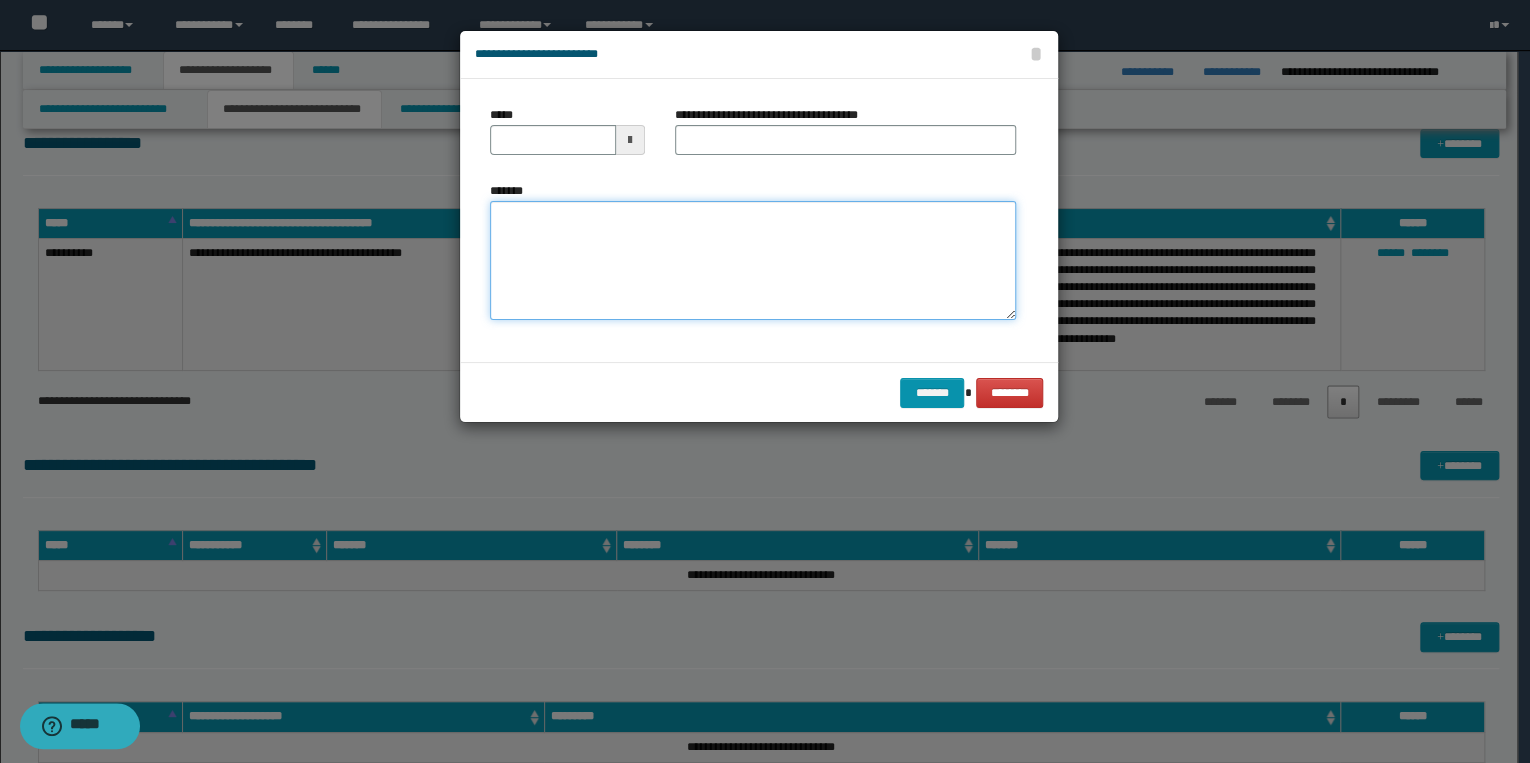 click on "*******" at bounding box center (753, 261) 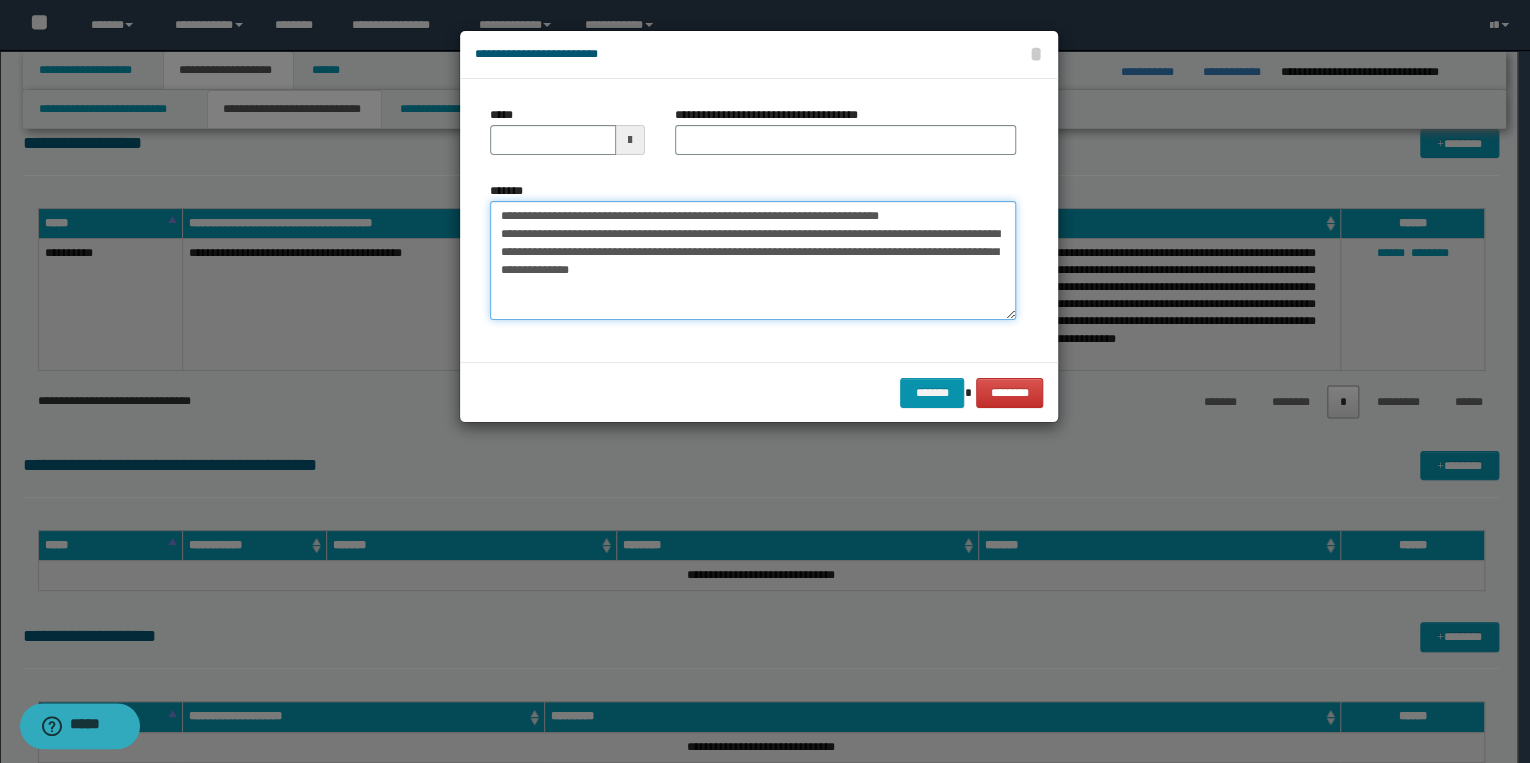 drag, startPoint x: 564, startPoint y: 213, endPoint x: 496, endPoint y: 213, distance: 68 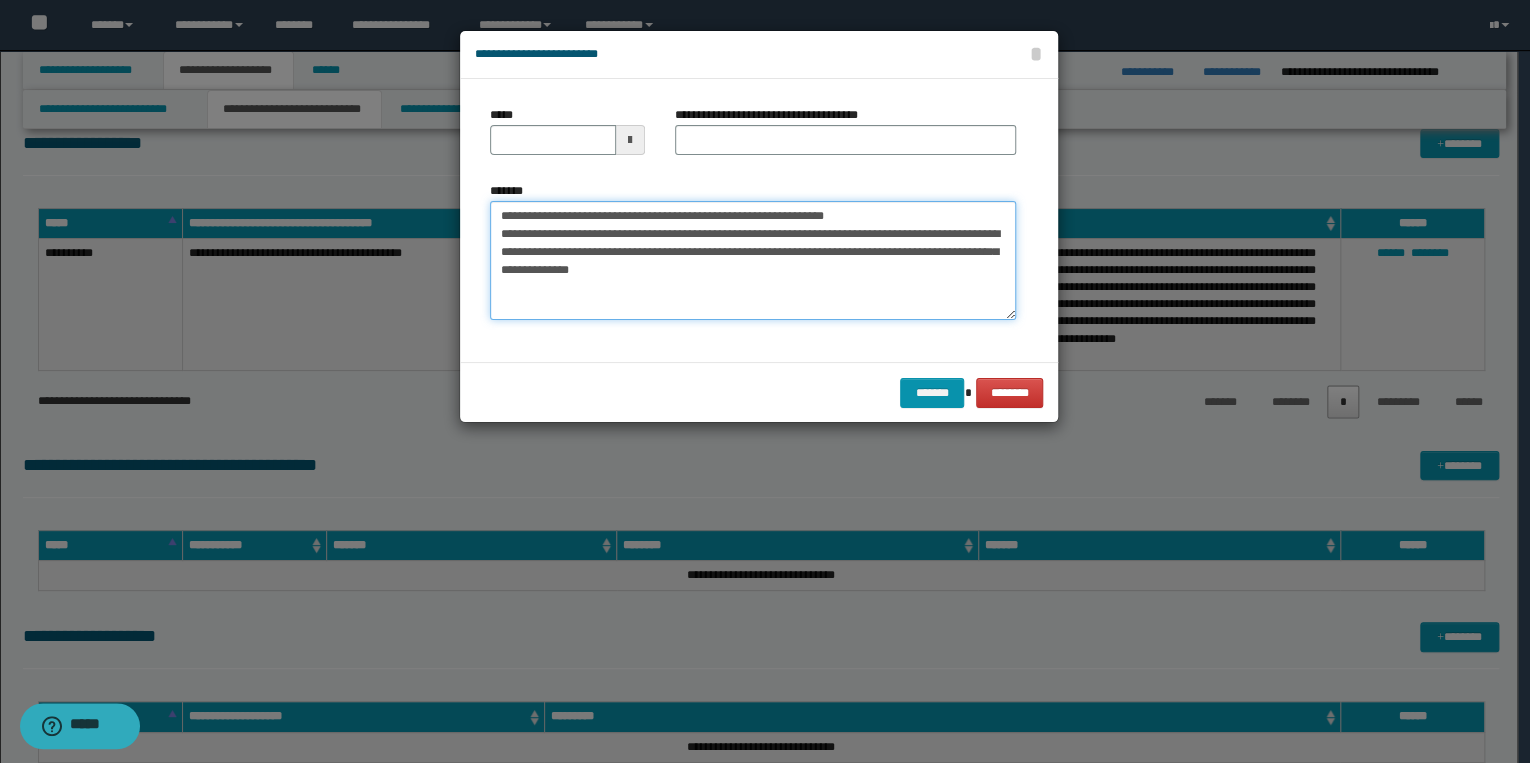 type 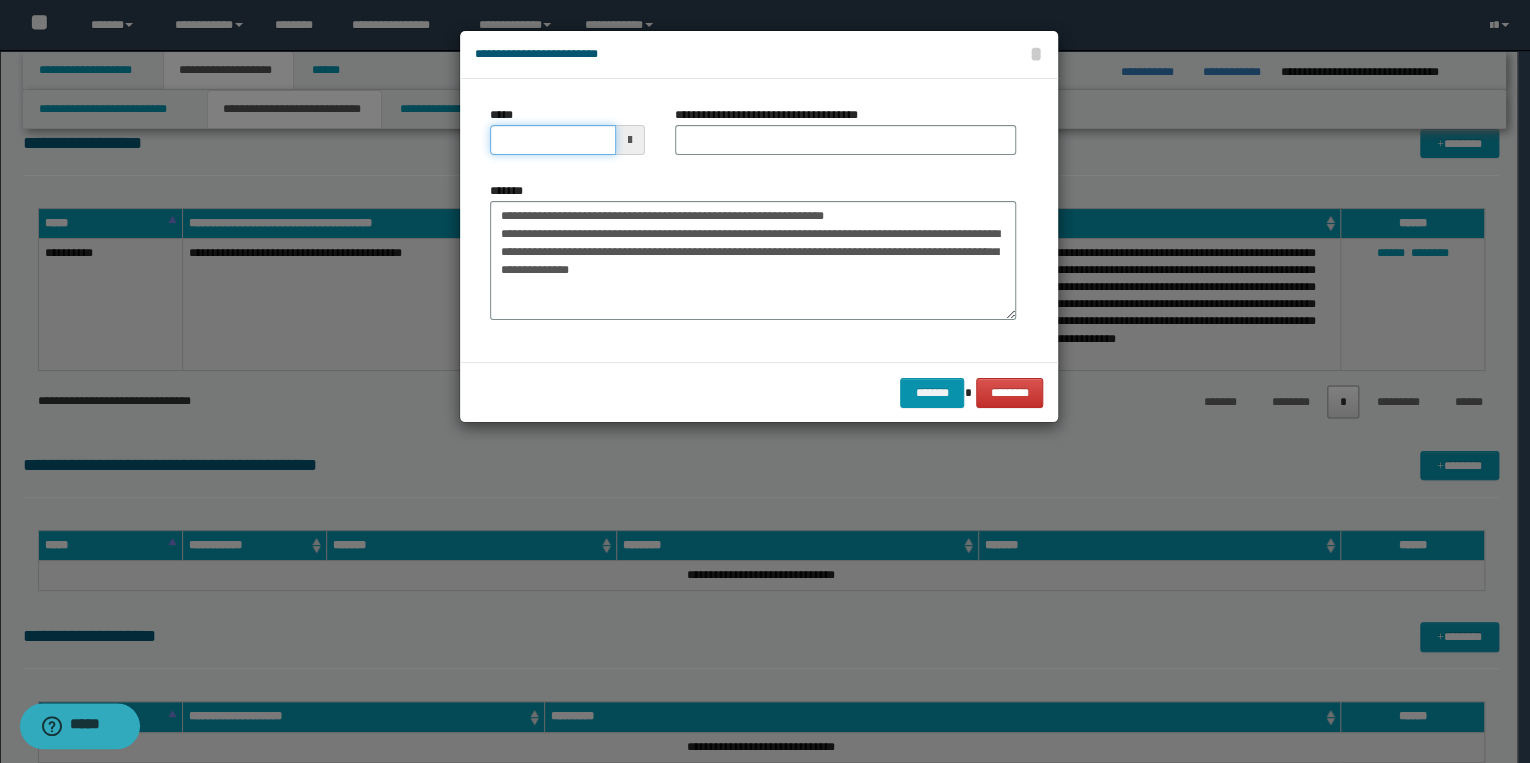 click on "*****" at bounding box center (553, 140) 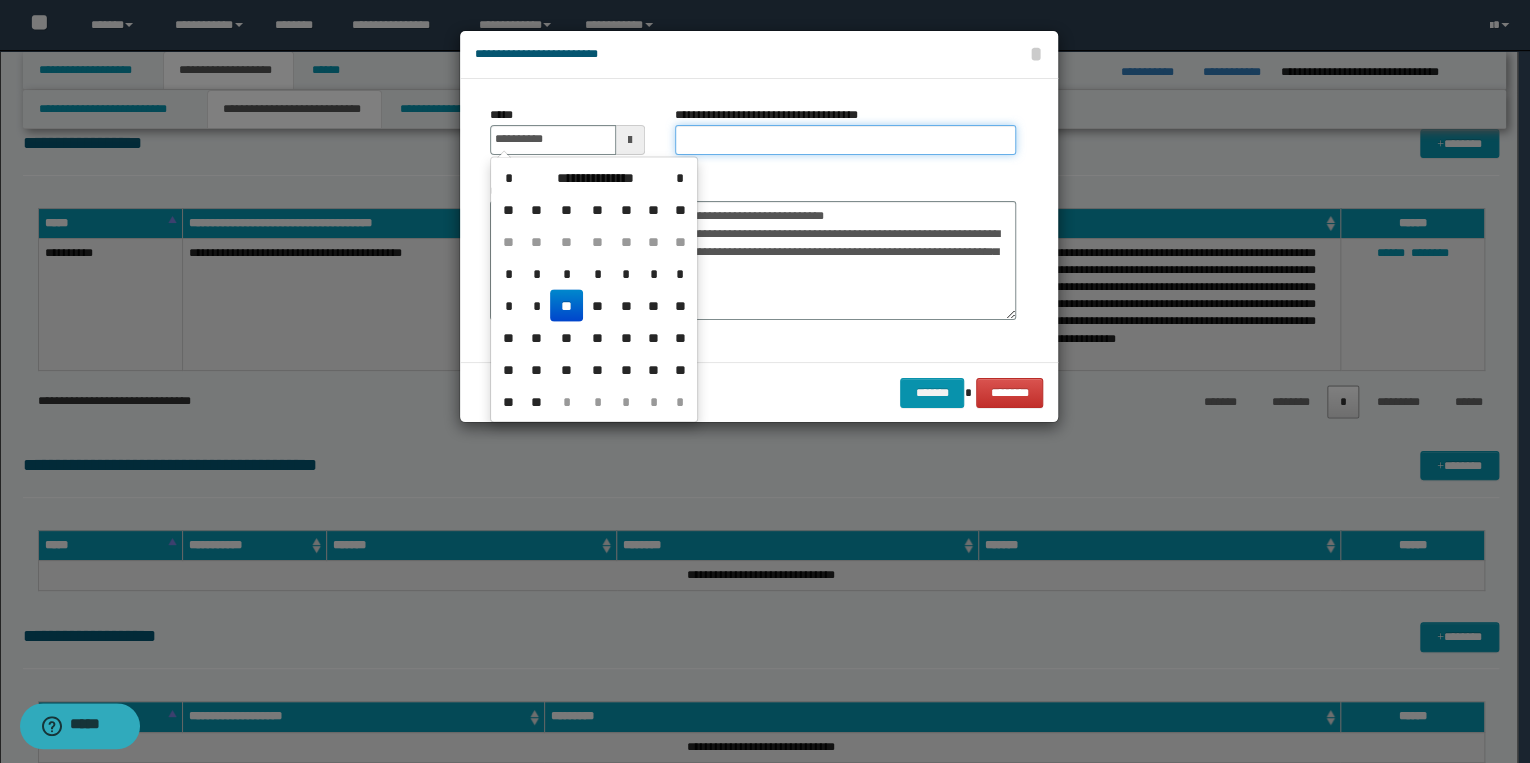 type on "**********" 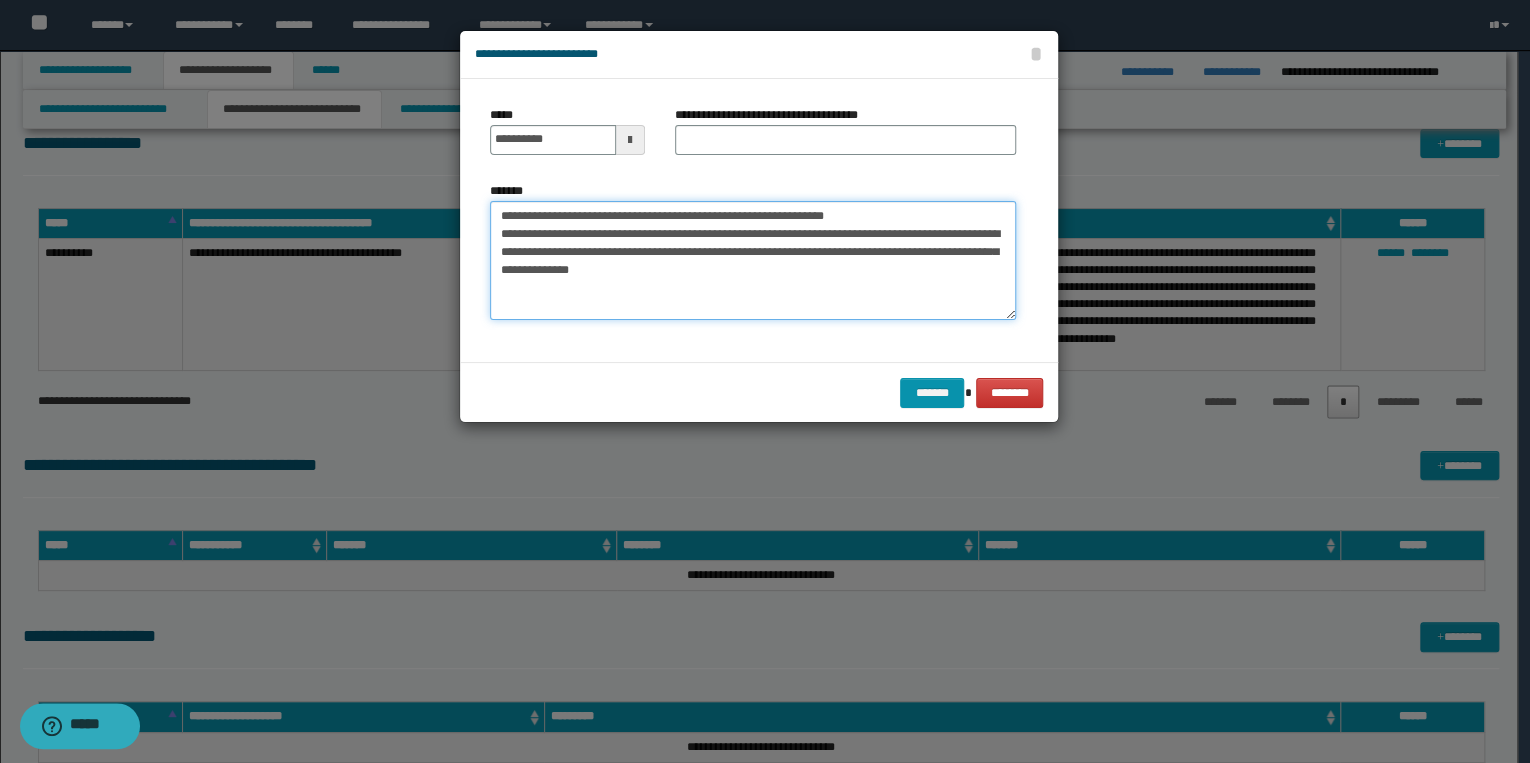 drag, startPoint x: 514, startPoint y: 212, endPoint x: 497, endPoint y: 215, distance: 17.262676 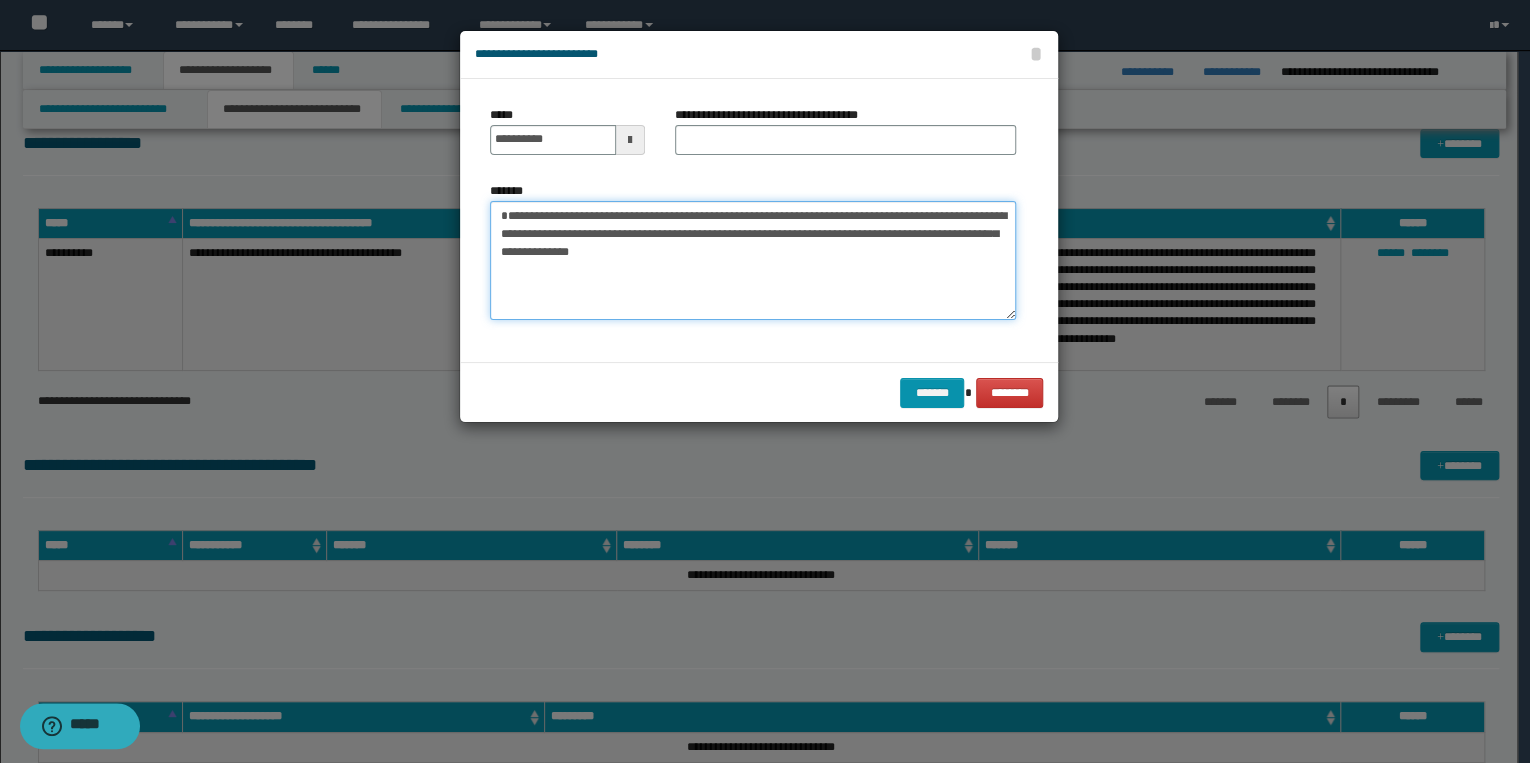 type on "**********" 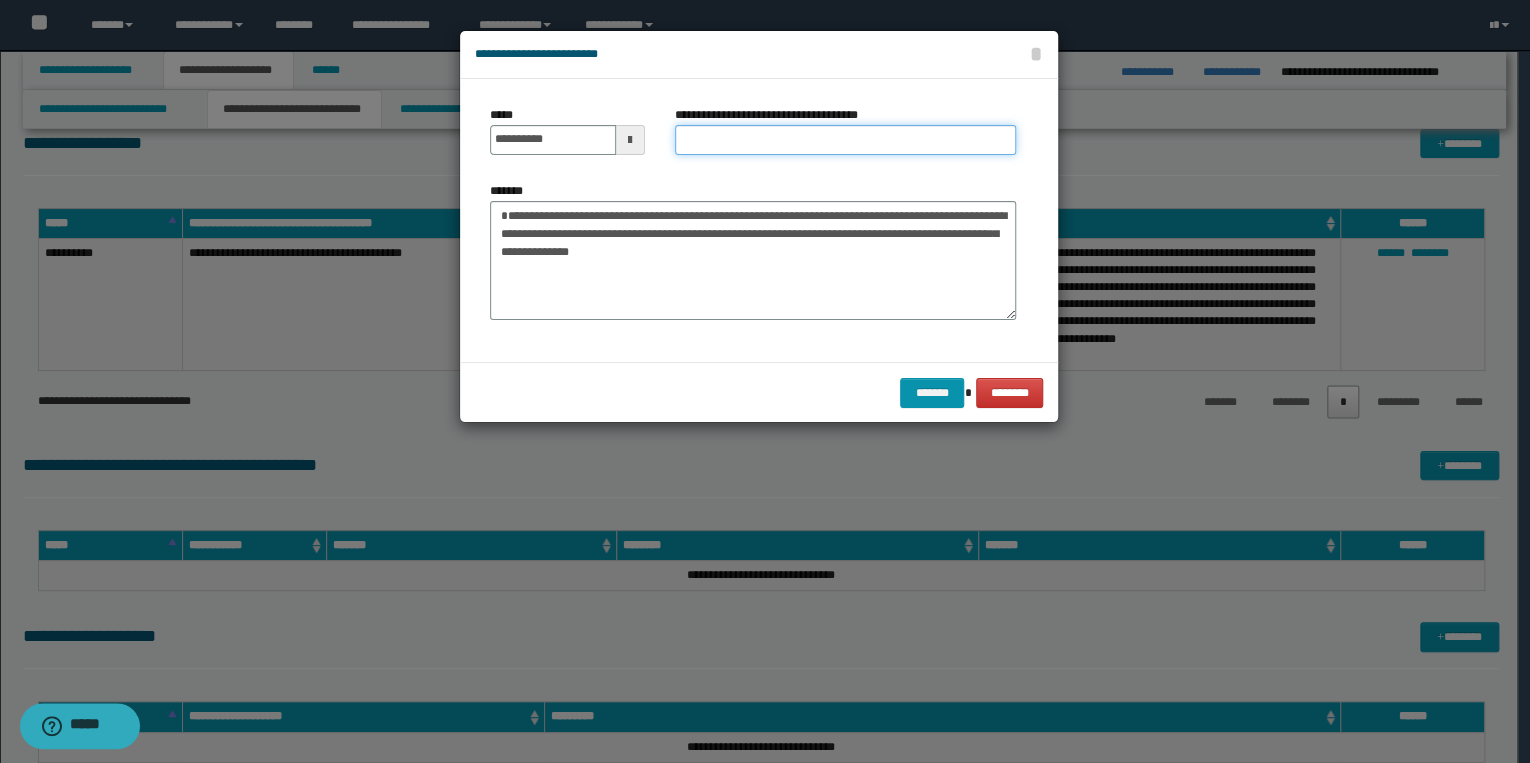 click on "**********" at bounding box center [845, 140] 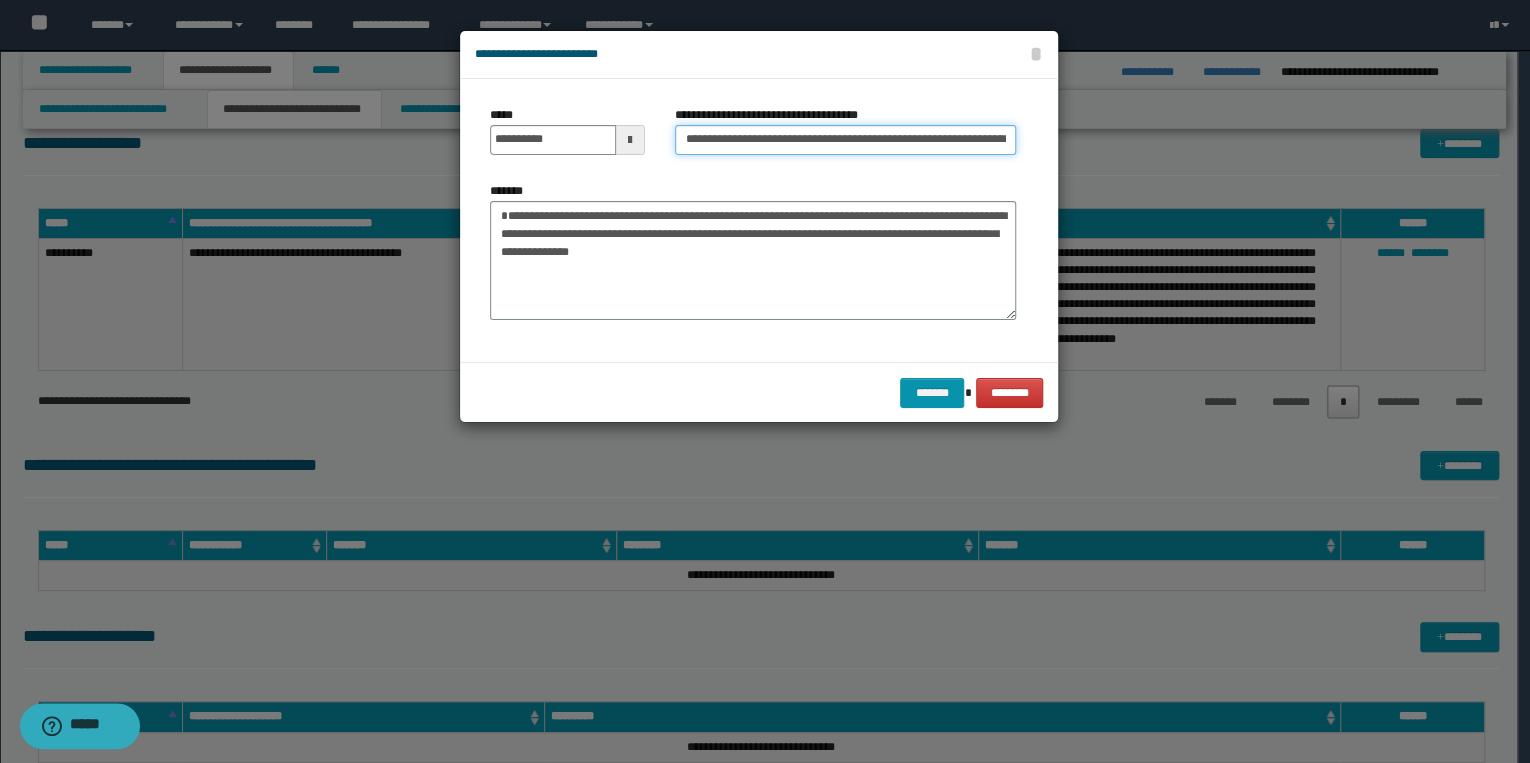 scroll, scrollTop: 0, scrollLeft: 57, axis: horizontal 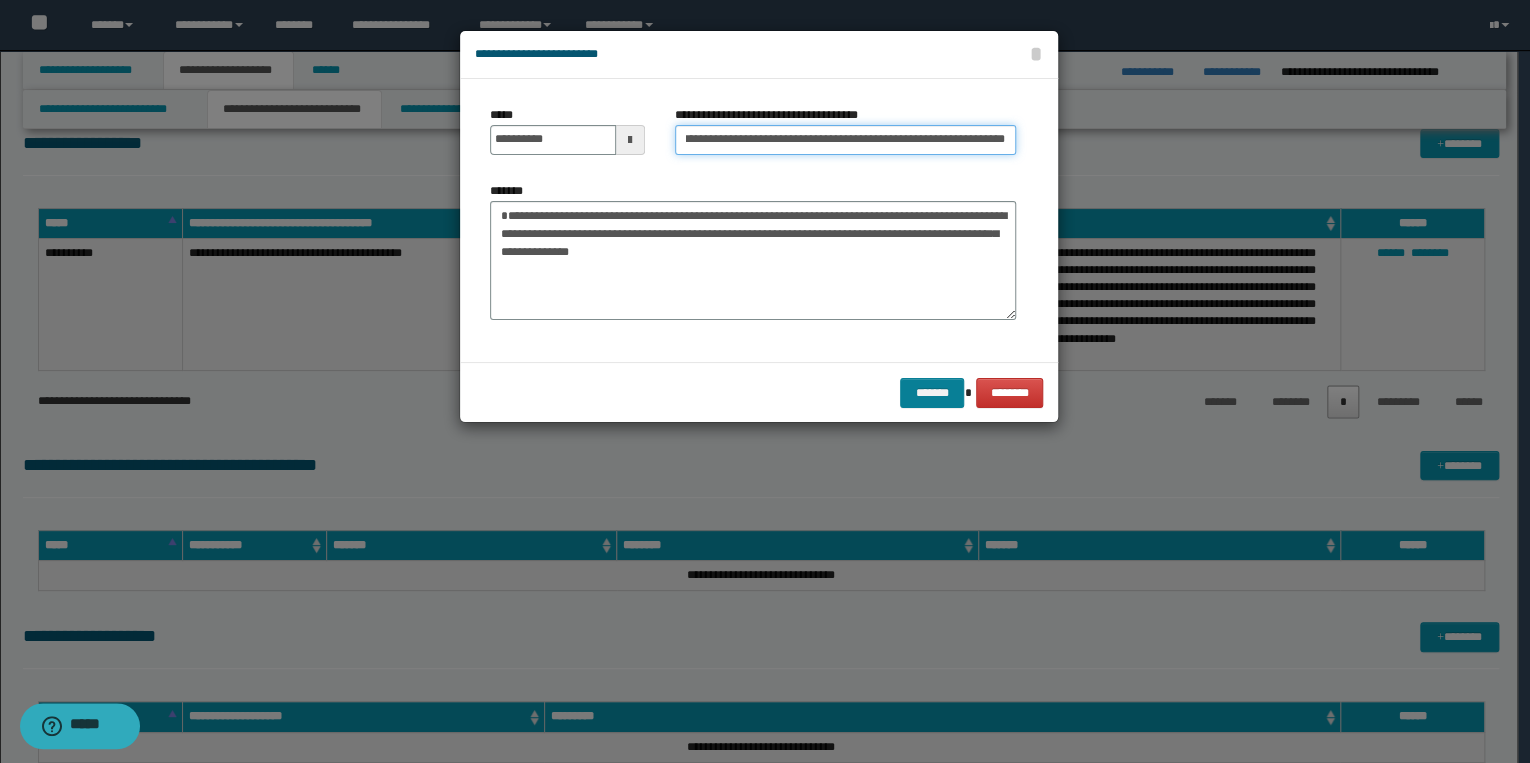 type on "**********" 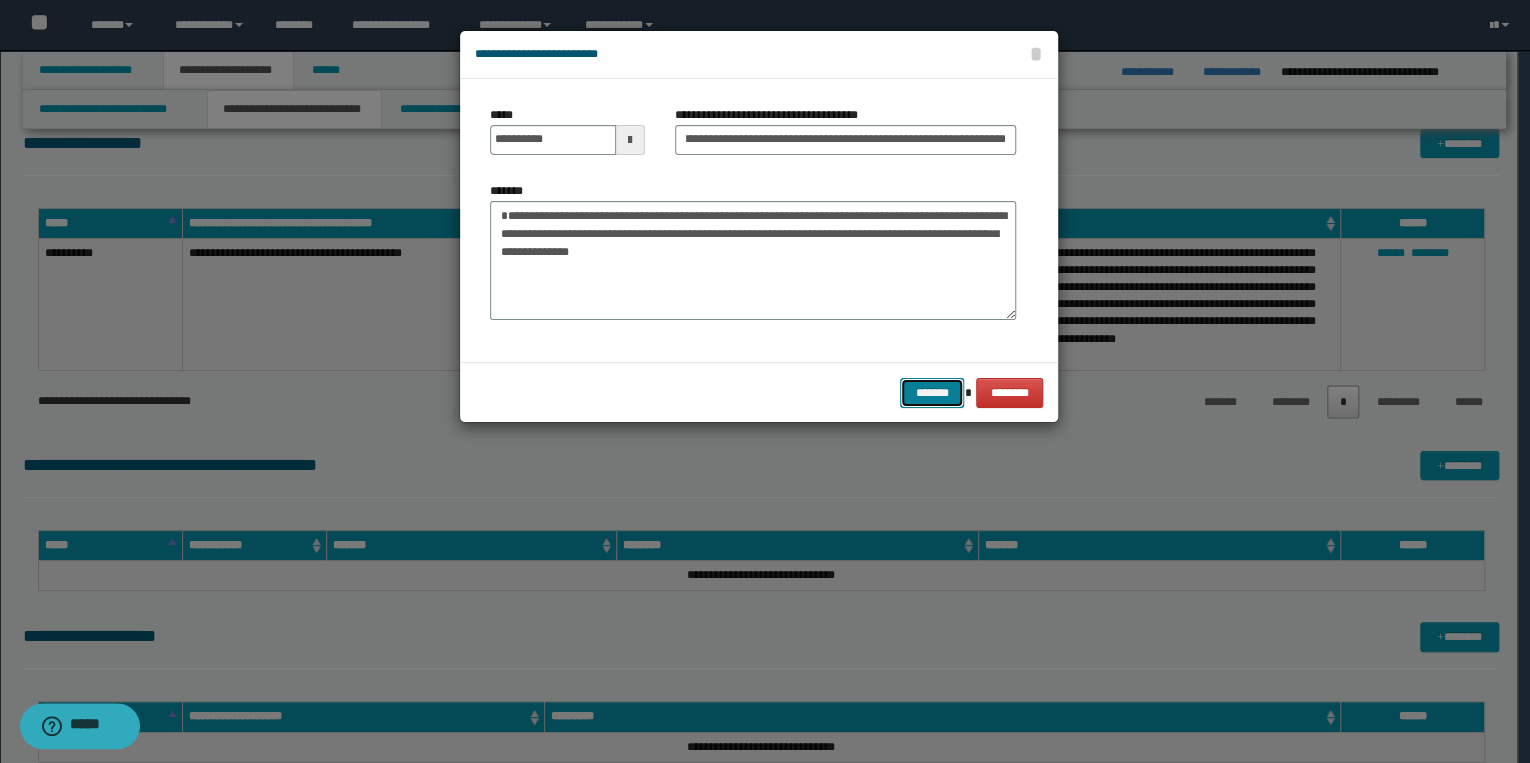 click on "*******" at bounding box center [932, 393] 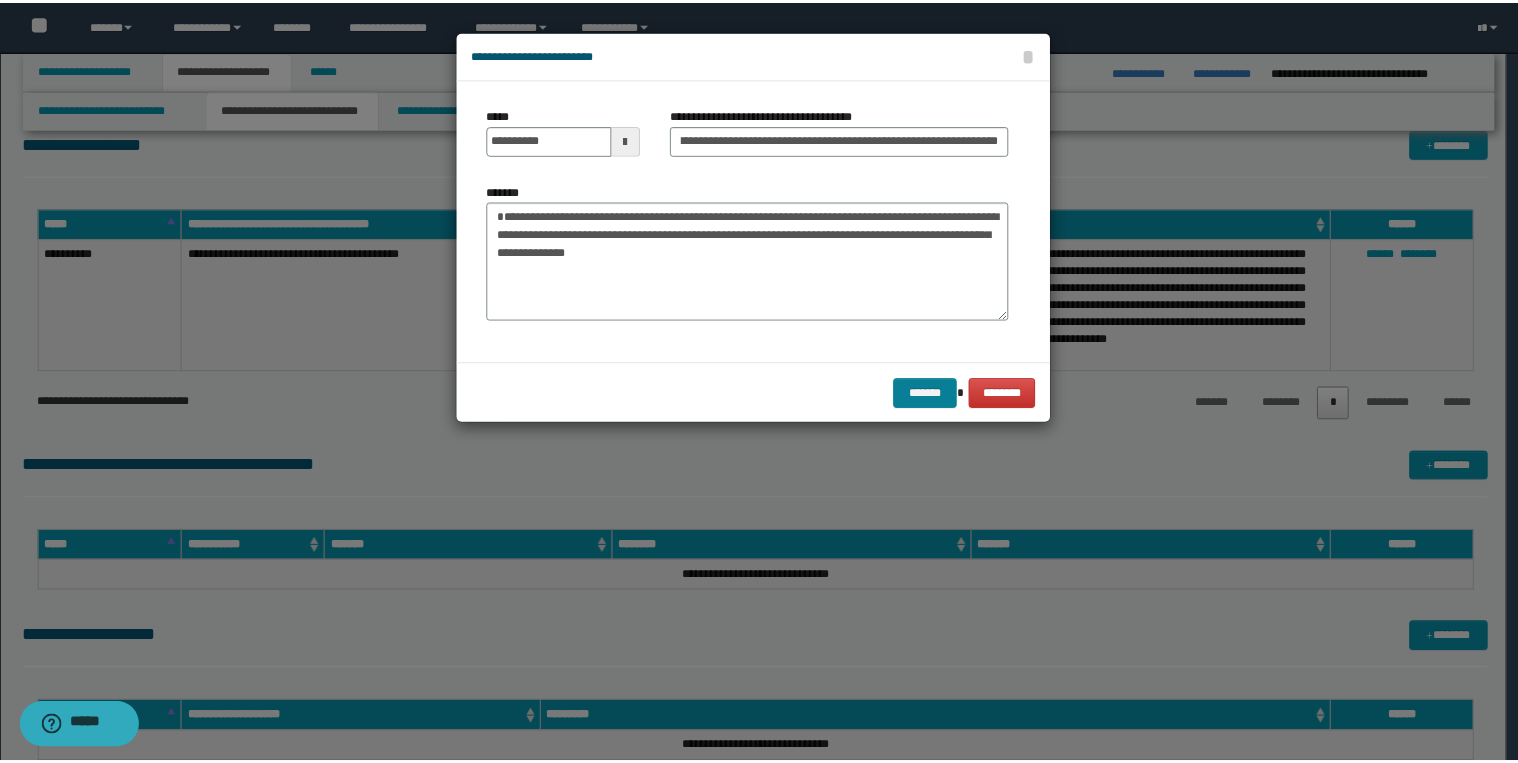 scroll, scrollTop: 0, scrollLeft: 0, axis: both 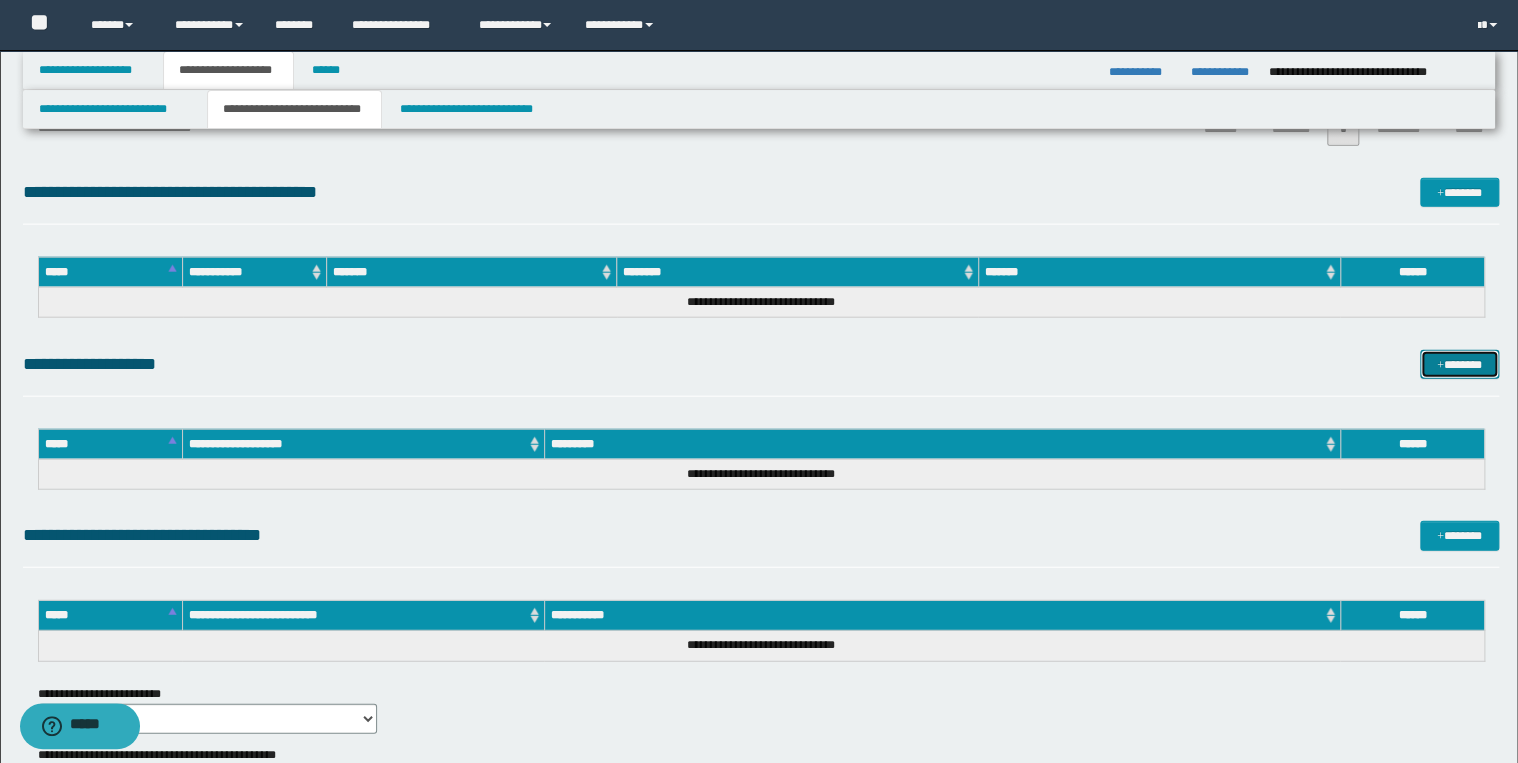 click at bounding box center (1440, 366) 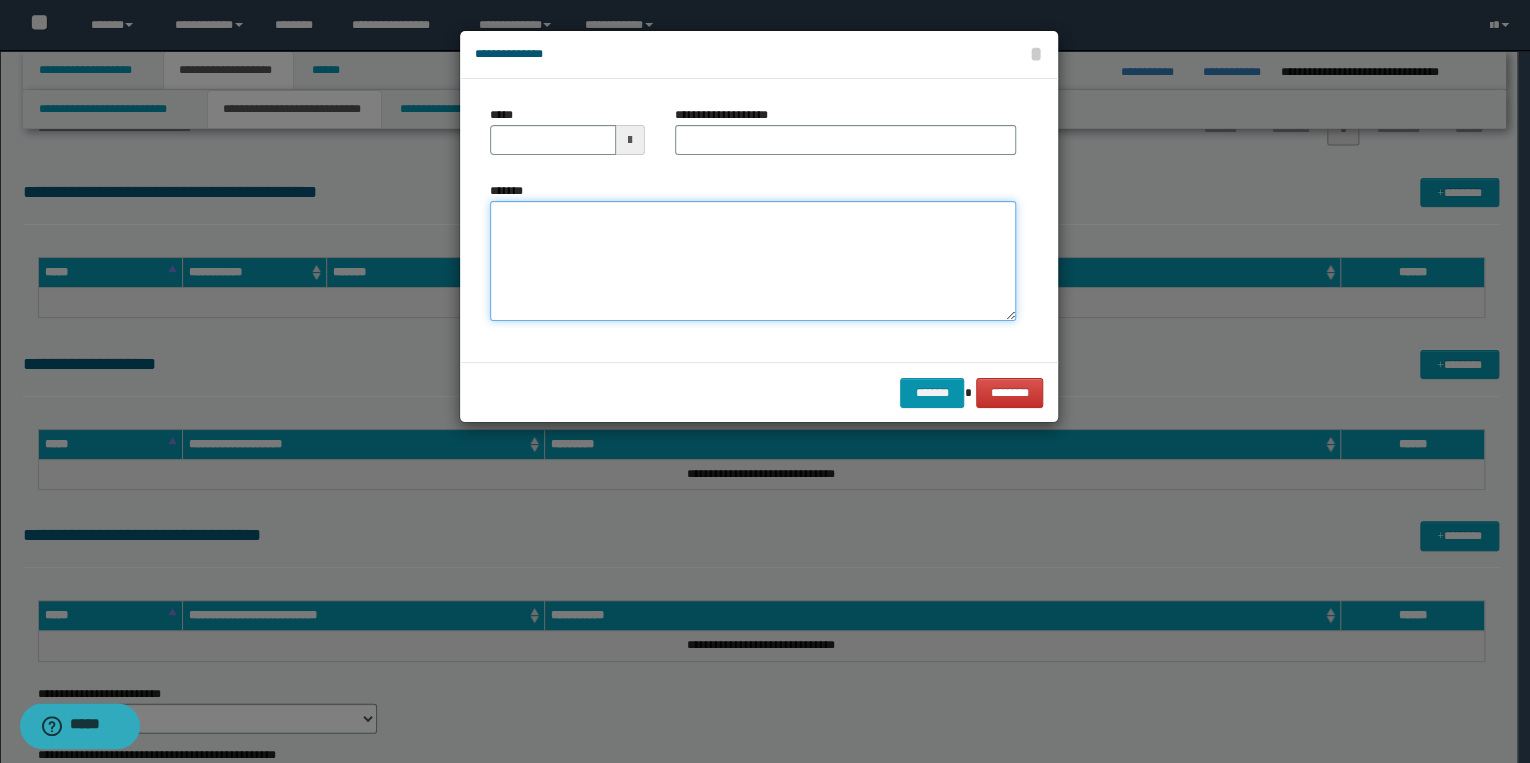 click on "*******" at bounding box center (753, 261) 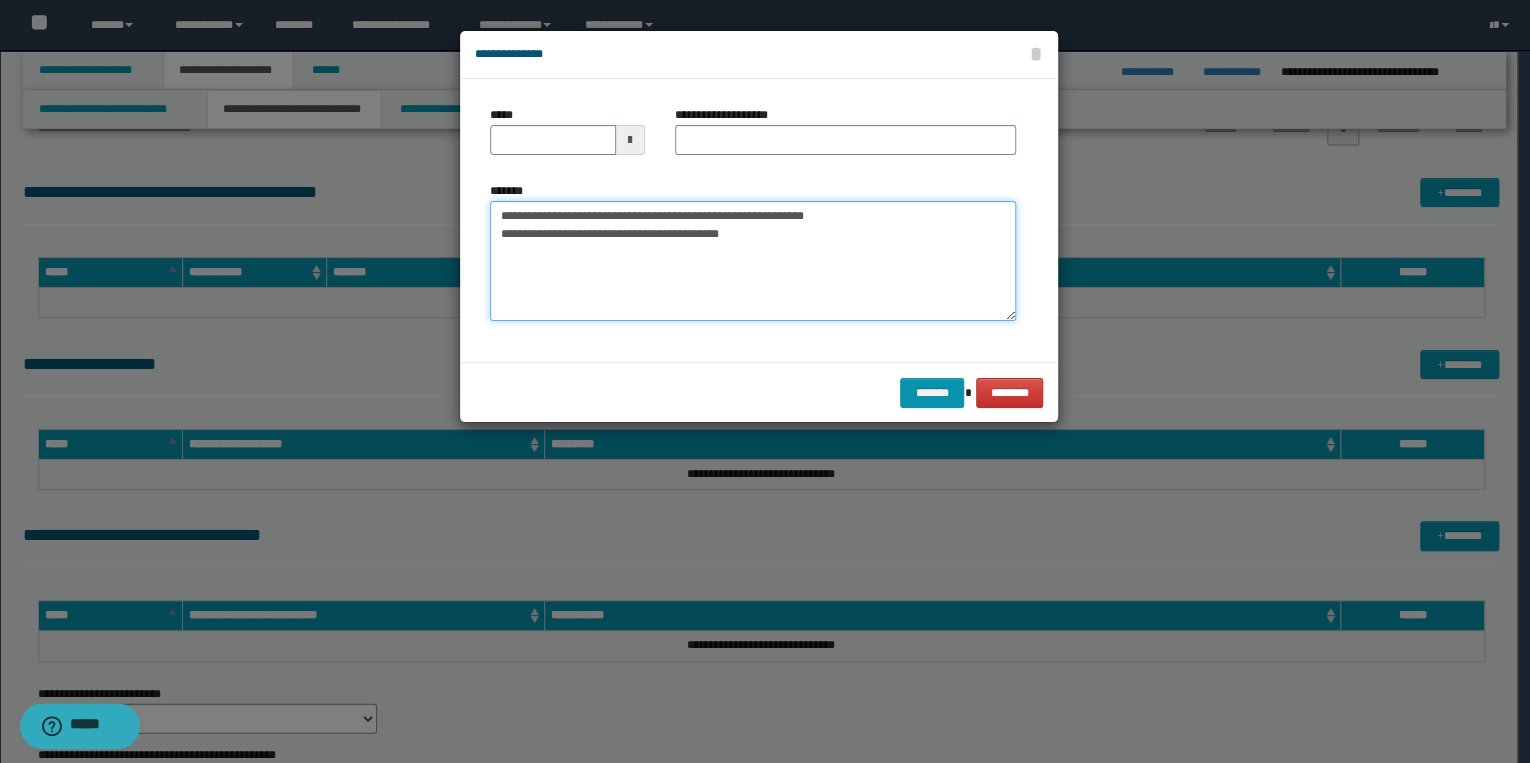drag, startPoint x: 571, startPoint y: 215, endPoint x: 492, endPoint y: 215, distance: 79 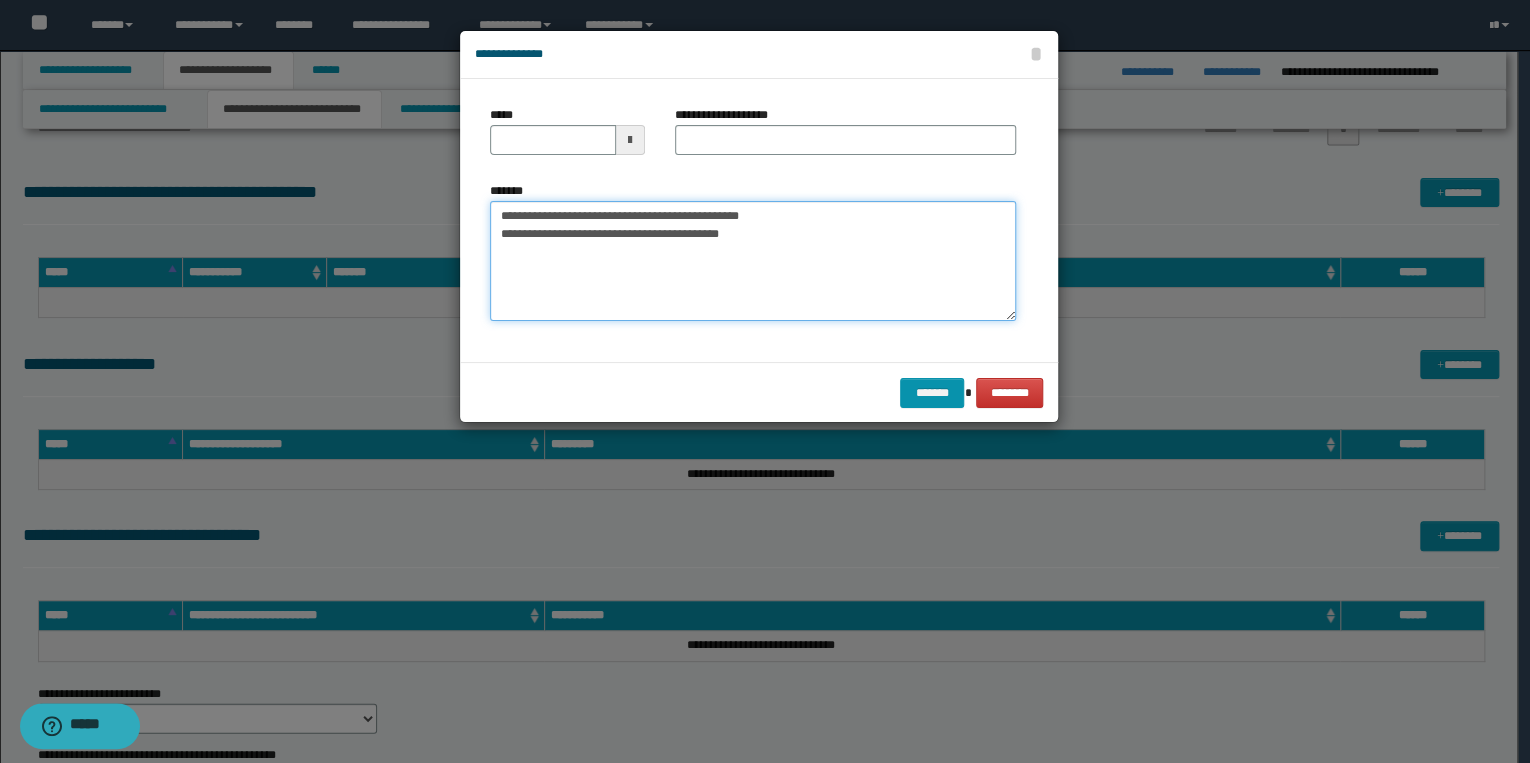 type 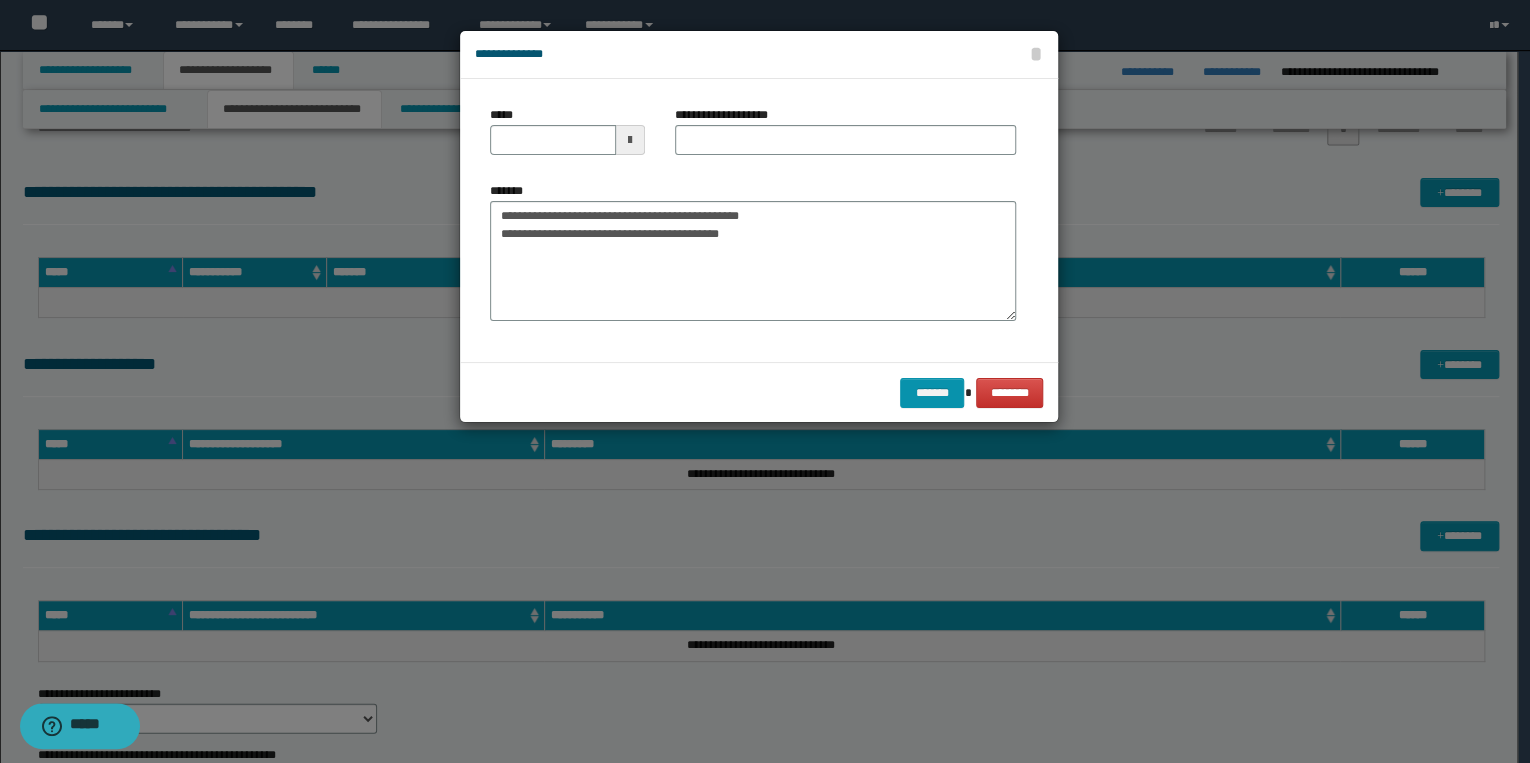 click on "*****" at bounding box center (567, 138) 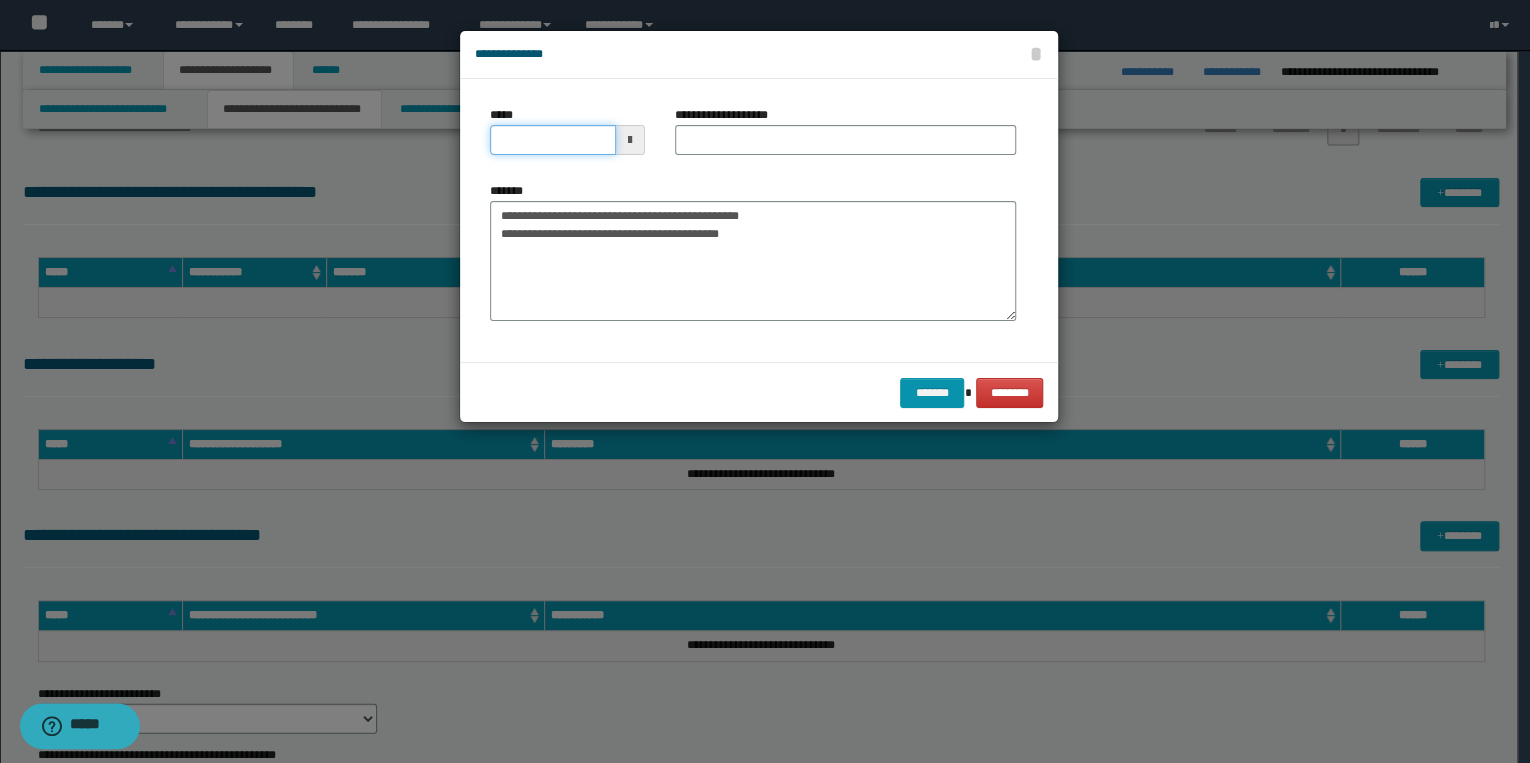 click on "*****" at bounding box center [553, 140] 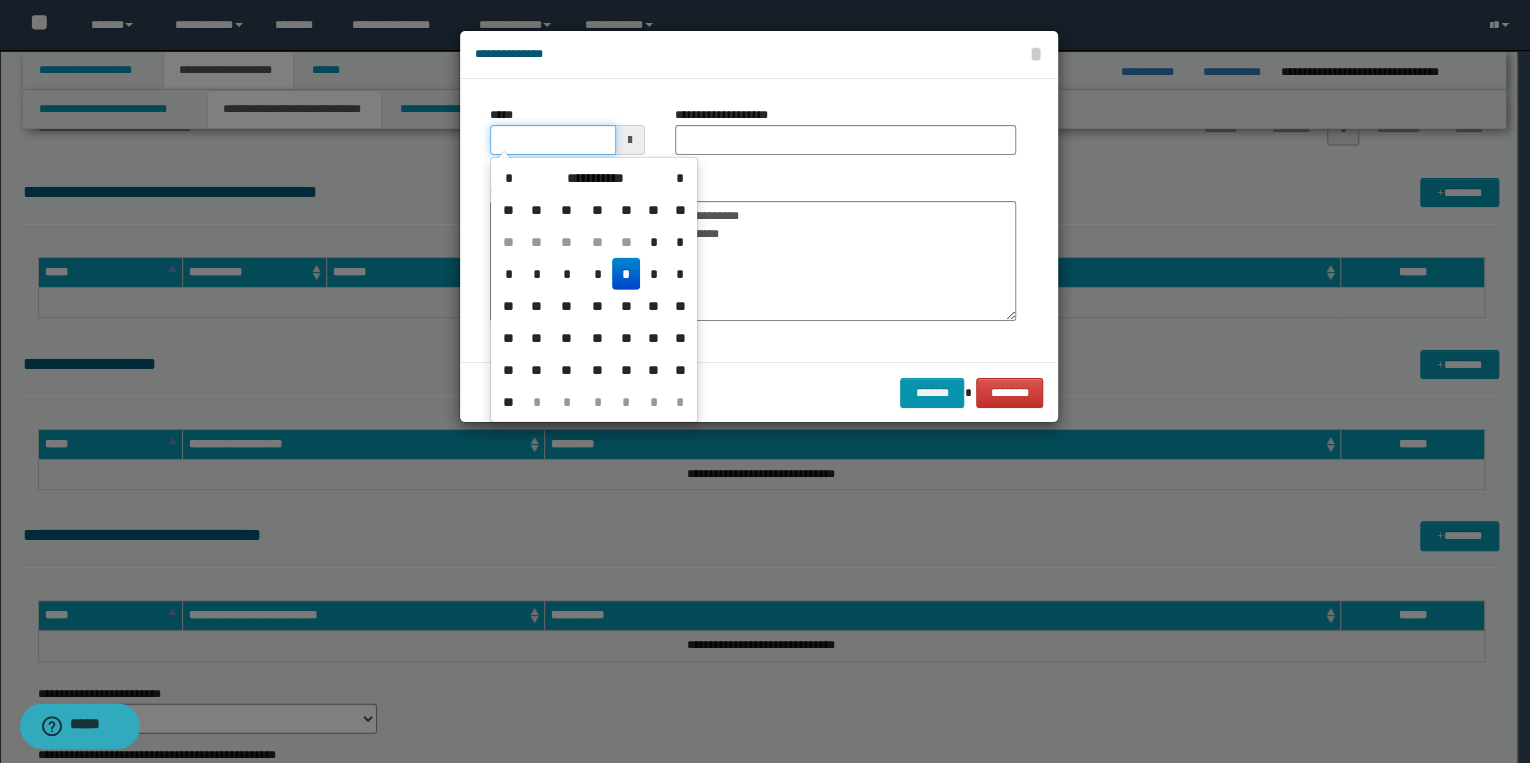 click on "*****" at bounding box center (553, 140) 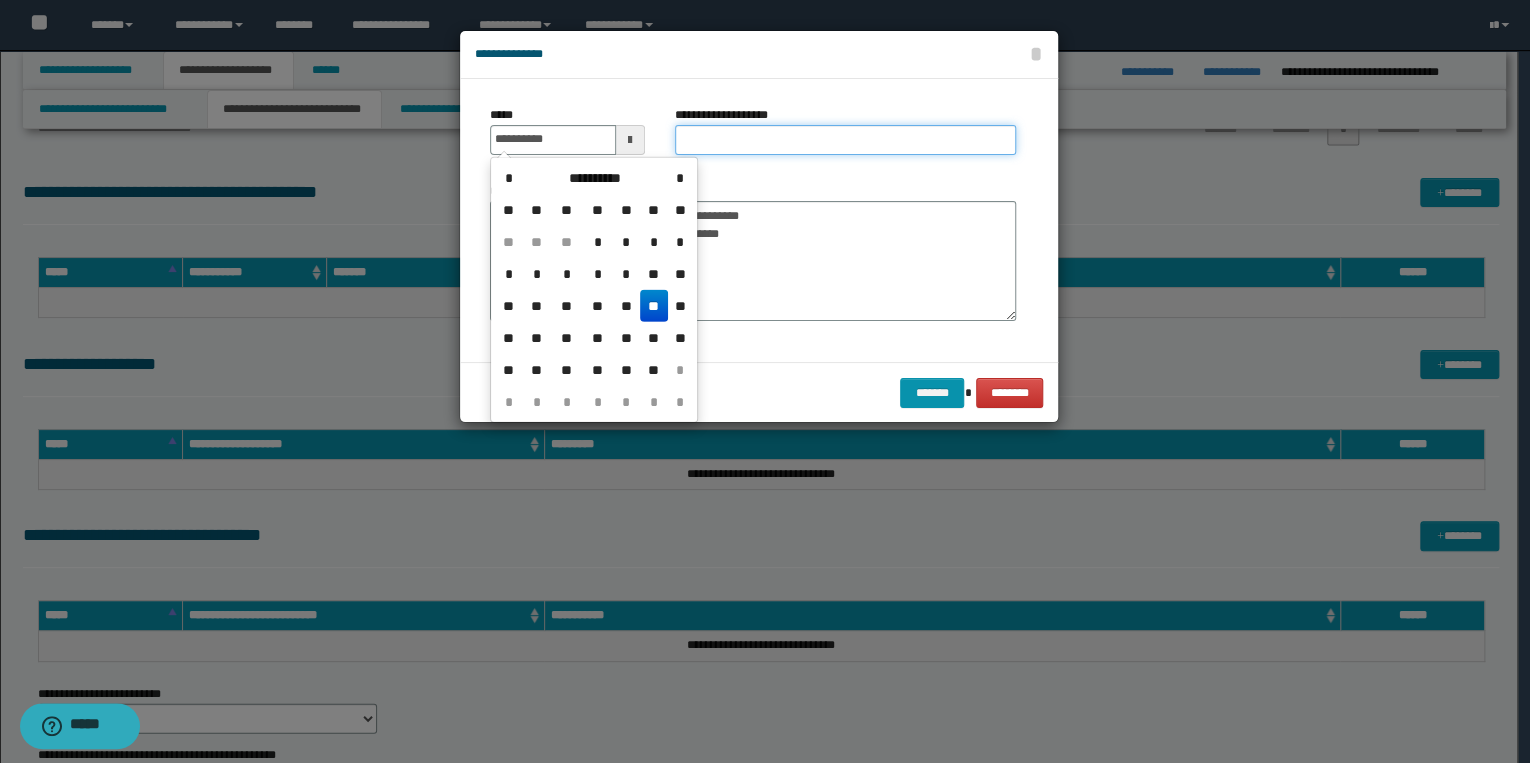 type on "**********" 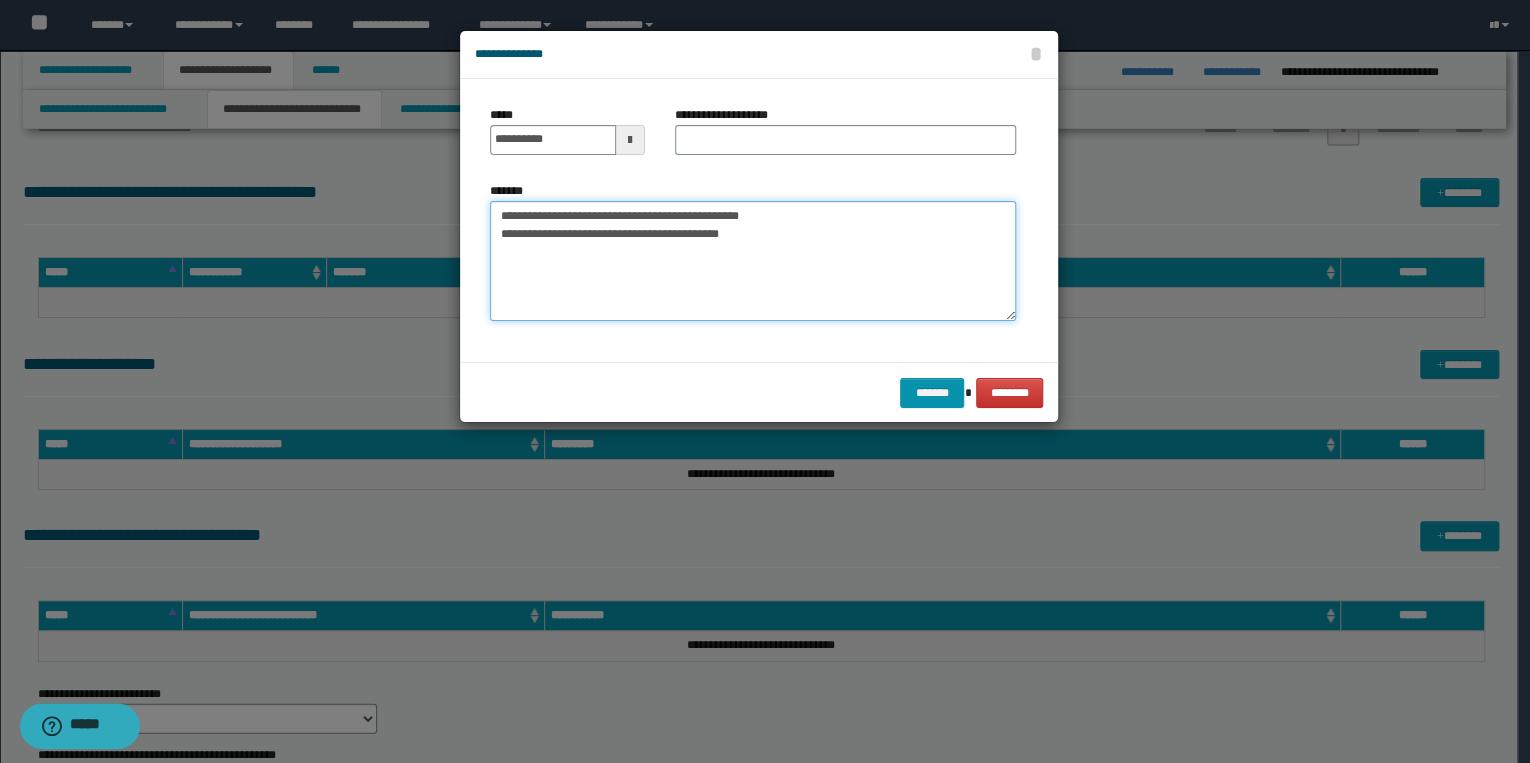 drag, startPoint x: 494, startPoint y: 216, endPoint x: 791, endPoint y: 212, distance: 297.02695 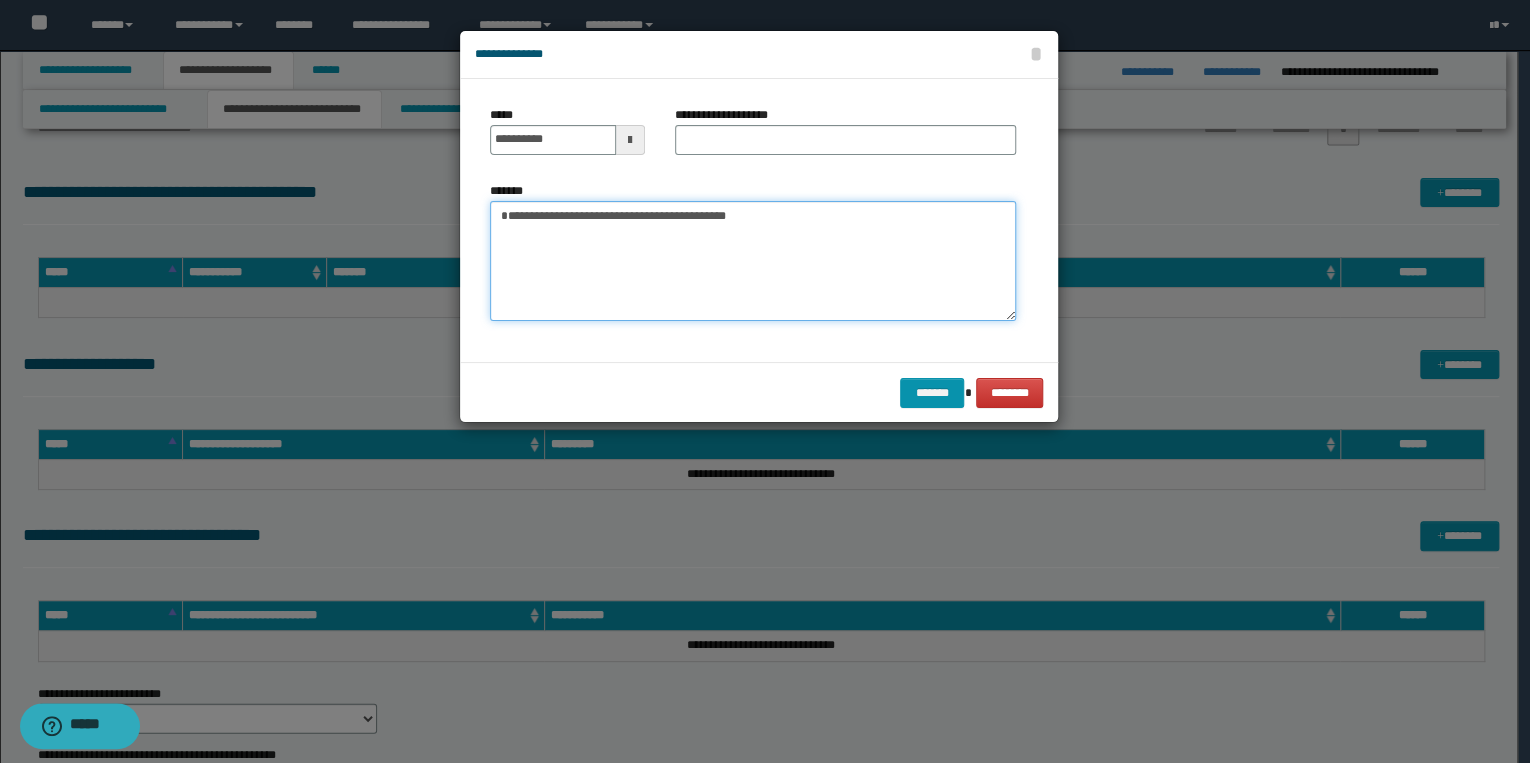 type on "**********" 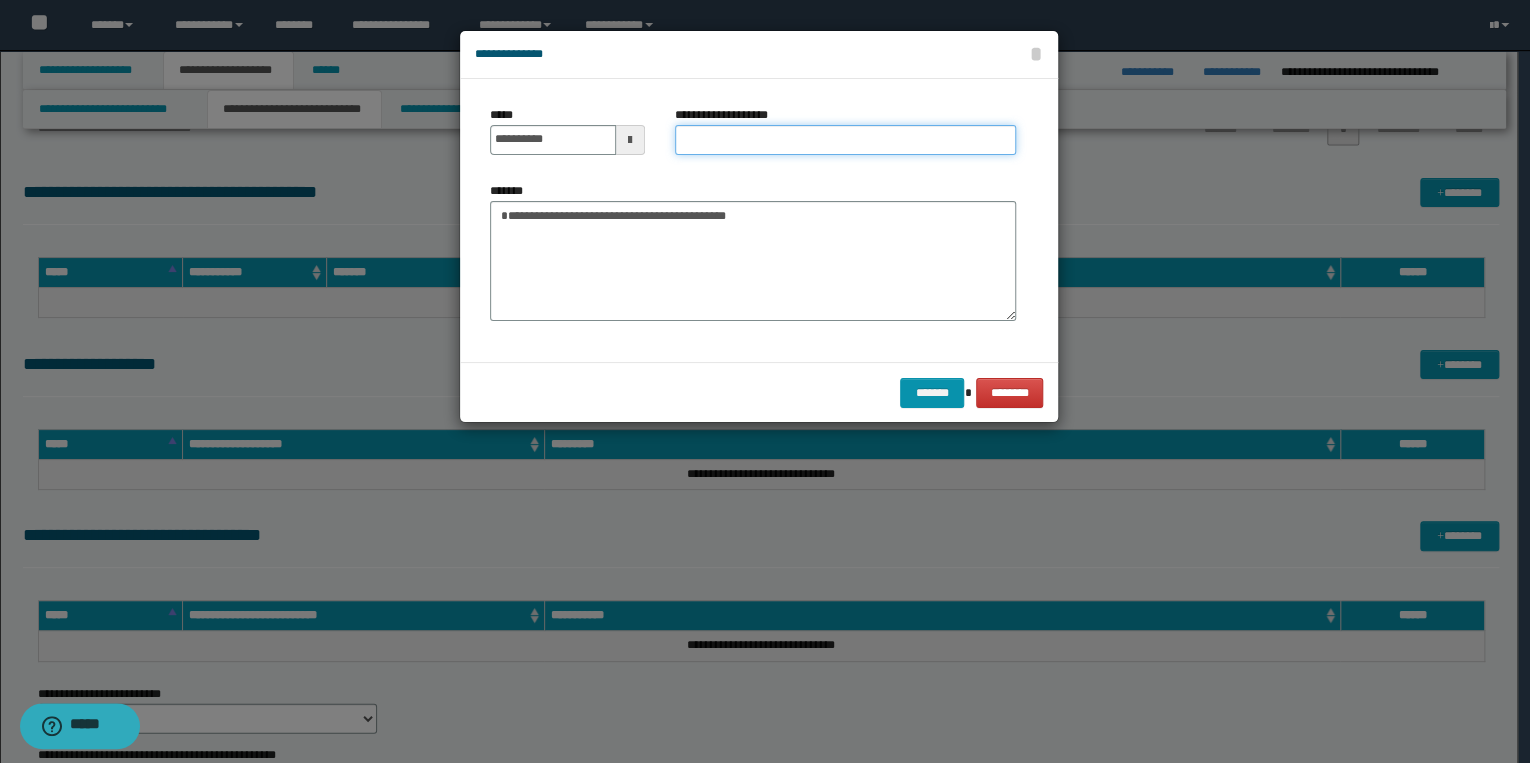click on "**********" at bounding box center (845, 140) 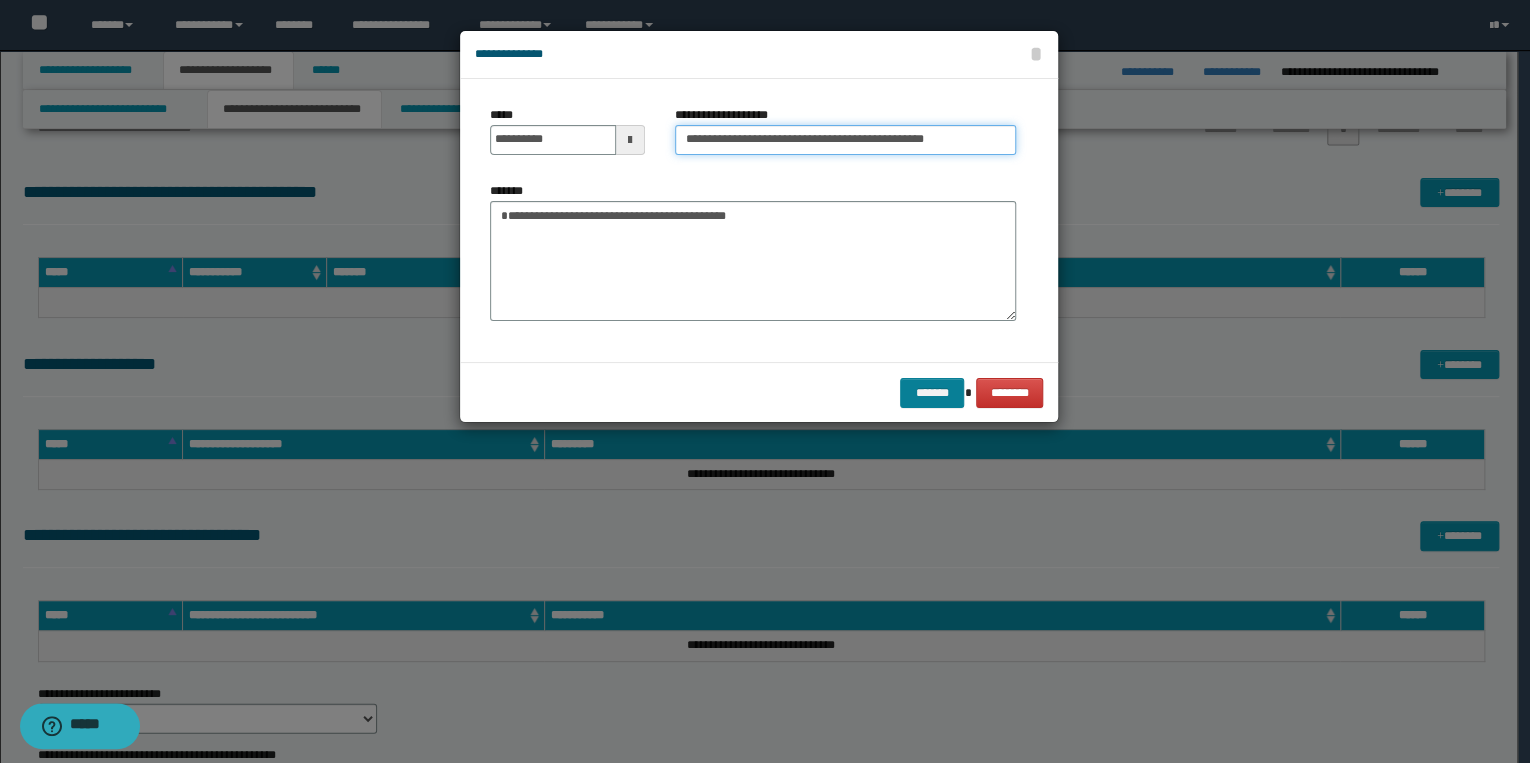 type on "**********" 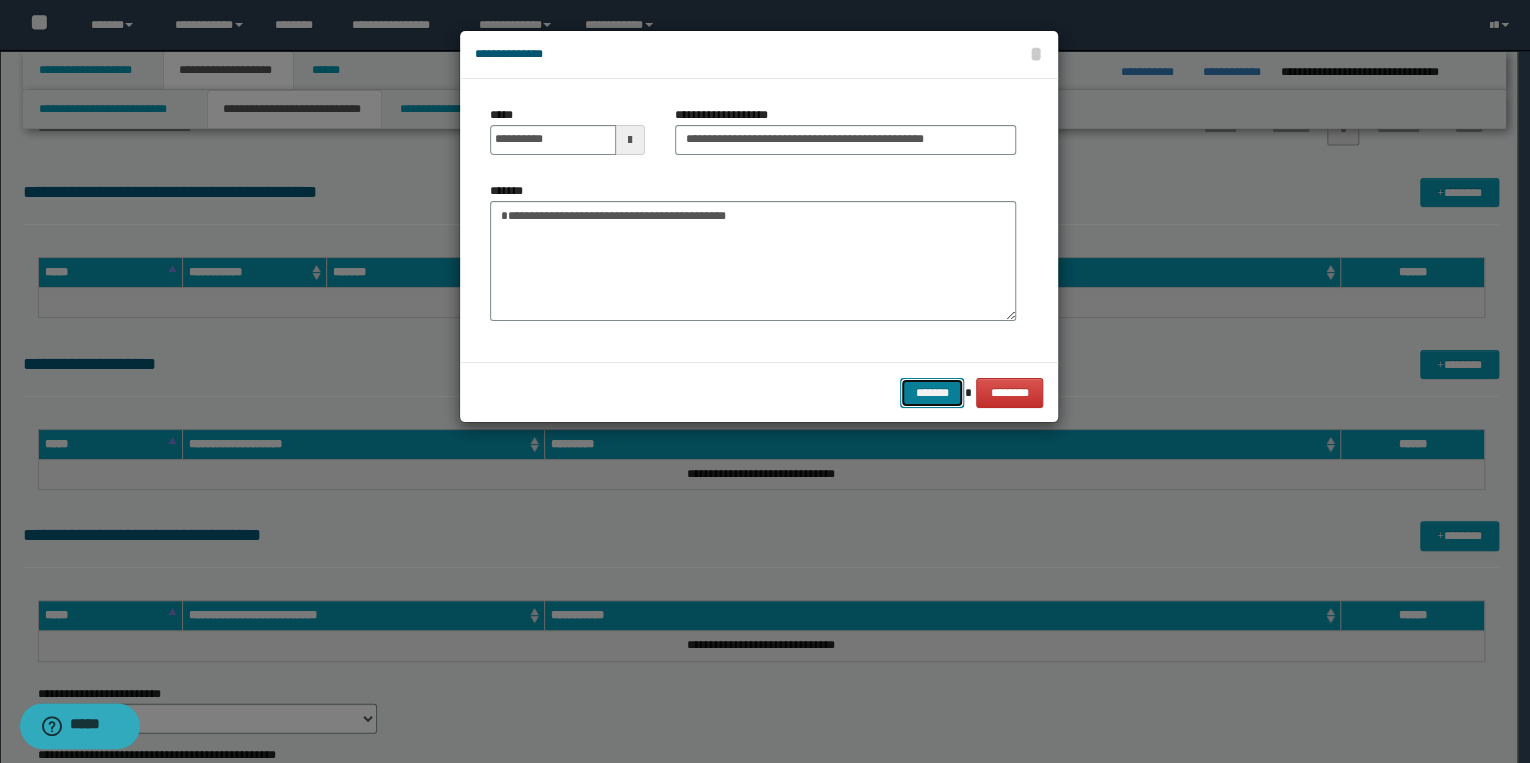 click on "*******" at bounding box center [932, 393] 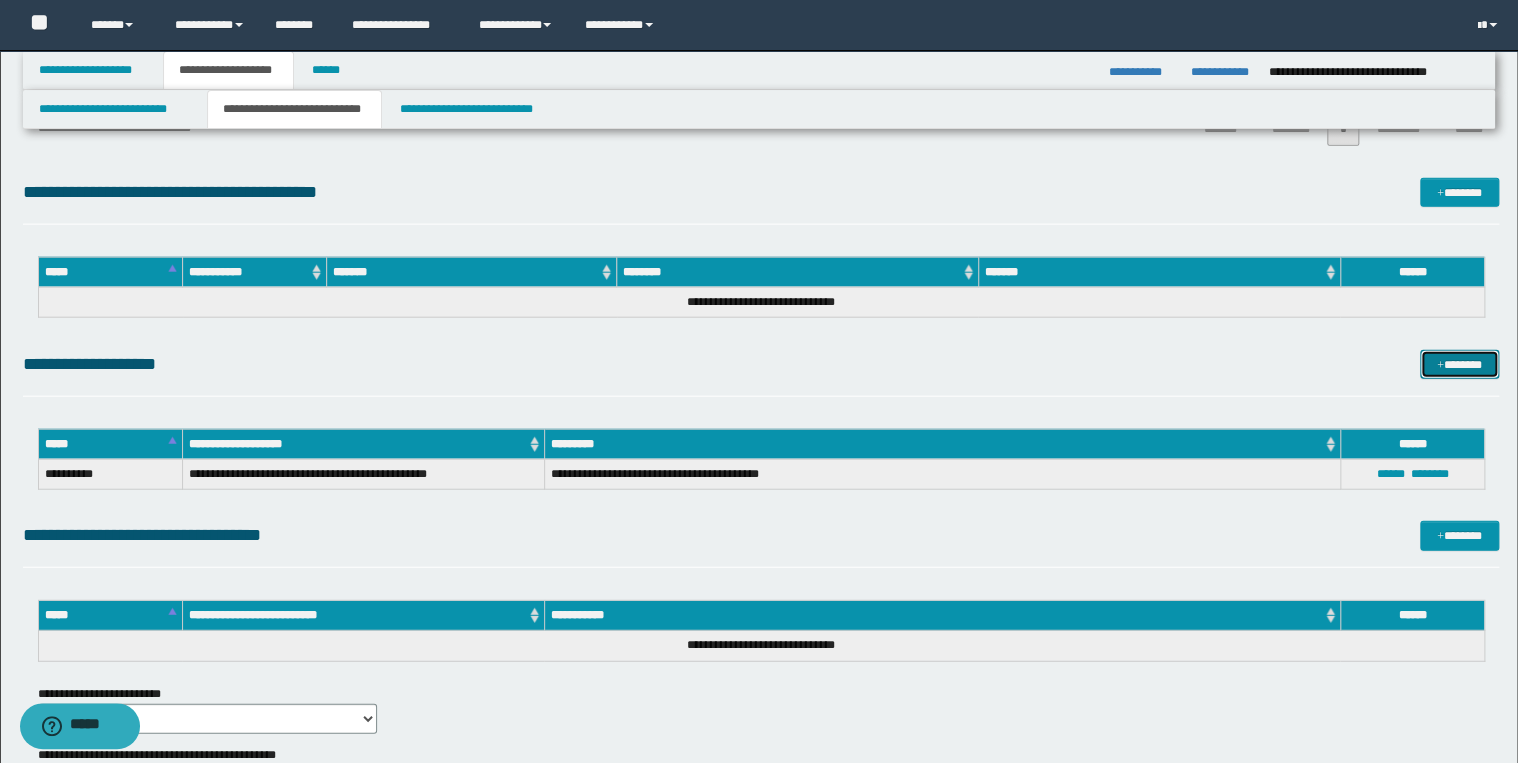 click on "*******" at bounding box center [1459, 365] 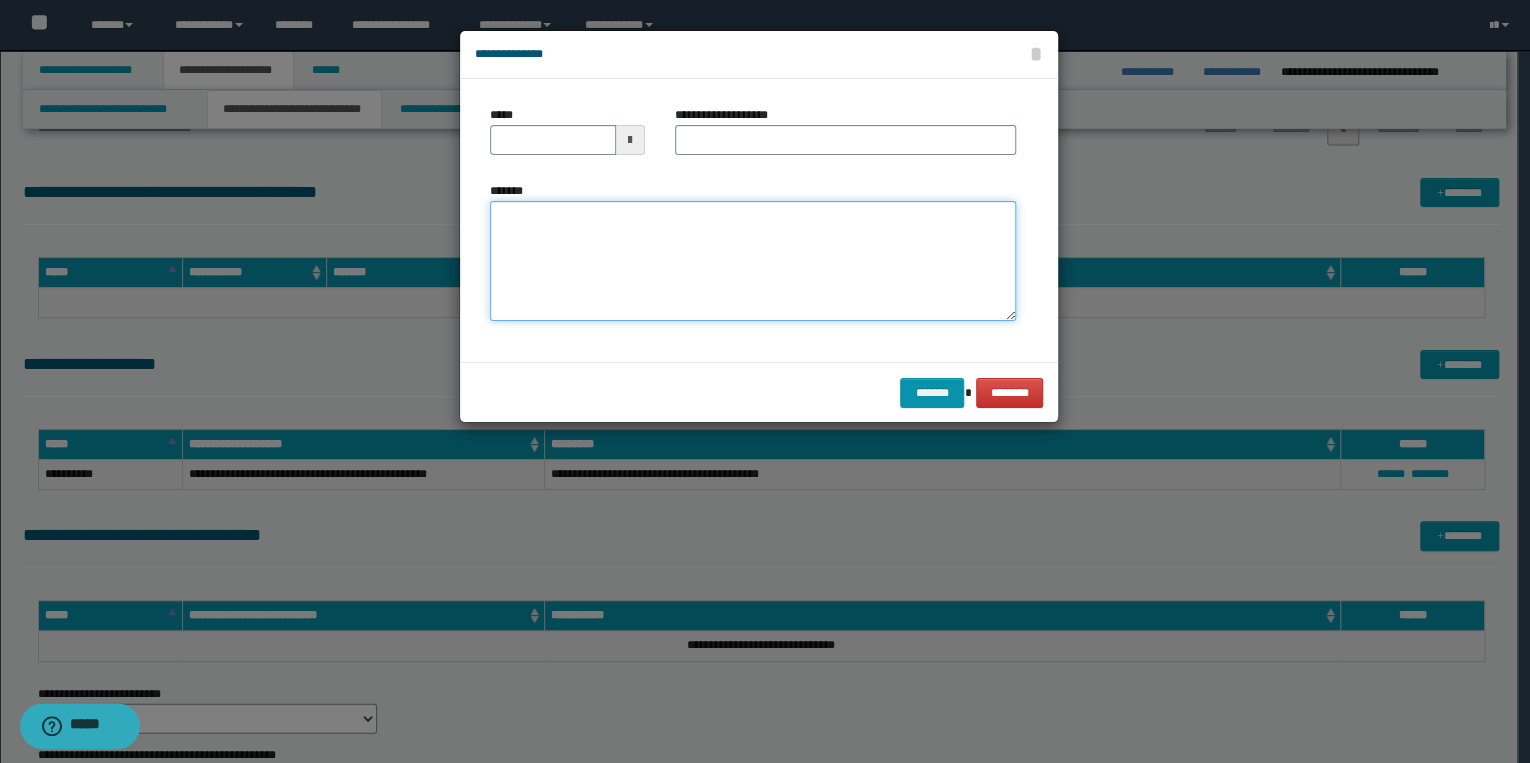 click on "*******" at bounding box center (753, 261) 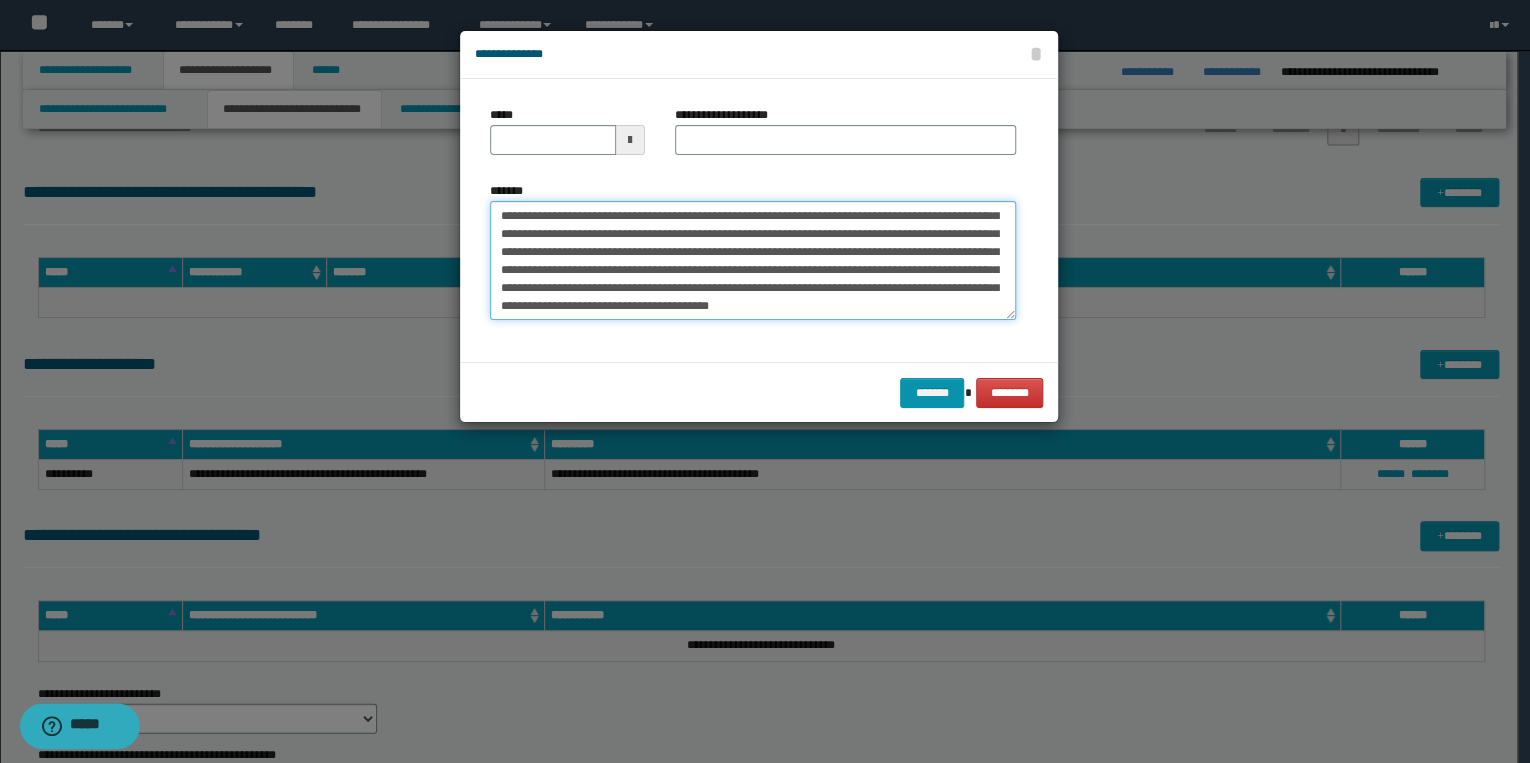 scroll, scrollTop: 0, scrollLeft: 0, axis: both 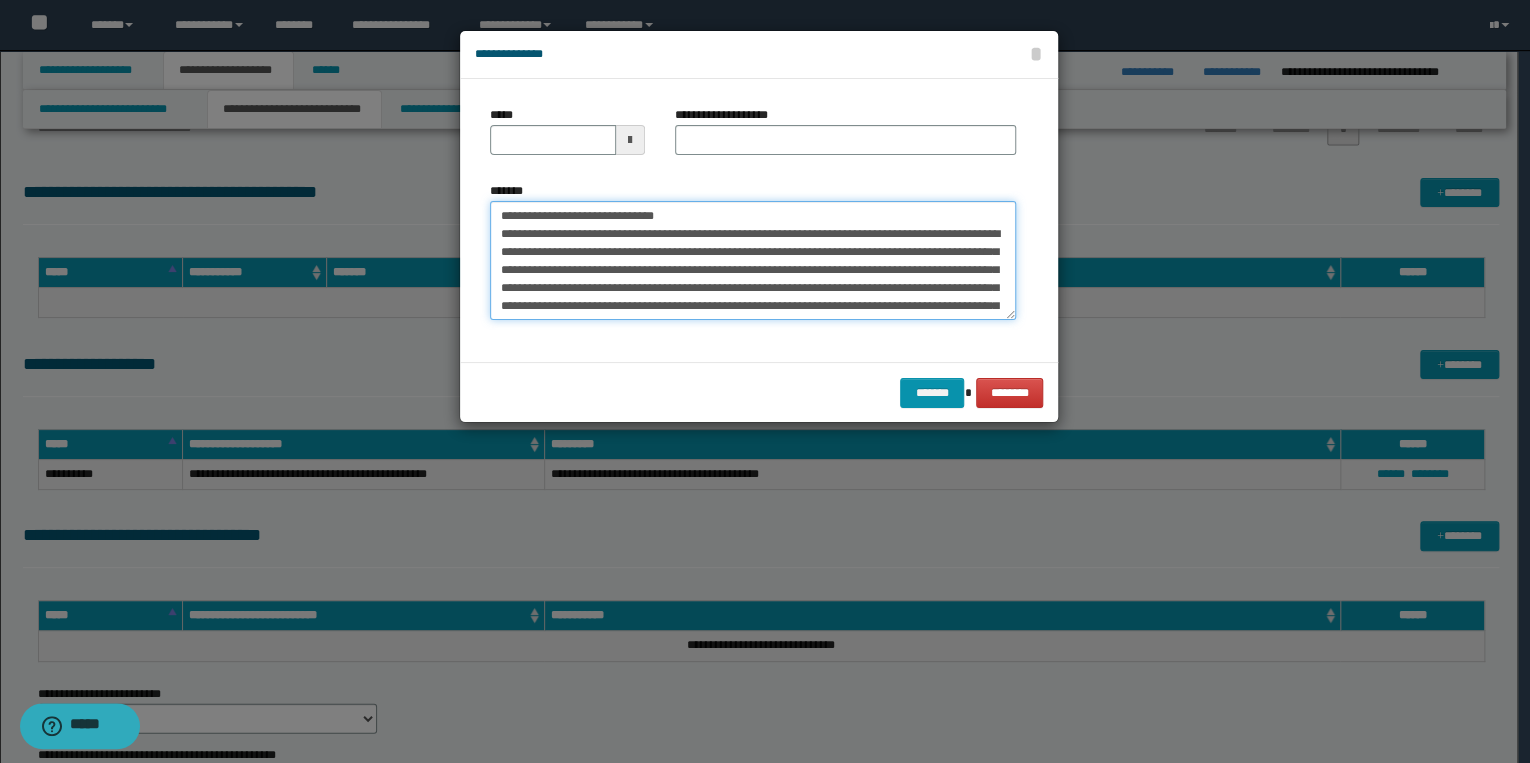 drag, startPoint x: 560, startPoint y: 217, endPoint x: 475, endPoint y: 204, distance: 85.98837 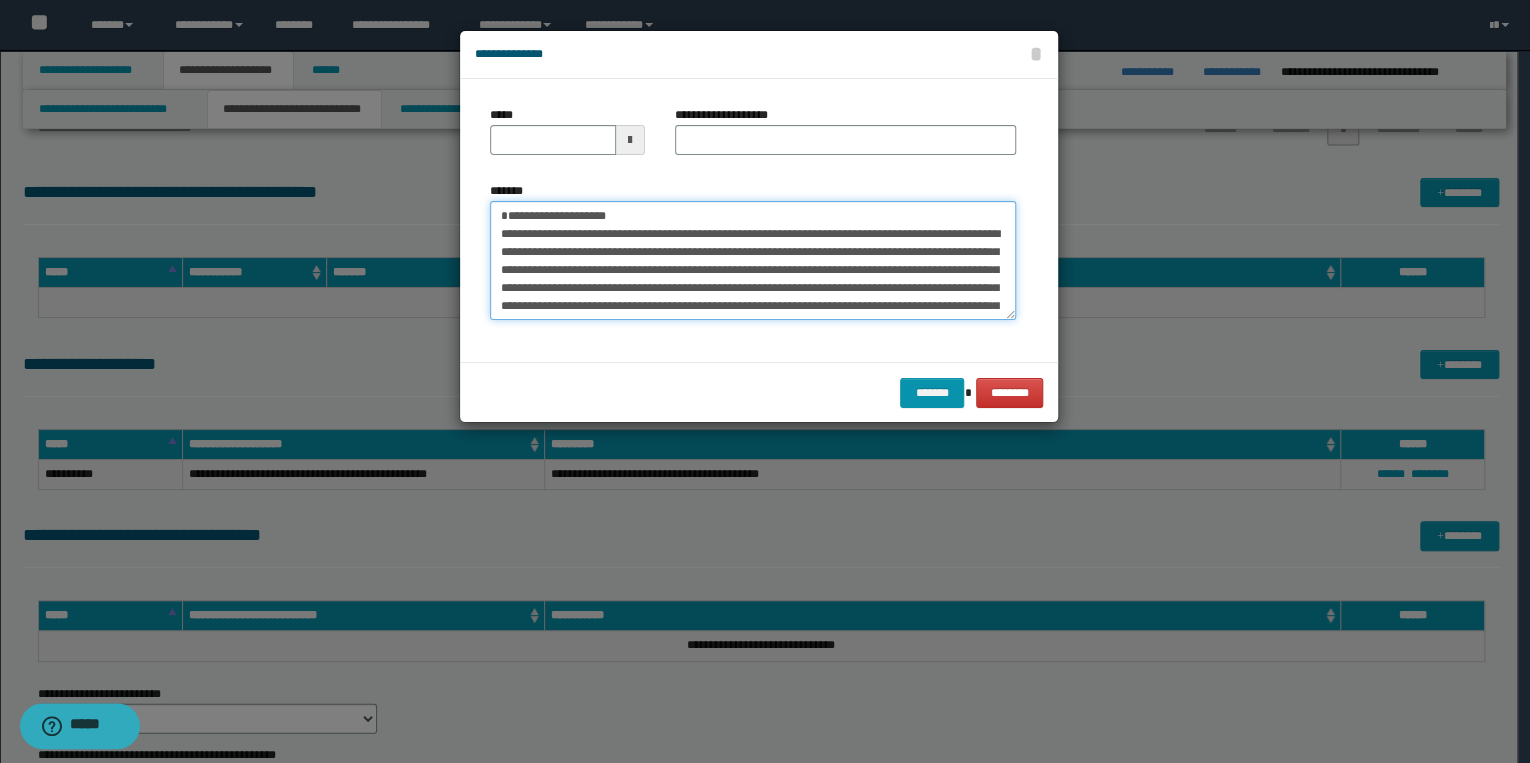 type 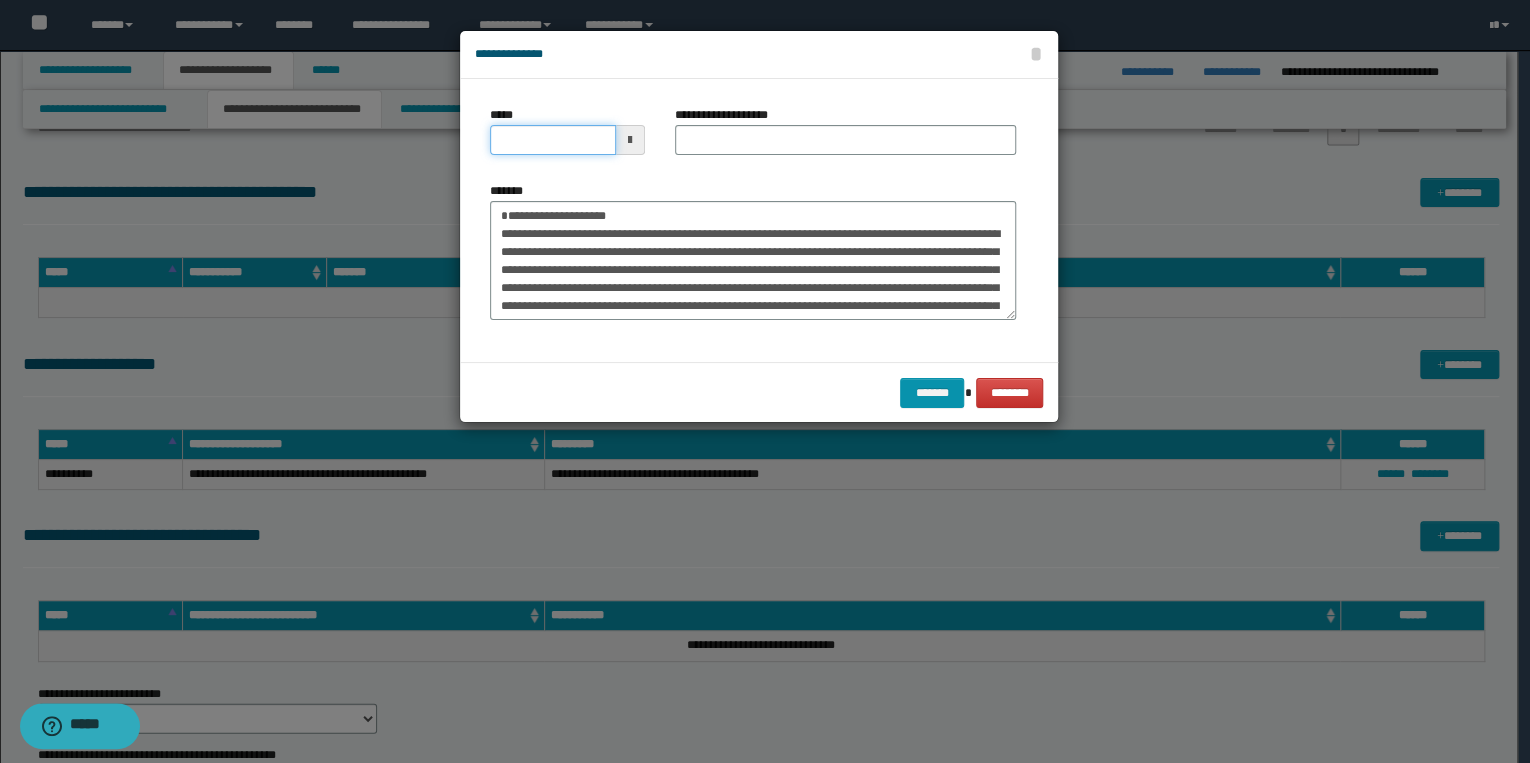click on "*****" at bounding box center [553, 140] 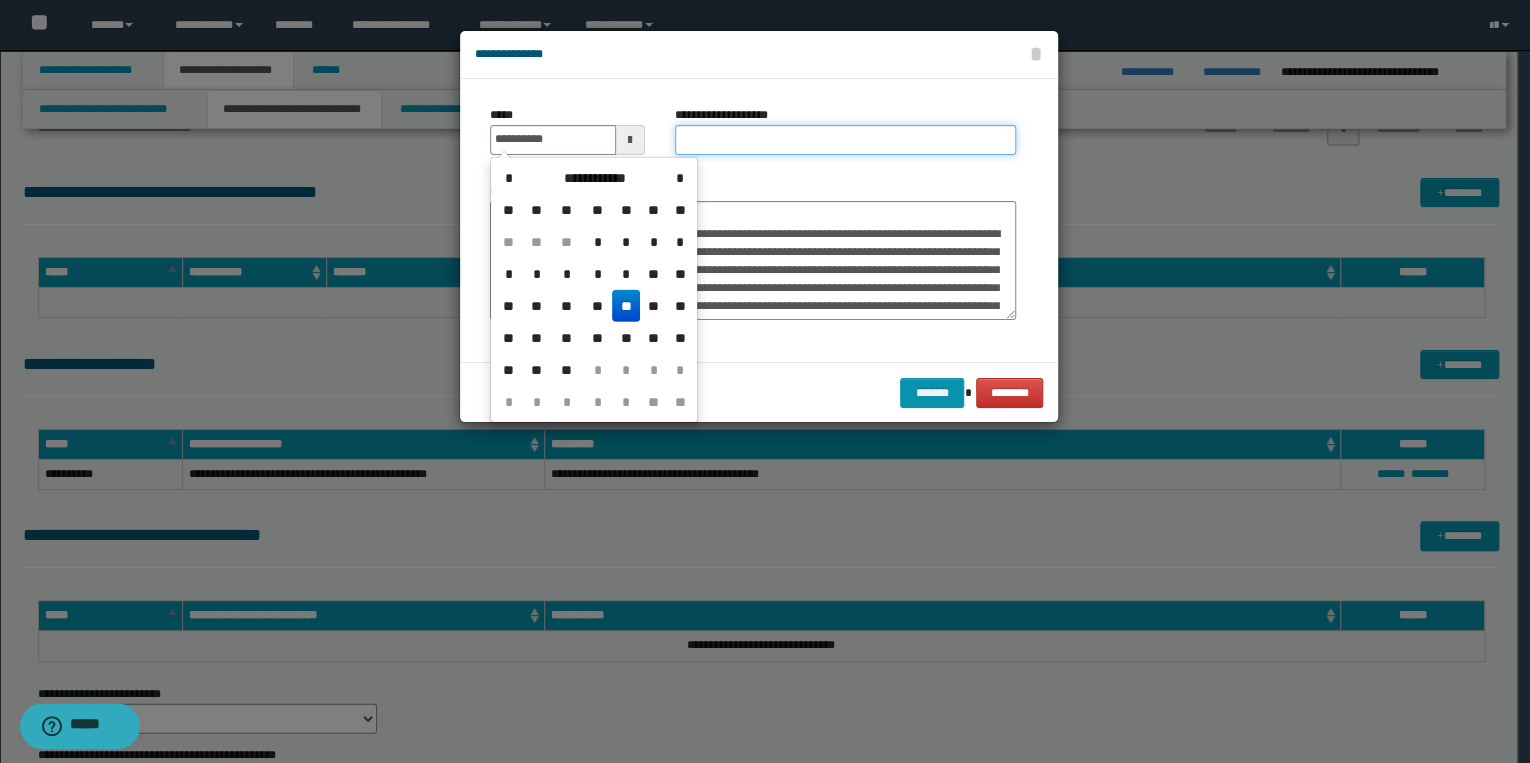 type on "**********" 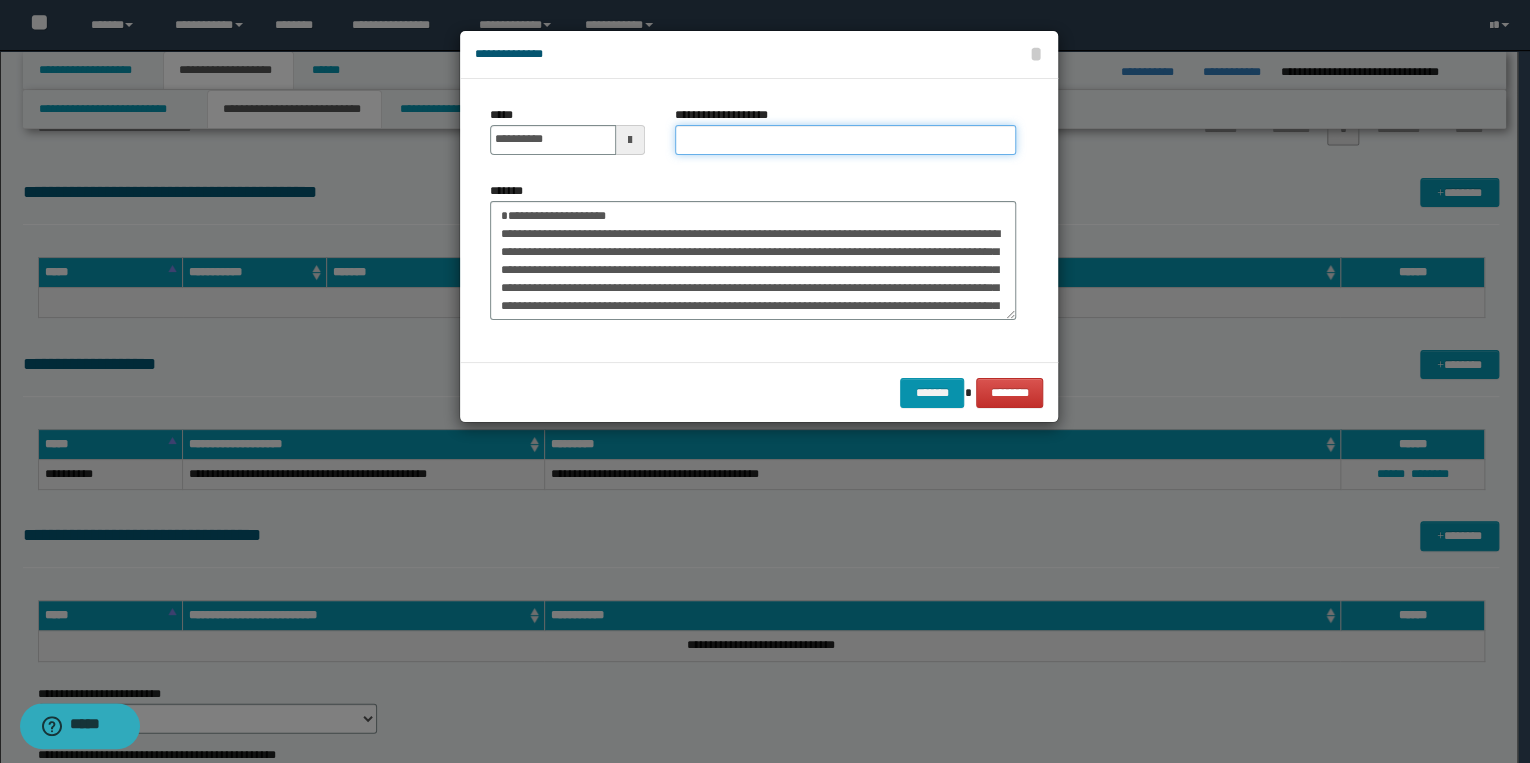click on "**********" at bounding box center [845, 140] 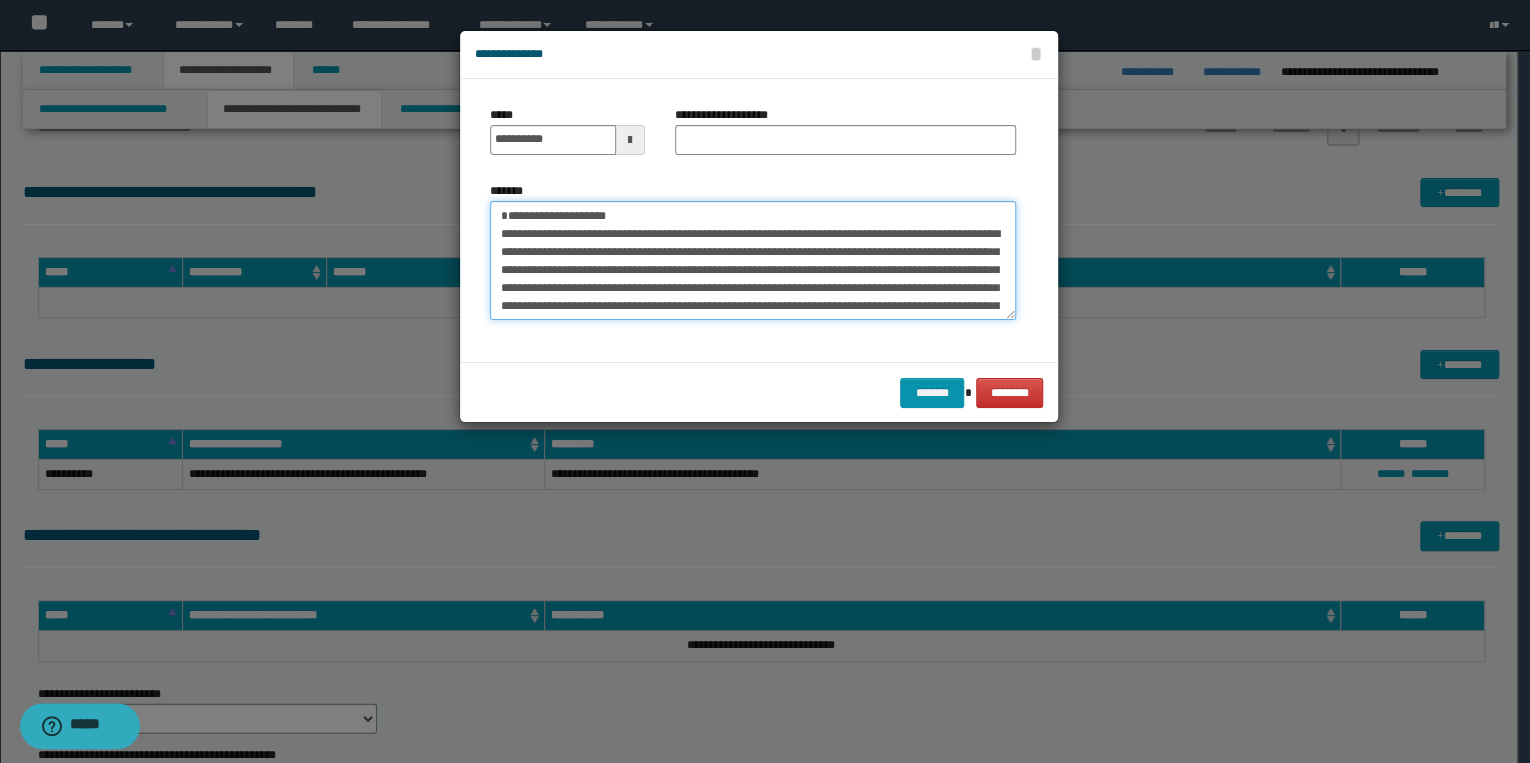 drag, startPoint x: 496, startPoint y: 220, endPoint x: 654, endPoint y: 219, distance: 158.00316 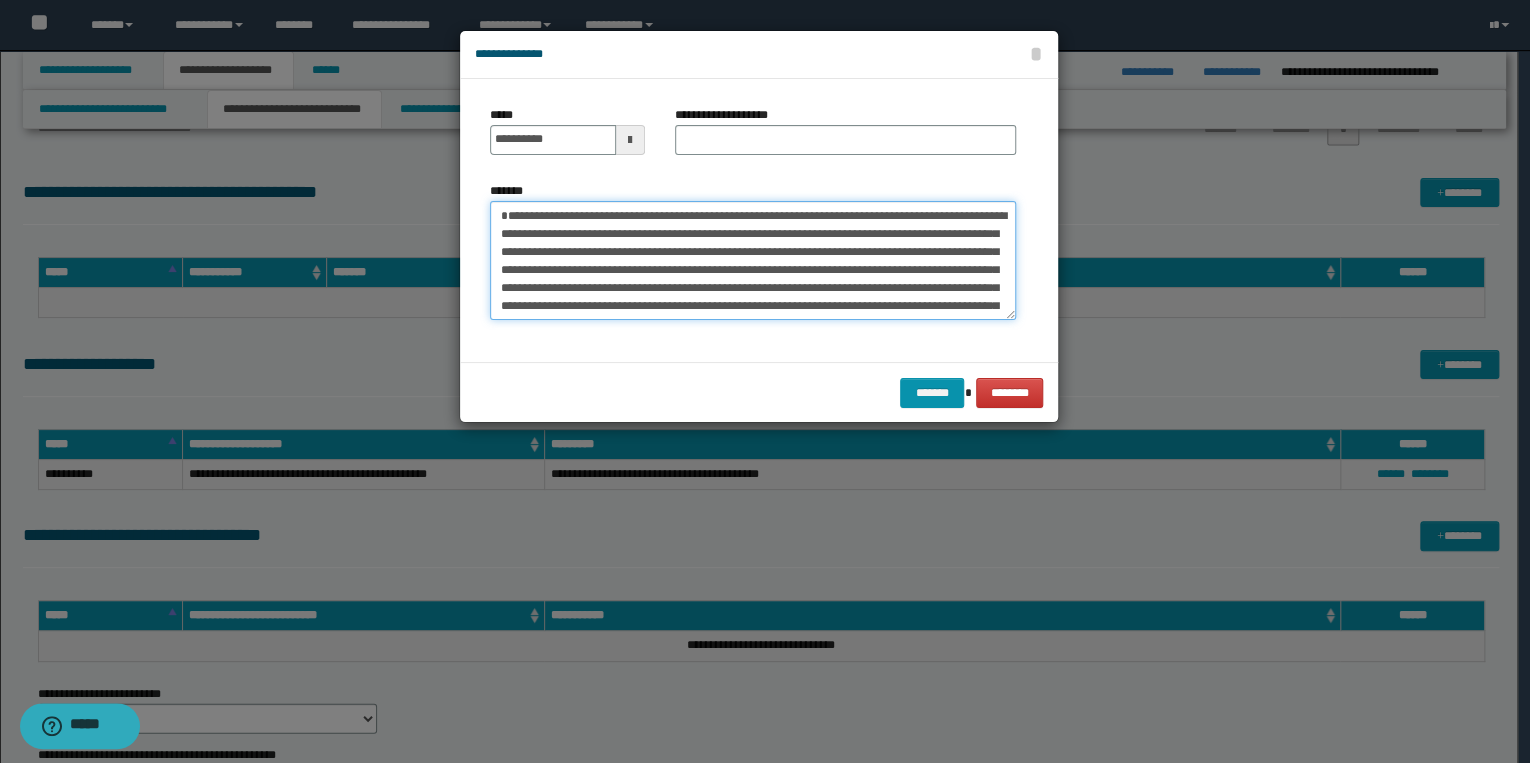 type on "**********" 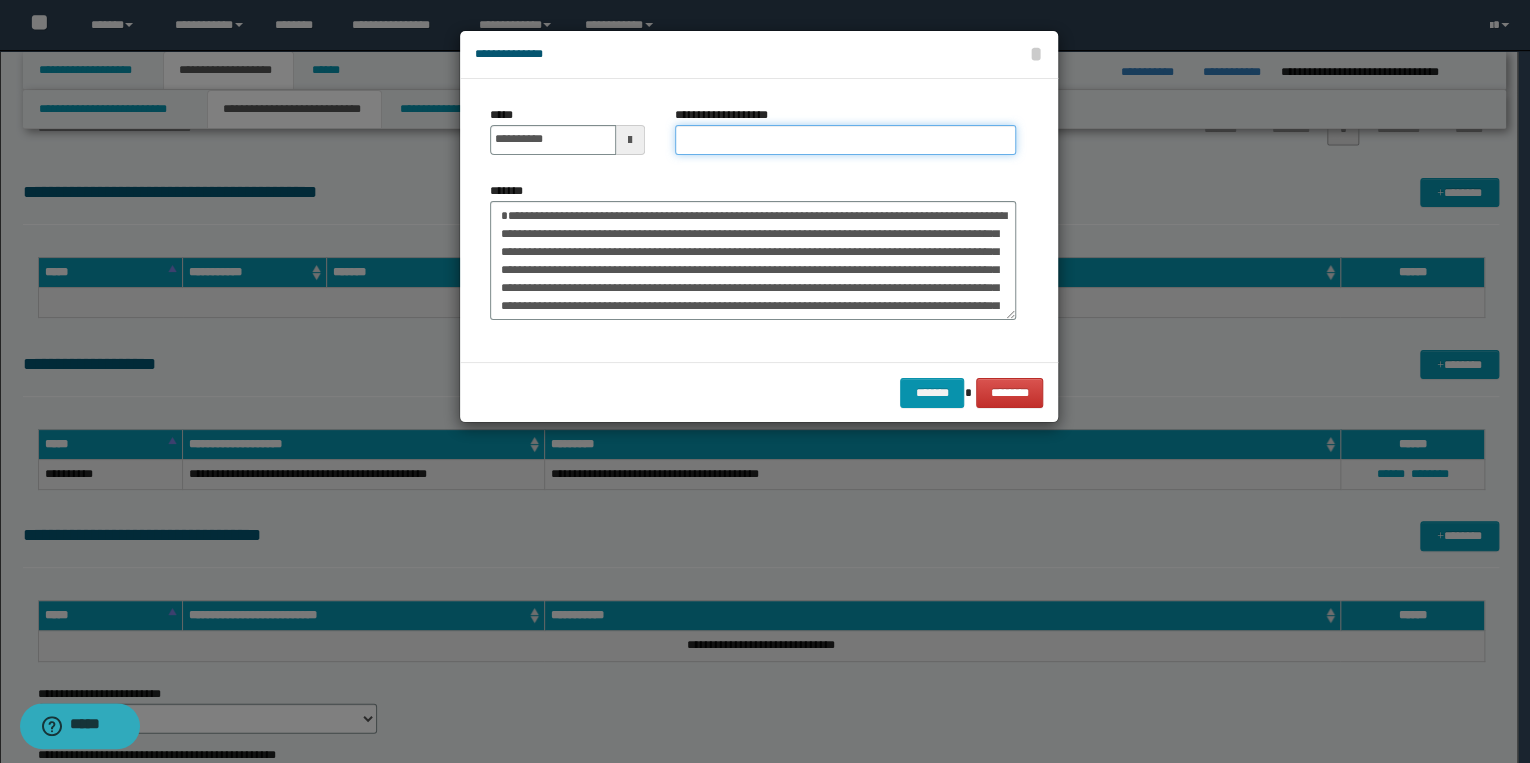 click on "**********" at bounding box center (845, 140) 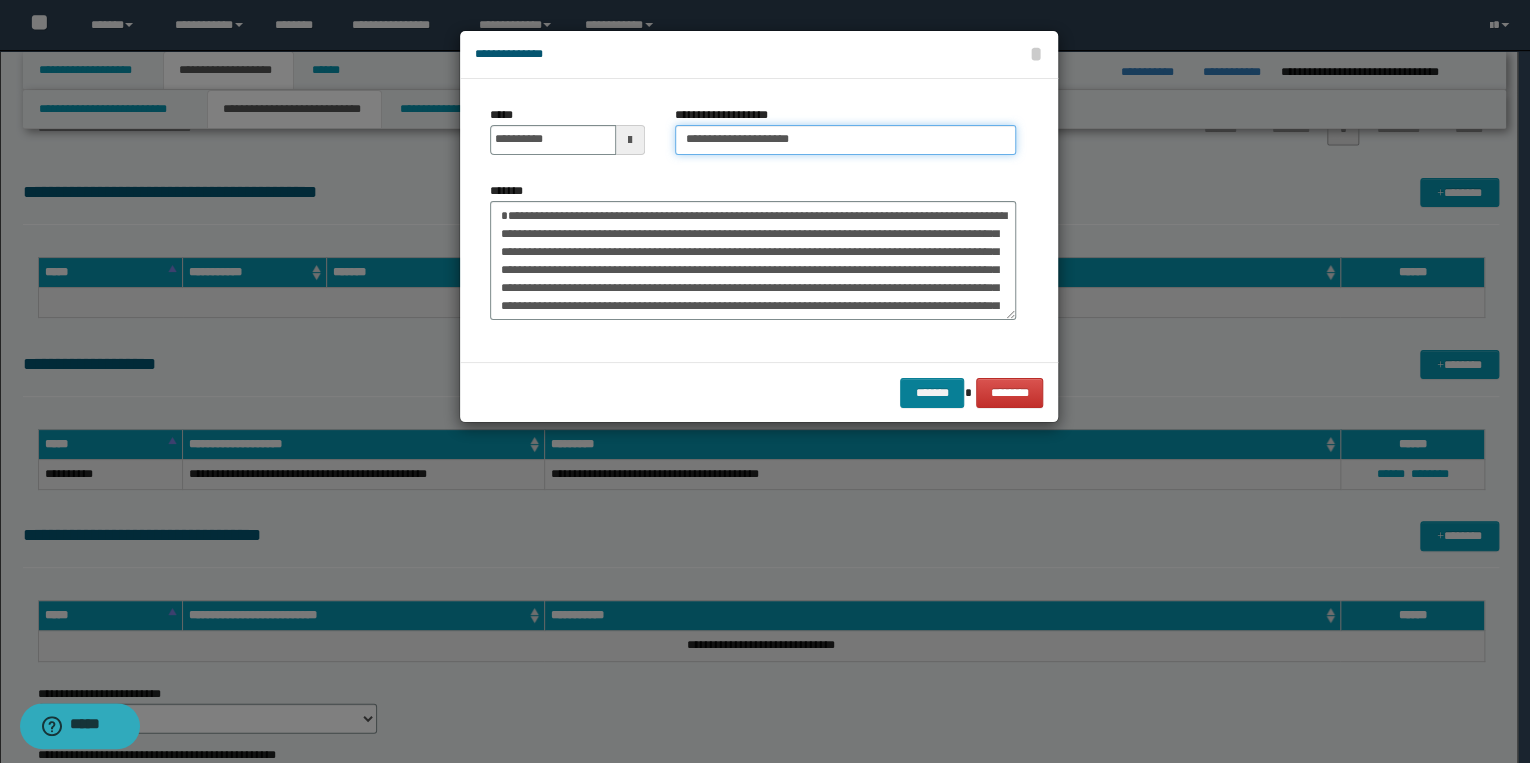 type on "**********" 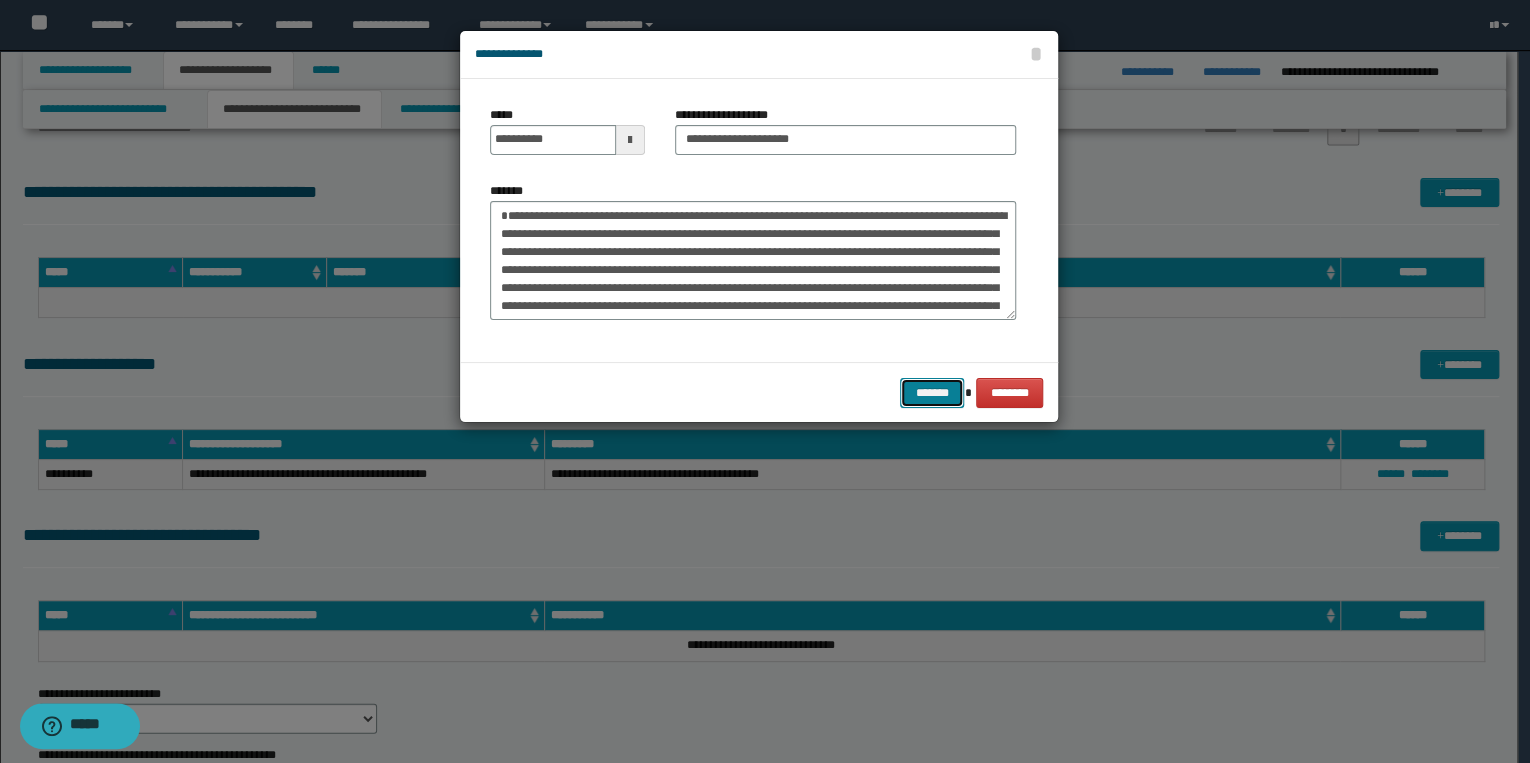 click on "*******" at bounding box center (932, 393) 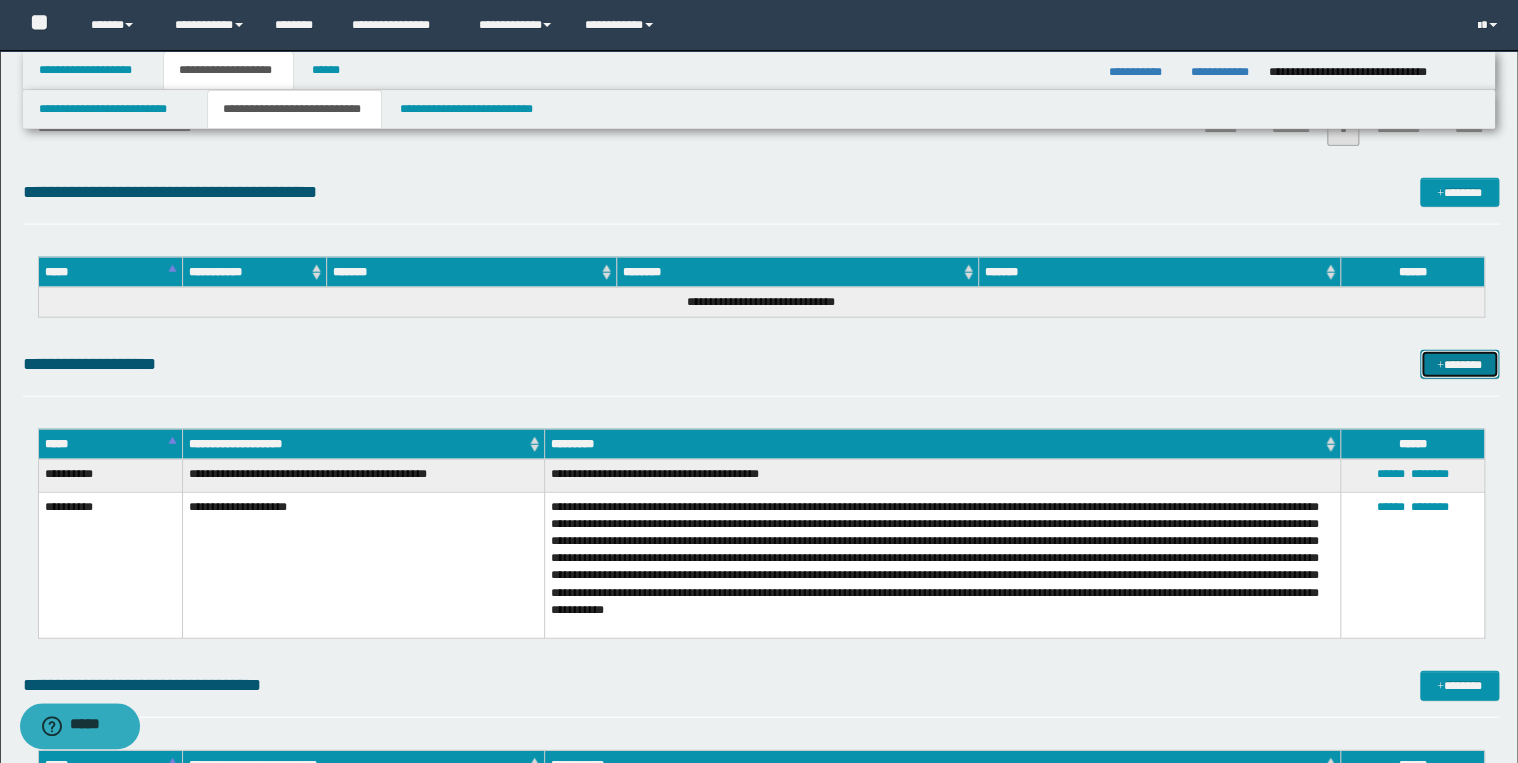 click on "*******" at bounding box center [1459, 365] 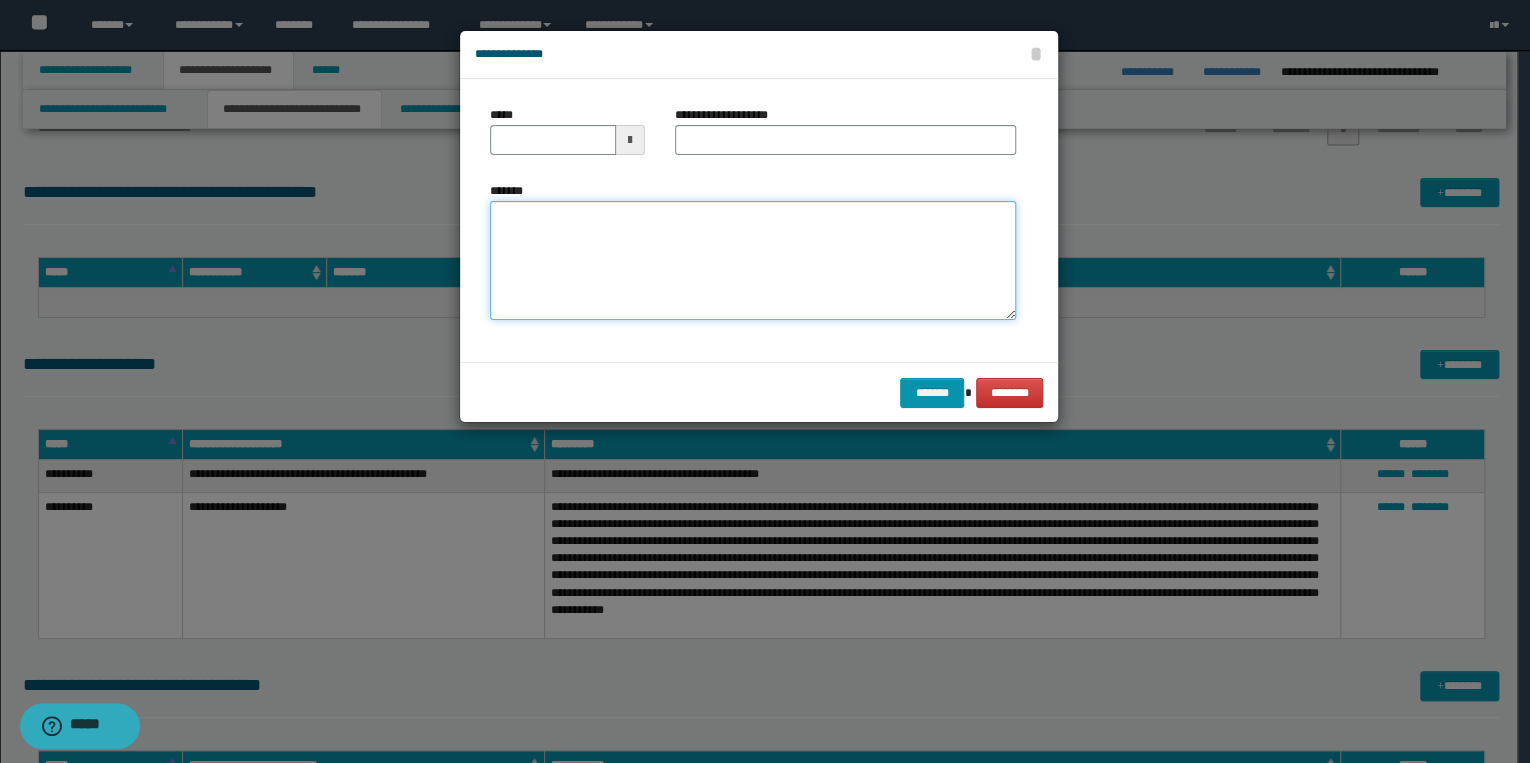 click on "*******" at bounding box center [753, 261] 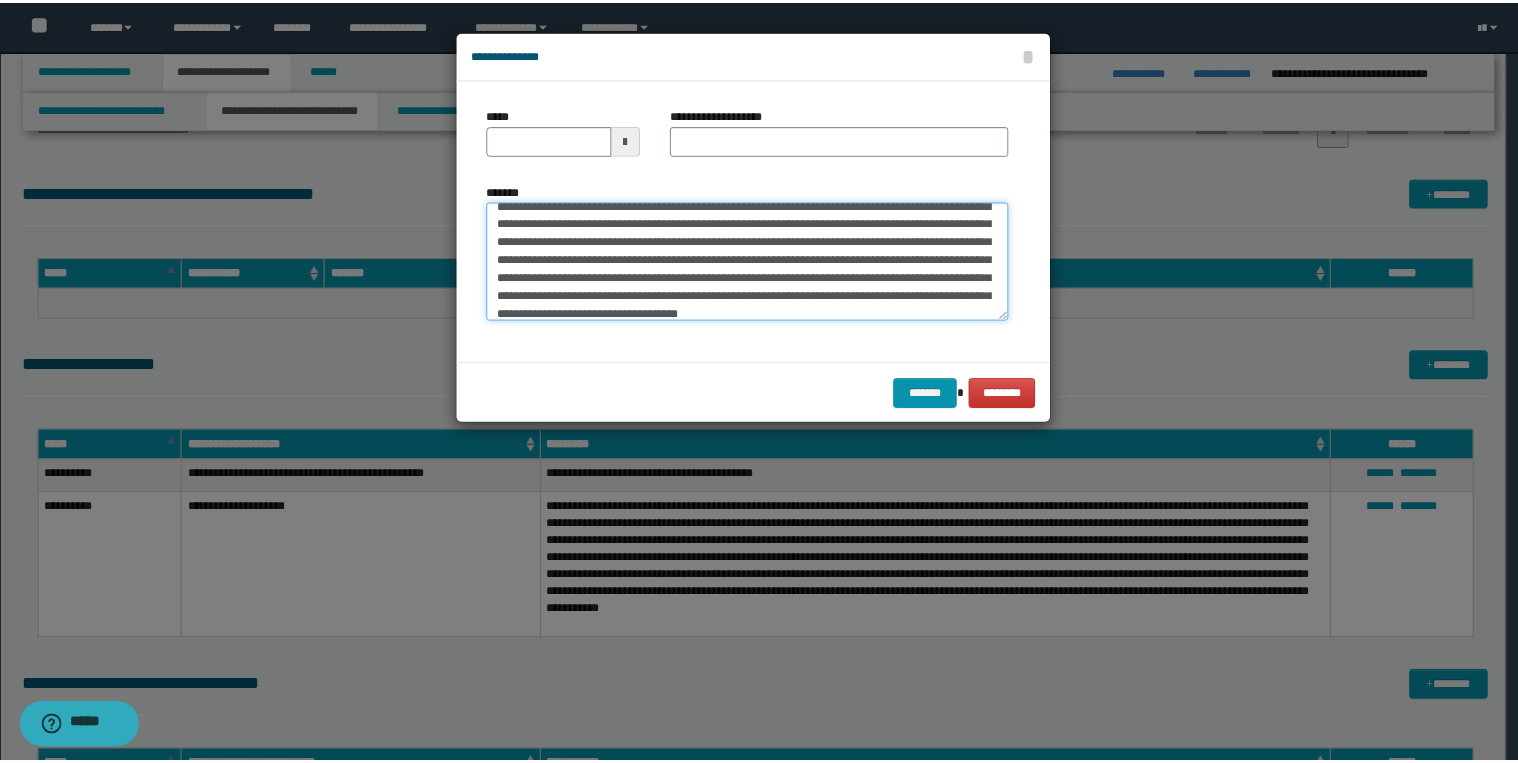 scroll, scrollTop: 0, scrollLeft: 0, axis: both 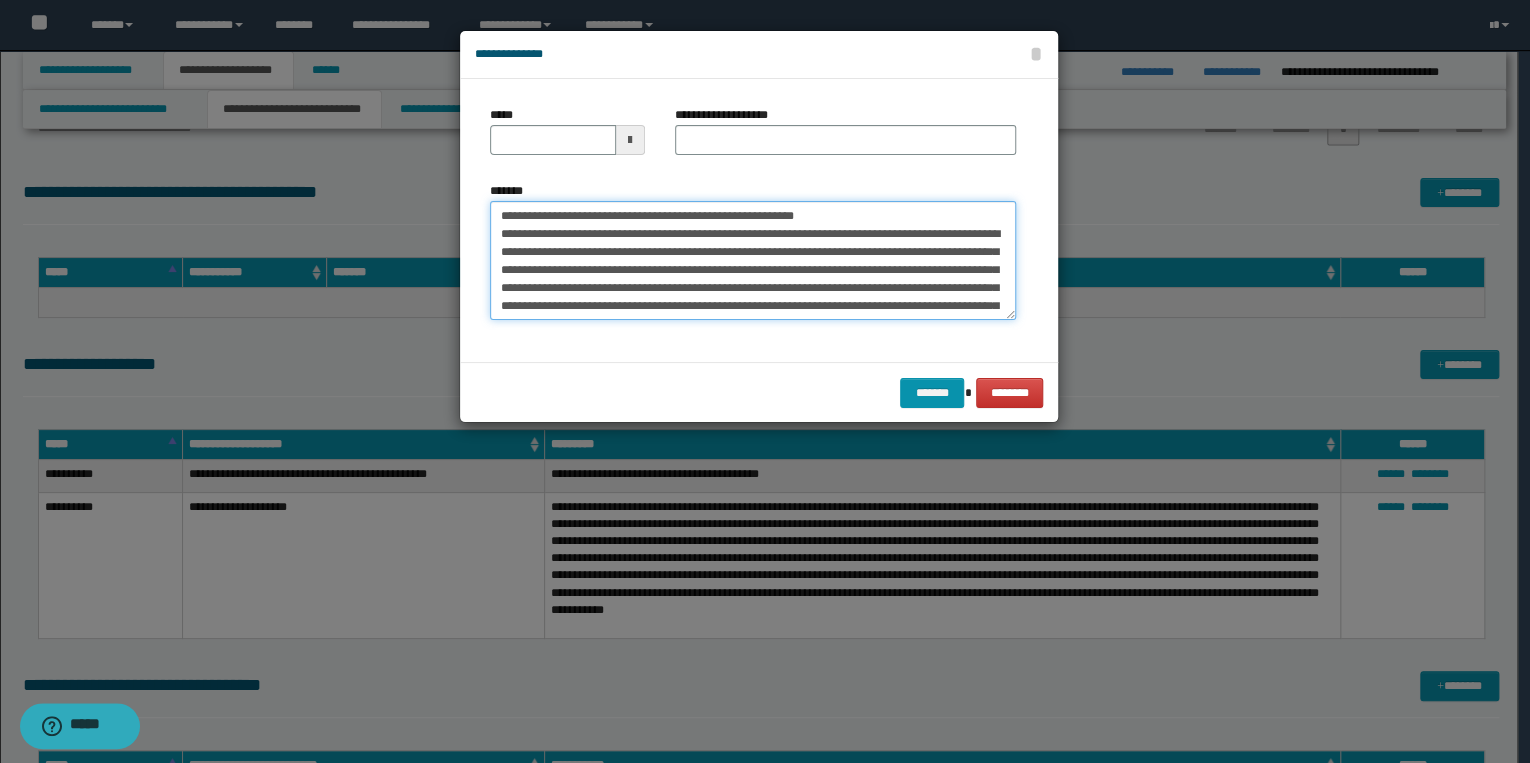 drag, startPoint x: 563, startPoint y: 215, endPoint x: 468, endPoint y: 205, distance: 95.524864 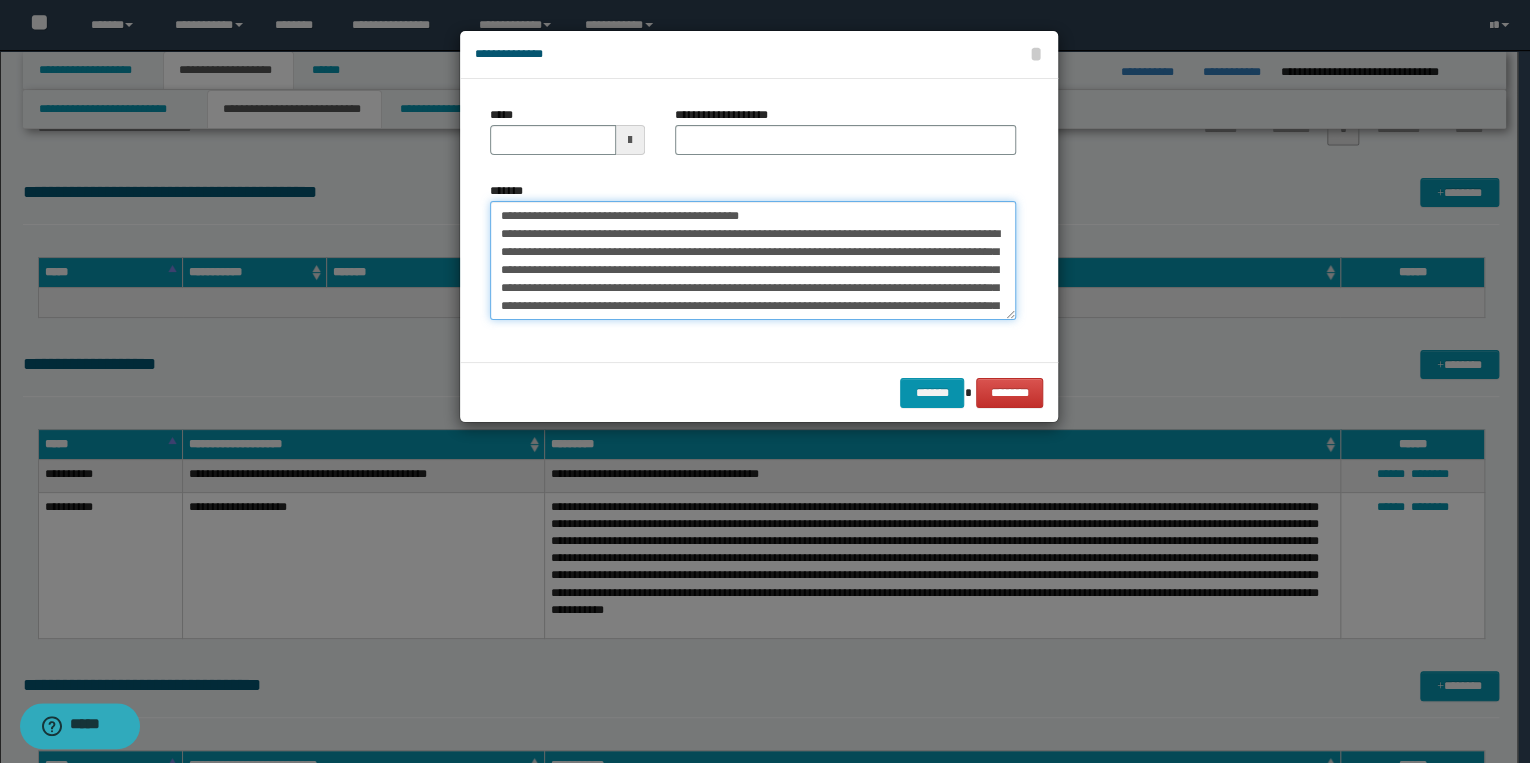 type 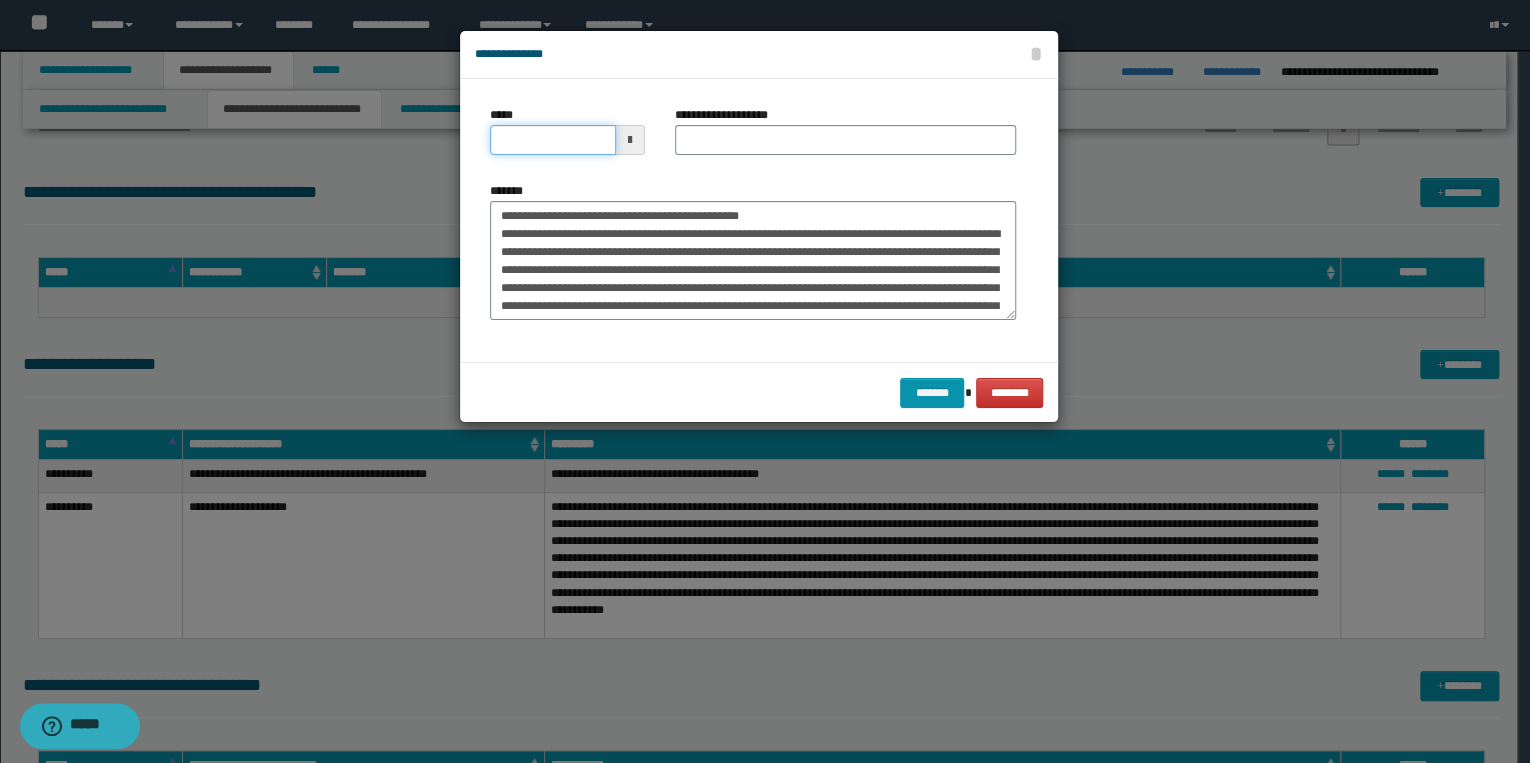 click on "*****" at bounding box center (553, 140) 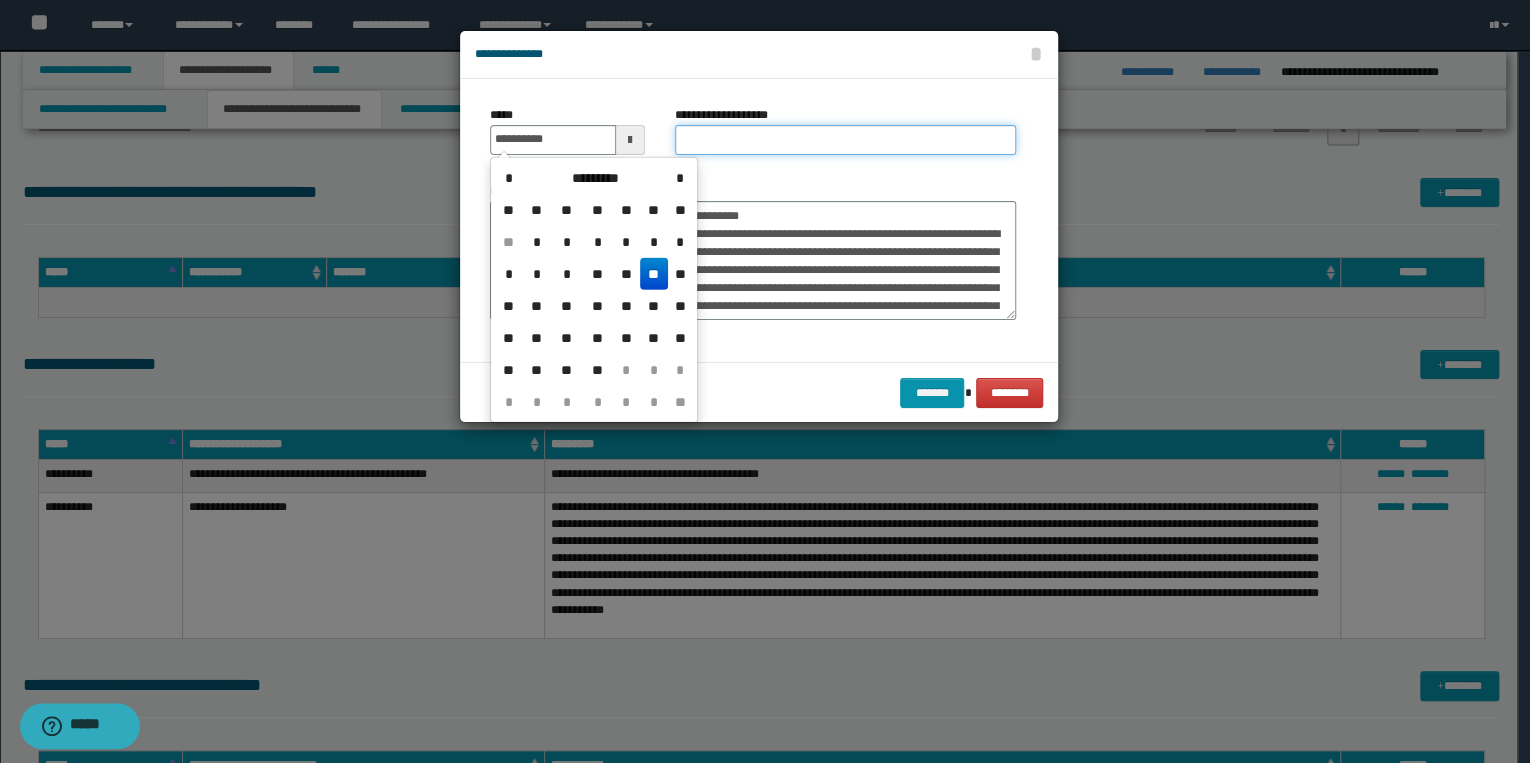 type on "**********" 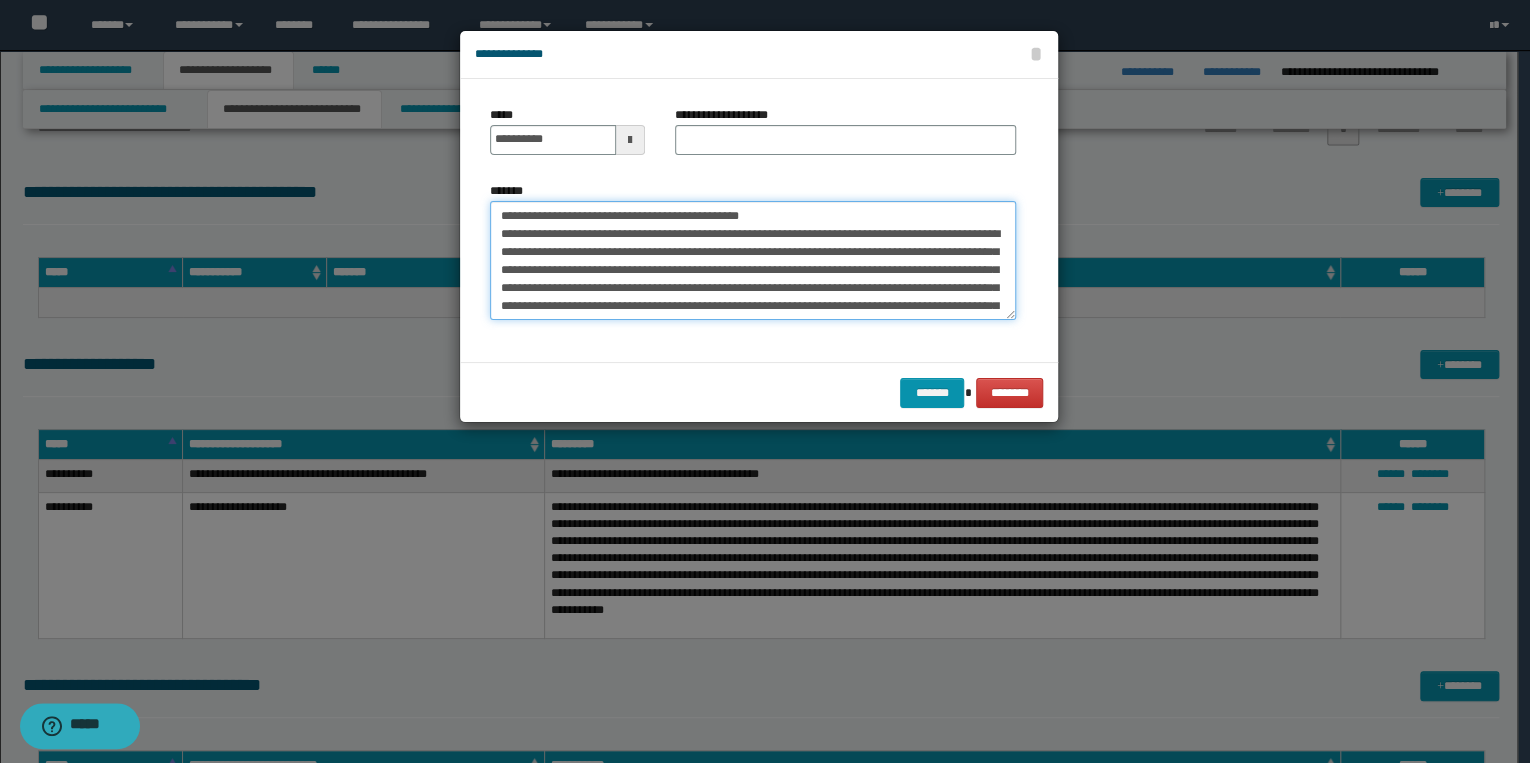 drag, startPoint x: 493, startPoint y: 217, endPoint x: 810, endPoint y: 216, distance: 317.0016 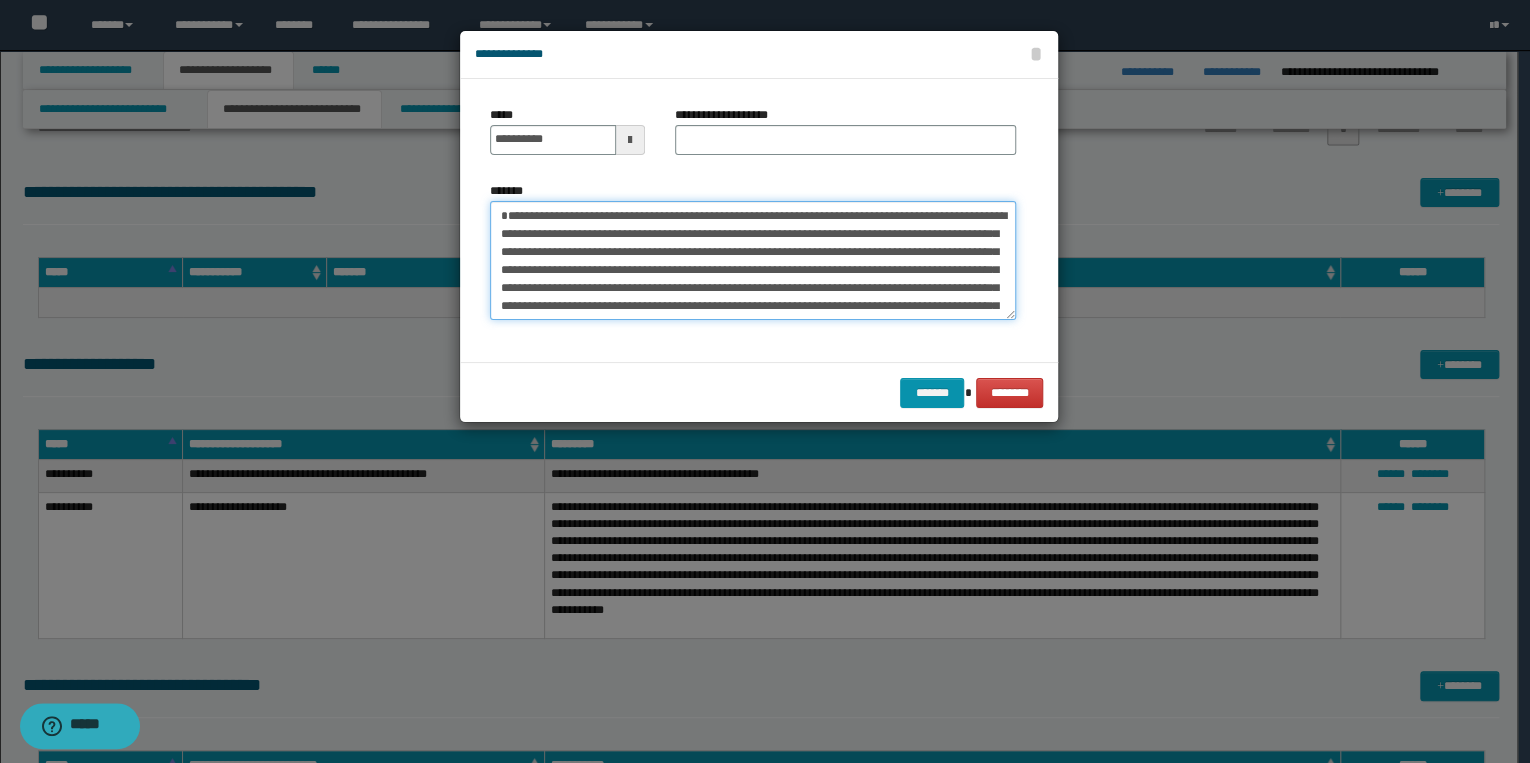 type on "**********" 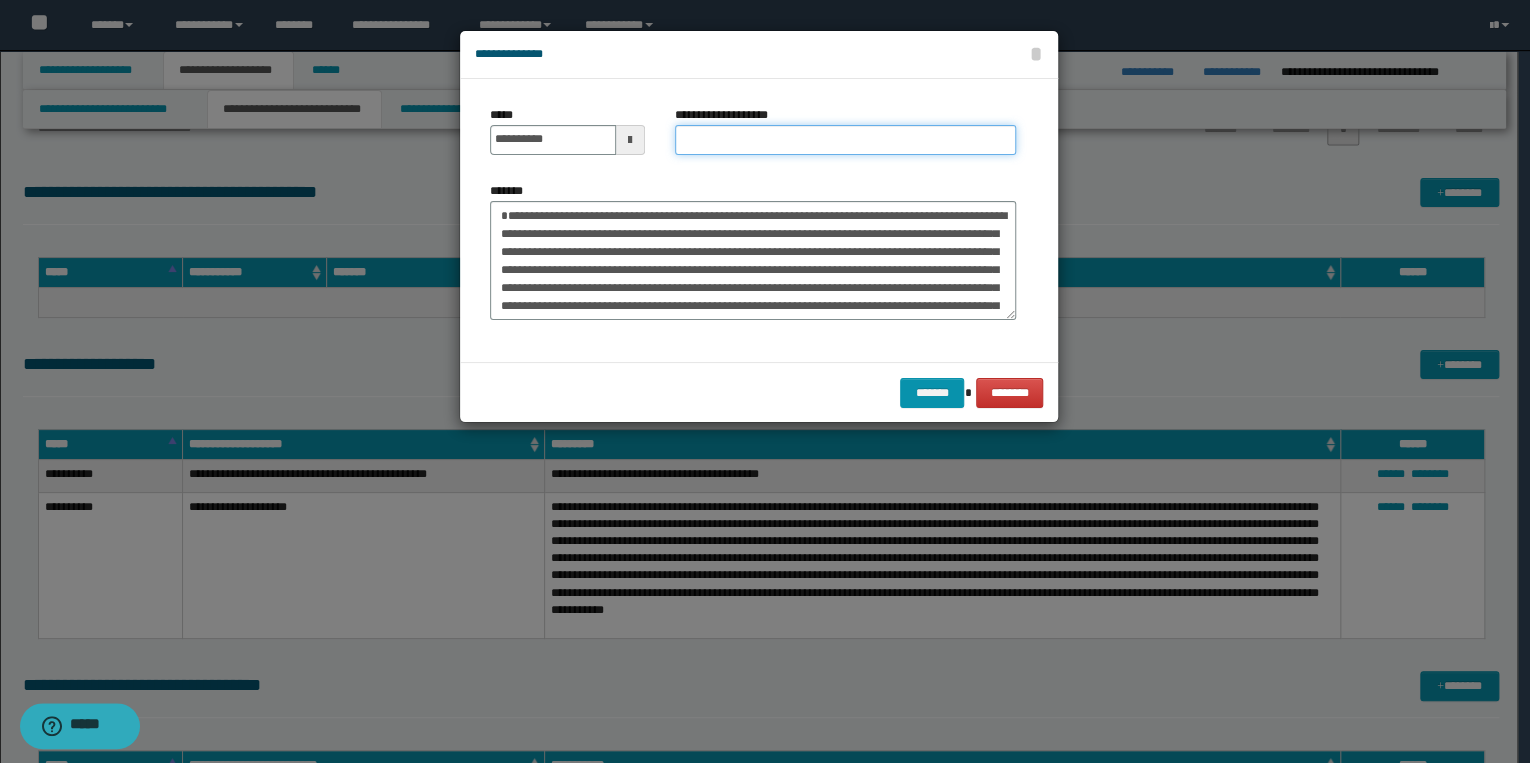 drag, startPoint x: 698, startPoint y: 139, endPoint x: 712, endPoint y: 139, distance: 14 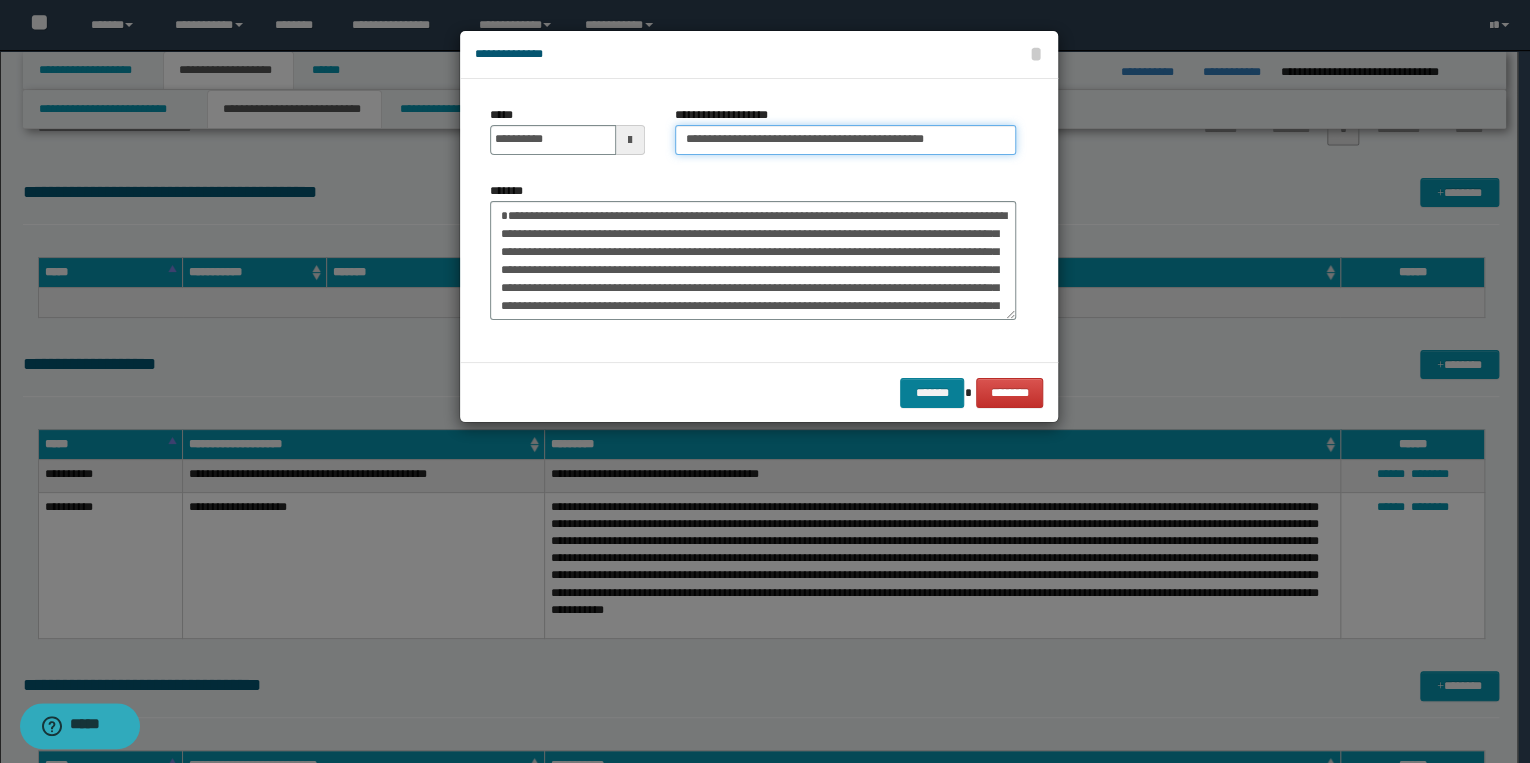 type on "**********" 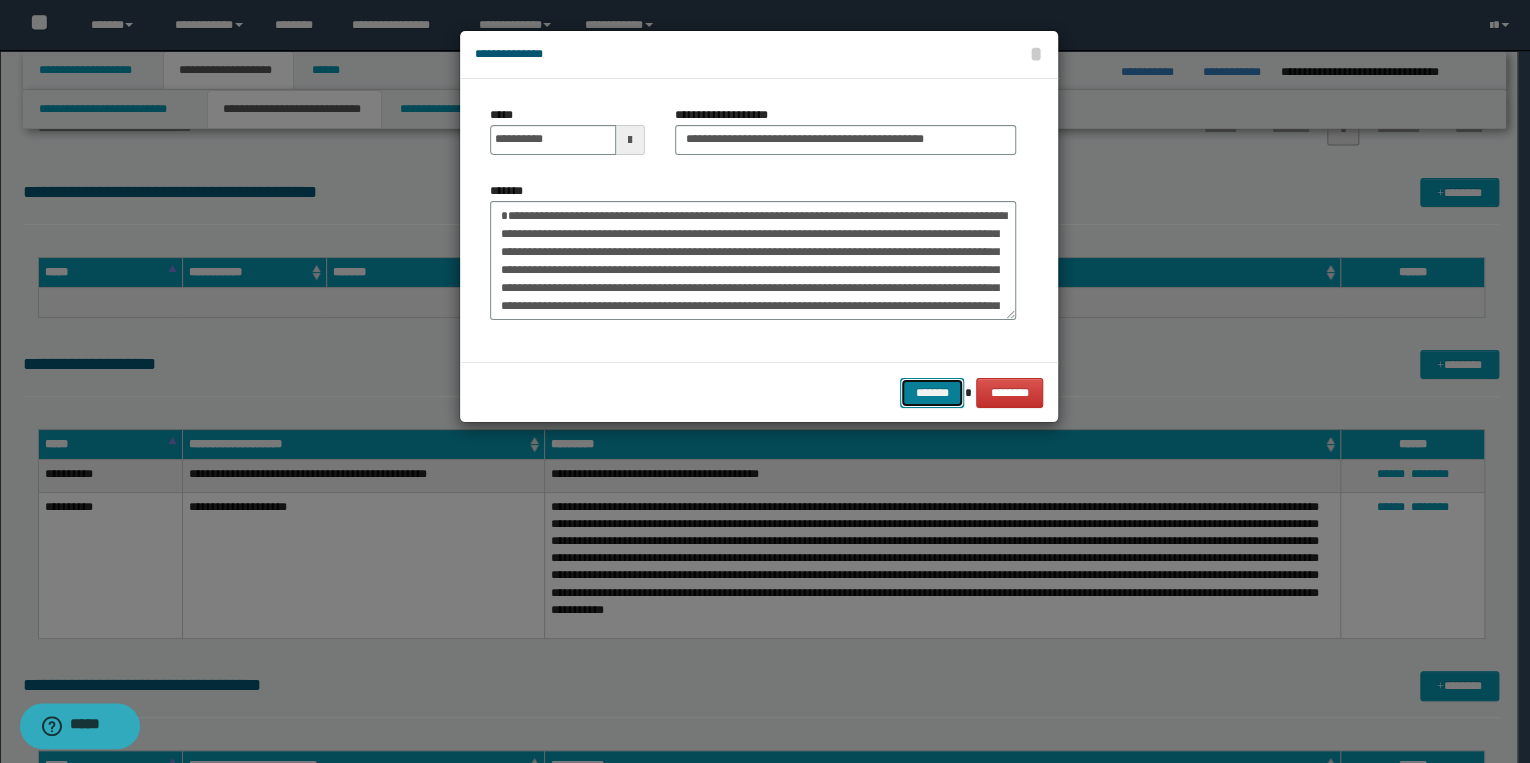 click on "*******" at bounding box center (932, 393) 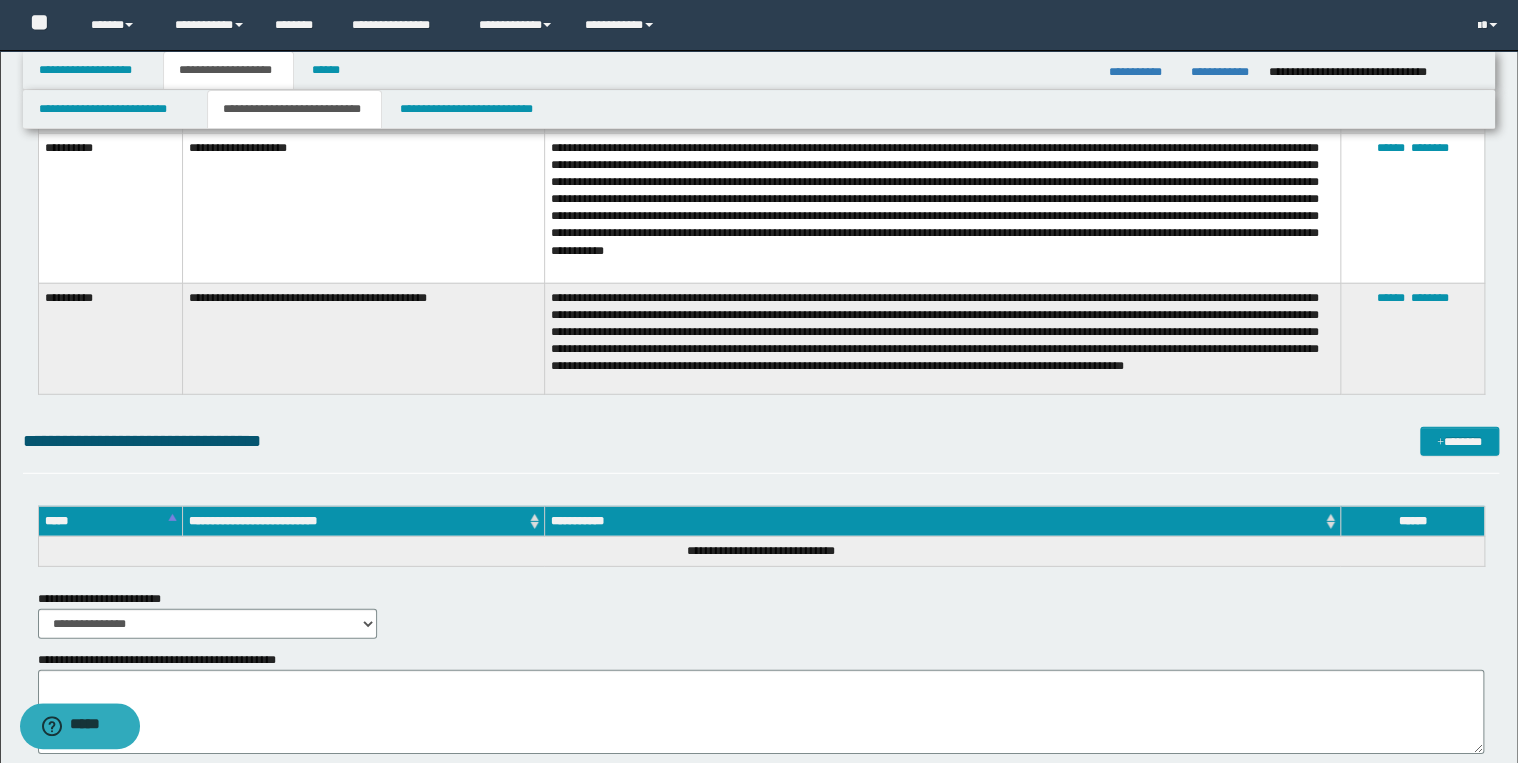 scroll, scrollTop: 2640, scrollLeft: 0, axis: vertical 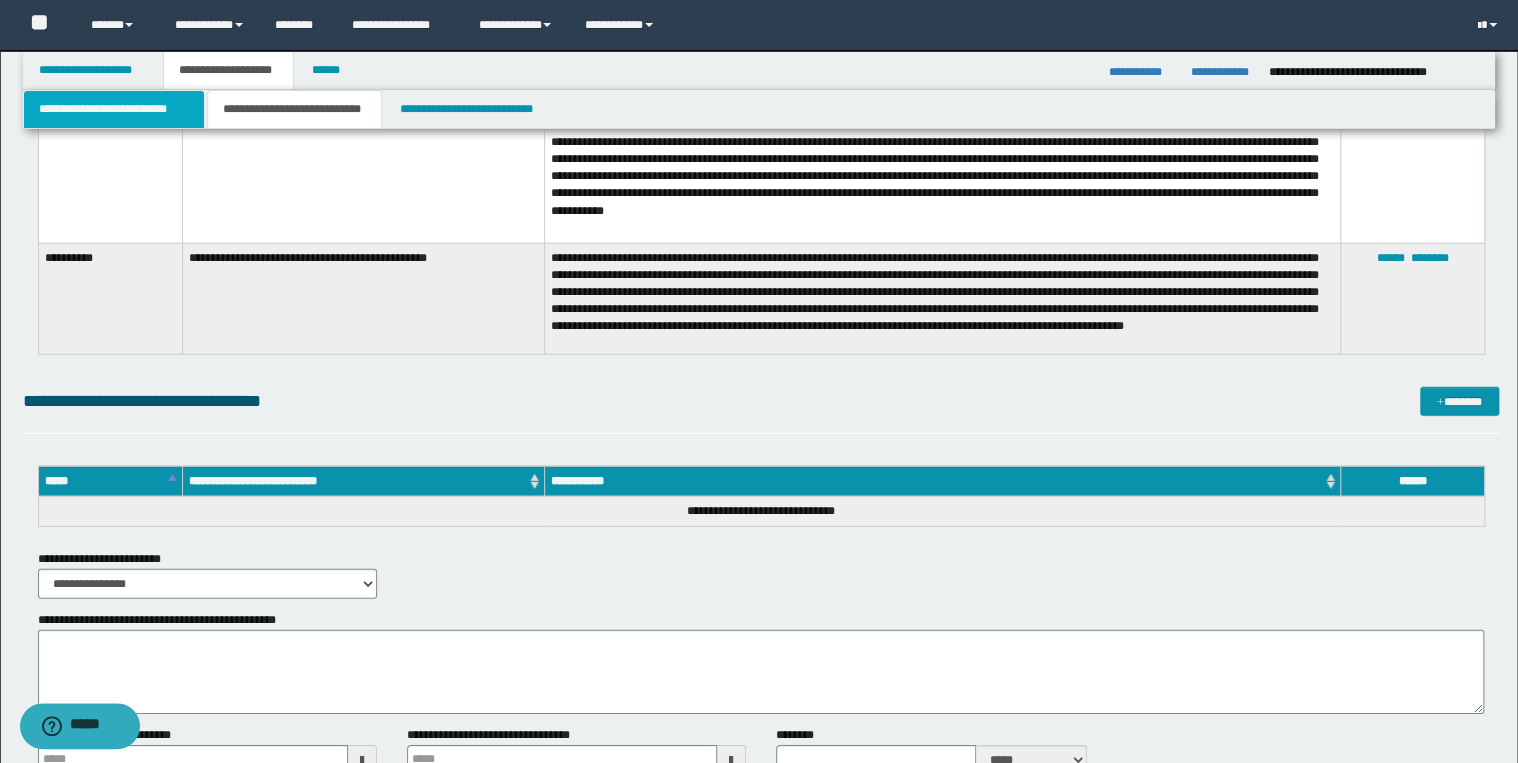 click on "**********" at bounding box center (114, 109) 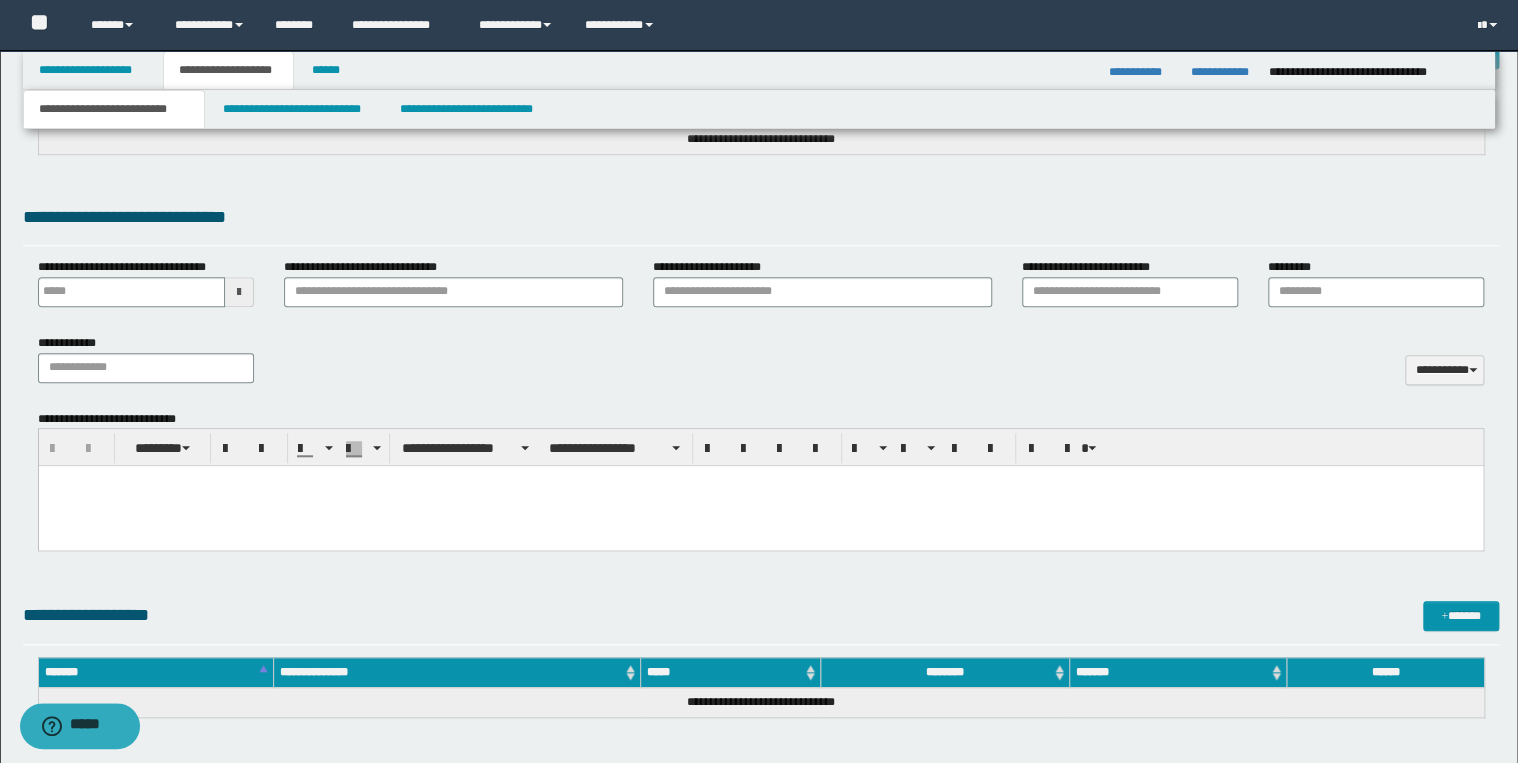 scroll, scrollTop: 667, scrollLeft: 0, axis: vertical 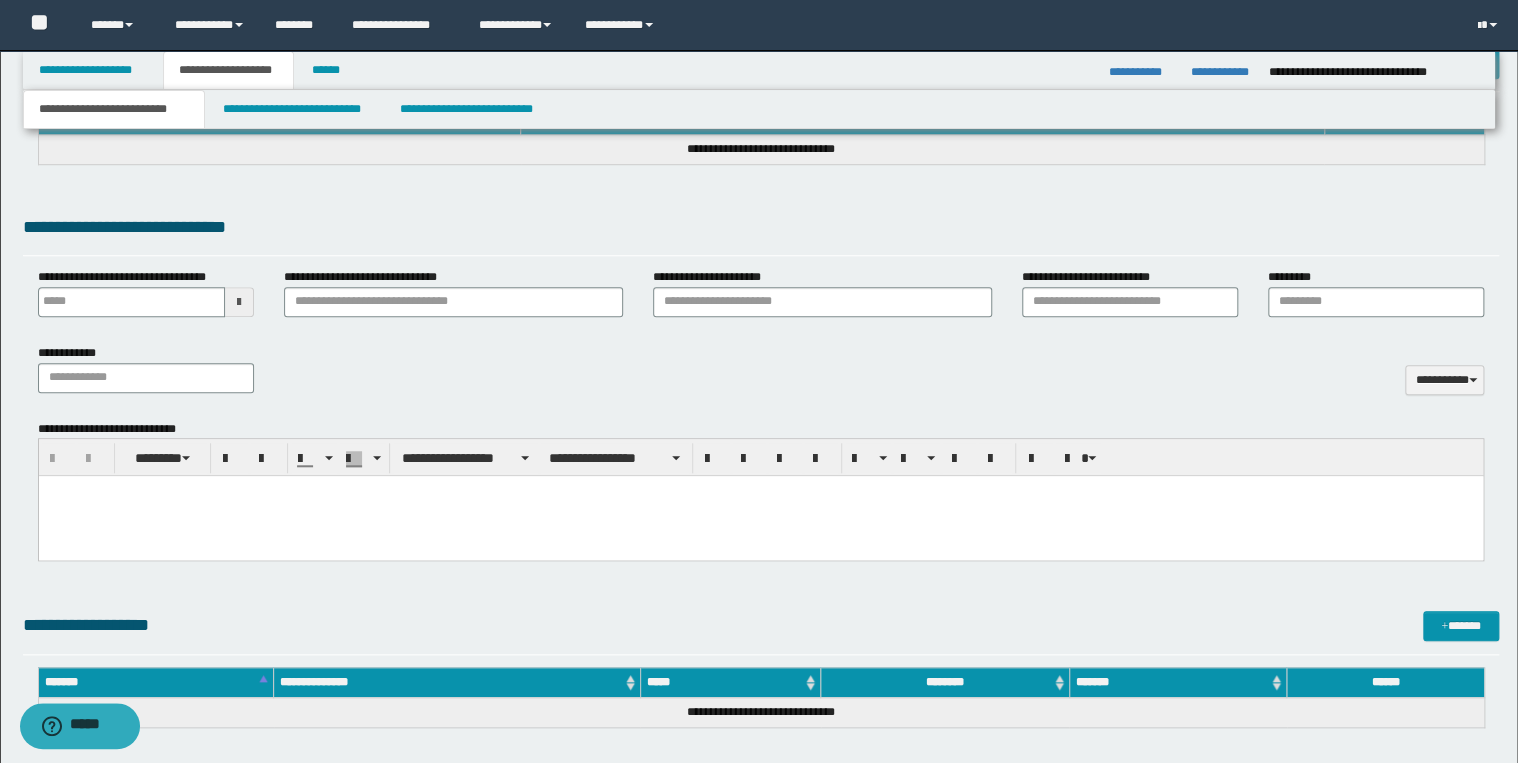 click at bounding box center [760, 516] 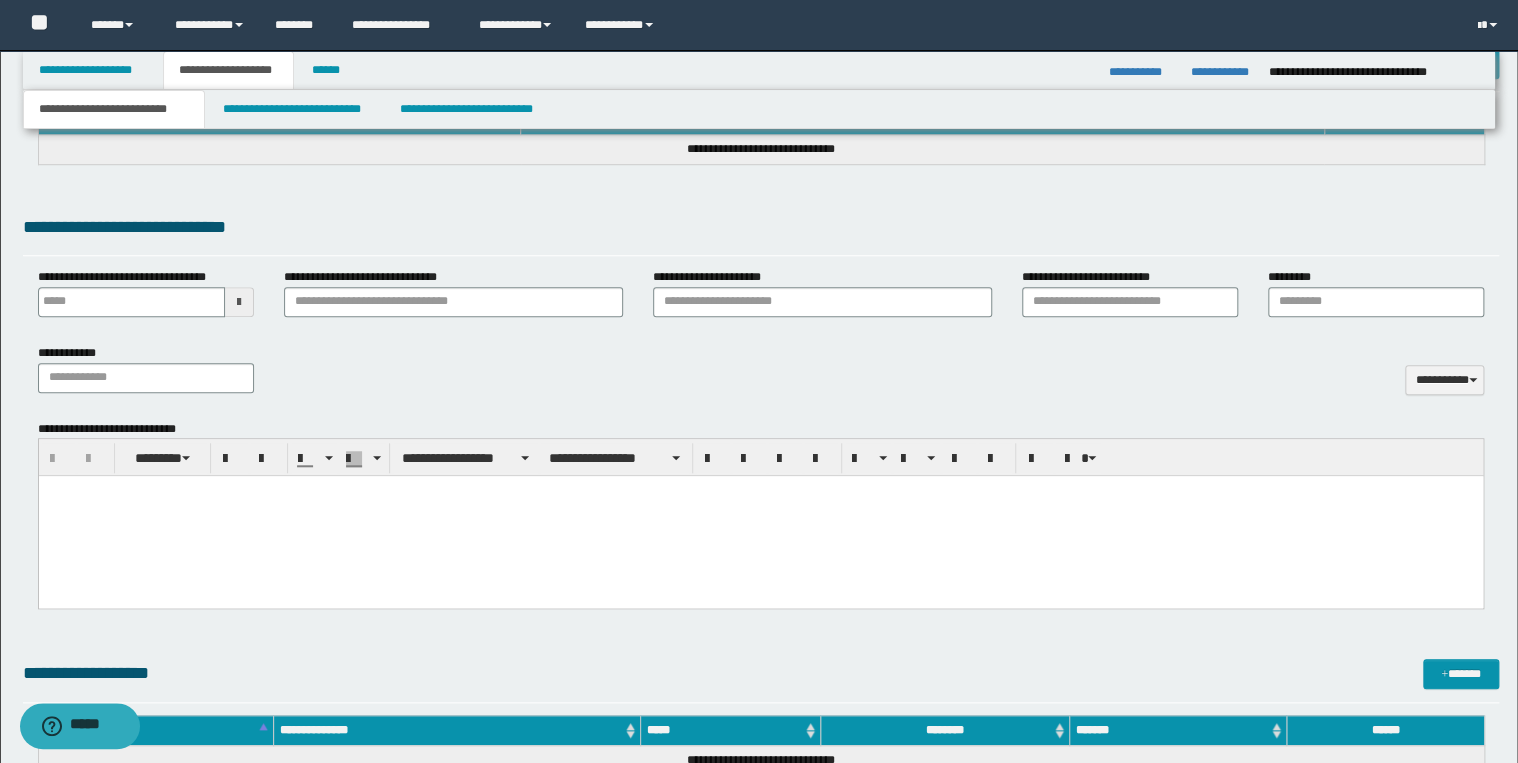 type 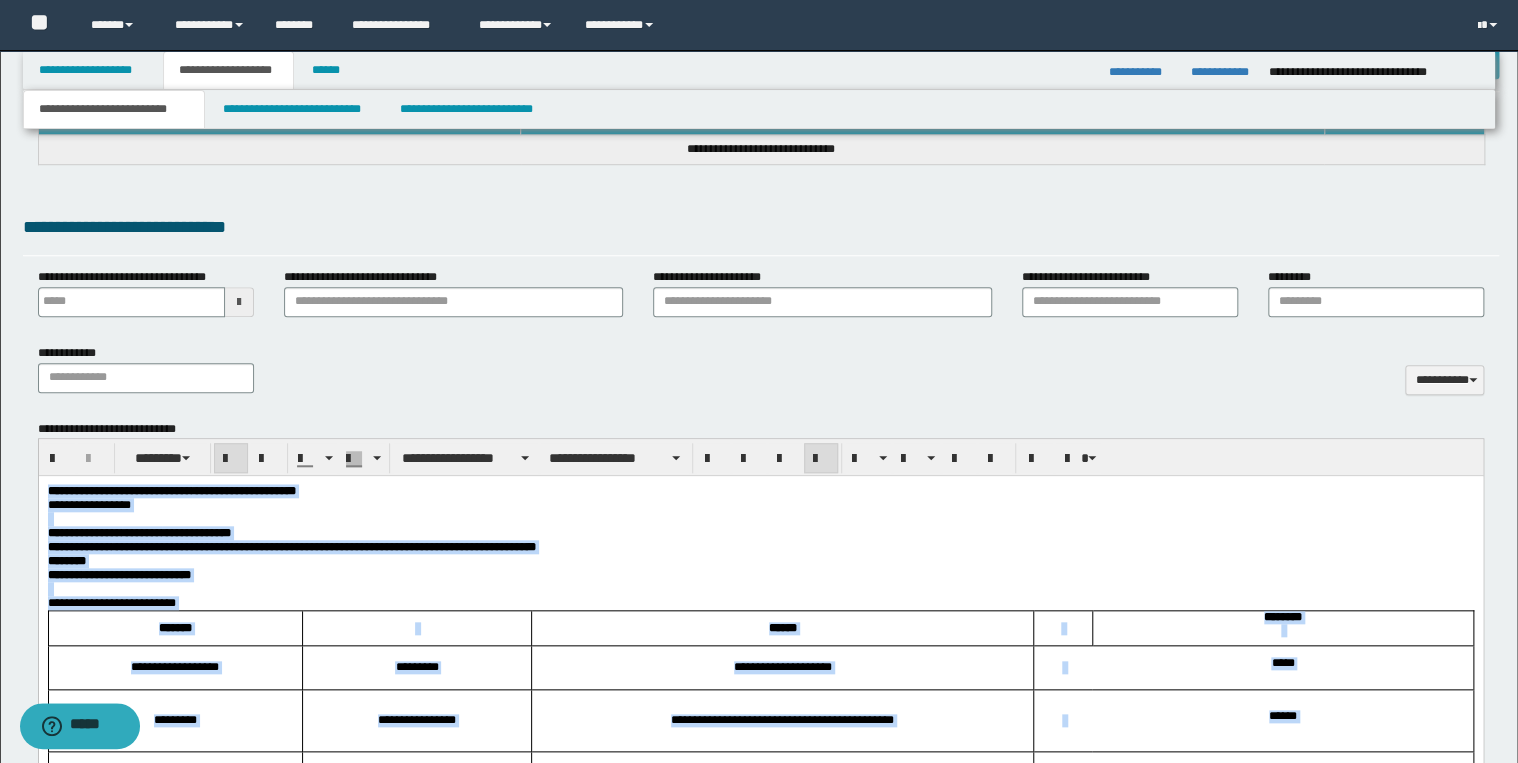click at bounding box center (821, 459) 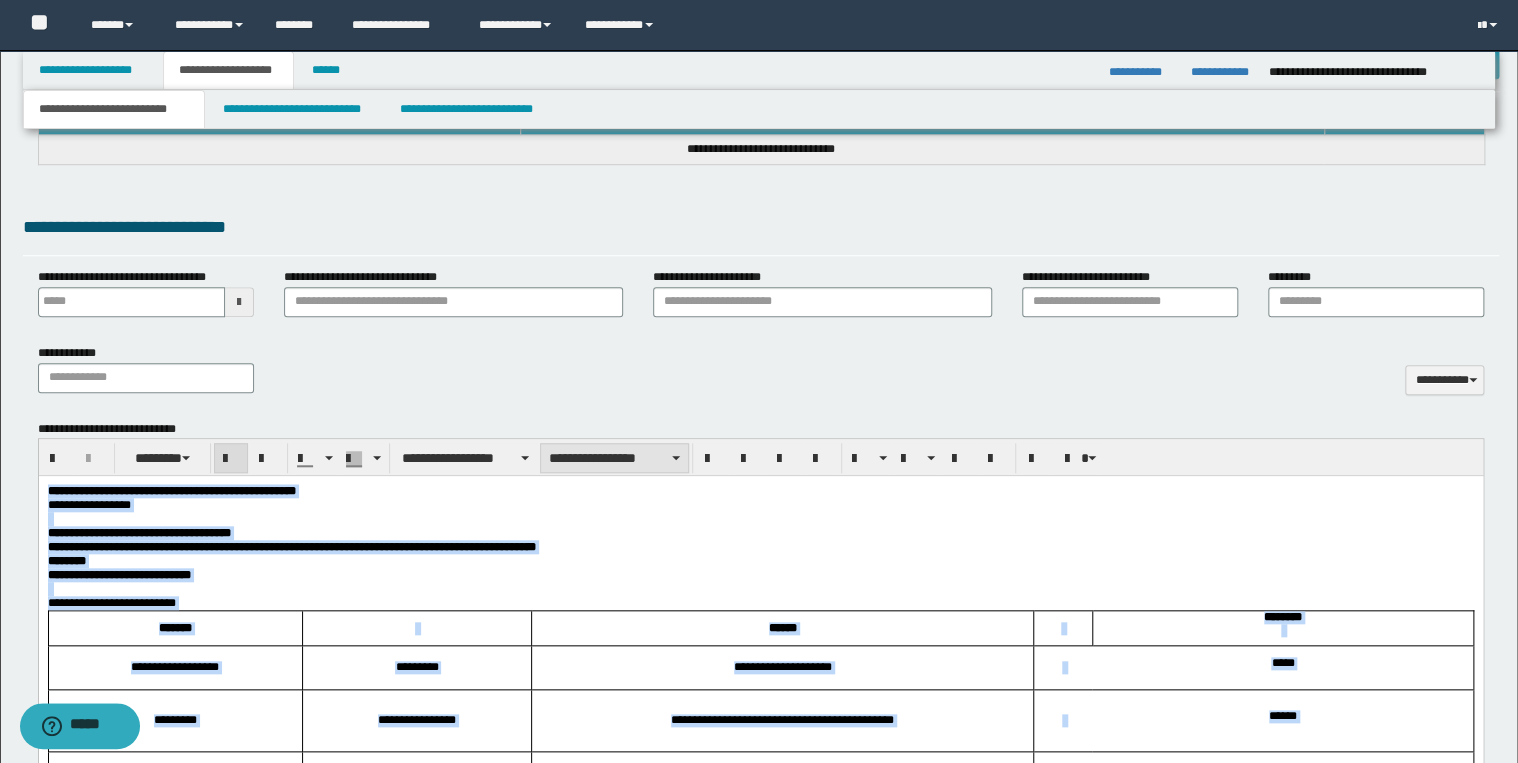 click on "**********" at bounding box center (614, 458) 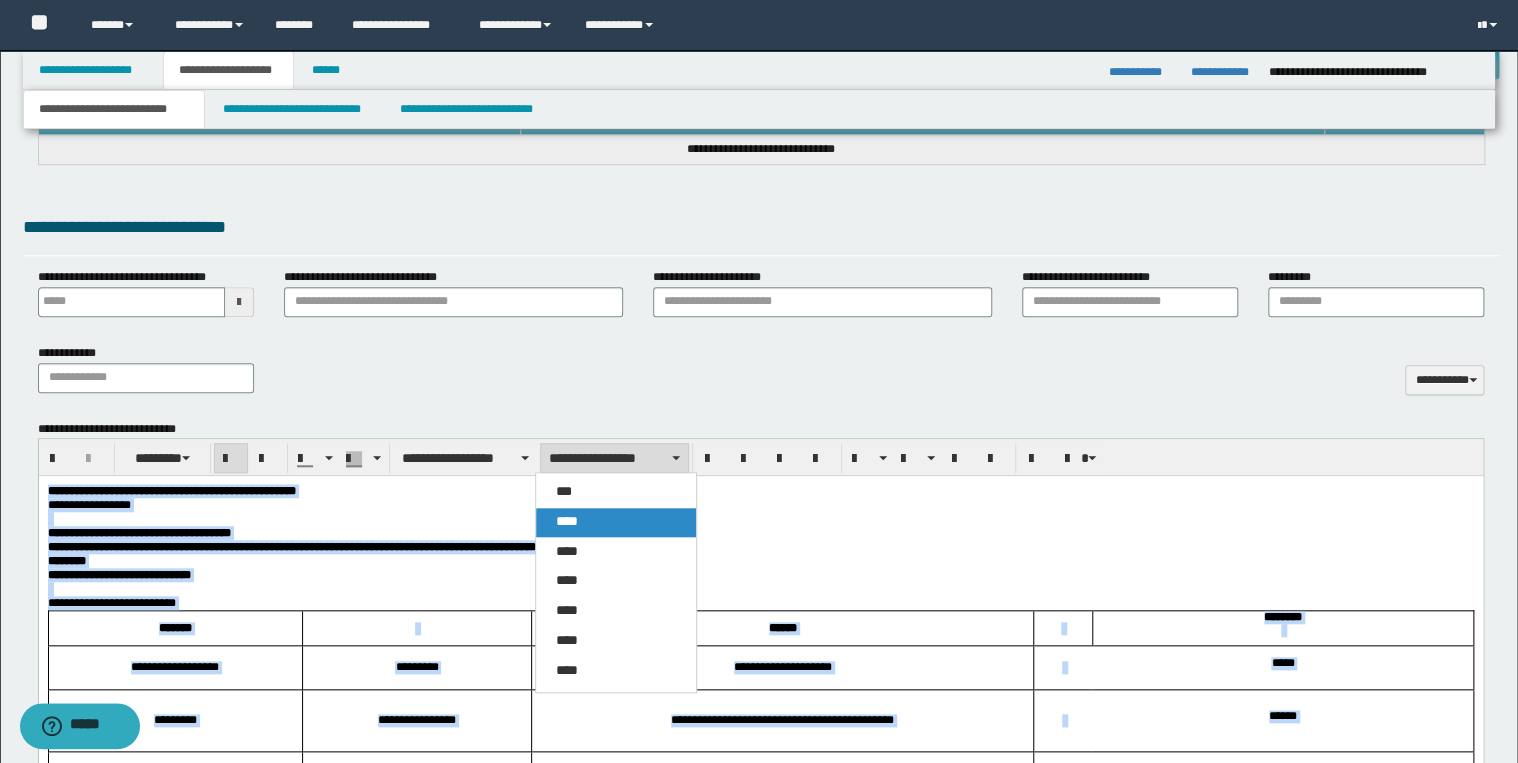 drag, startPoint x: 633, startPoint y: 514, endPoint x: 523, endPoint y: 30, distance: 496.34262 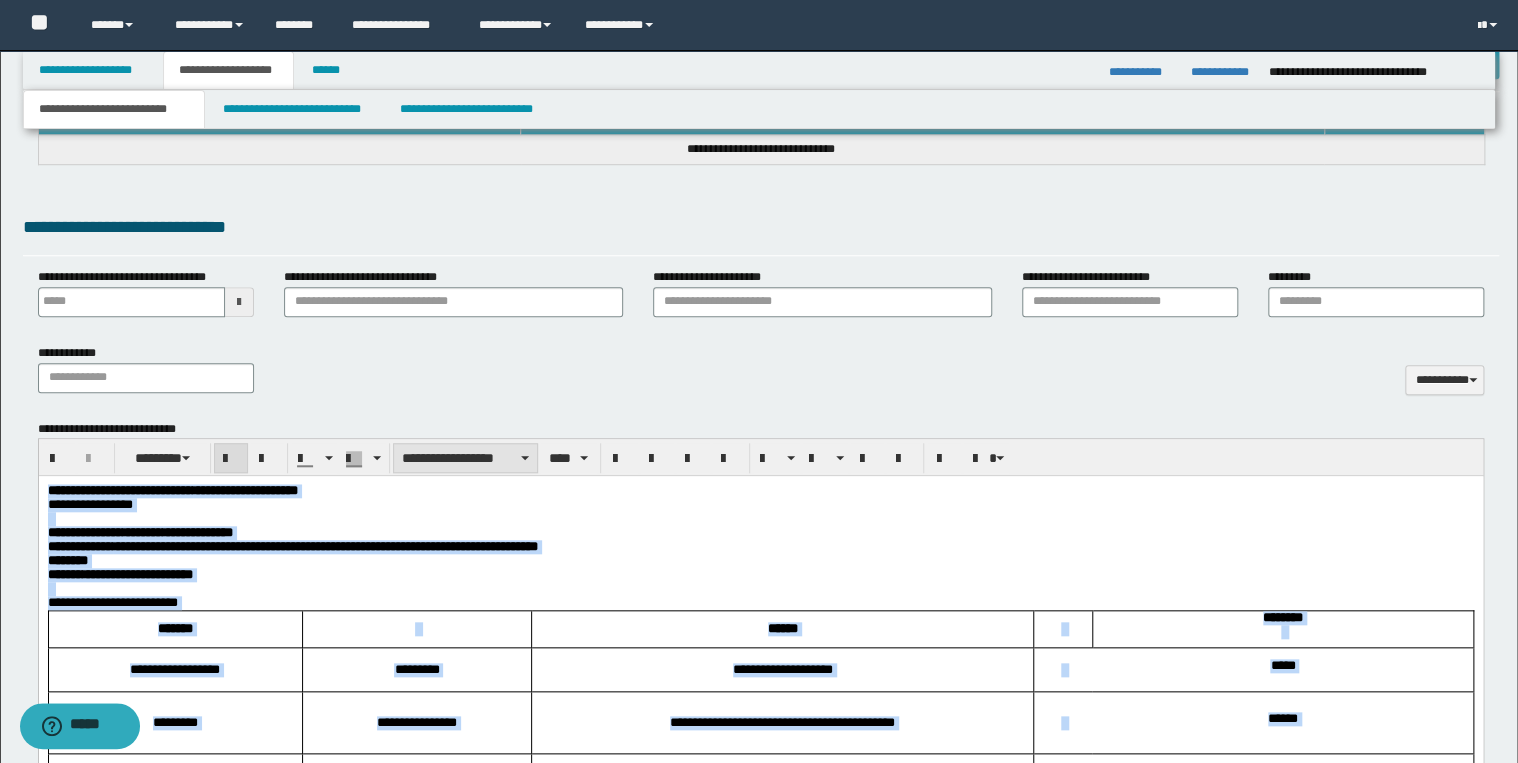 click on "**********" at bounding box center (465, 458) 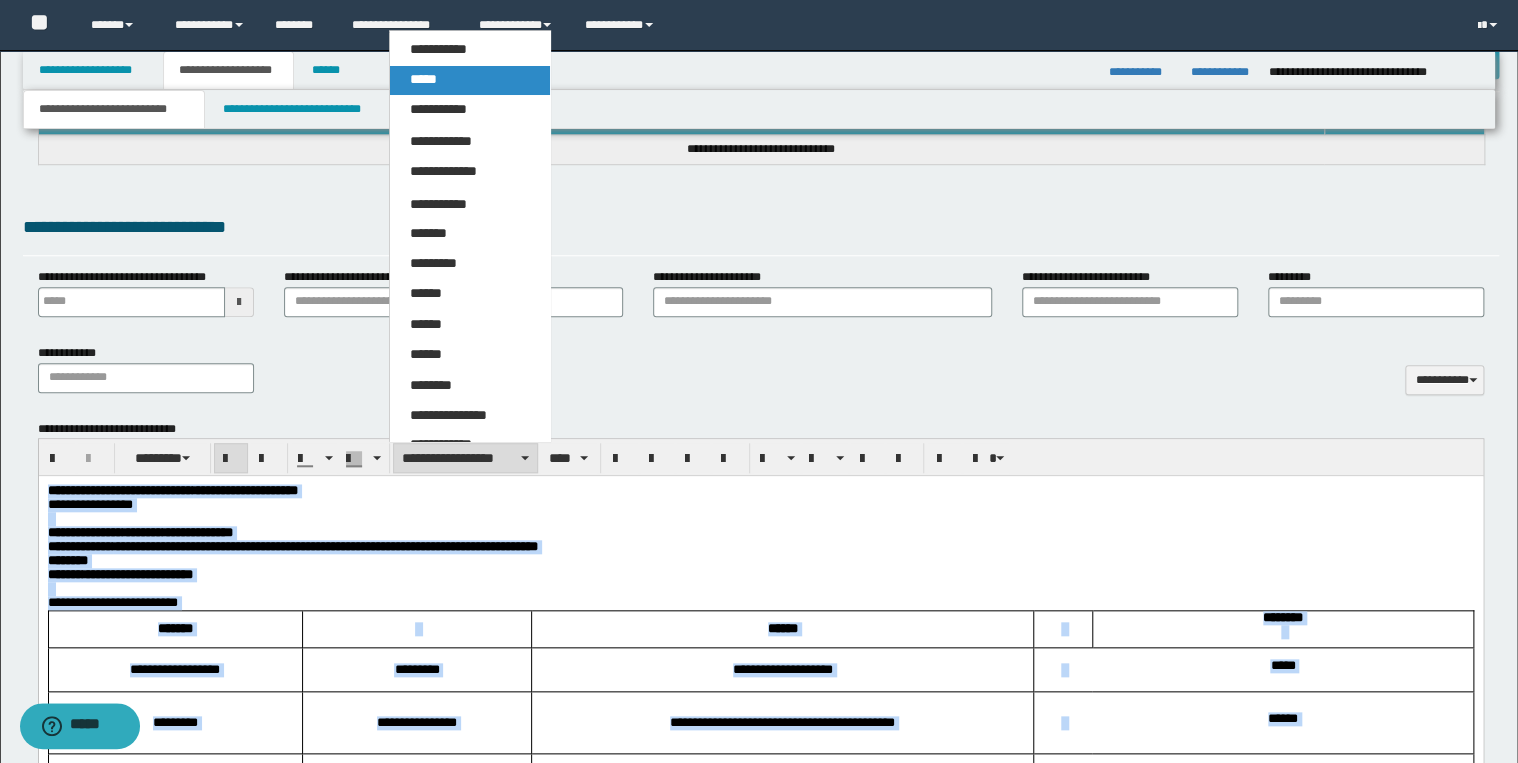 click on "*****" at bounding box center (470, 80) 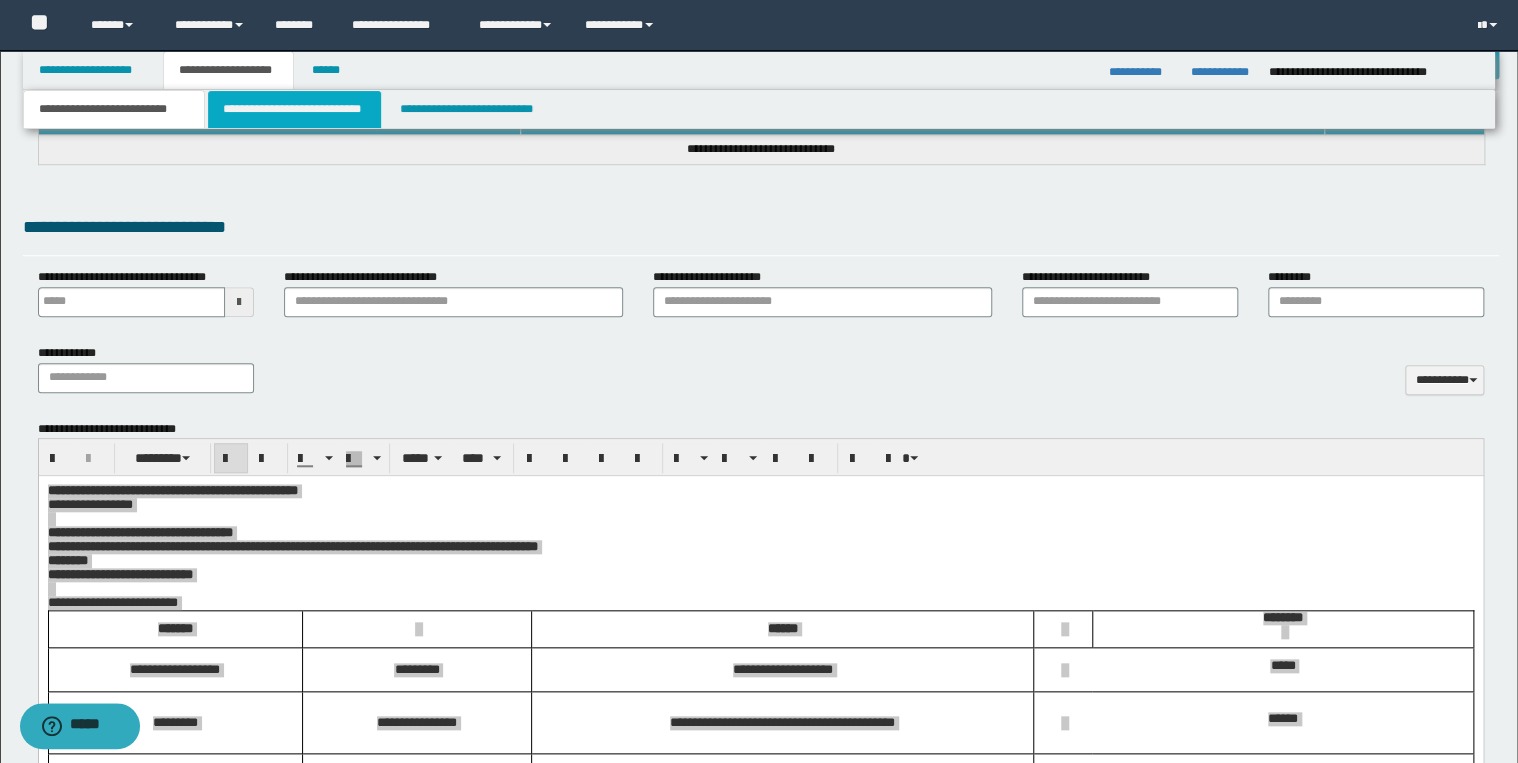 click on "**********" at bounding box center [294, 109] 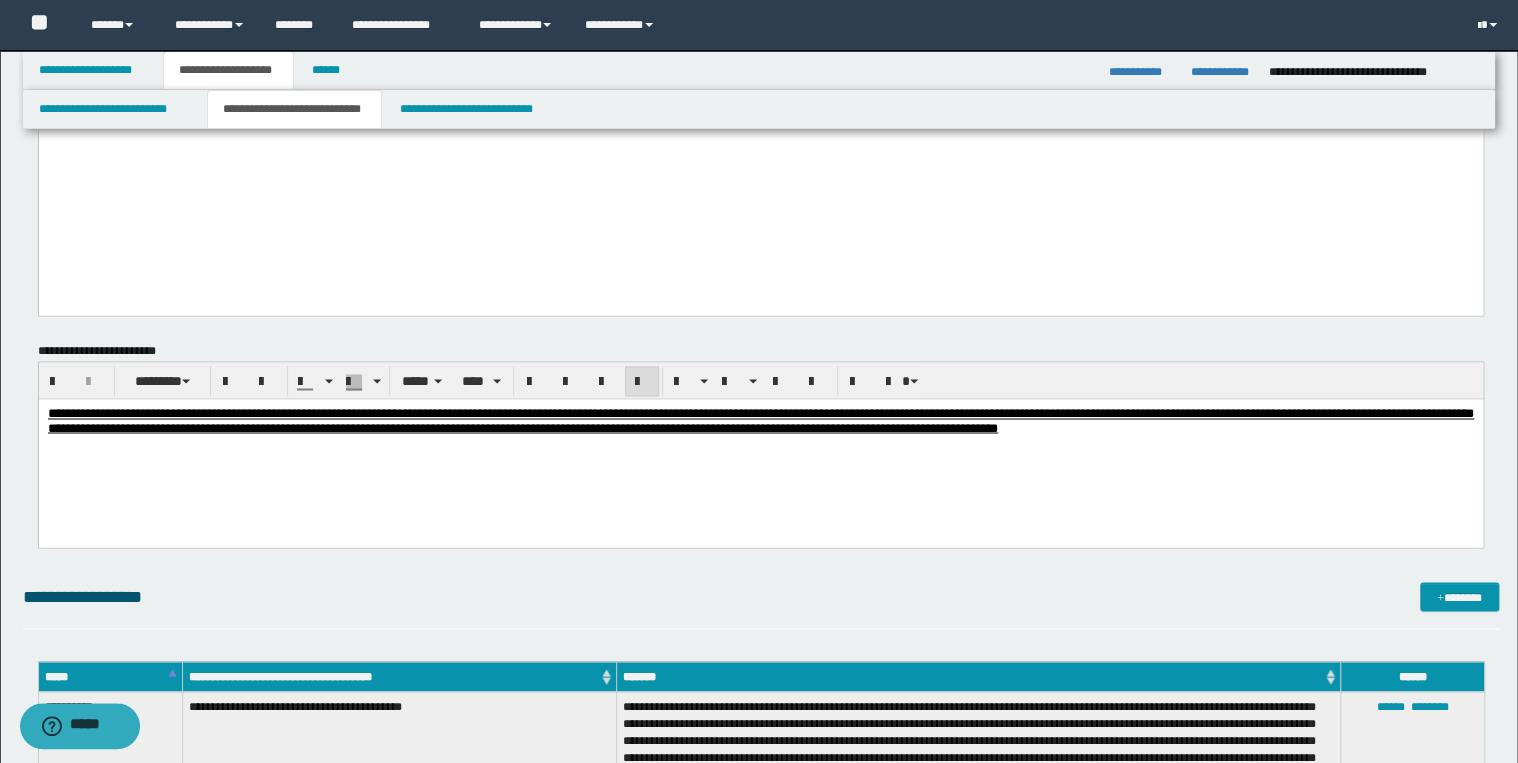 scroll, scrollTop: 1147, scrollLeft: 0, axis: vertical 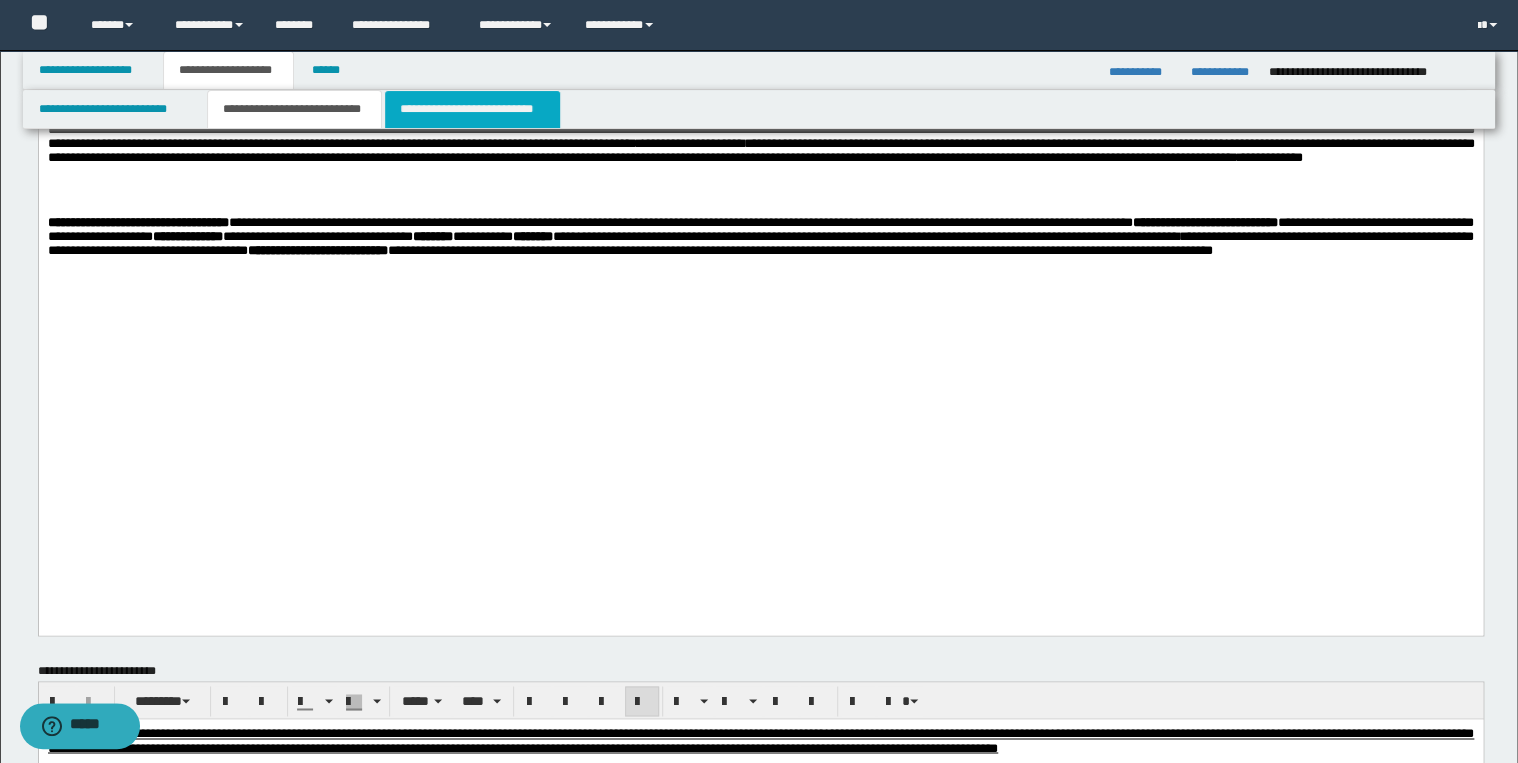 click on "**********" at bounding box center (472, 109) 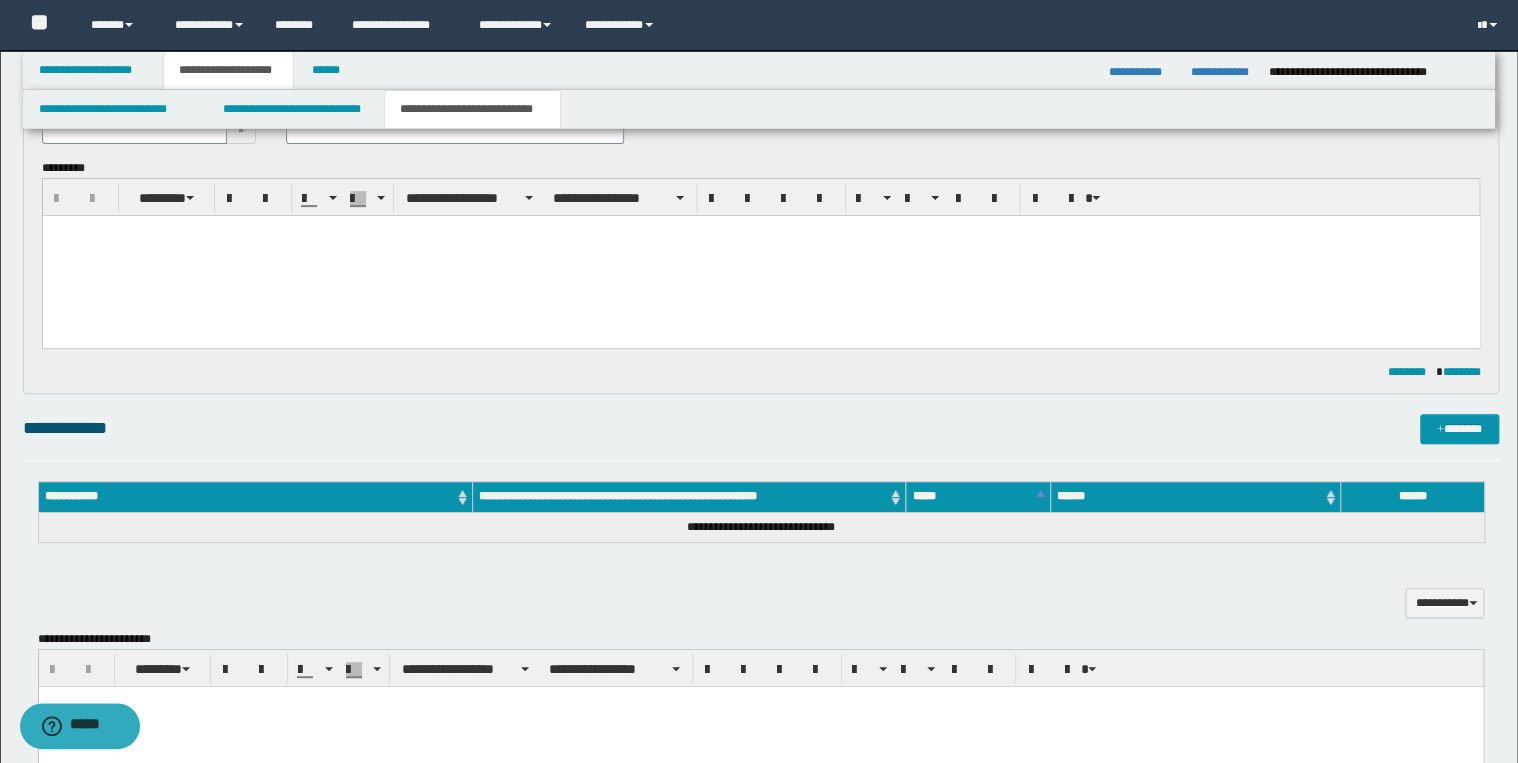 scroll, scrollTop: 0, scrollLeft: 0, axis: both 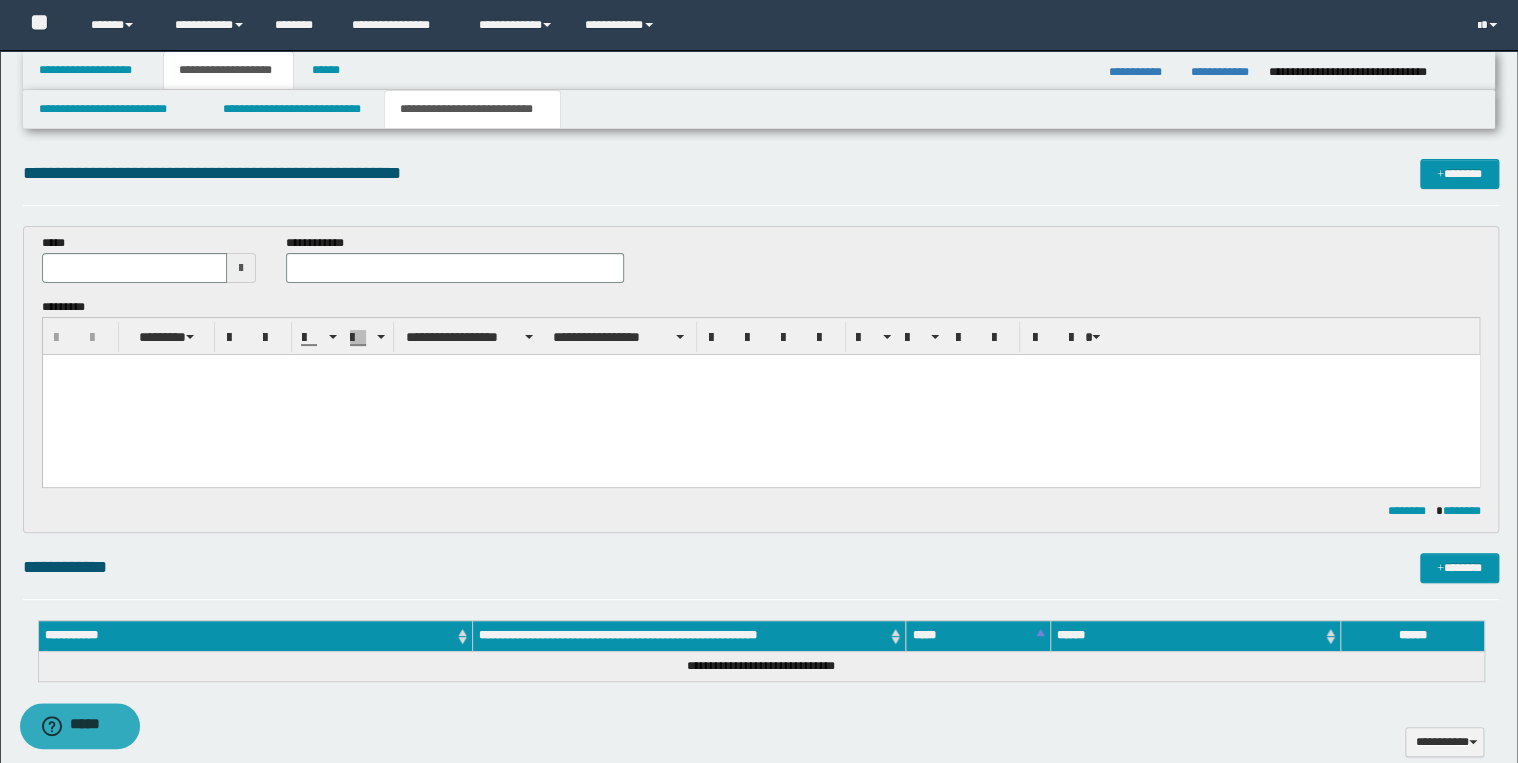 click at bounding box center (760, 395) 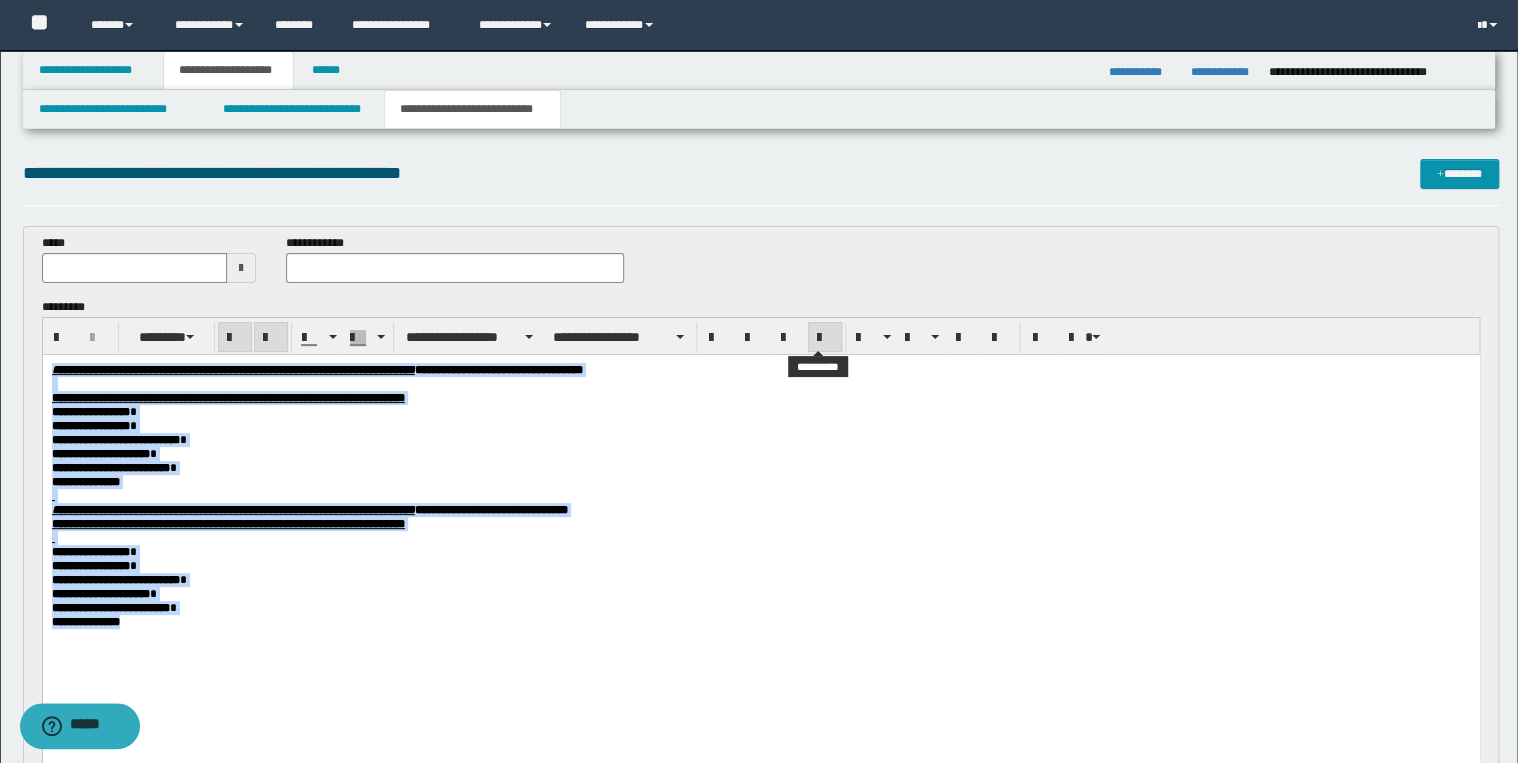 click at bounding box center [825, 338] 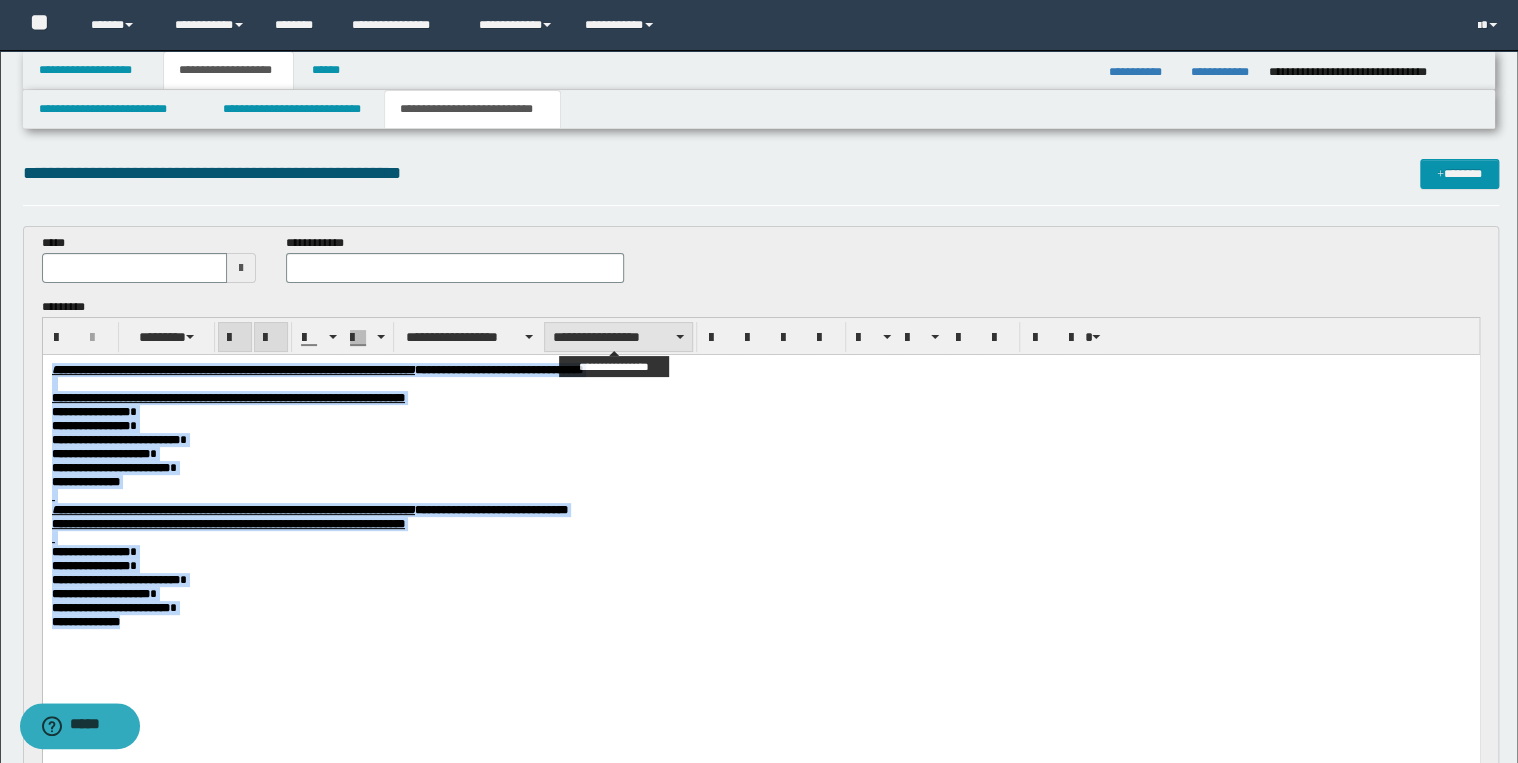 click on "**********" at bounding box center [618, 337] 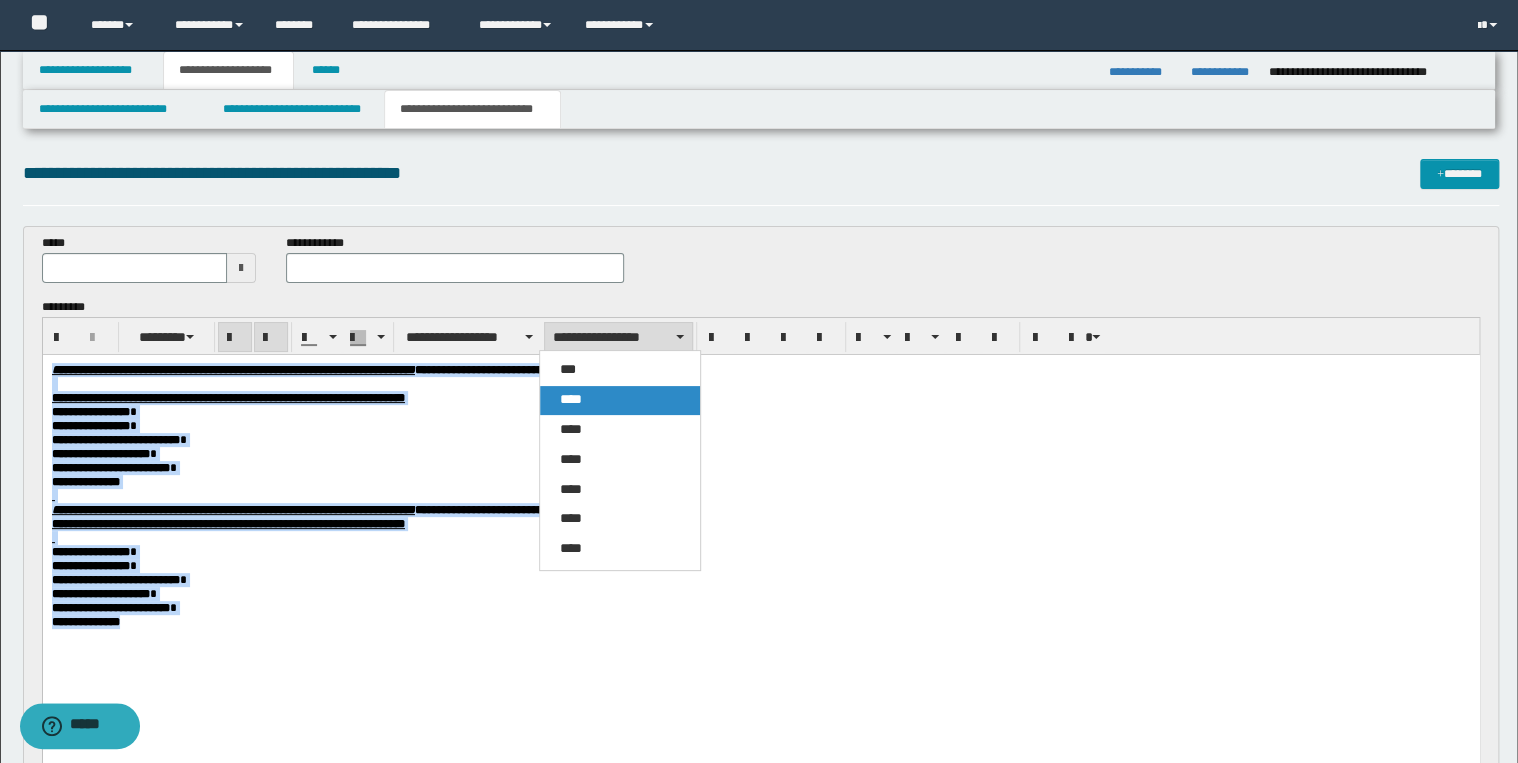 click on "****" at bounding box center (620, 400) 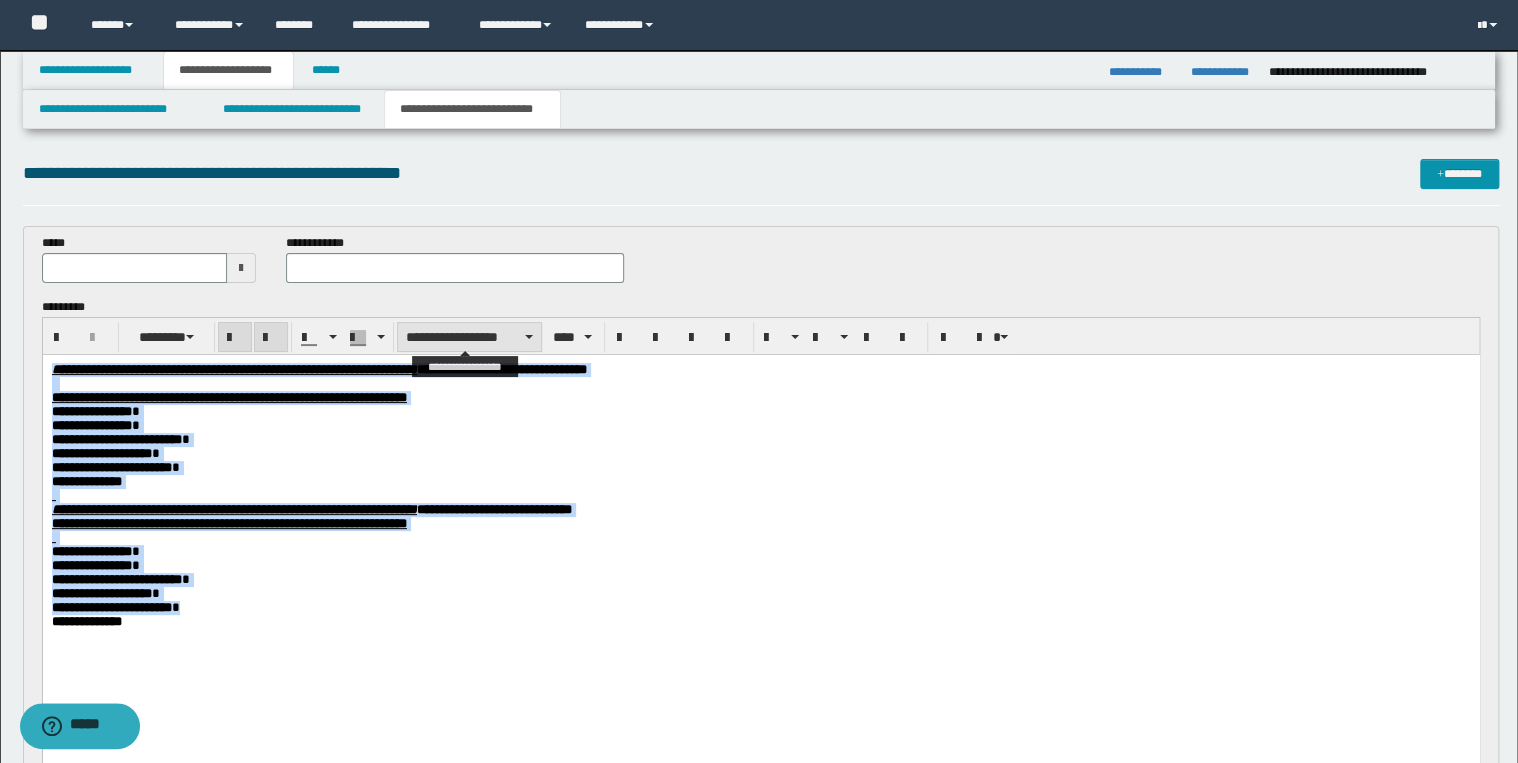 click on "**********" at bounding box center [469, 337] 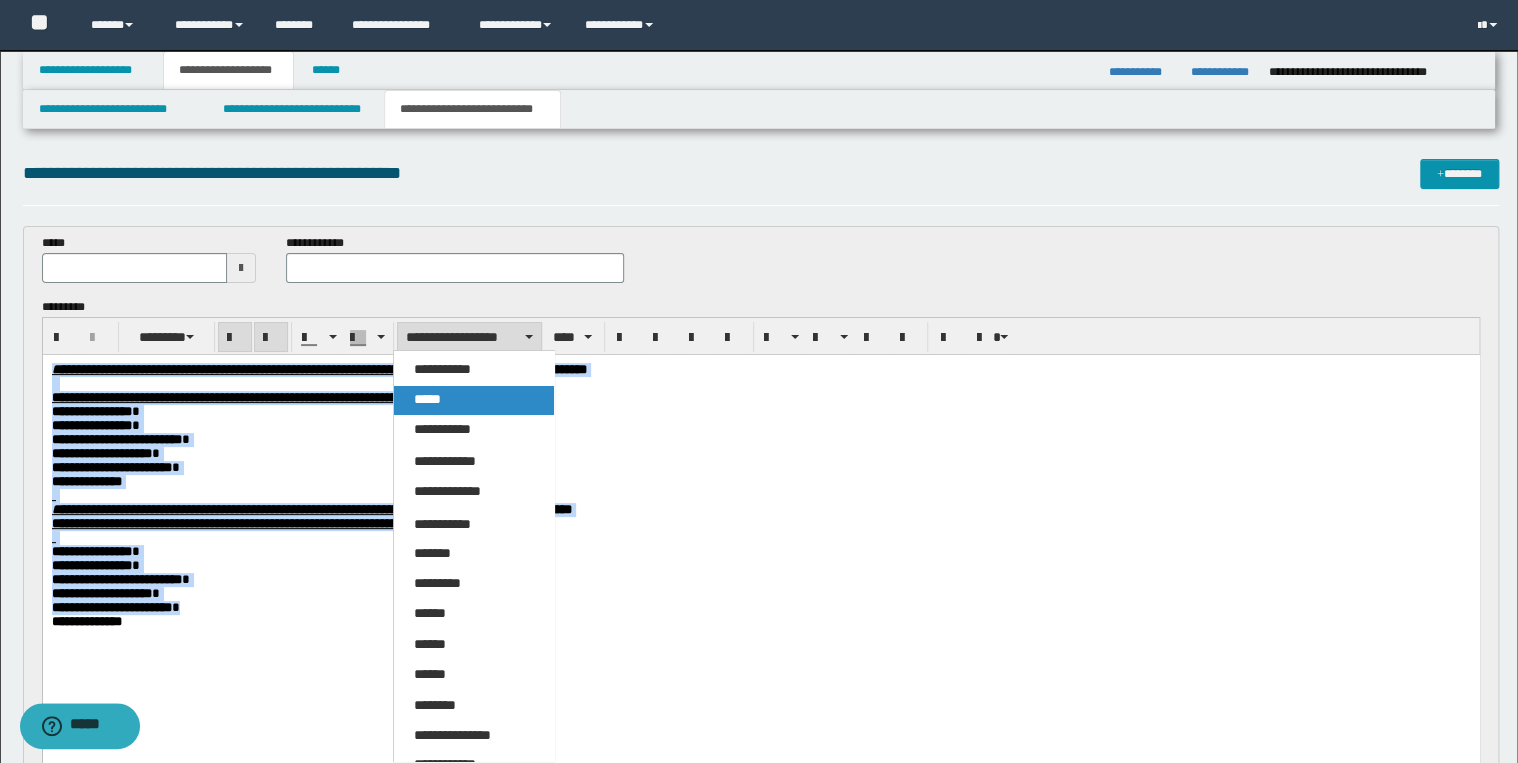 click on "*****" at bounding box center (474, 400) 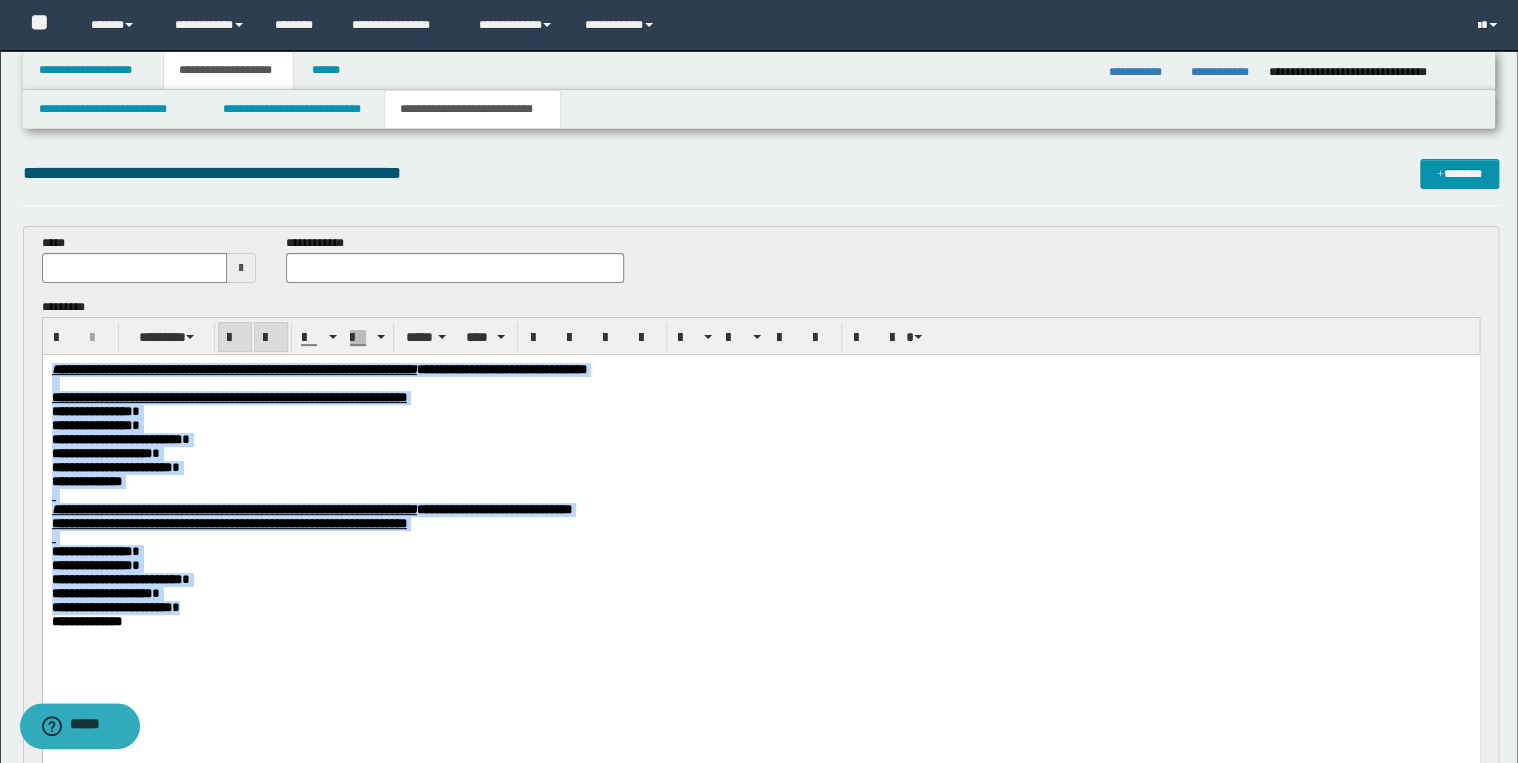 click on "**********" at bounding box center [760, 468] 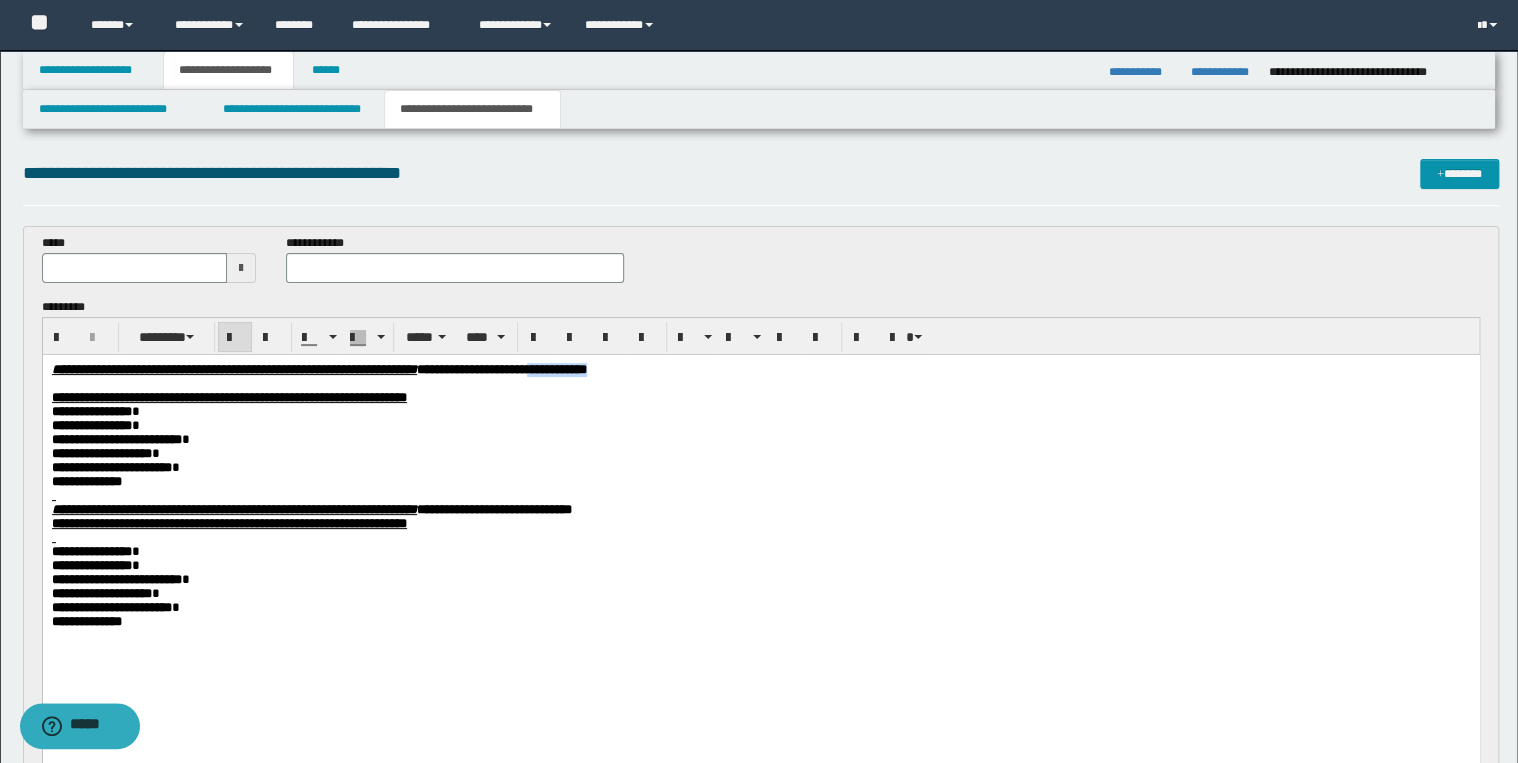 drag, startPoint x: 757, startPoint y: 370, endPoint x: 857, endPoint y: 370, distance: 100 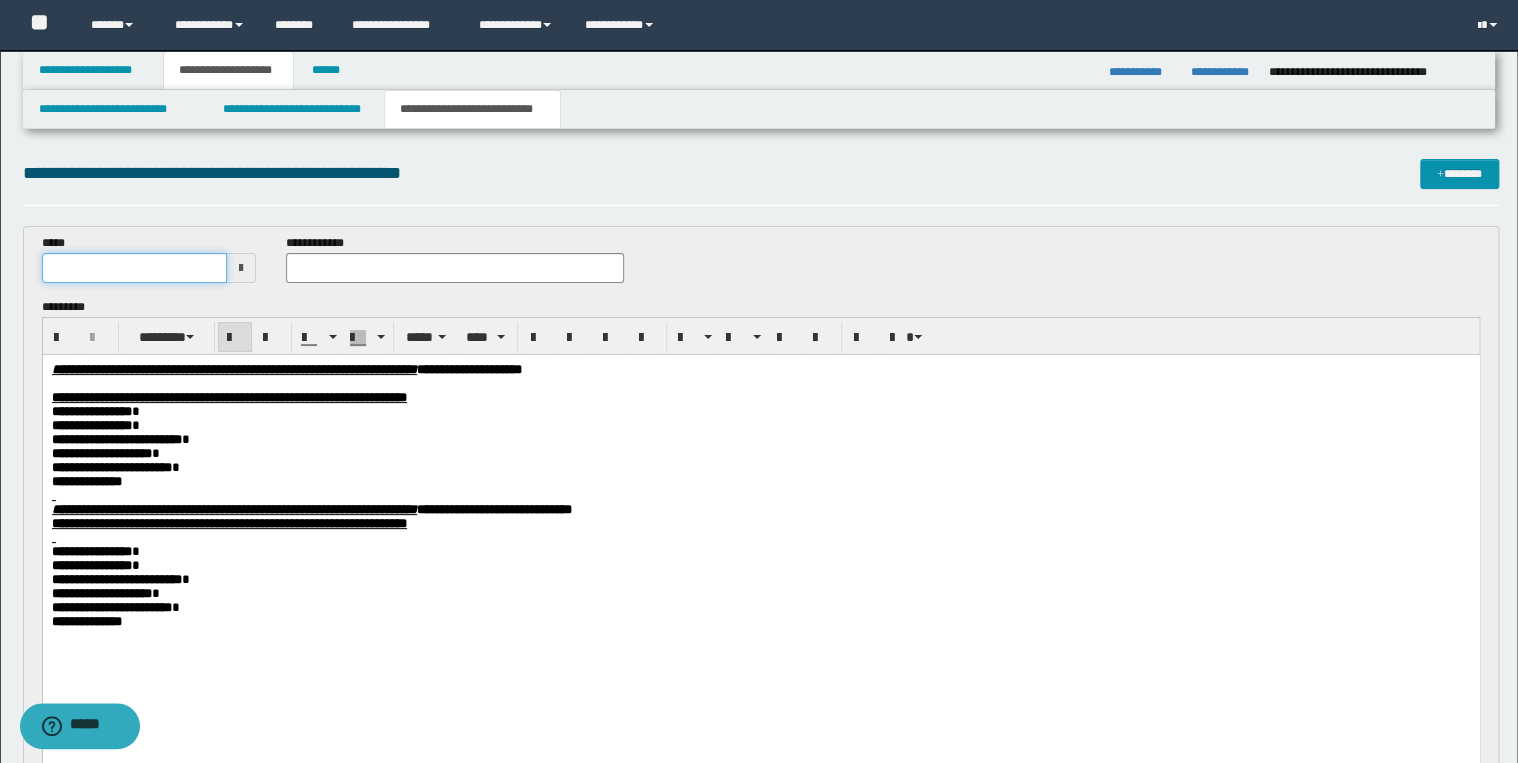 click at bounding box center (135, 268) 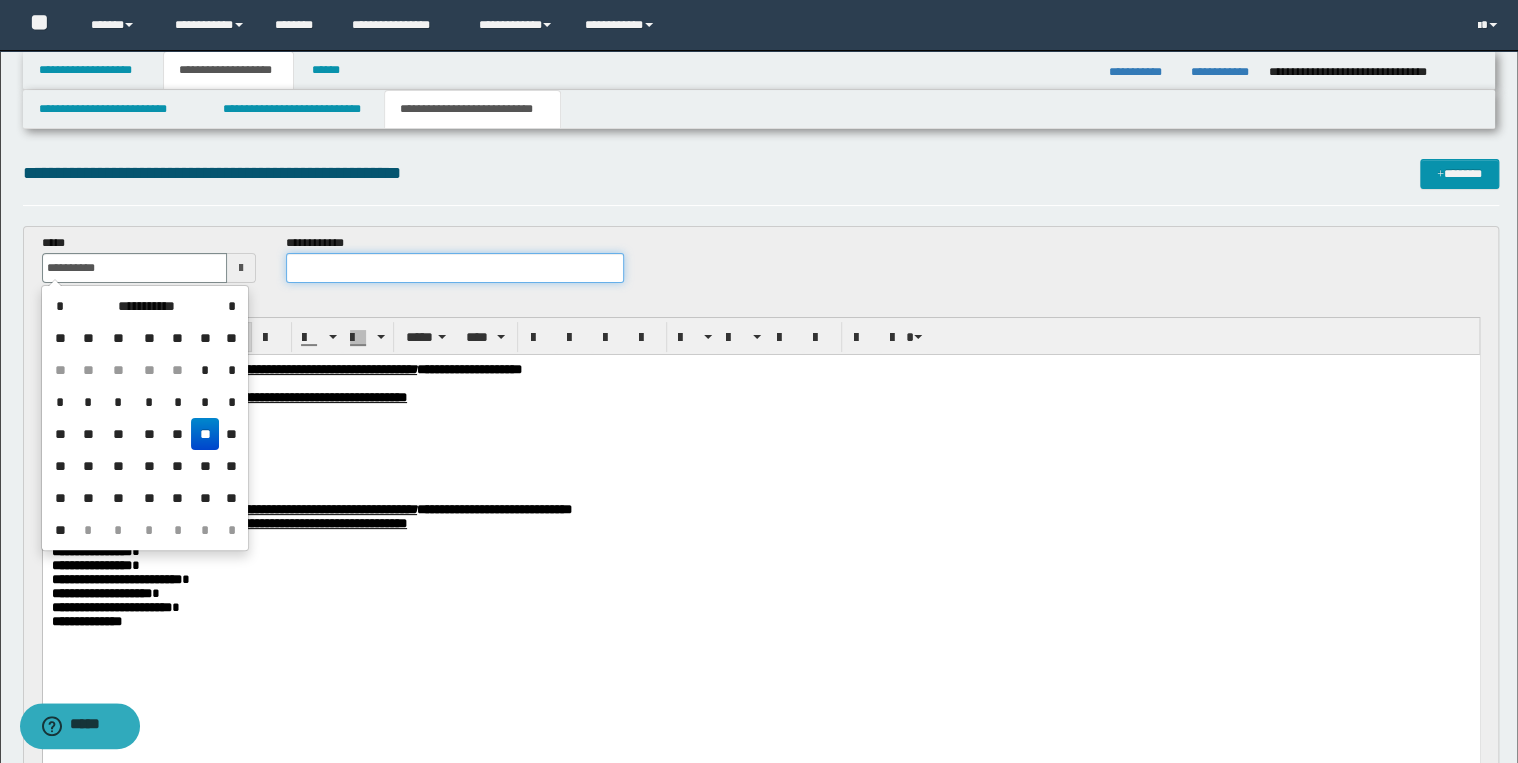 type on "**********" 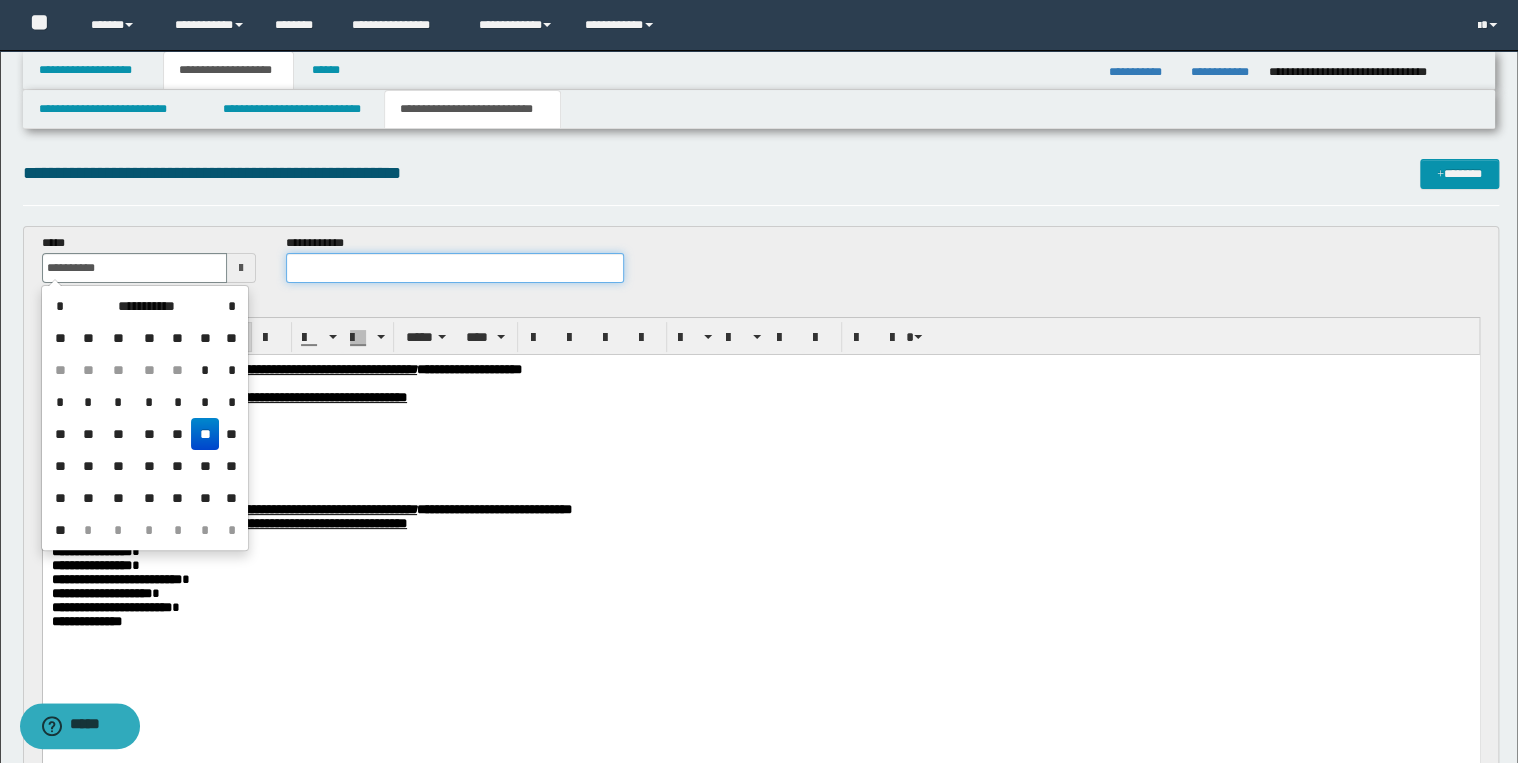 click at bounding box center (454, 268) 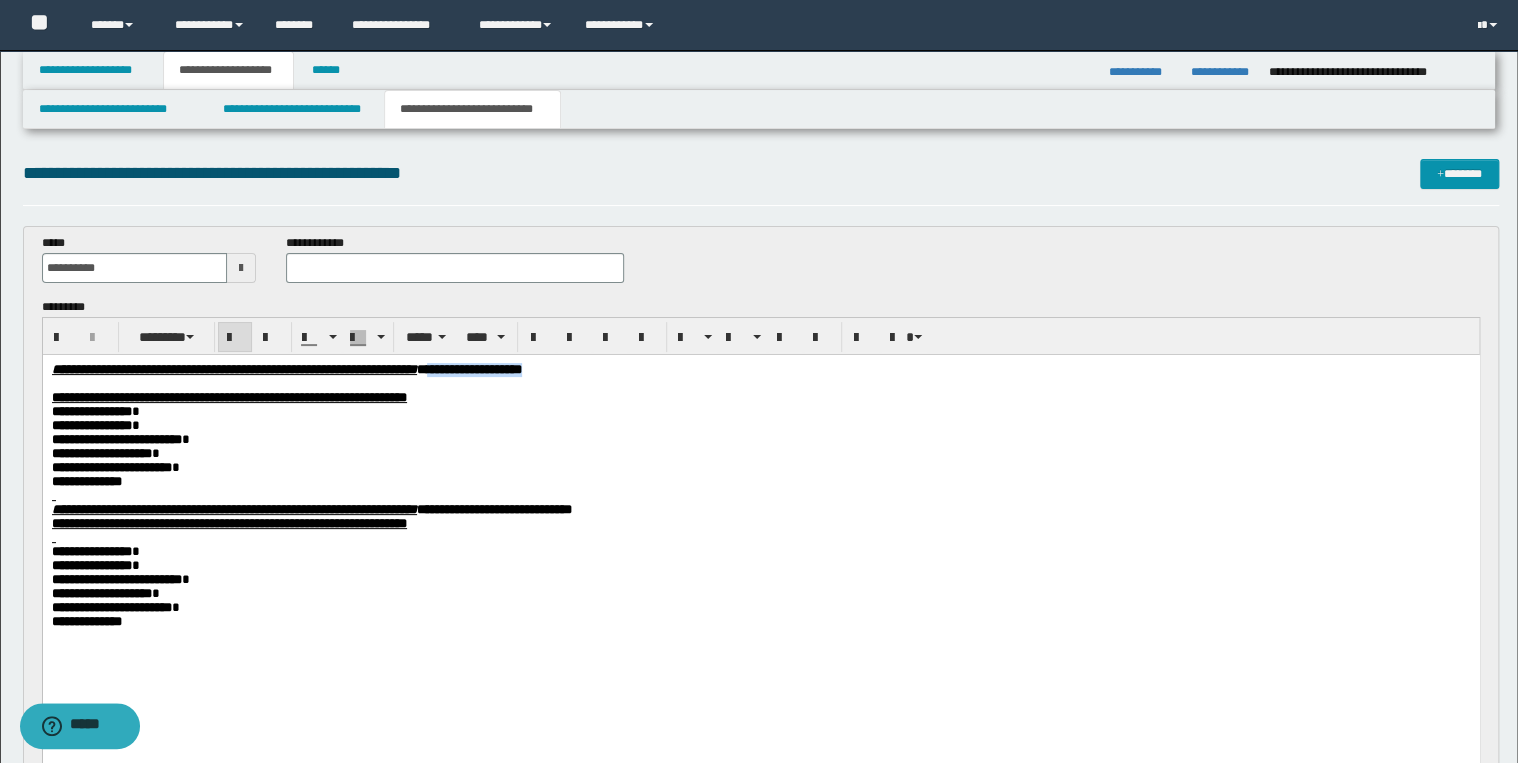 drag, startPoint x: 625, startPoint y: 372, endPoint x: 788, endPoint y: 373, distance: 163.00307 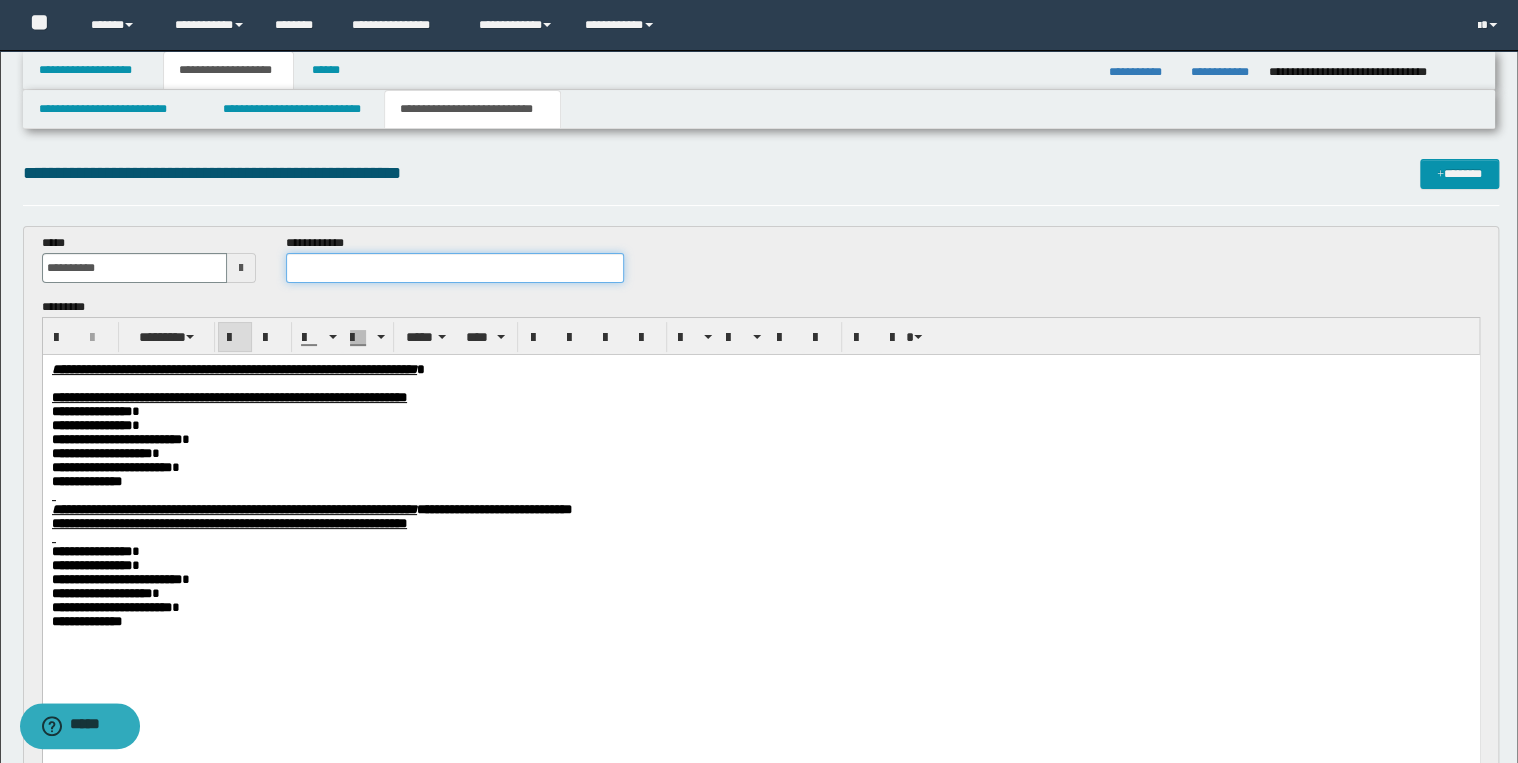 click at bounding box center [454, 268] 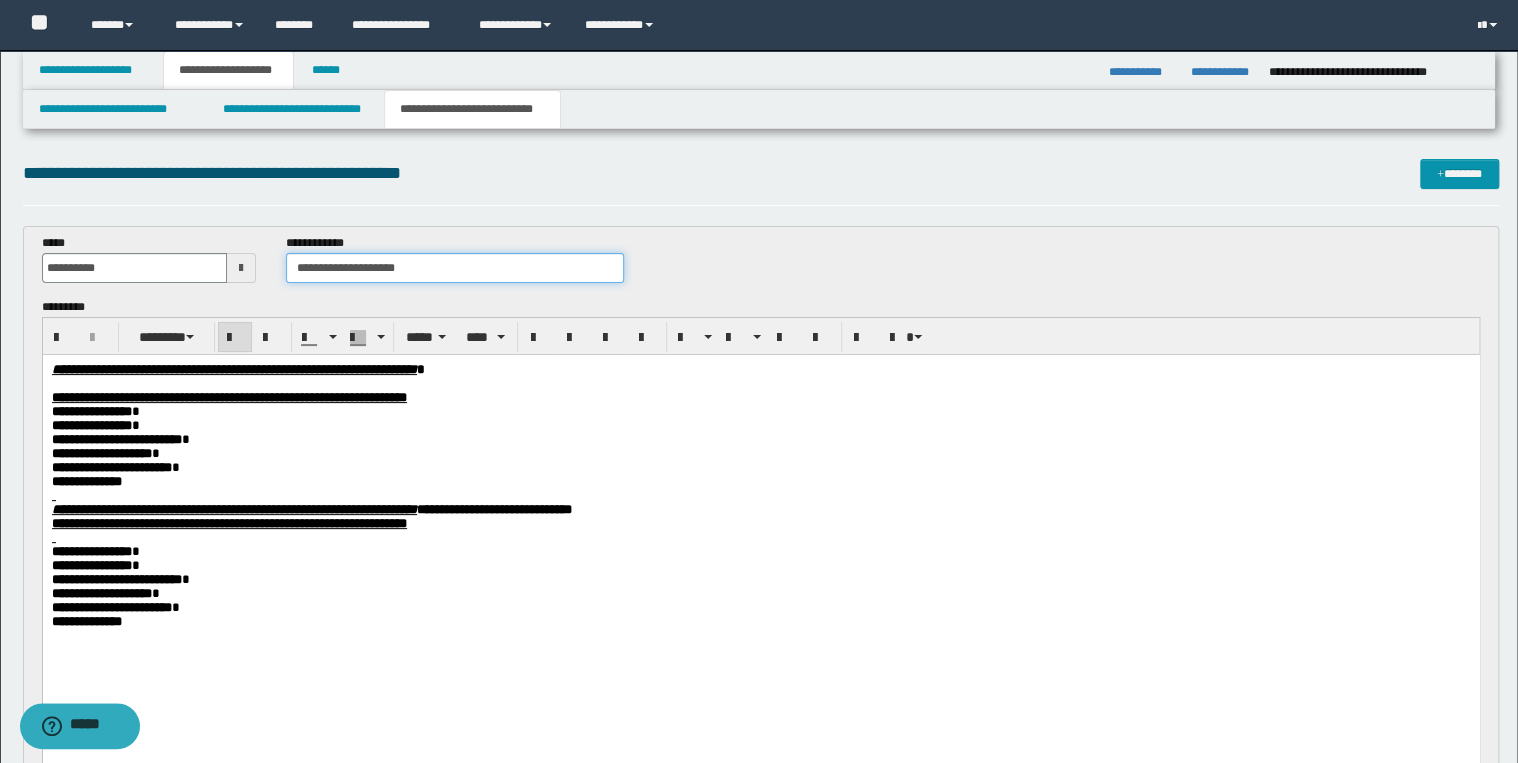 type on "**********" 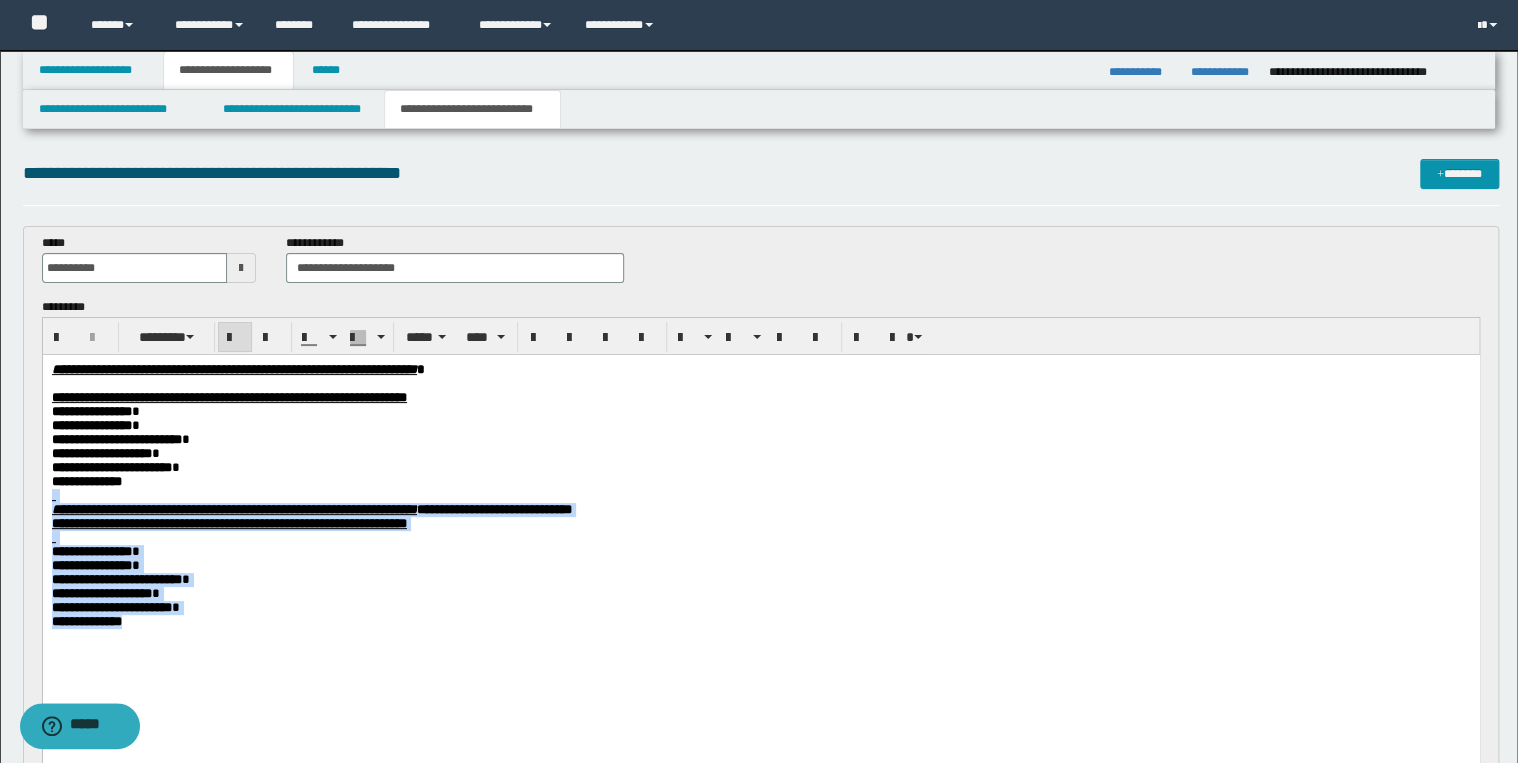 drag, startPoint x: 52, startPoint y: 522, endPoint x: 286, endPoint y: 718, distance: 305.24088 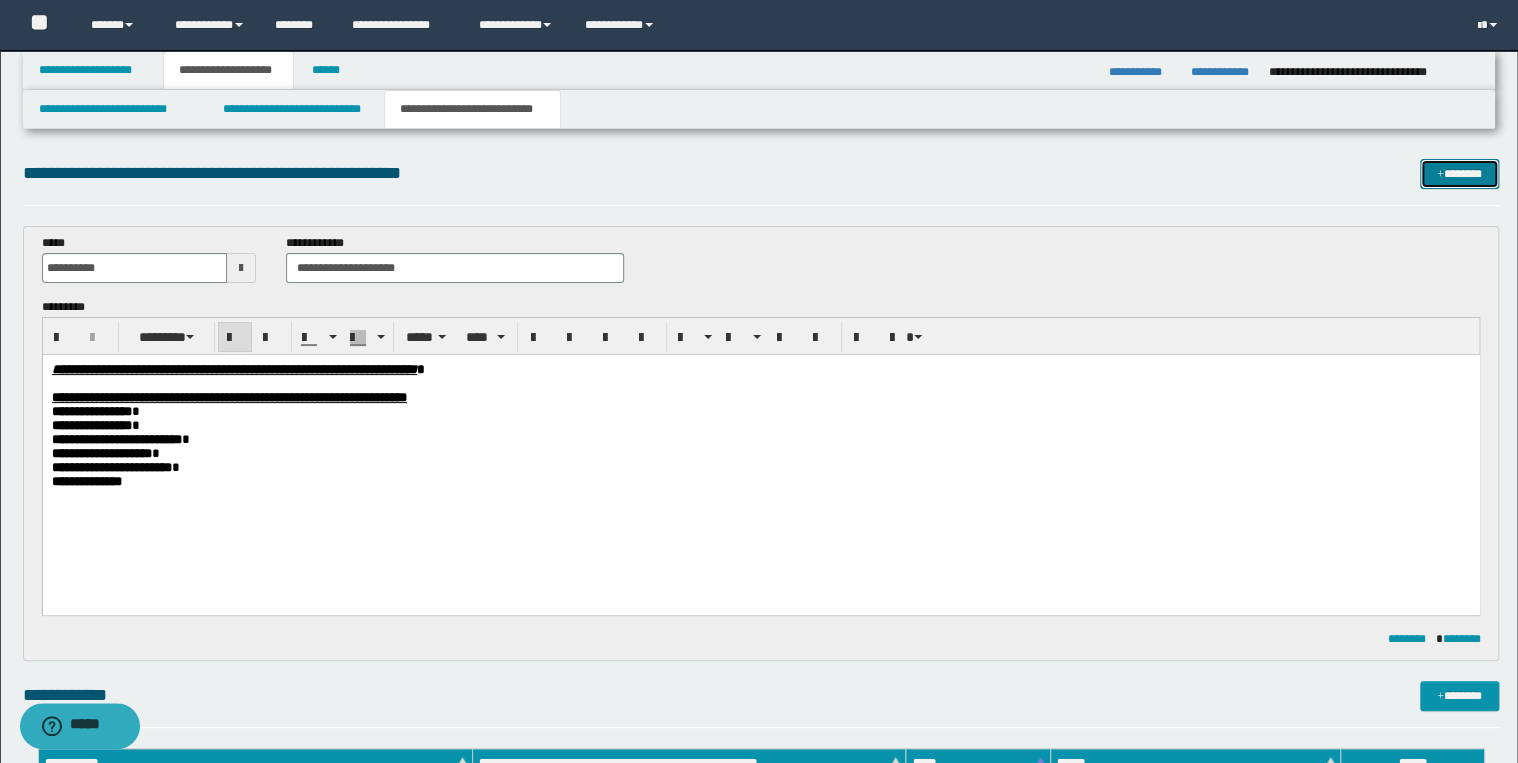 click on "*******" at bounding box center [1459, 174] 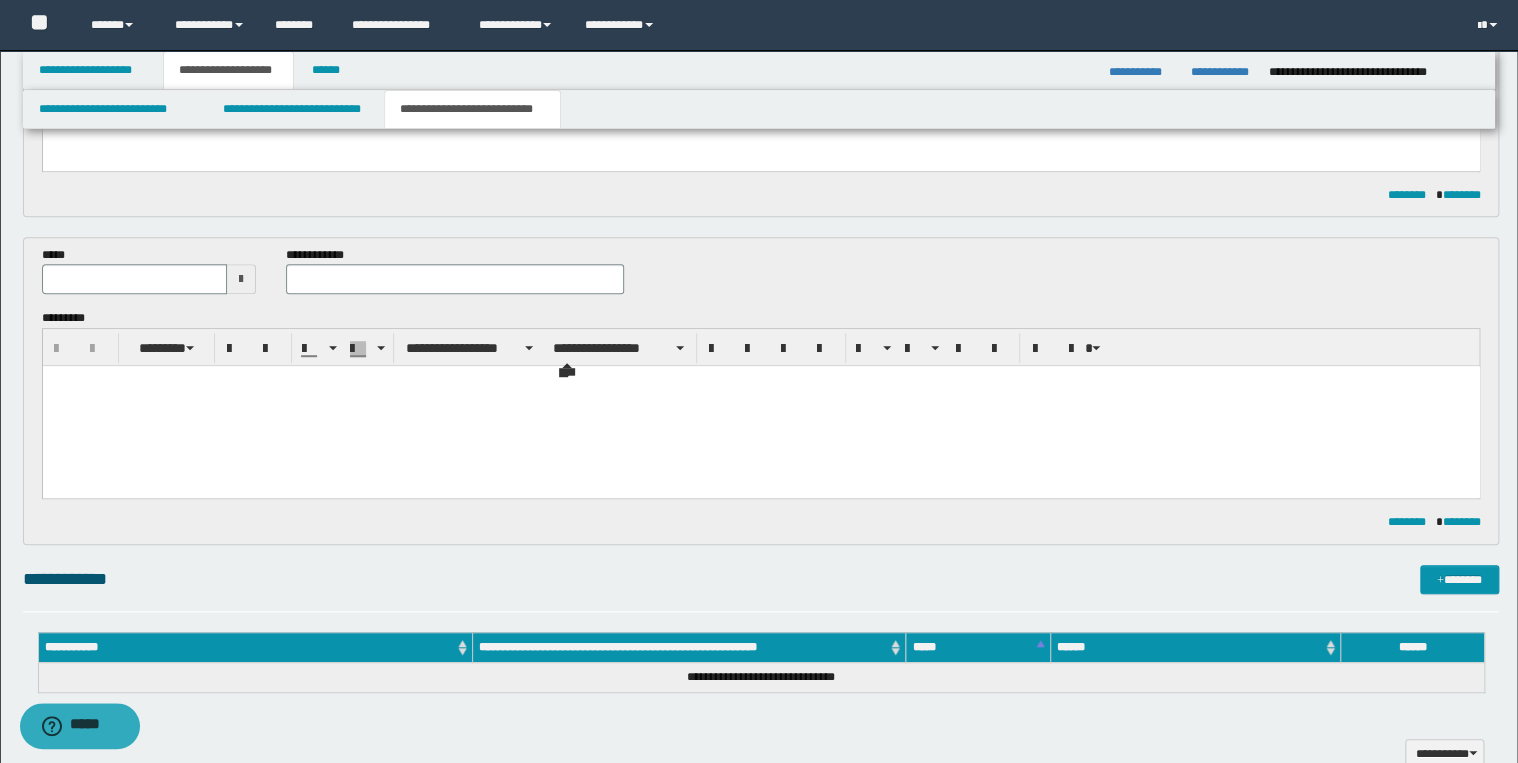 scroll, scrollTop: 448, scrollLeft: 0, axis: vertical 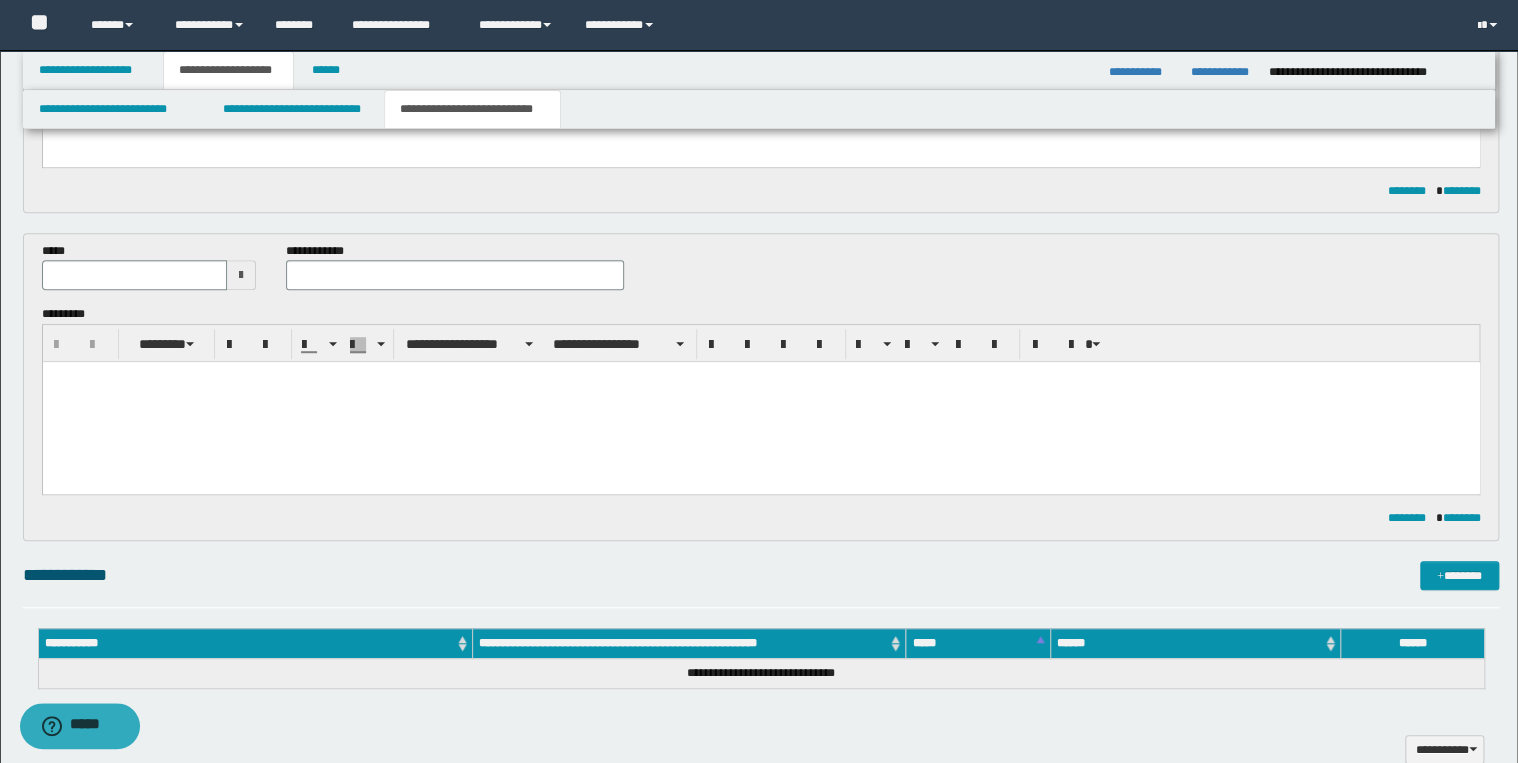 drag, startPoint x: 132, startPoint y: 418, endPoint x: 177, endPoint y: 414, distance: 45.17743 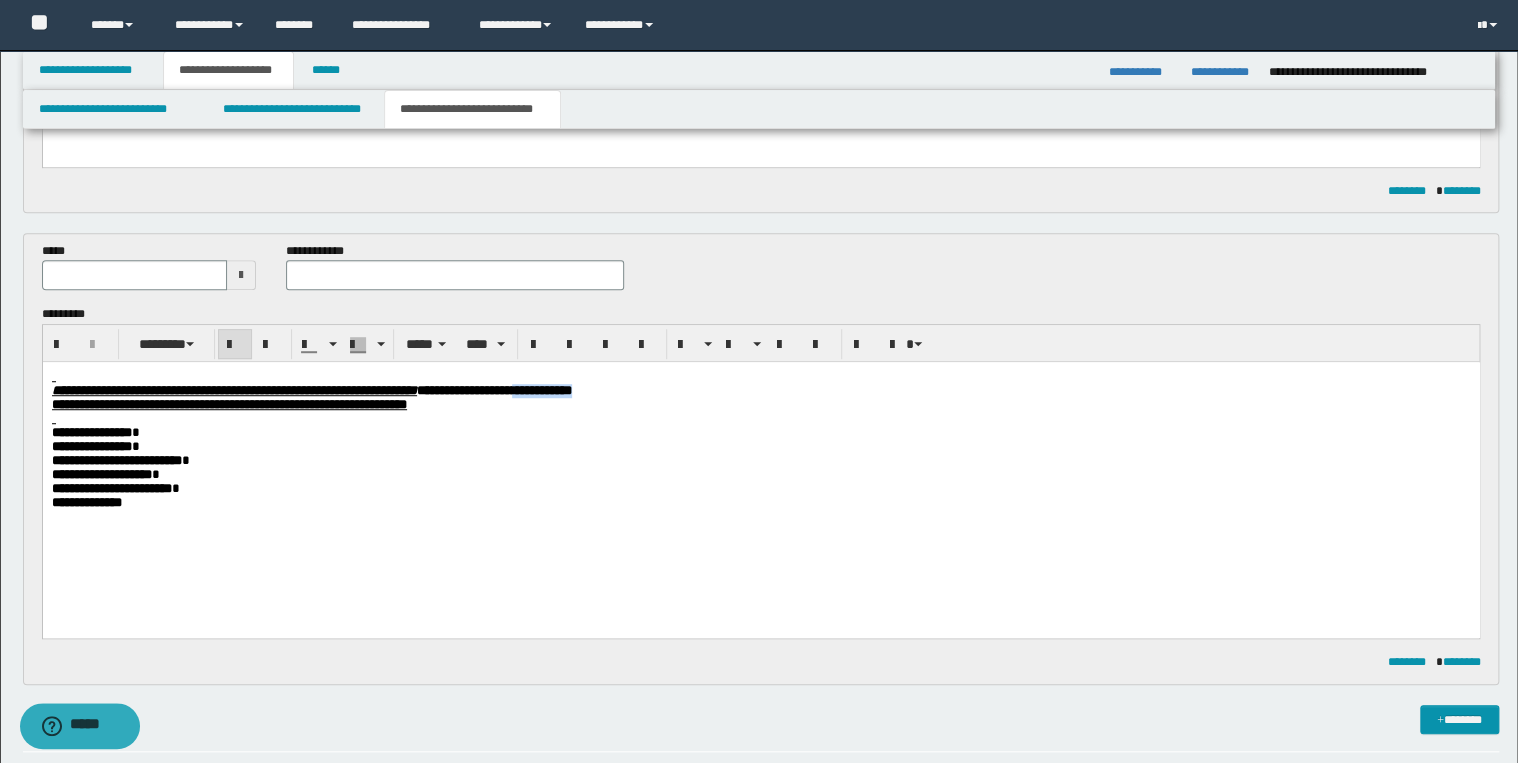 drag, startPoint x: 738, startPoint y: 394, endPoint x: 856, endPoint y: 388, distance: 118.15244 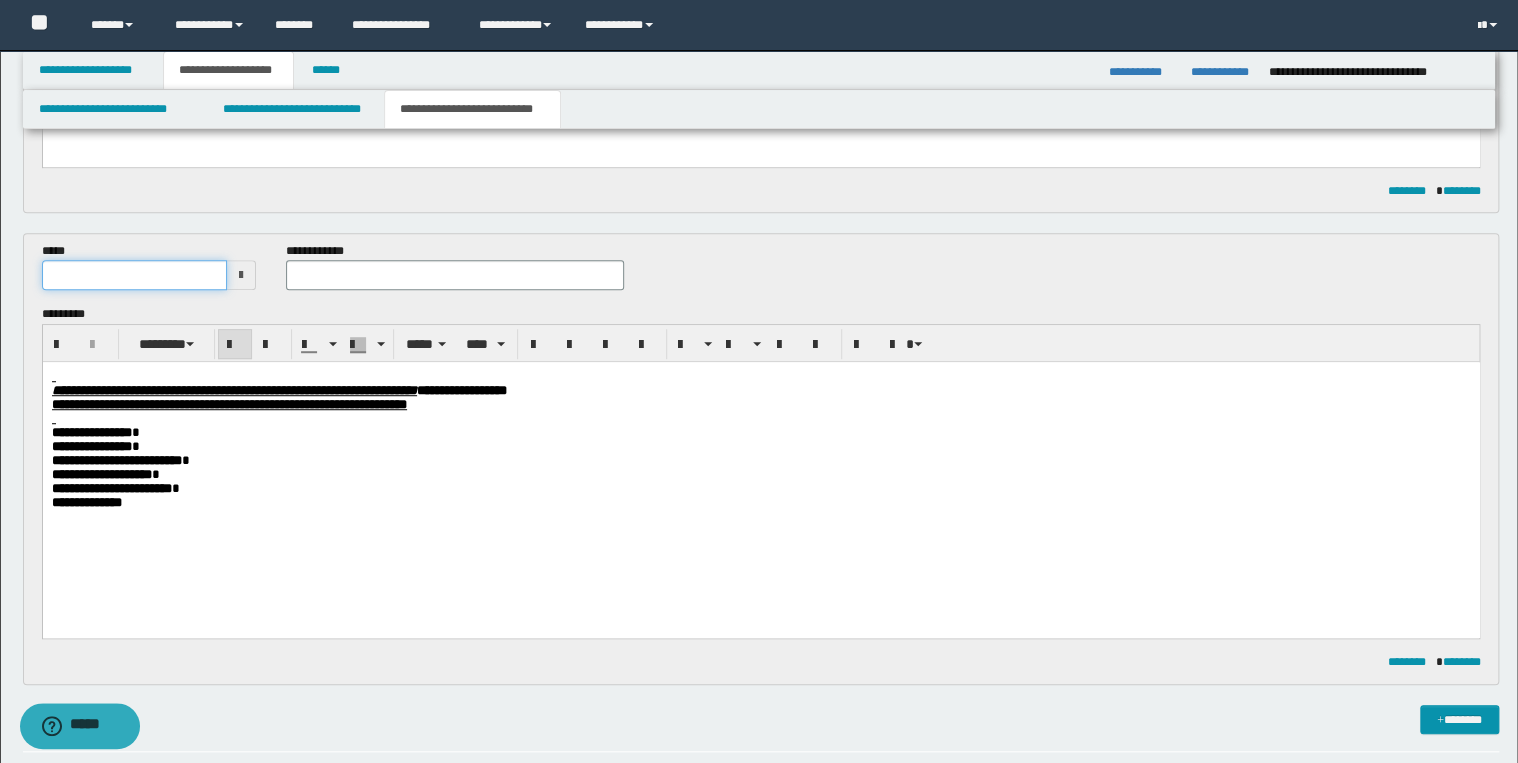 click at bounding box center (135, 275) 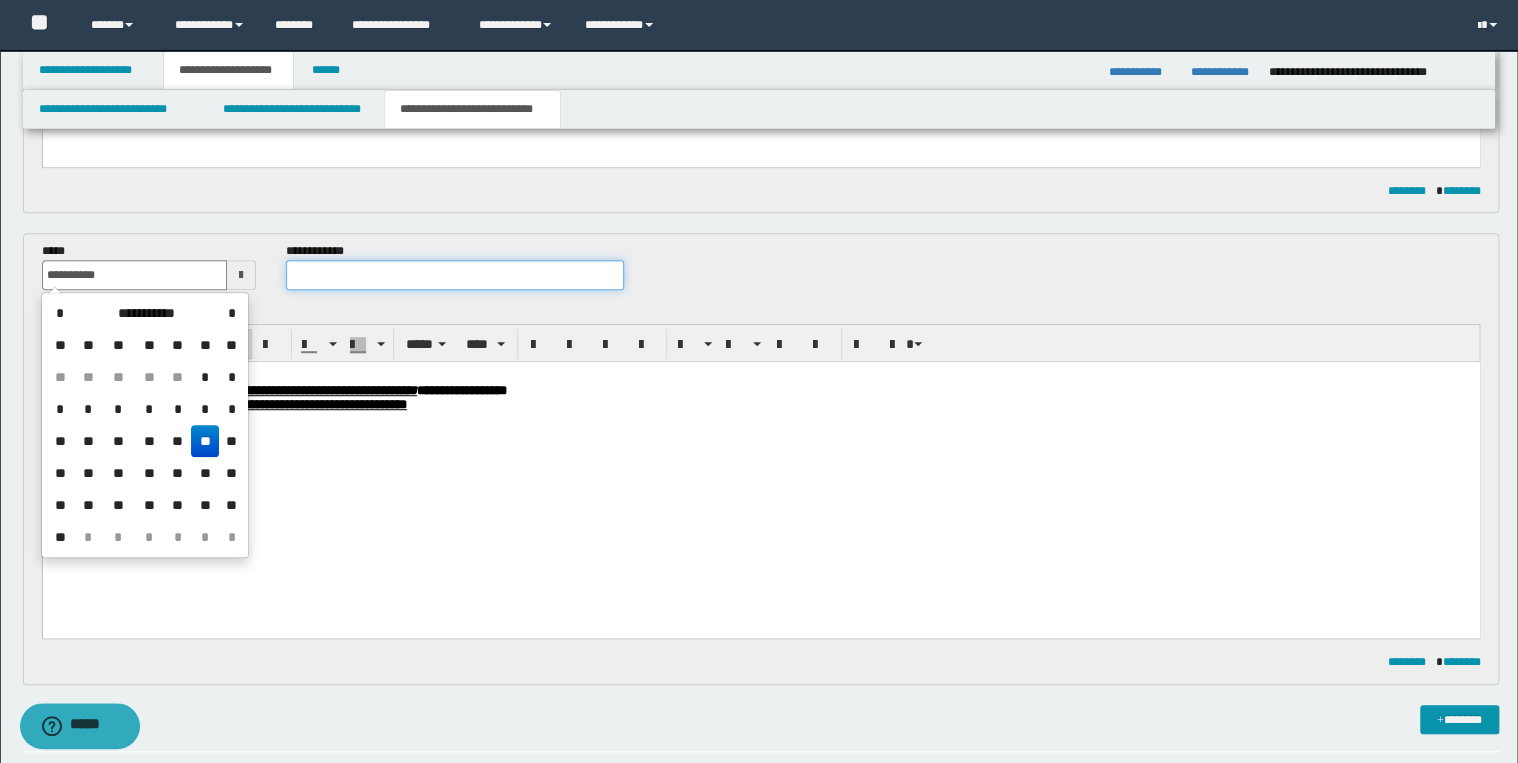 type on "**********" 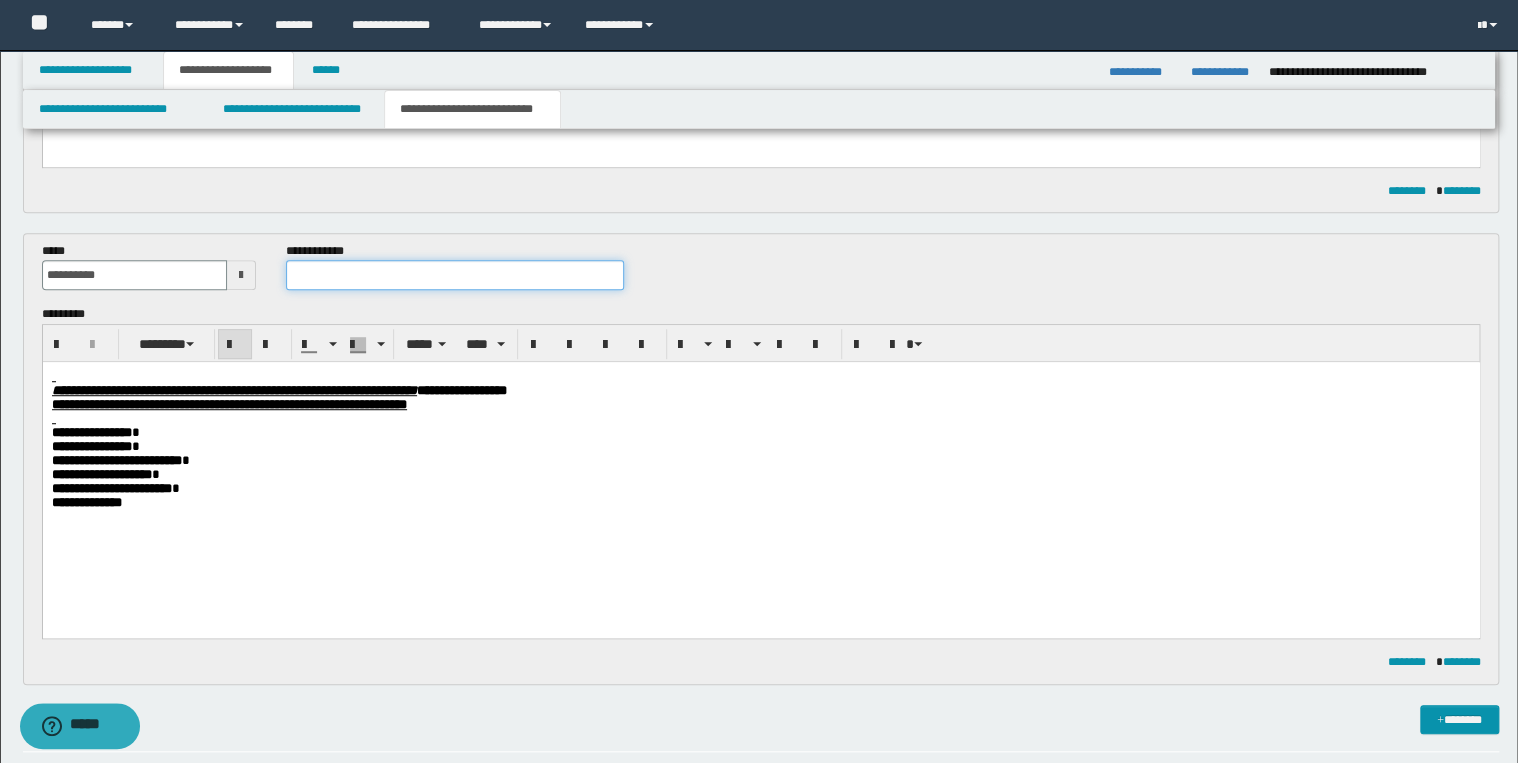 click at bounding box center (454, 275) 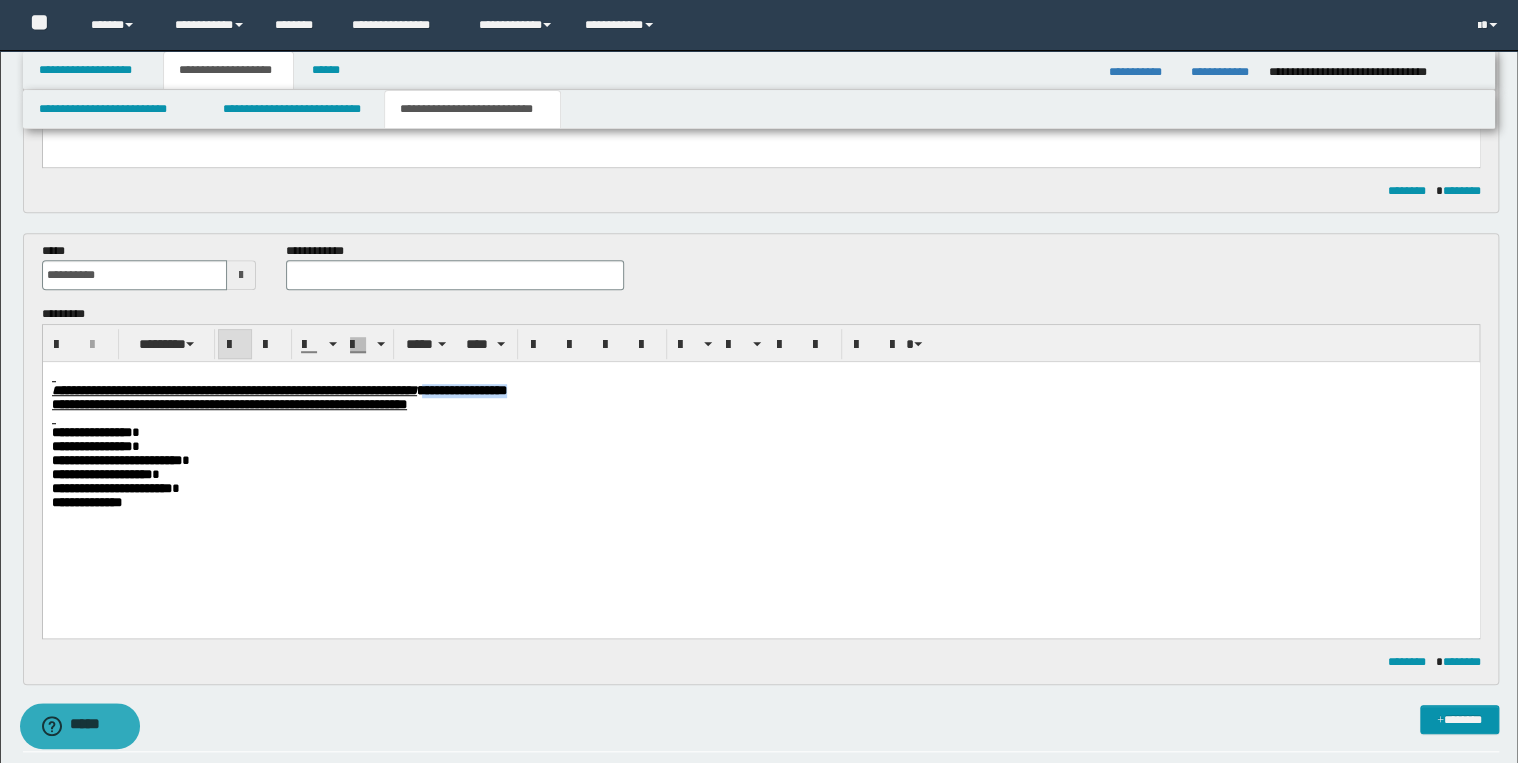drag, startPoint x: 623, startPoint y: 392, endPoint x: 759, endPoint y: 394, distance: 136.01471 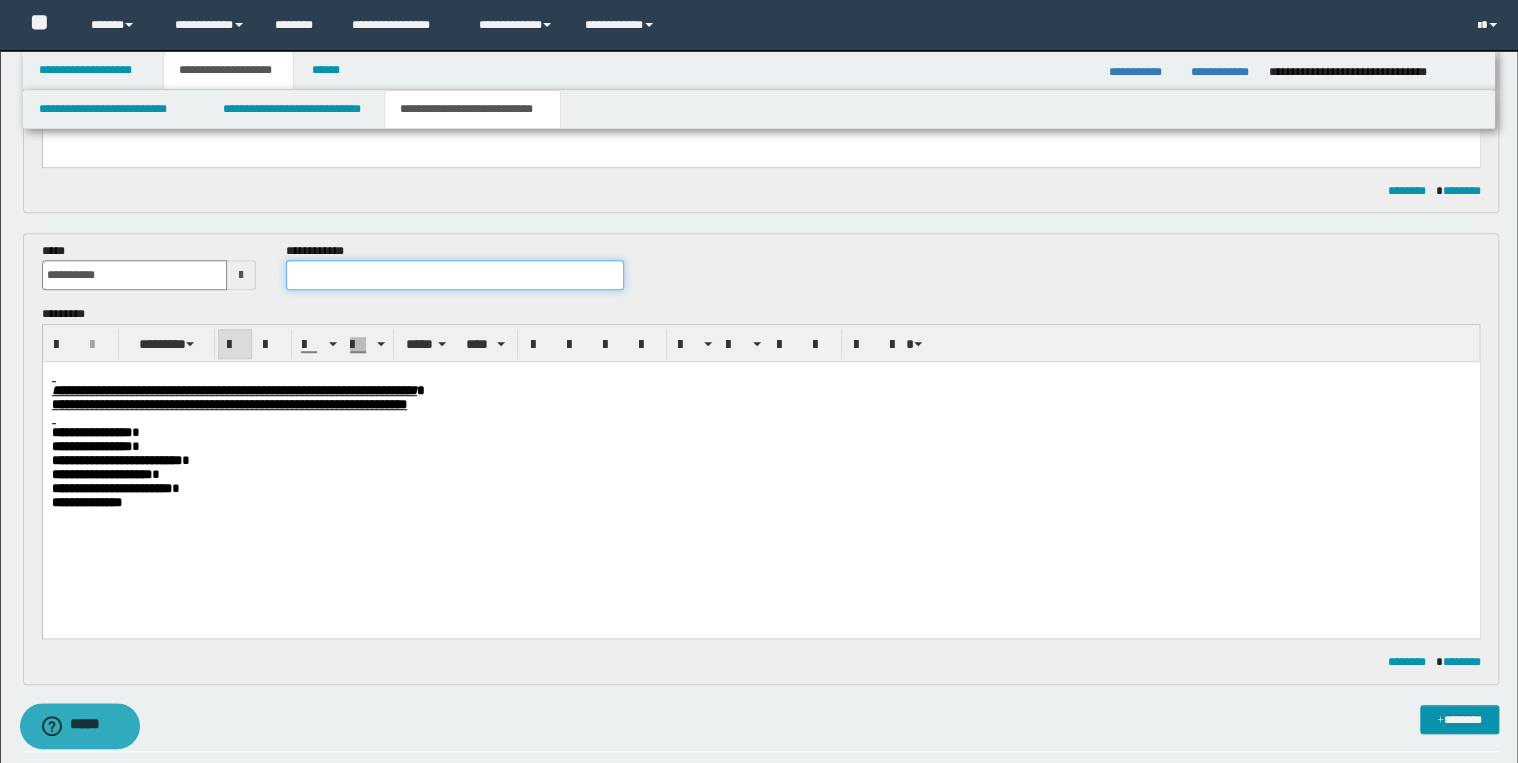 click at bounding box center (454, 275) 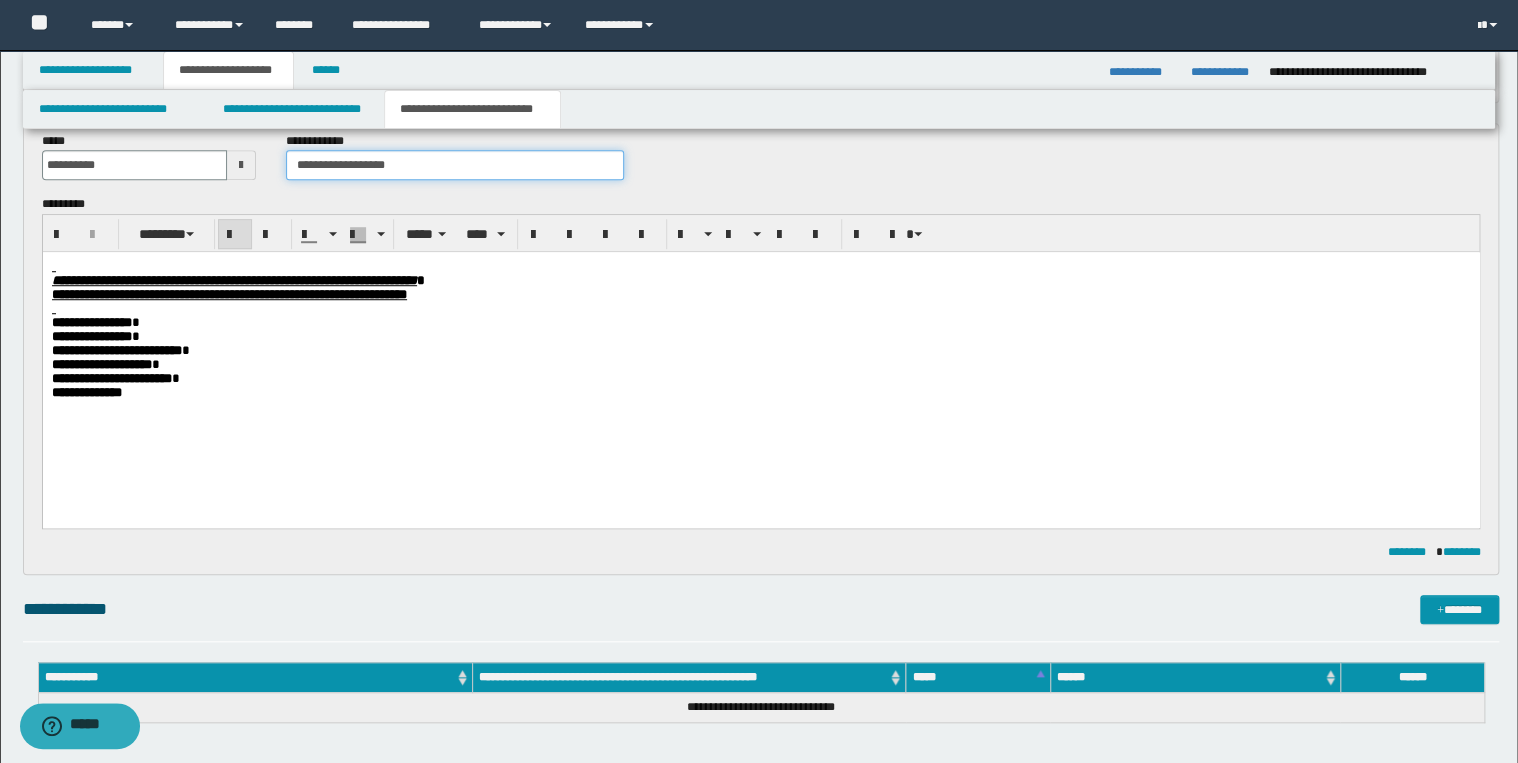 scroll, scrollTop: 768, scrollLeft: 0, axis: vertical 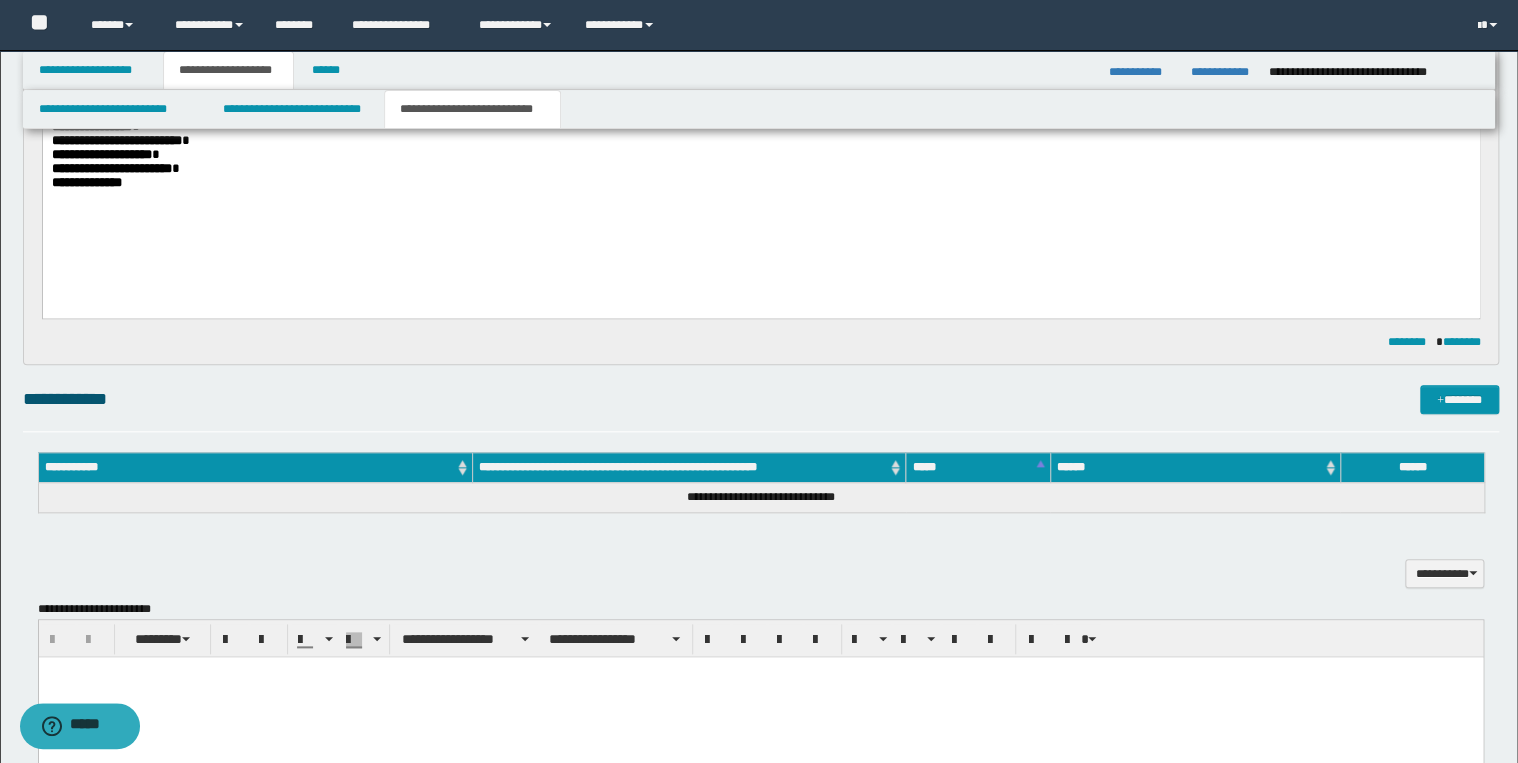 type on "**********" 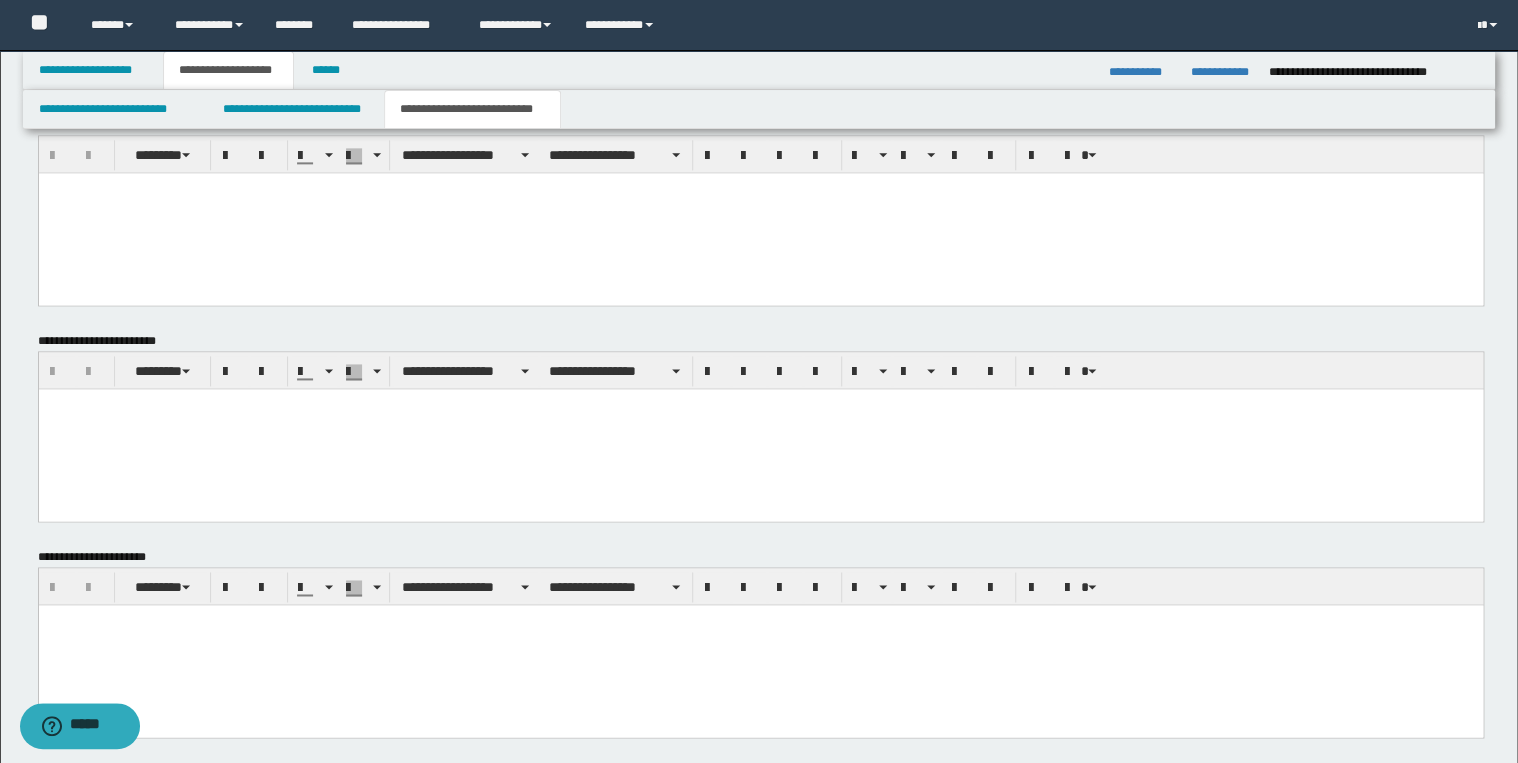 scroll, scrollTop: 1348, scrollLeft: 0, axis: vertical 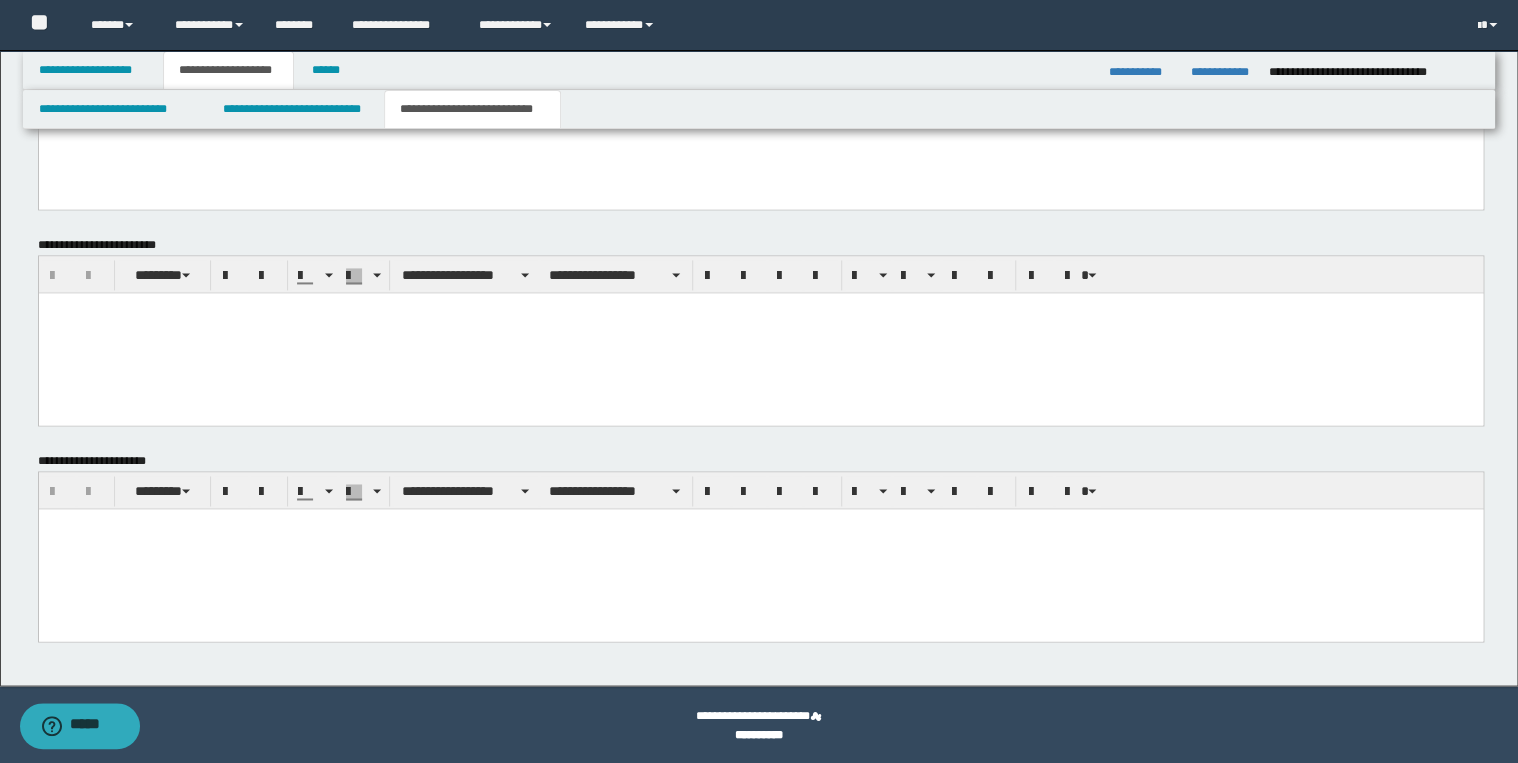 click at bounding box center (760, 548) 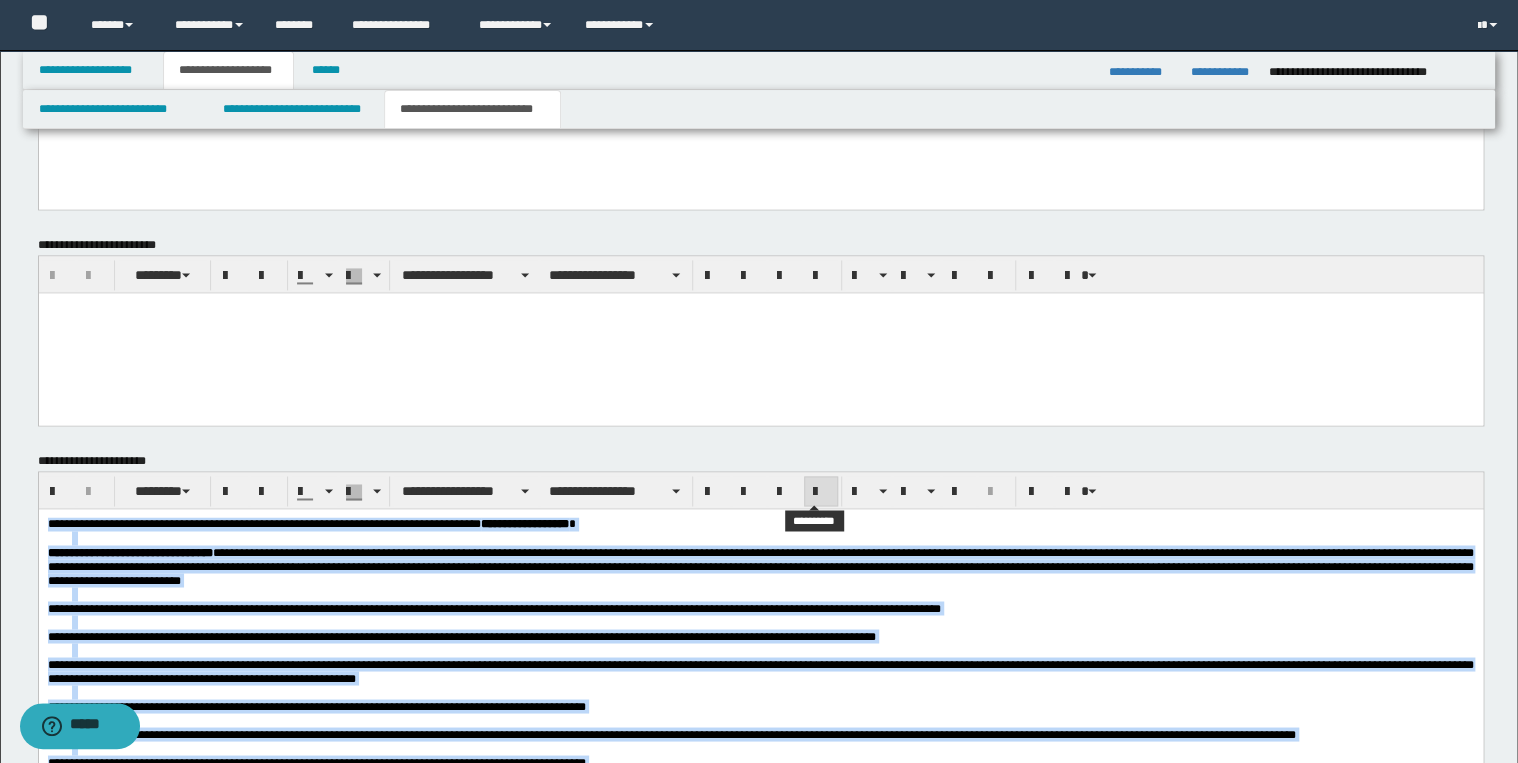click at bounding box center (821, 492) 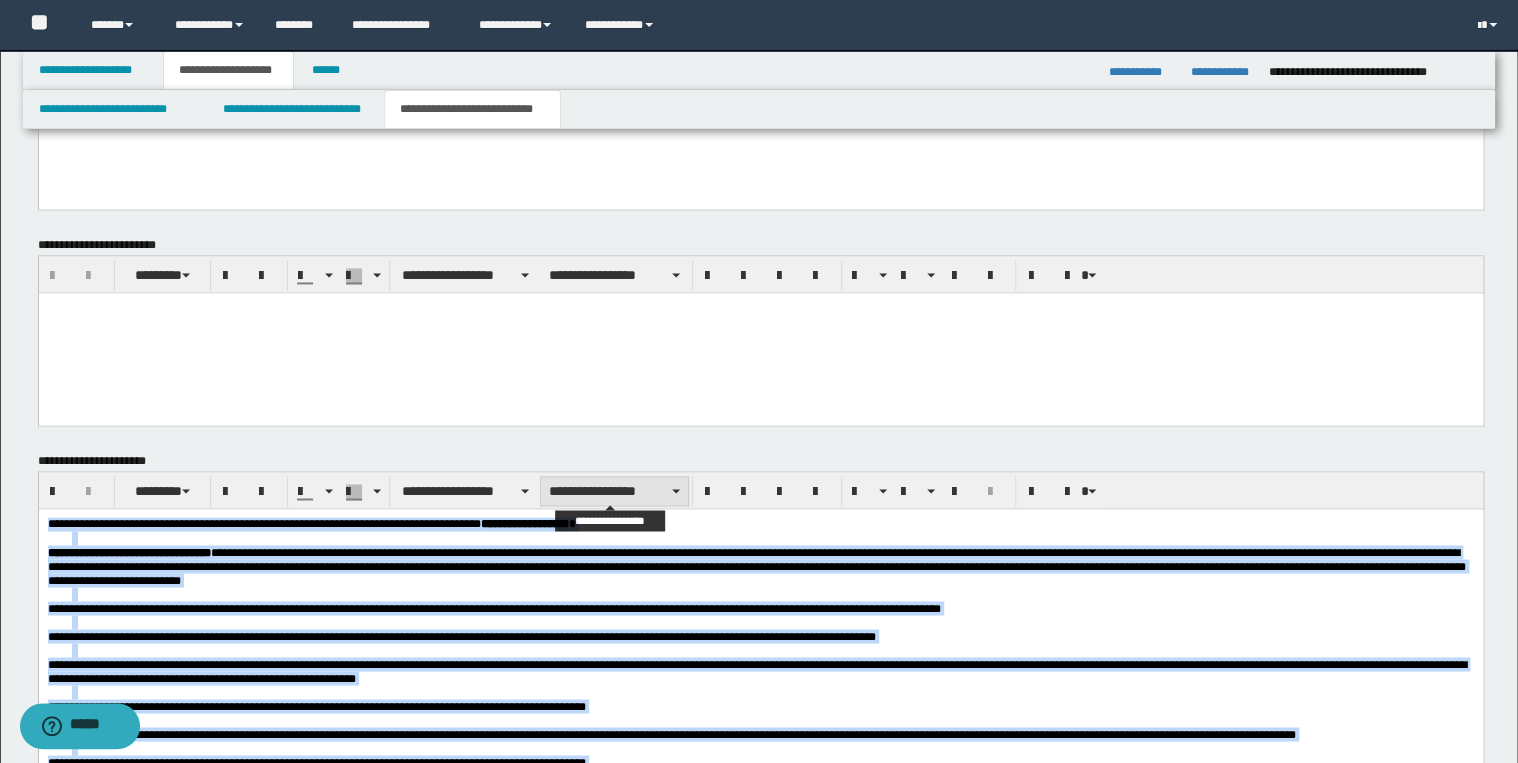click on "**********" at bounding box center (614, 491) 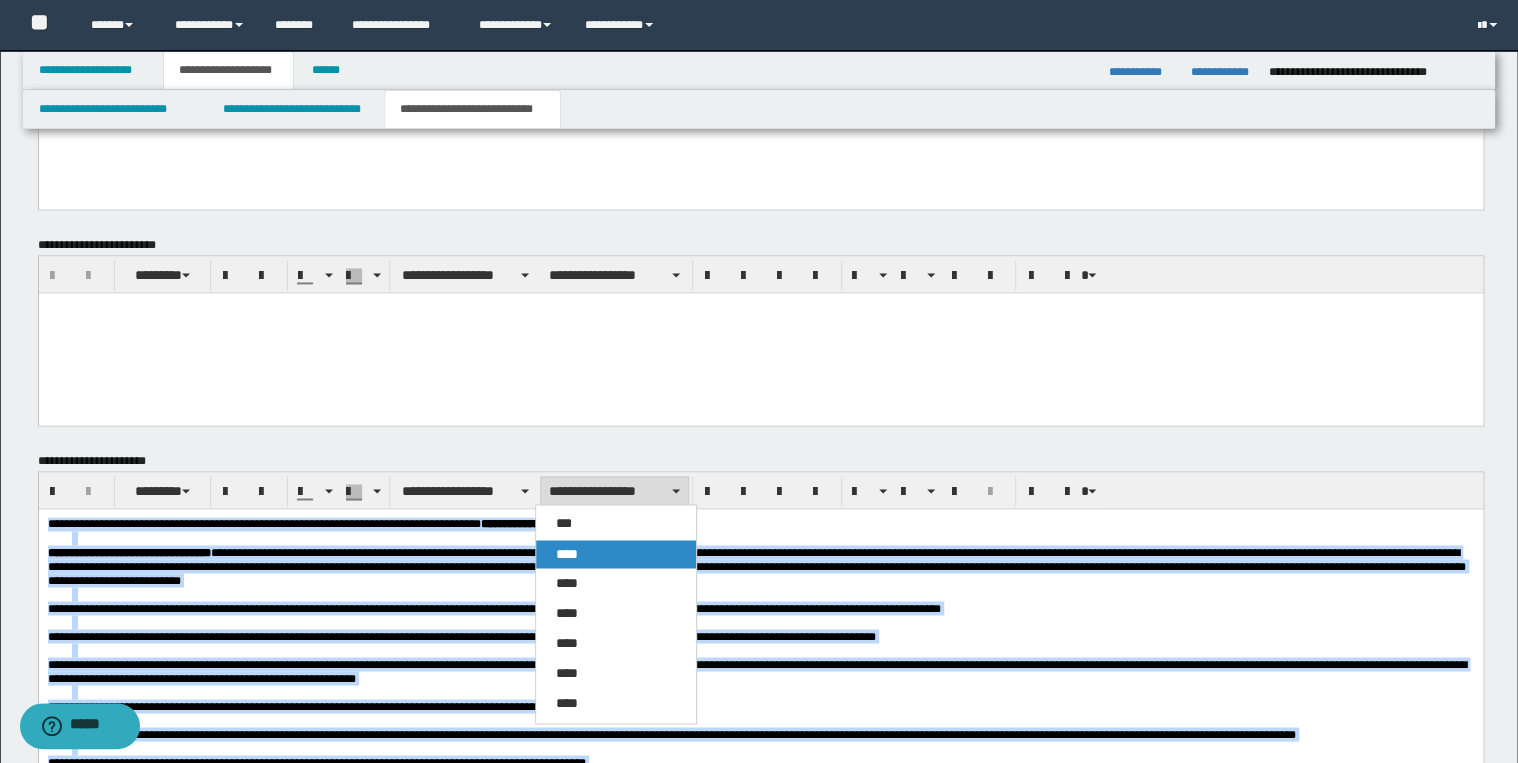 click on "****" at bounding box center [616, 554] 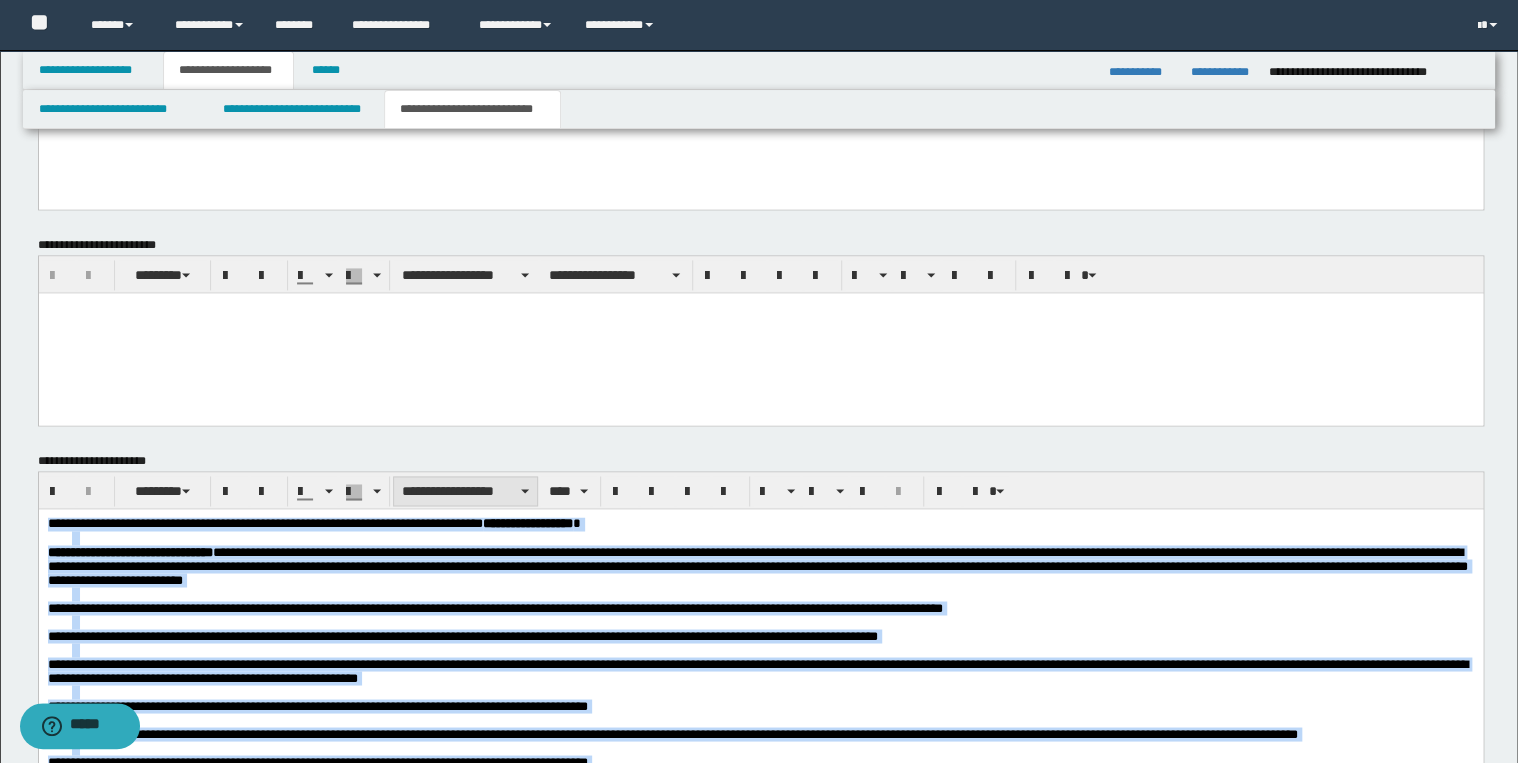 click on "**********" at bounding box center [465, 491] 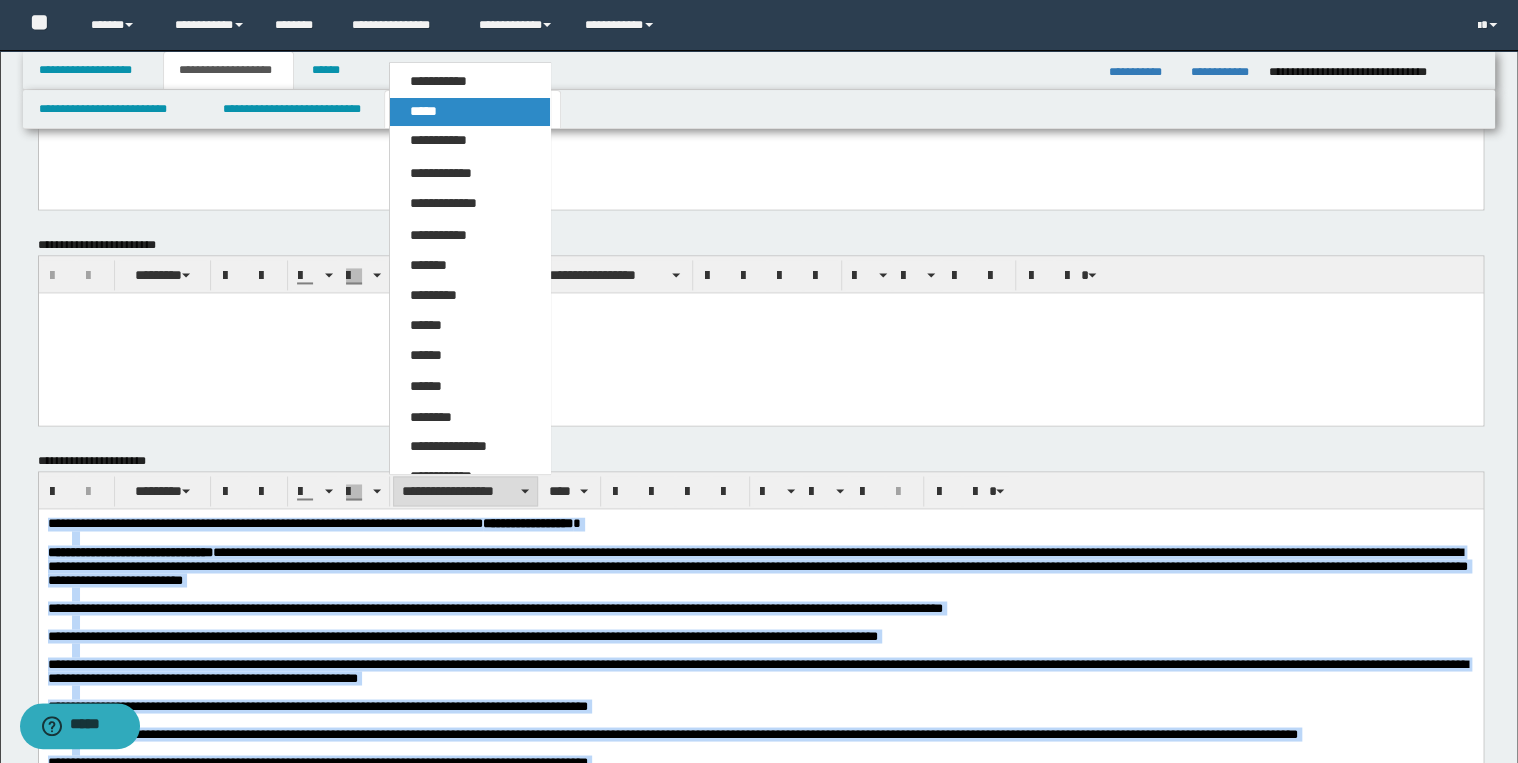 click on "*****" at bounding box center [470, 112] 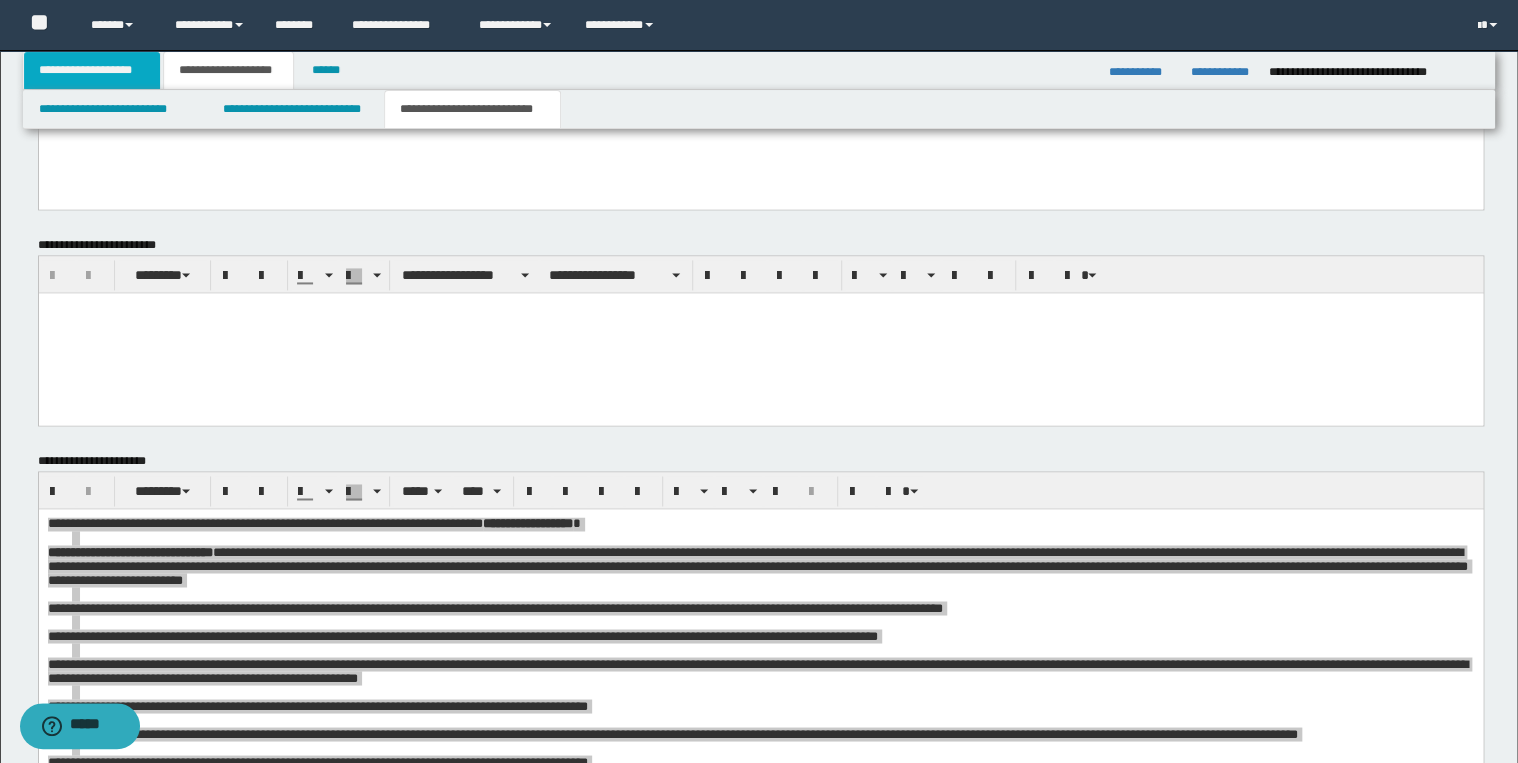 click on "**********" at bounding box center (92, 70) 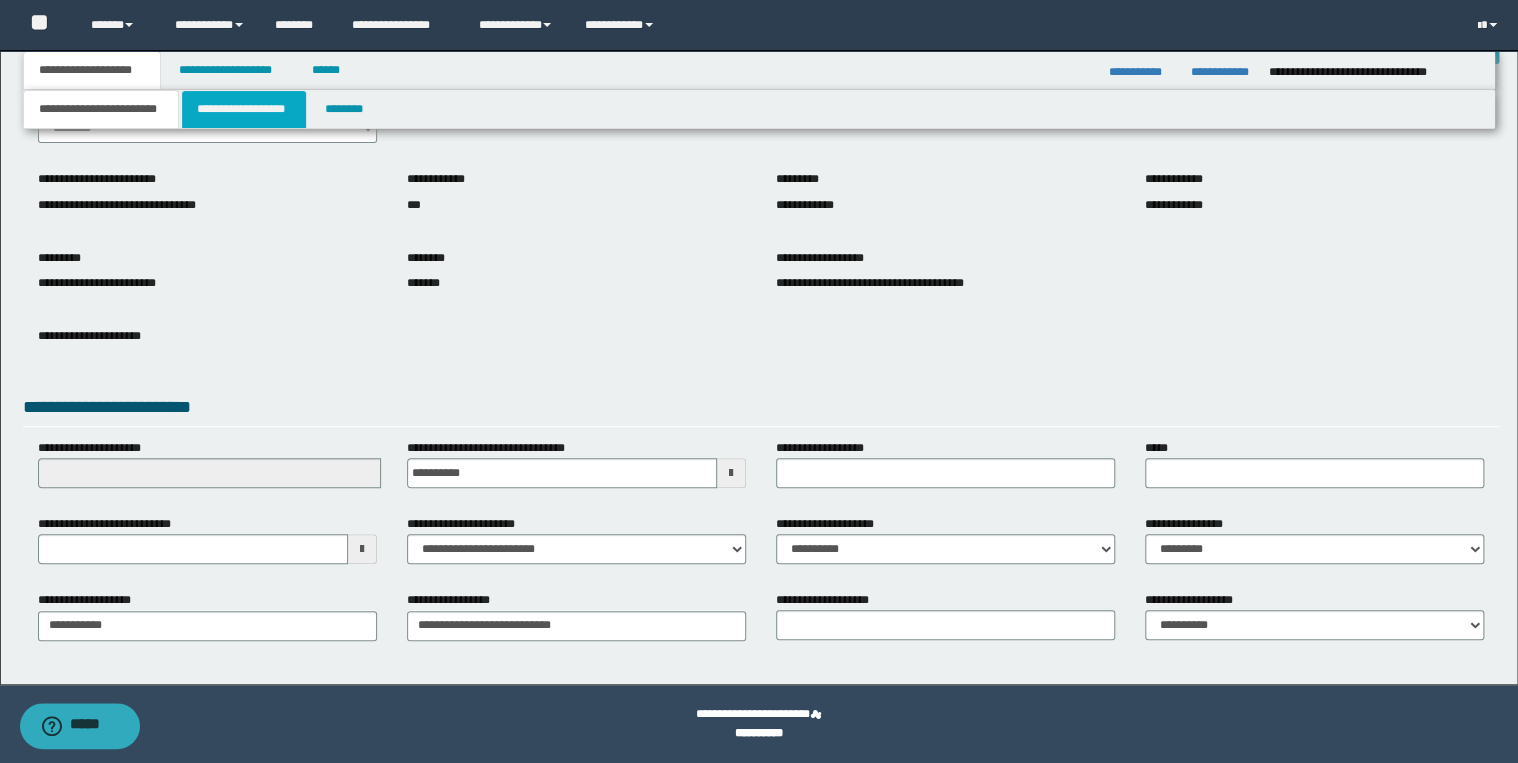 click on "**********" at bounding box center (244, 109) 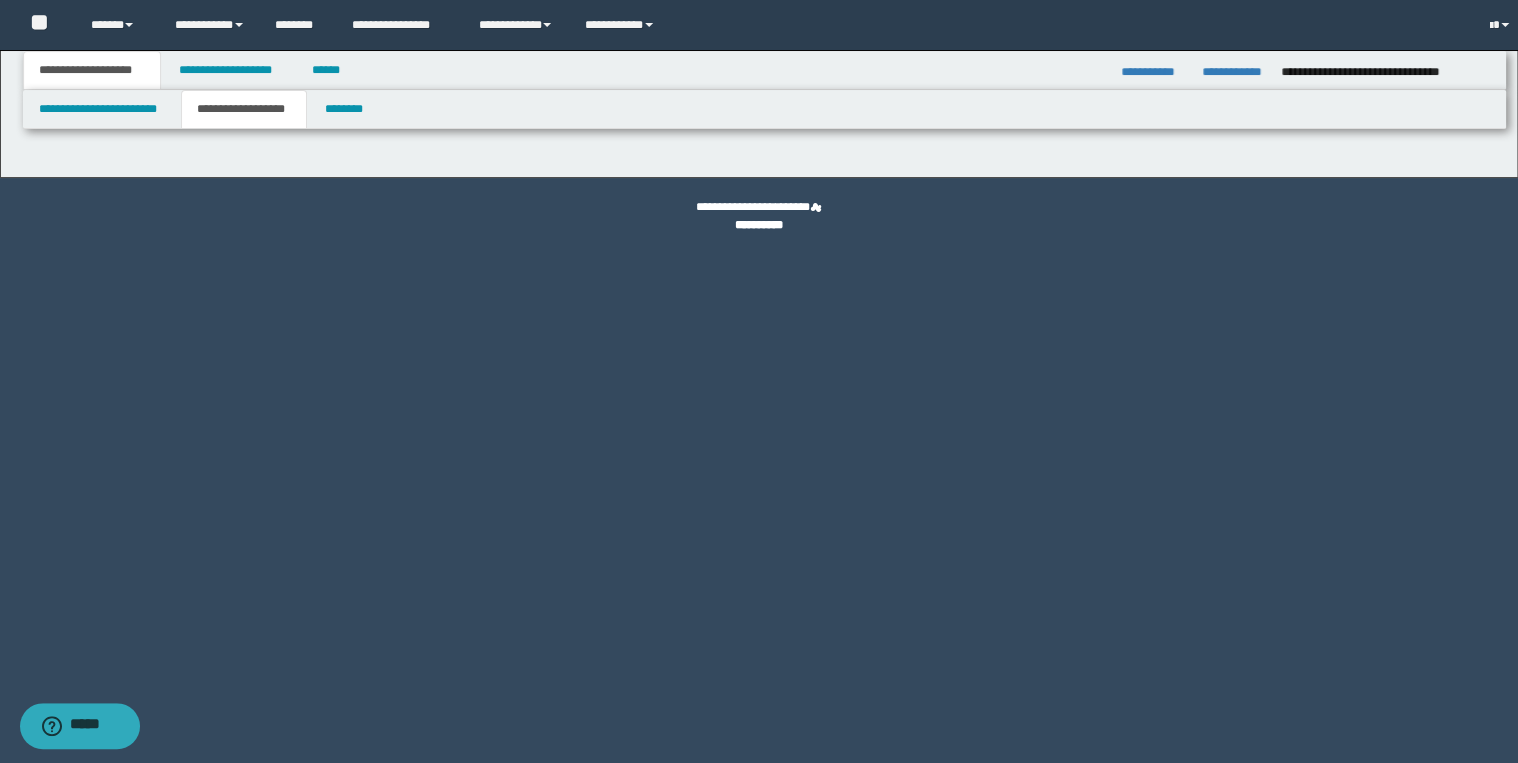 scroll, scrollTop: 0, scrollLeft: 0, axis: both 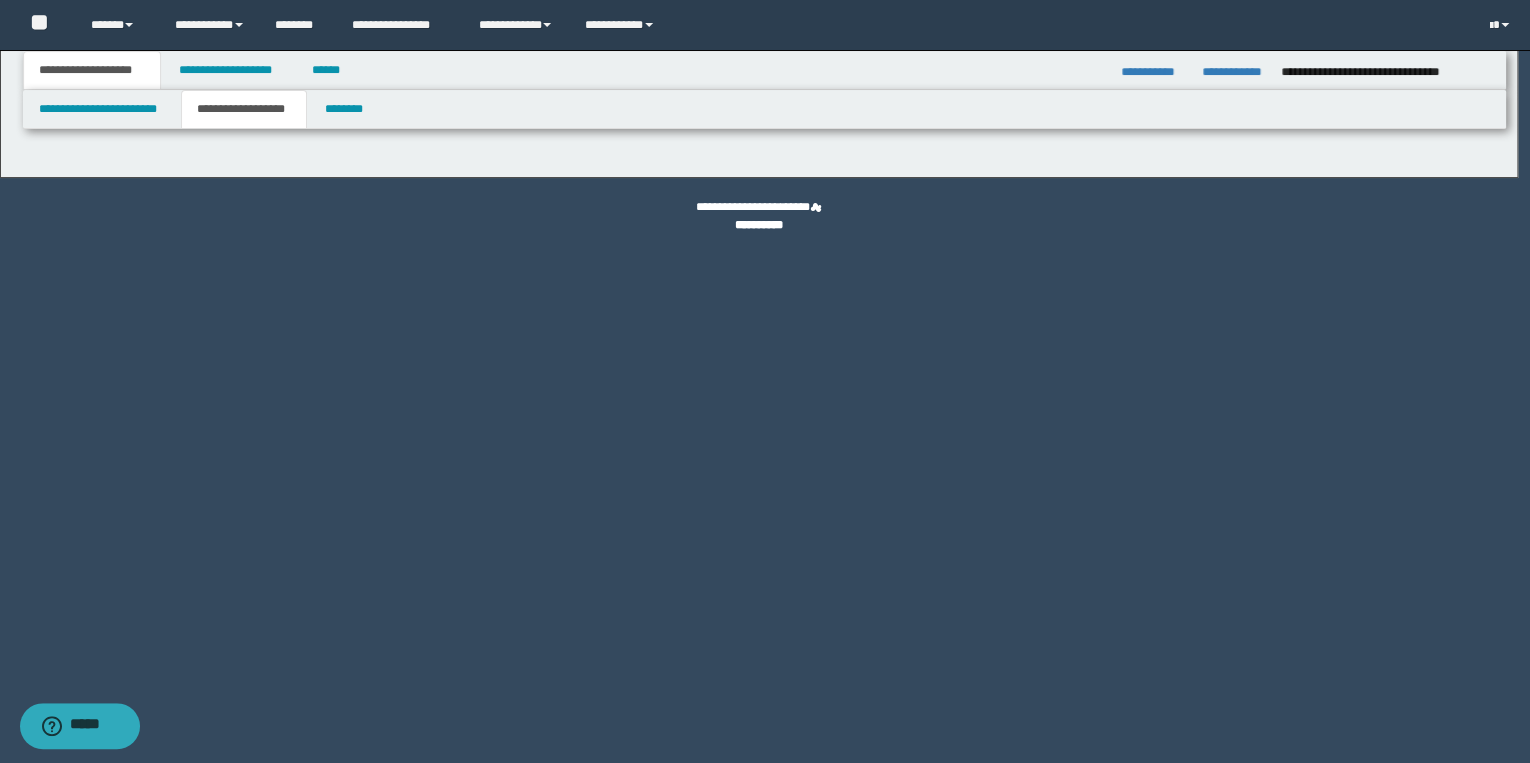 type on "*******" 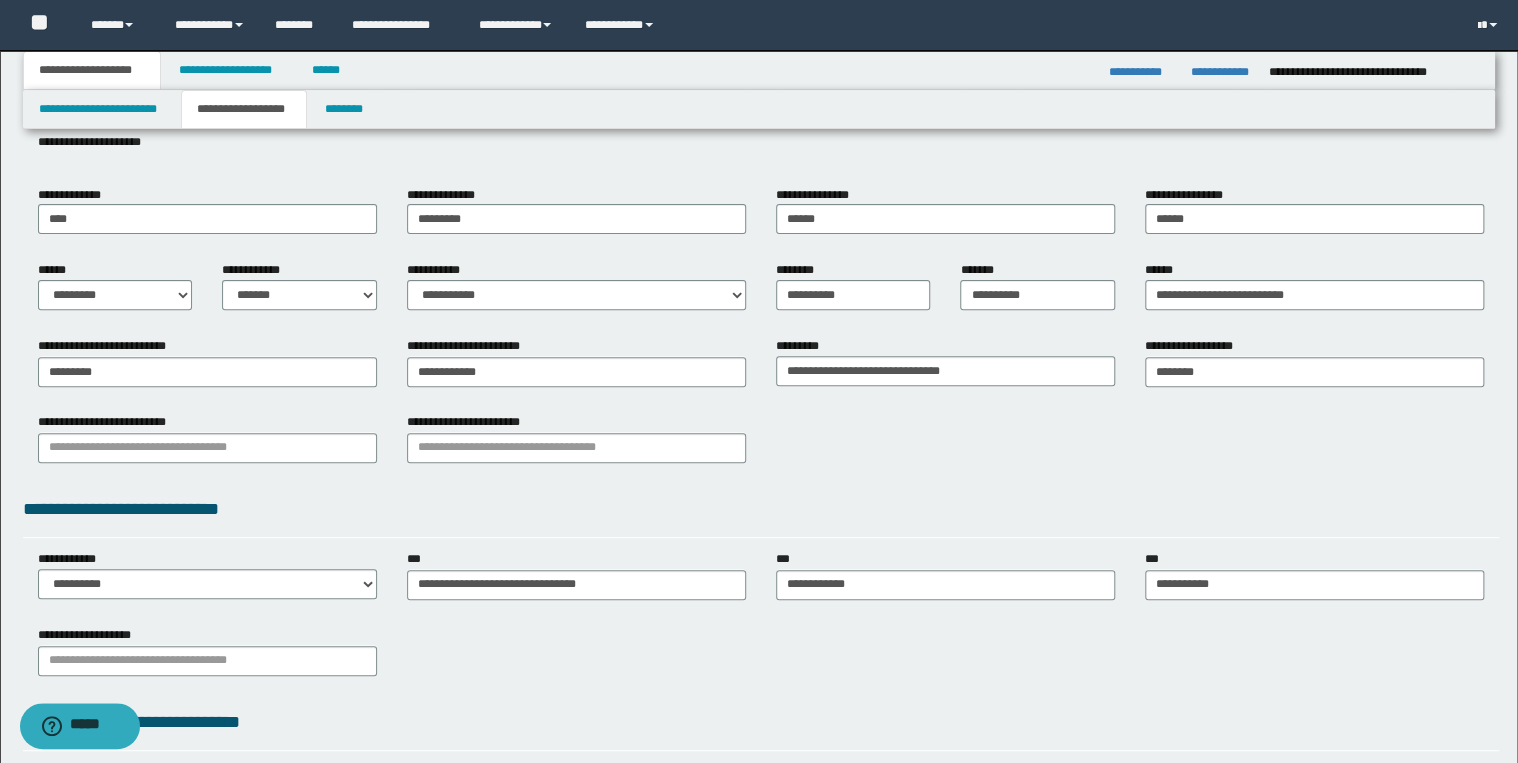 scroll, scrollTop: 0, scrollLeft: 0, axis: both 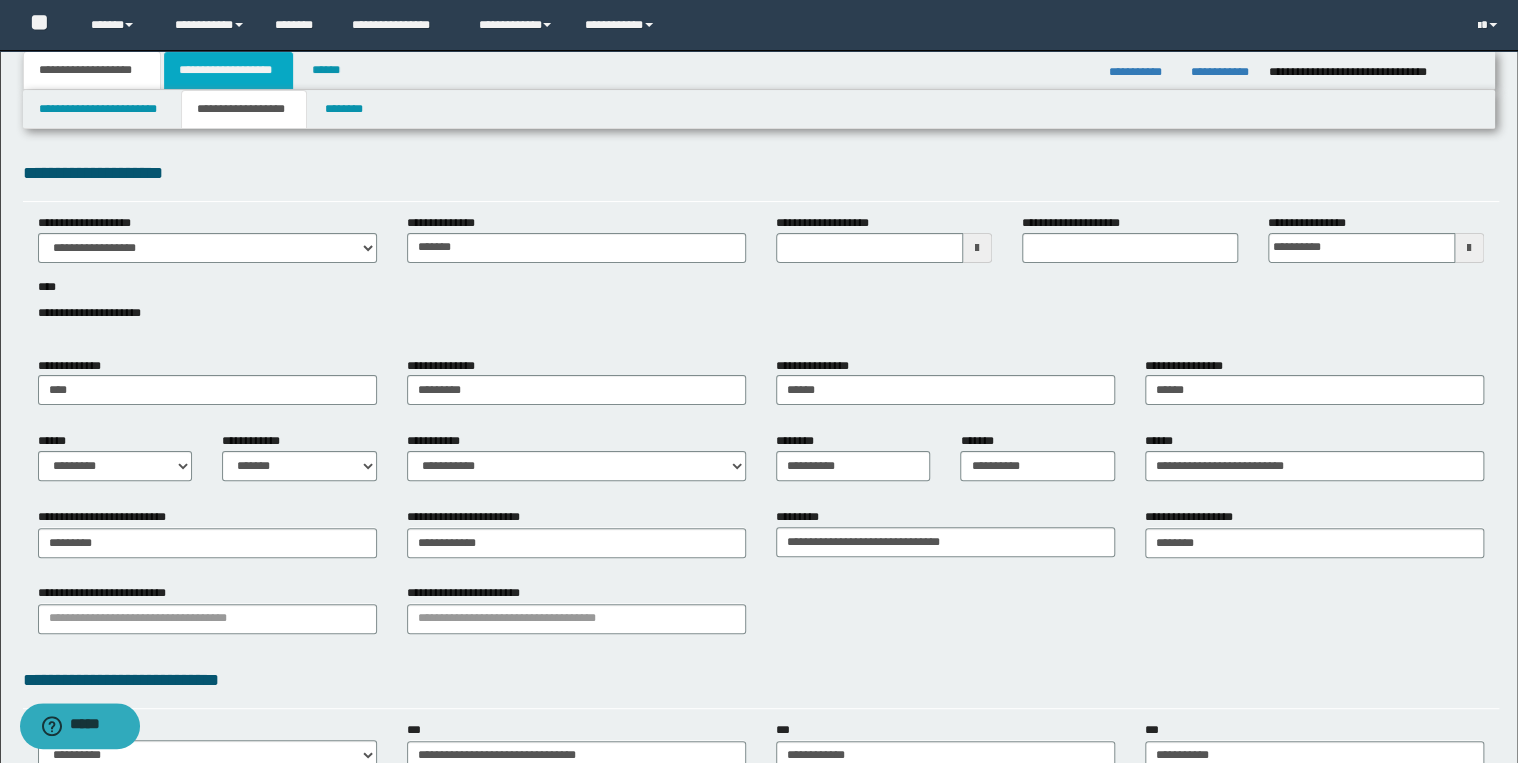 click on "**********" at bounding box center (228, 70) 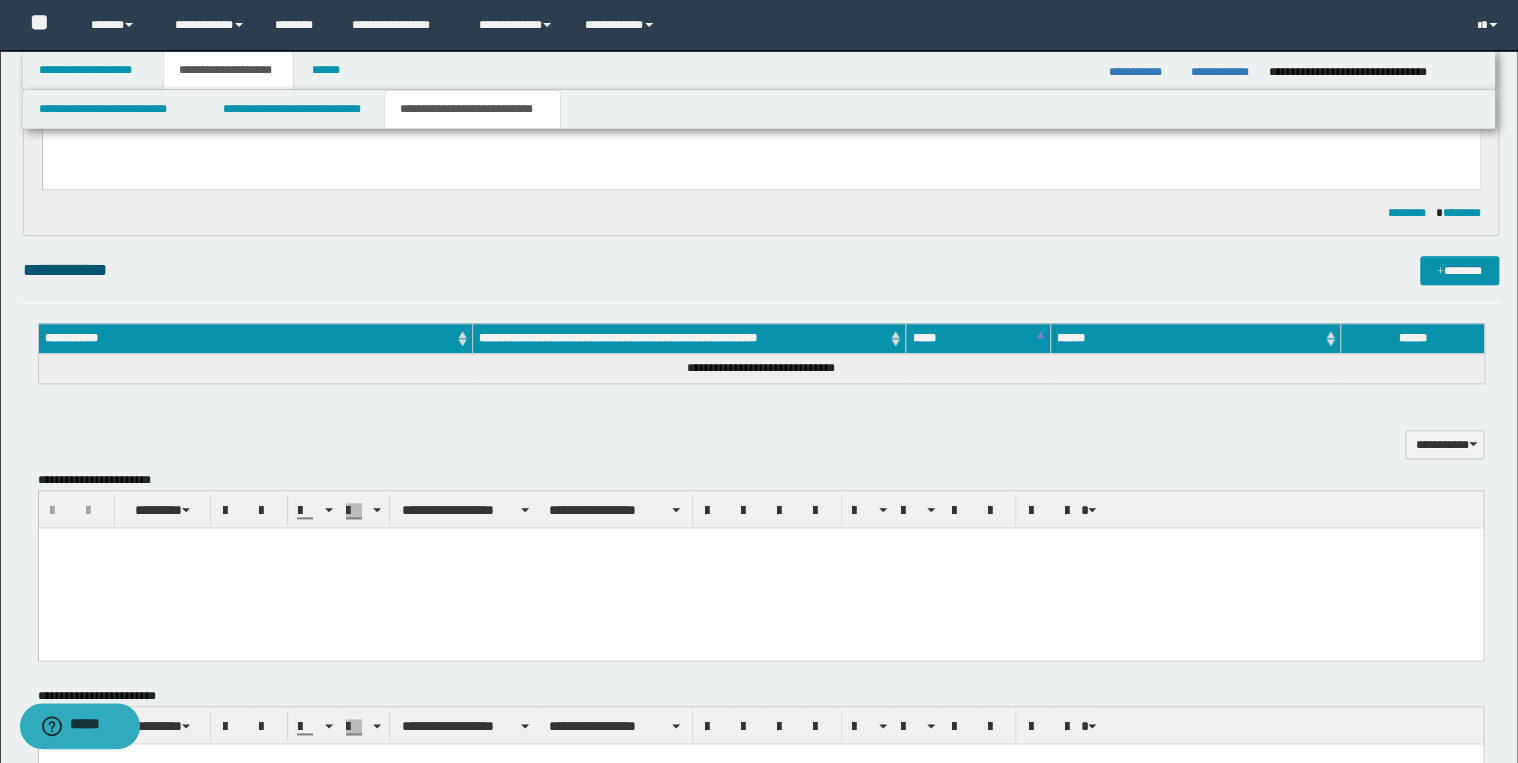 scroll, scrollTop: 960, scrollLeft: 0, axis: vertical 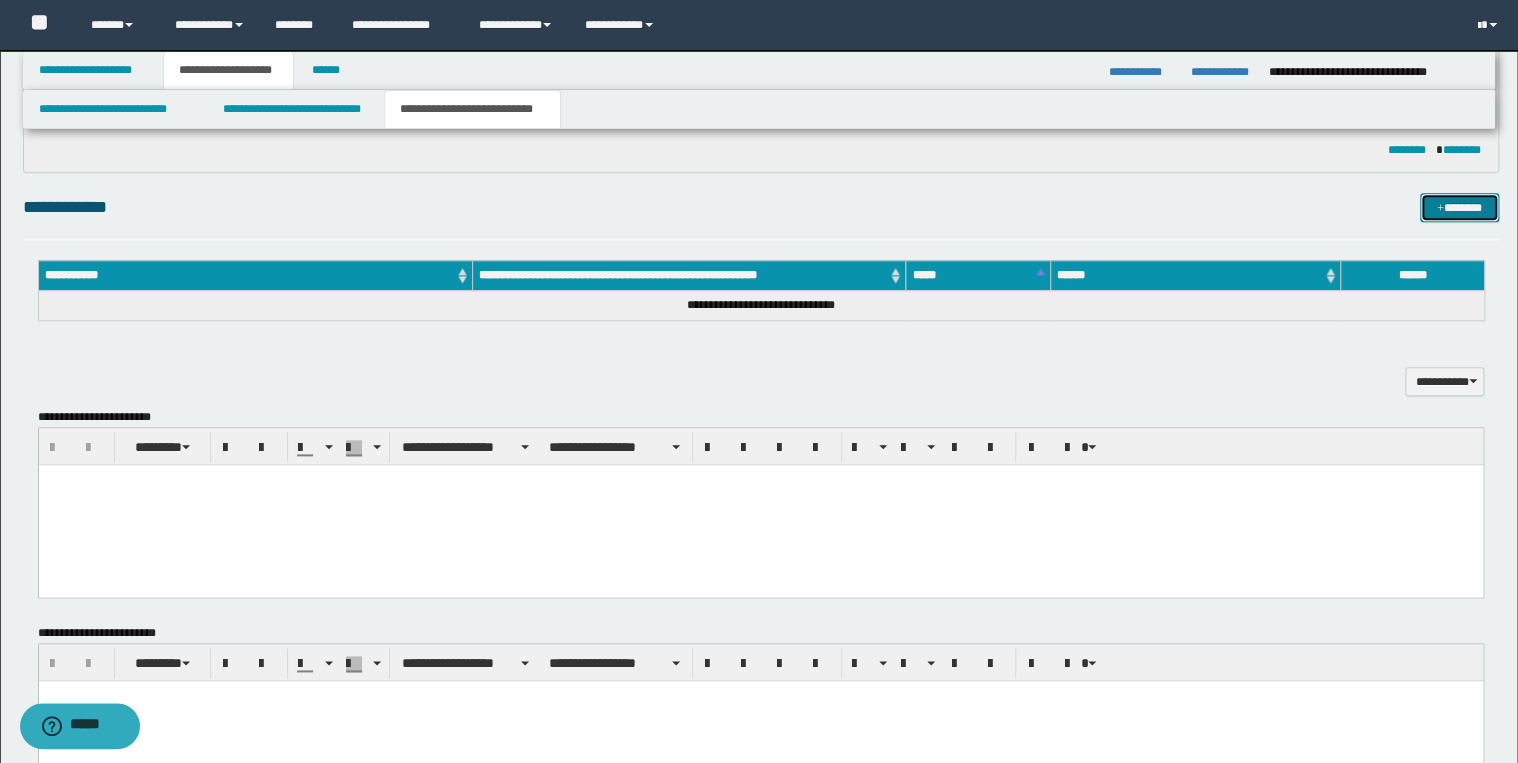 click at bounding box center (1440, 209) 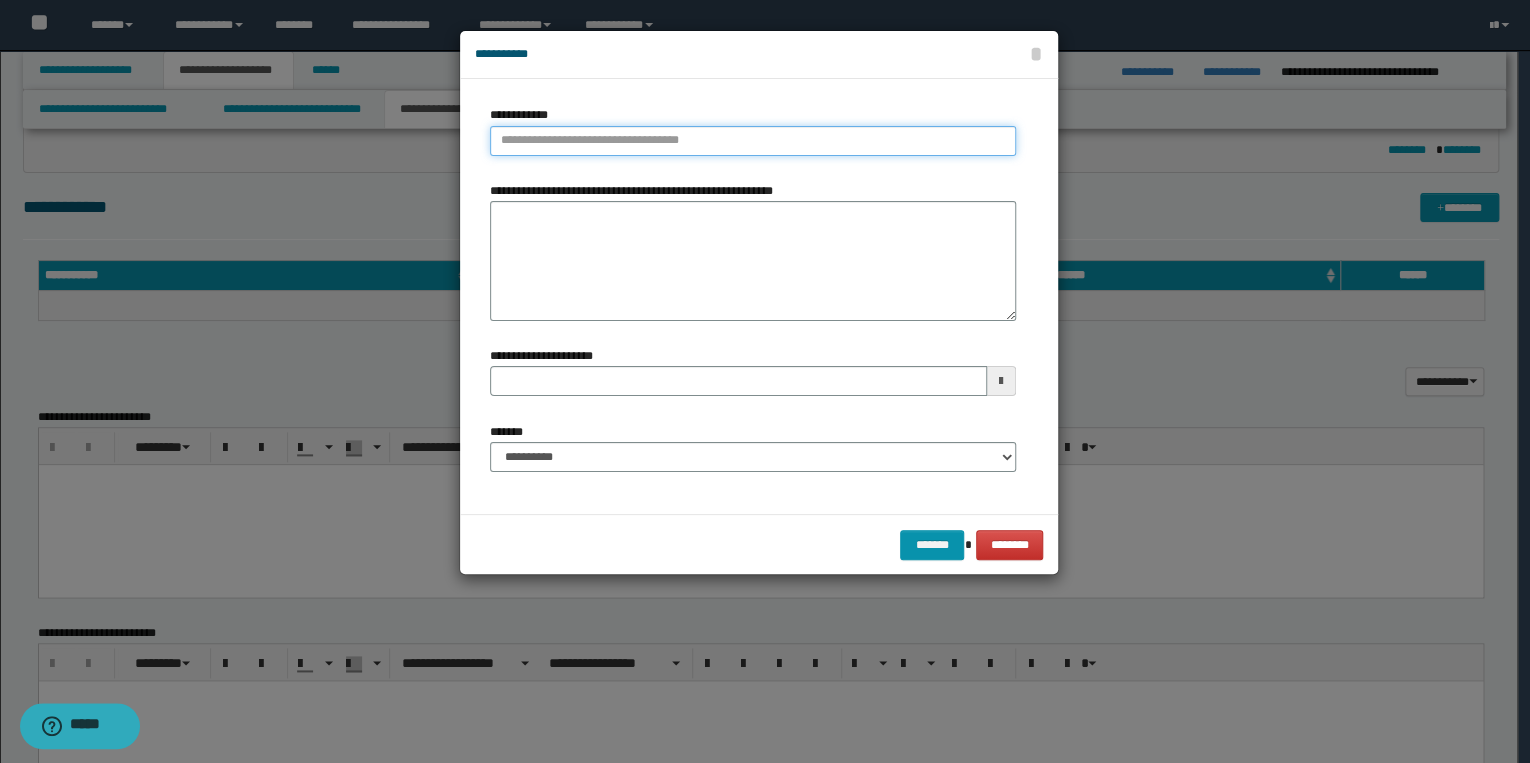 click on "**********" at bounding box center [753, 141] 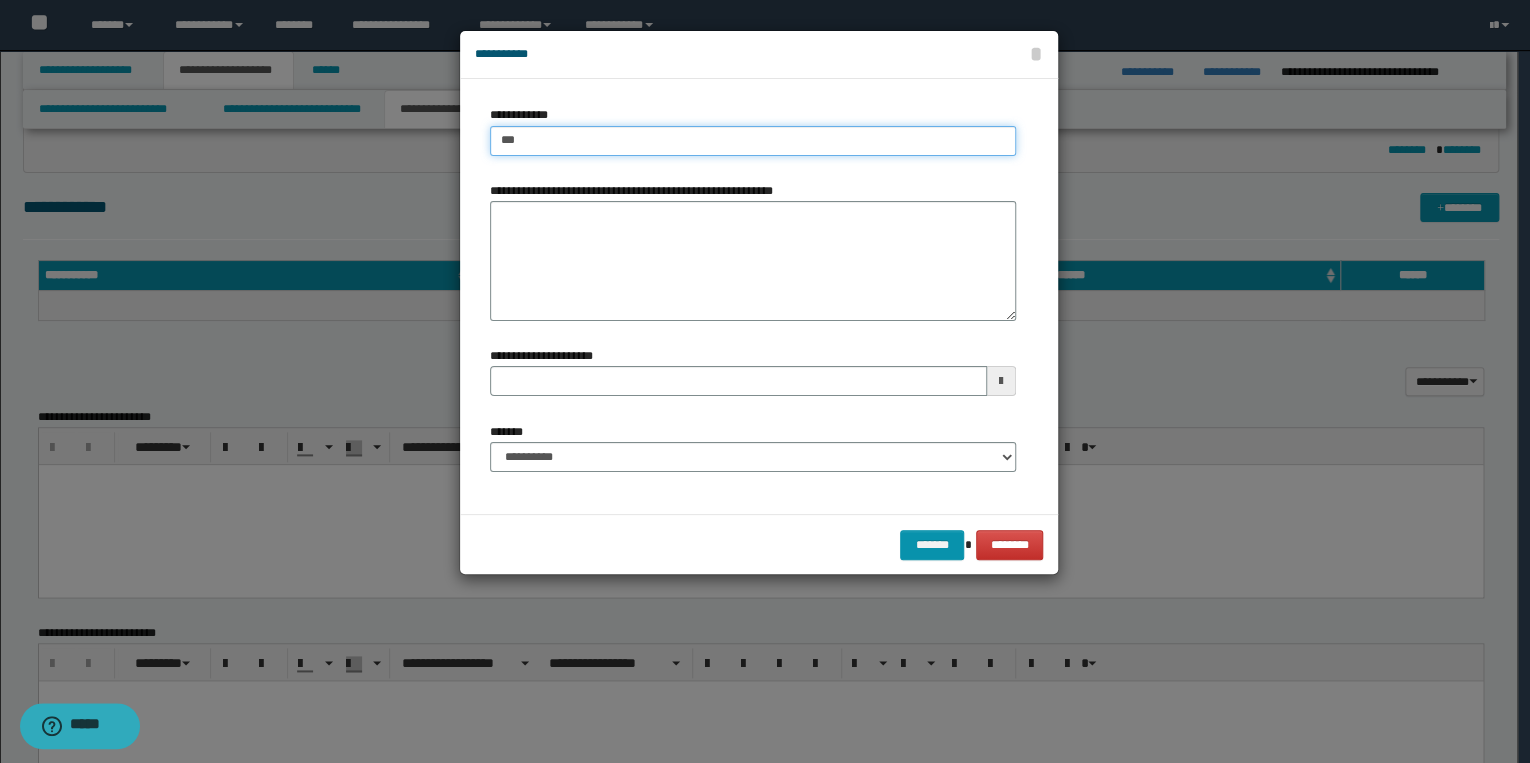 type on "****" 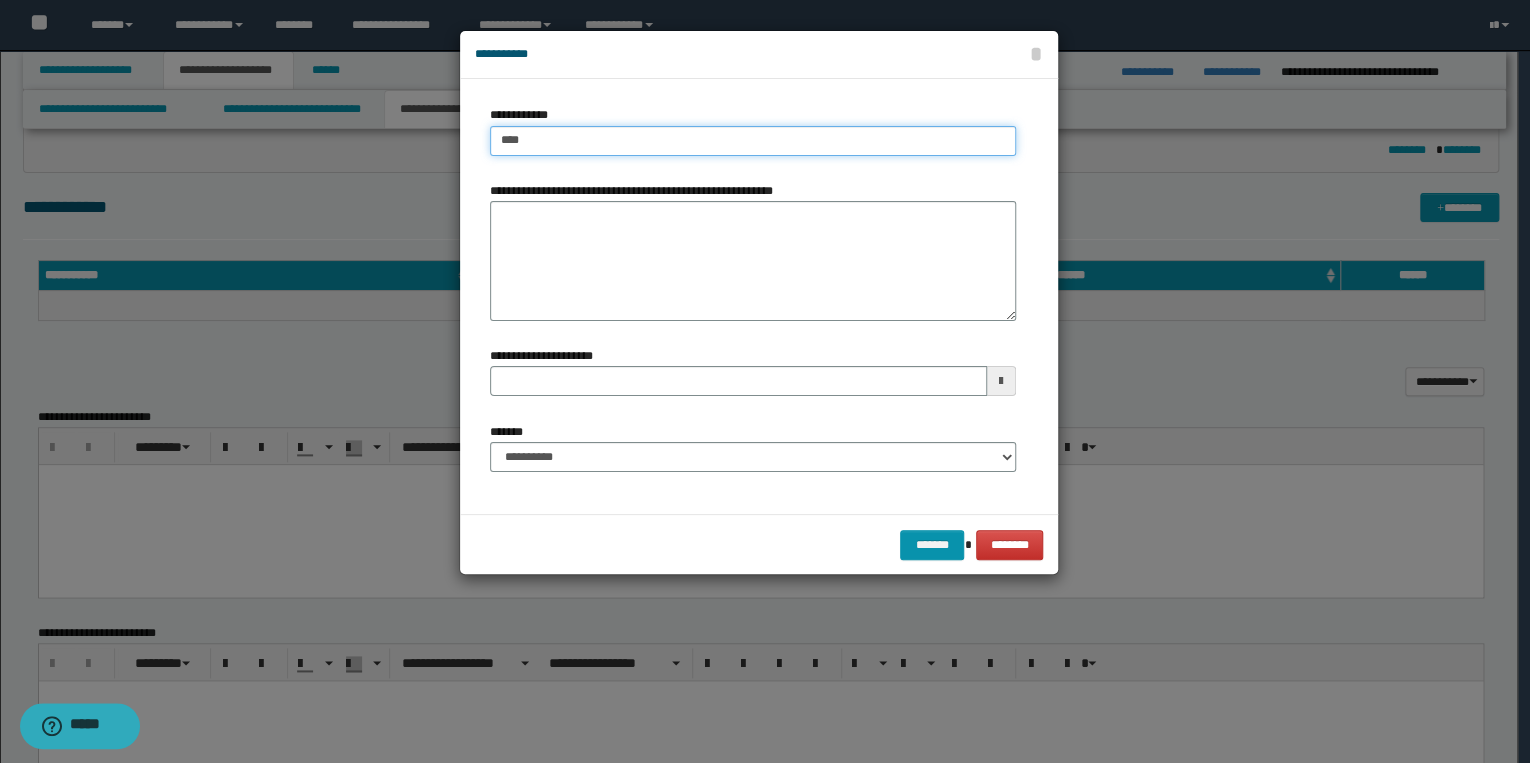 type on "****" 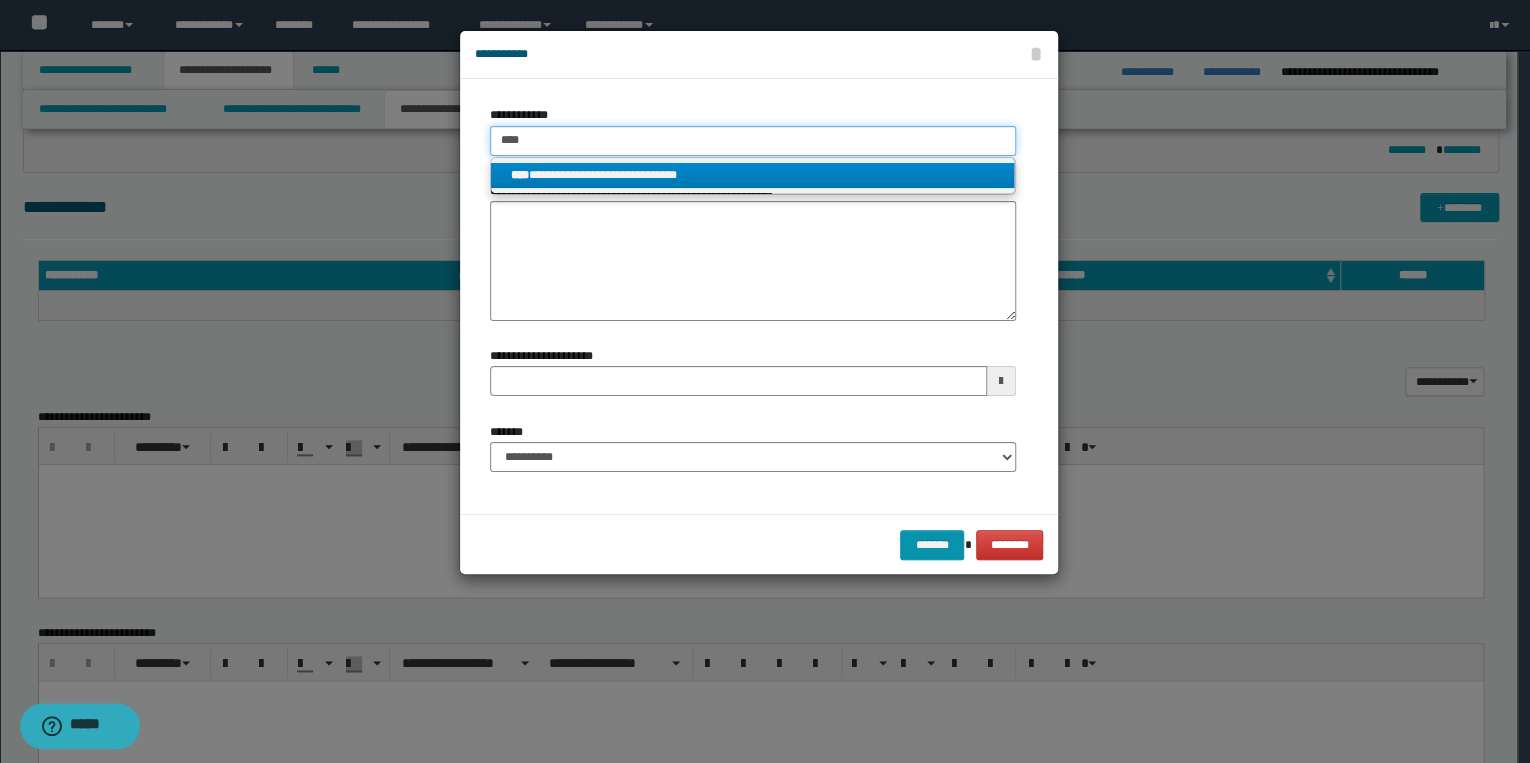 type on "****" 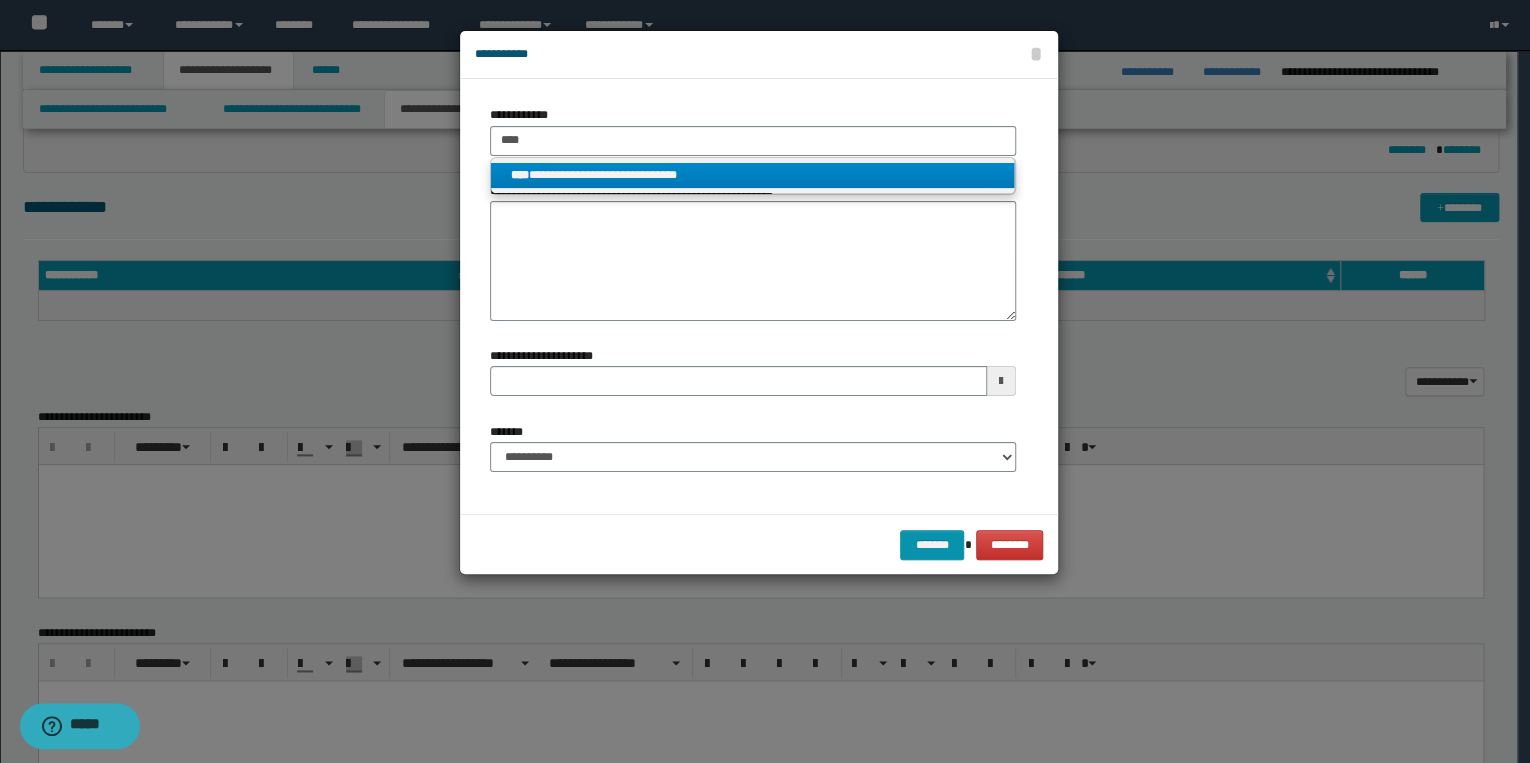 drag, startPoint x: 605, startPoint y: 172, endPoint x: 604, endPoint y: 183, distance: 11.045361 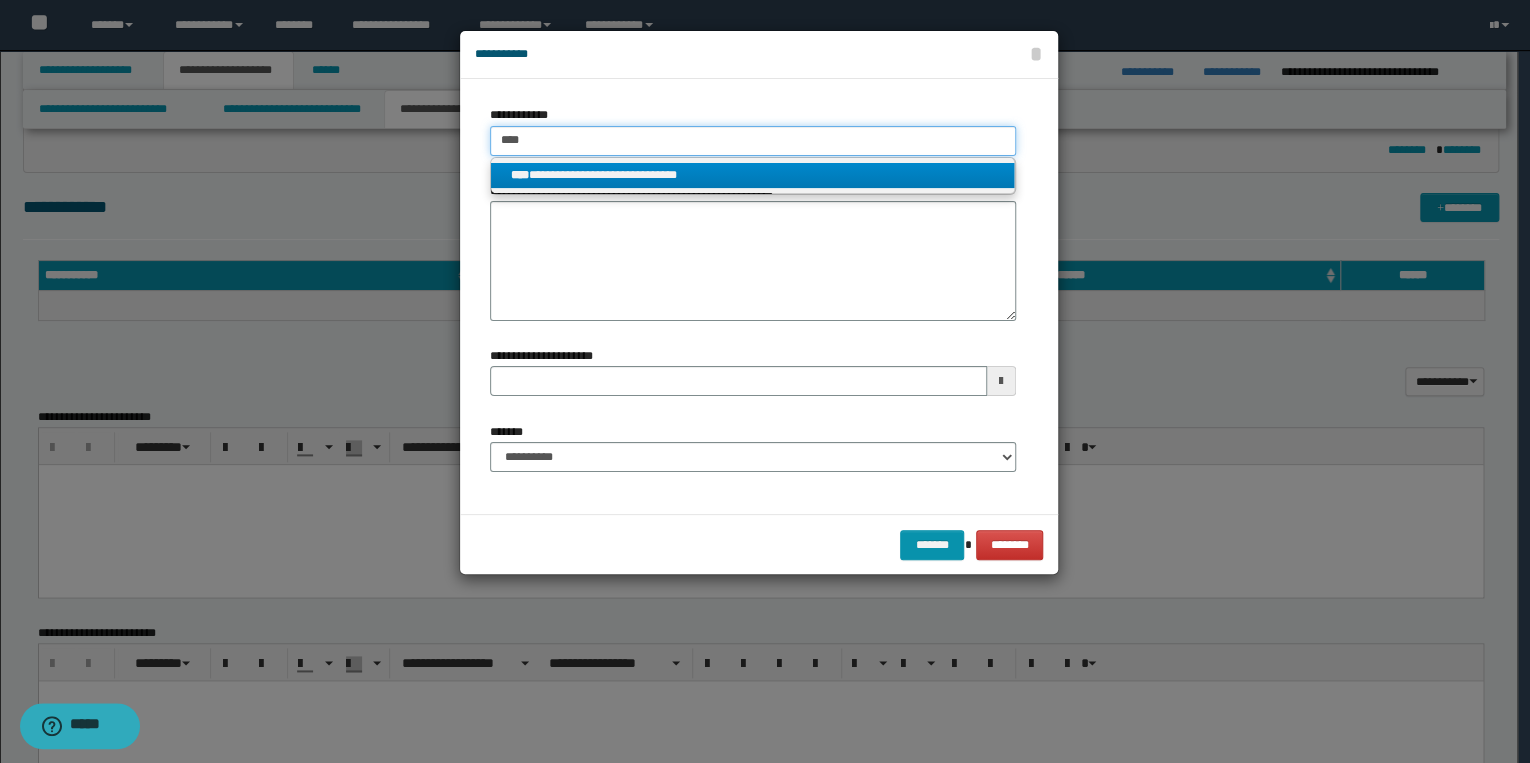 type 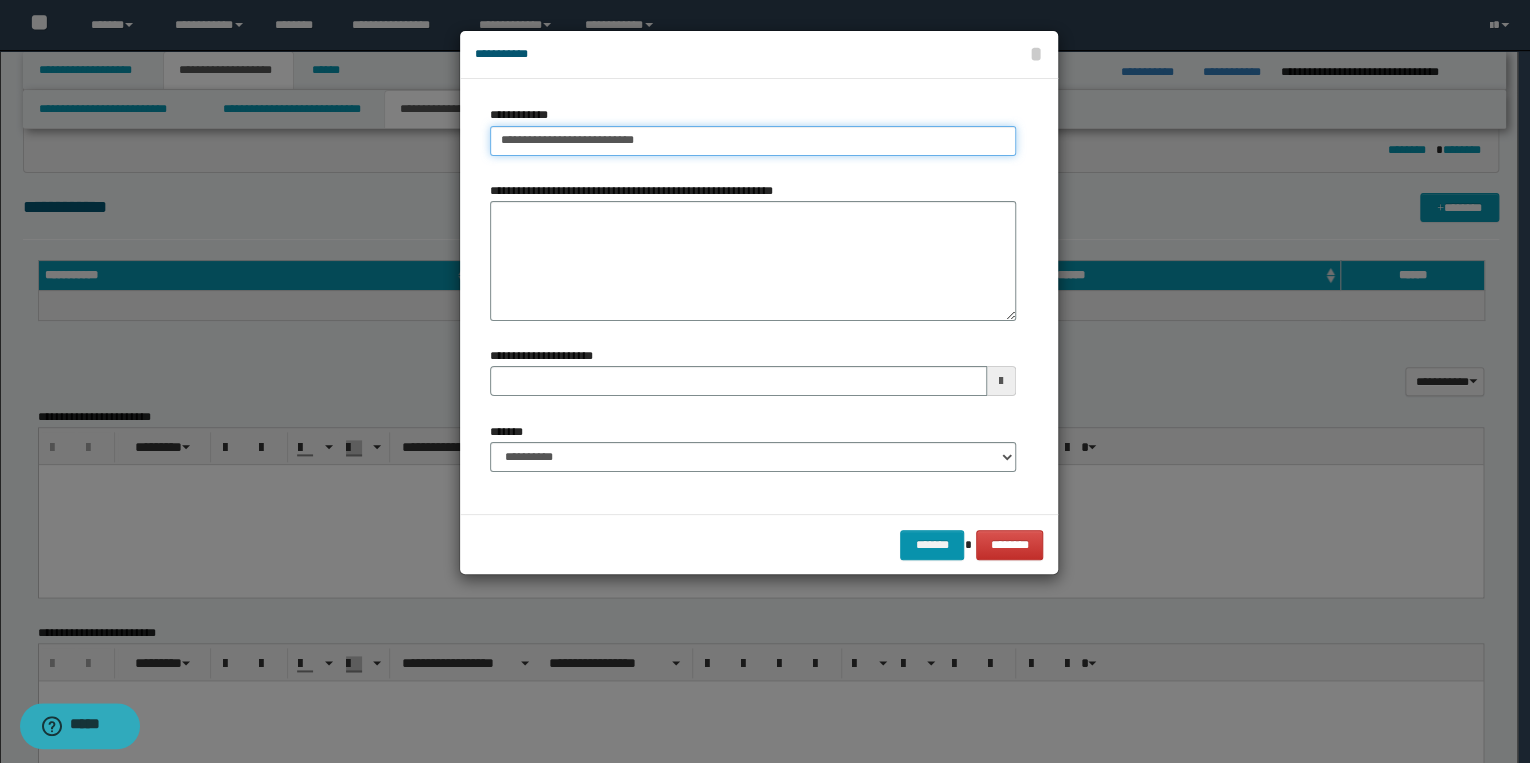 type on "**********" 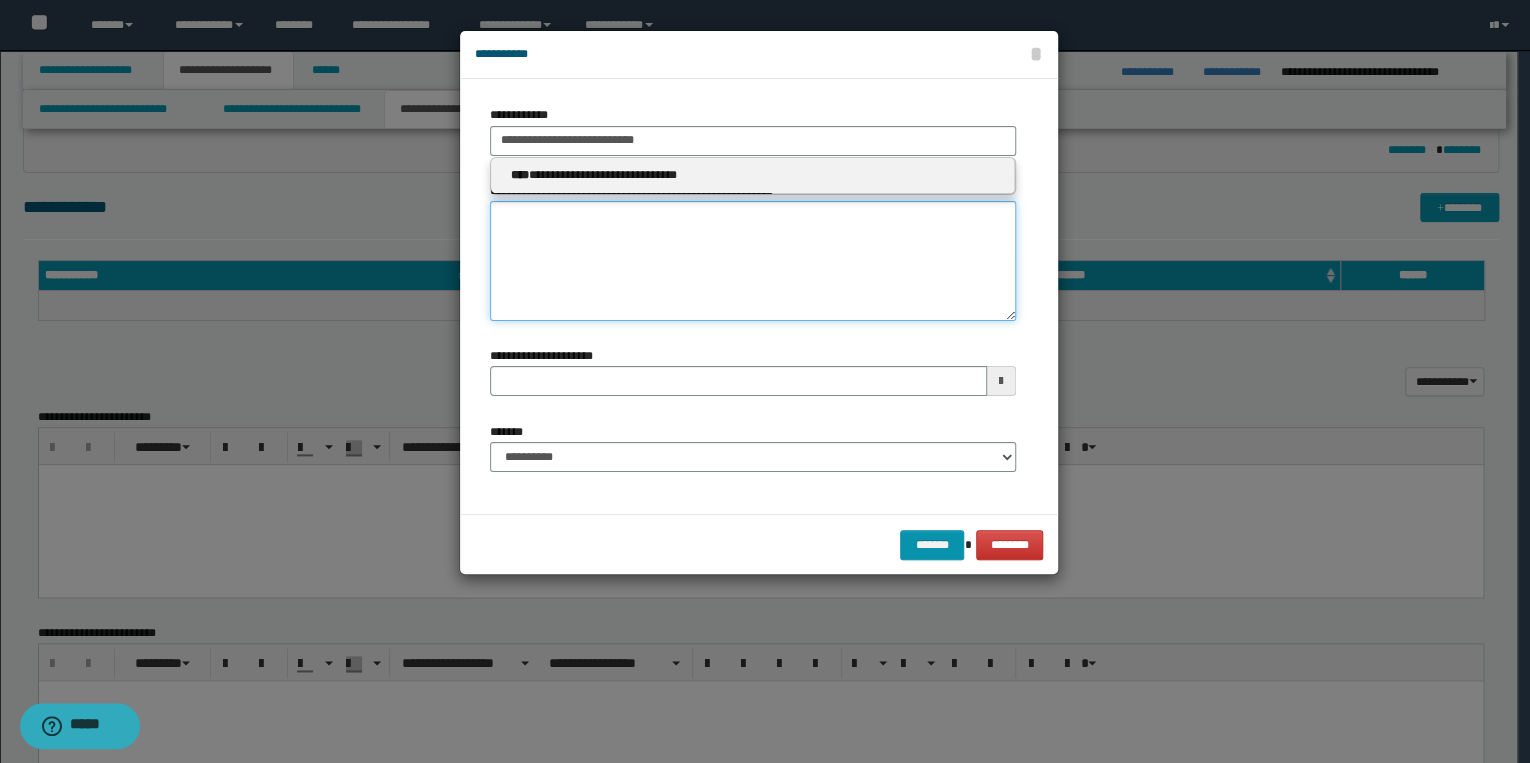 type 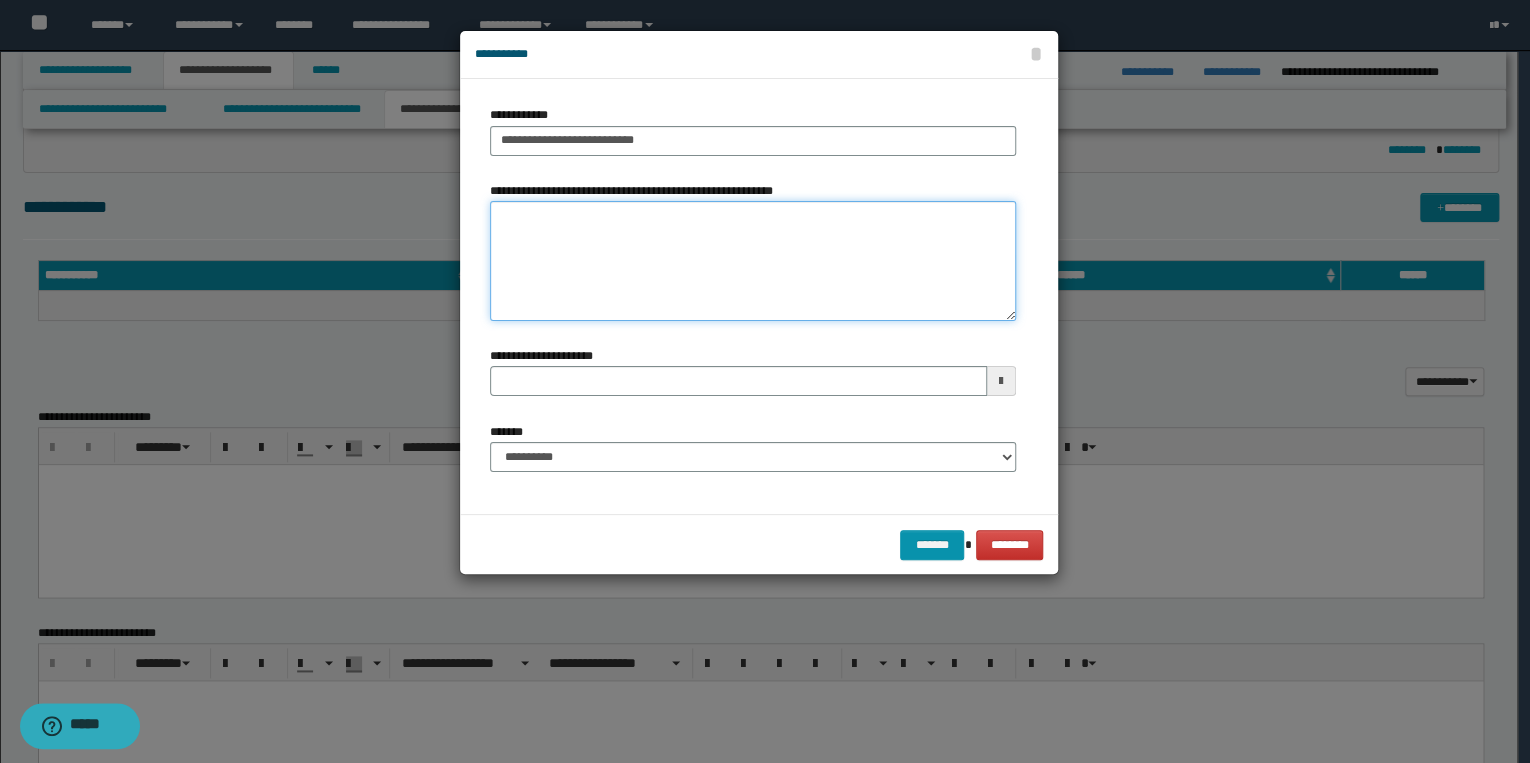 click on "**********" at bounding box center (753, 261) 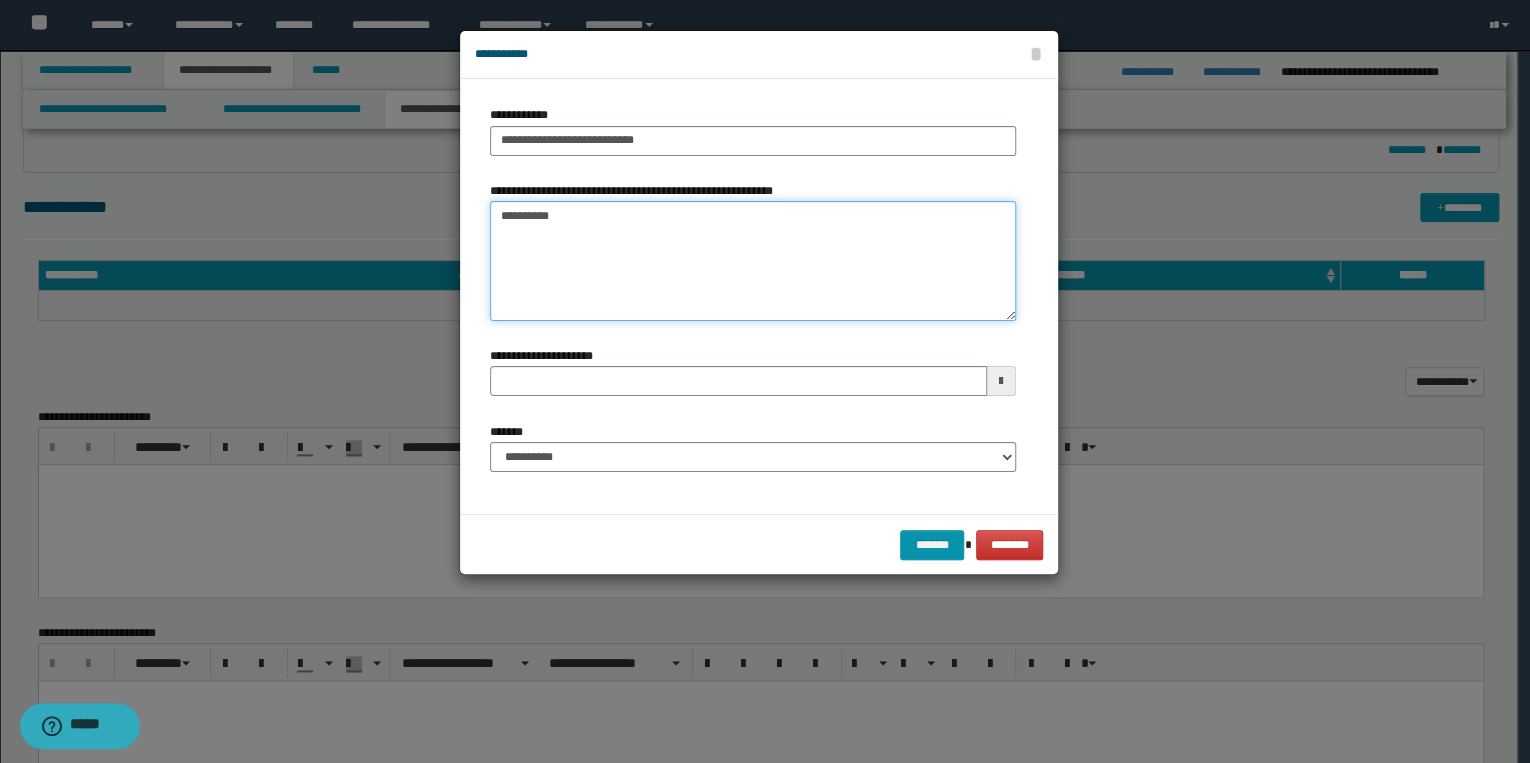 type on "*********" 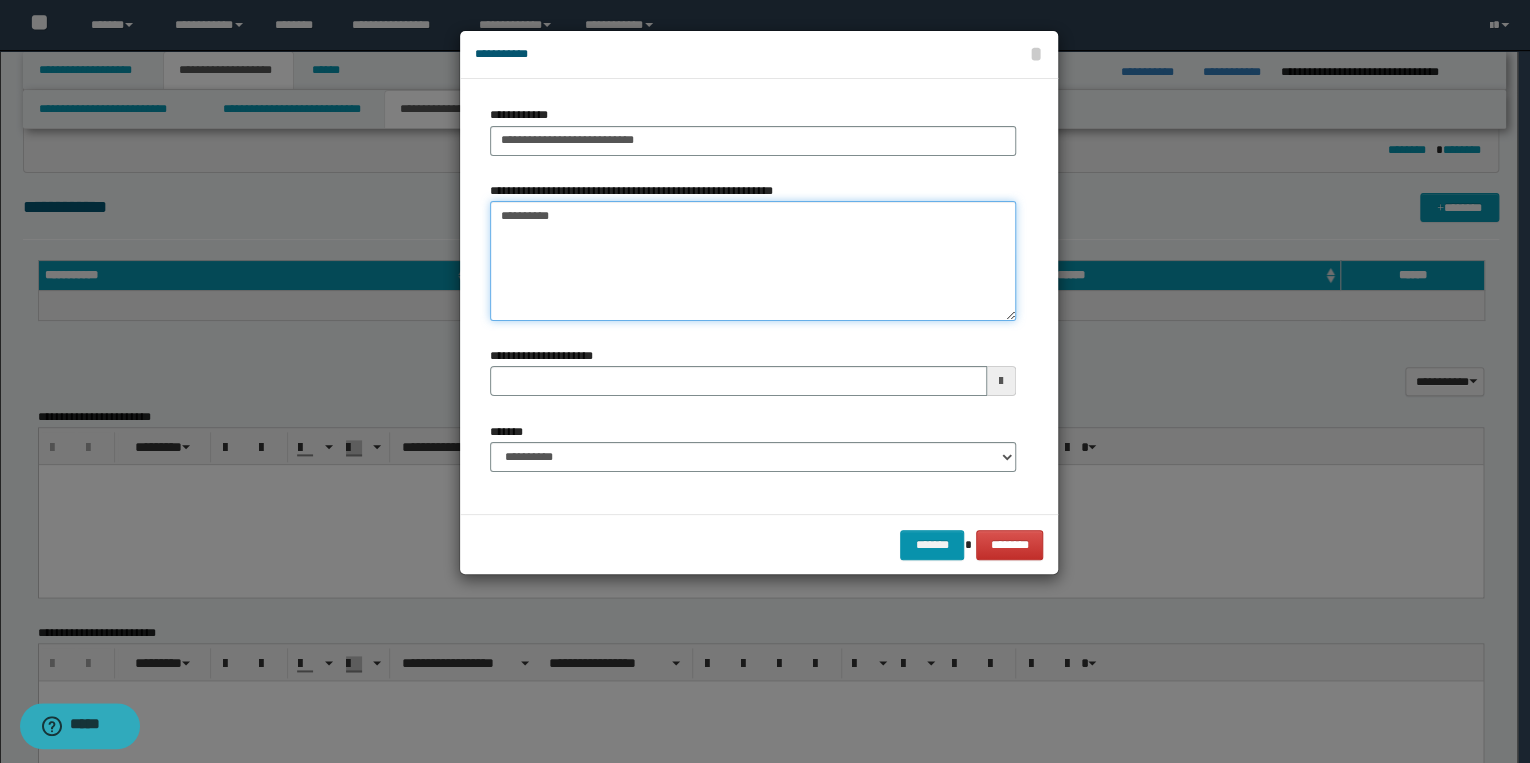 type 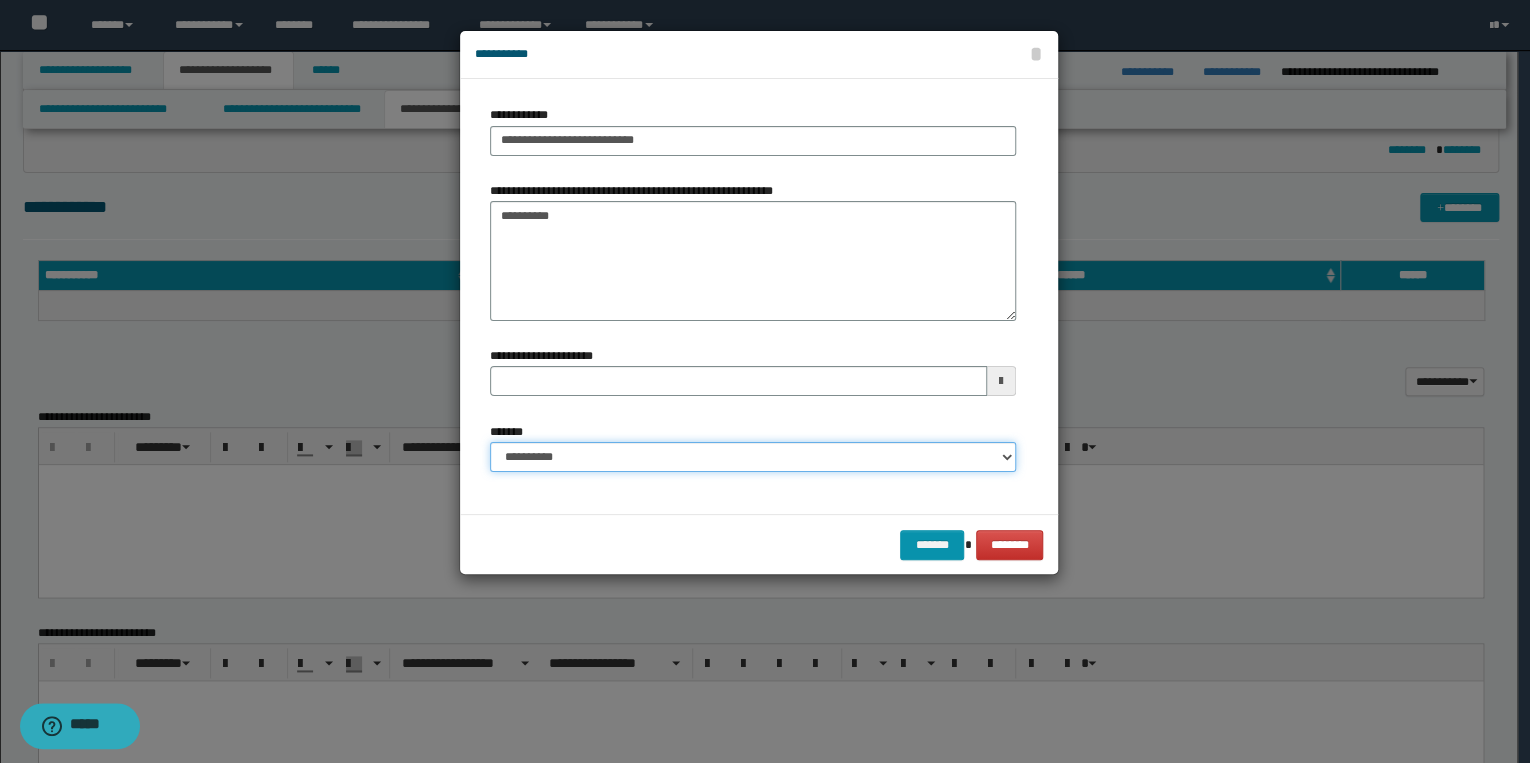 click on "**********" at bounding box center [753, 457] 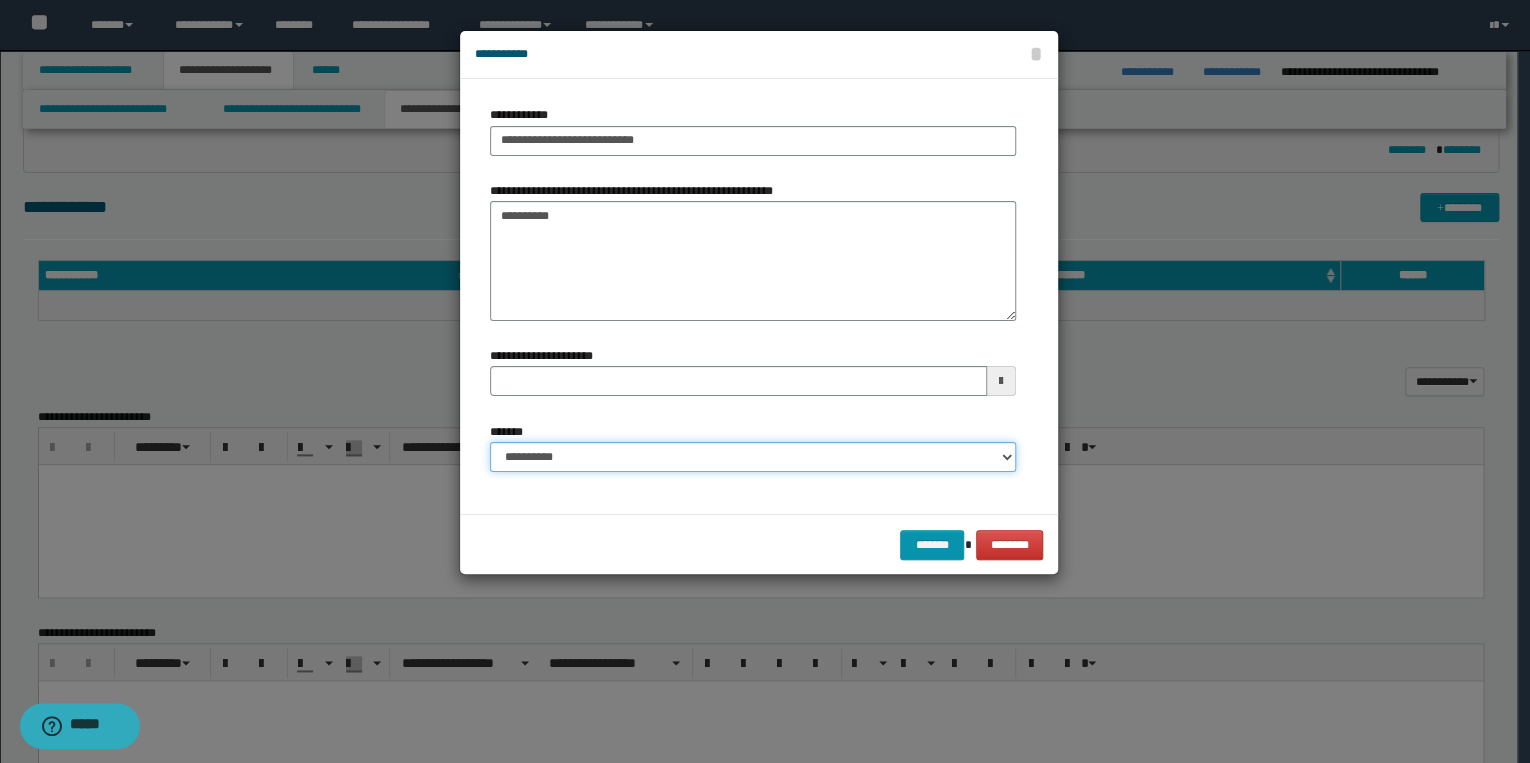 select on "*" 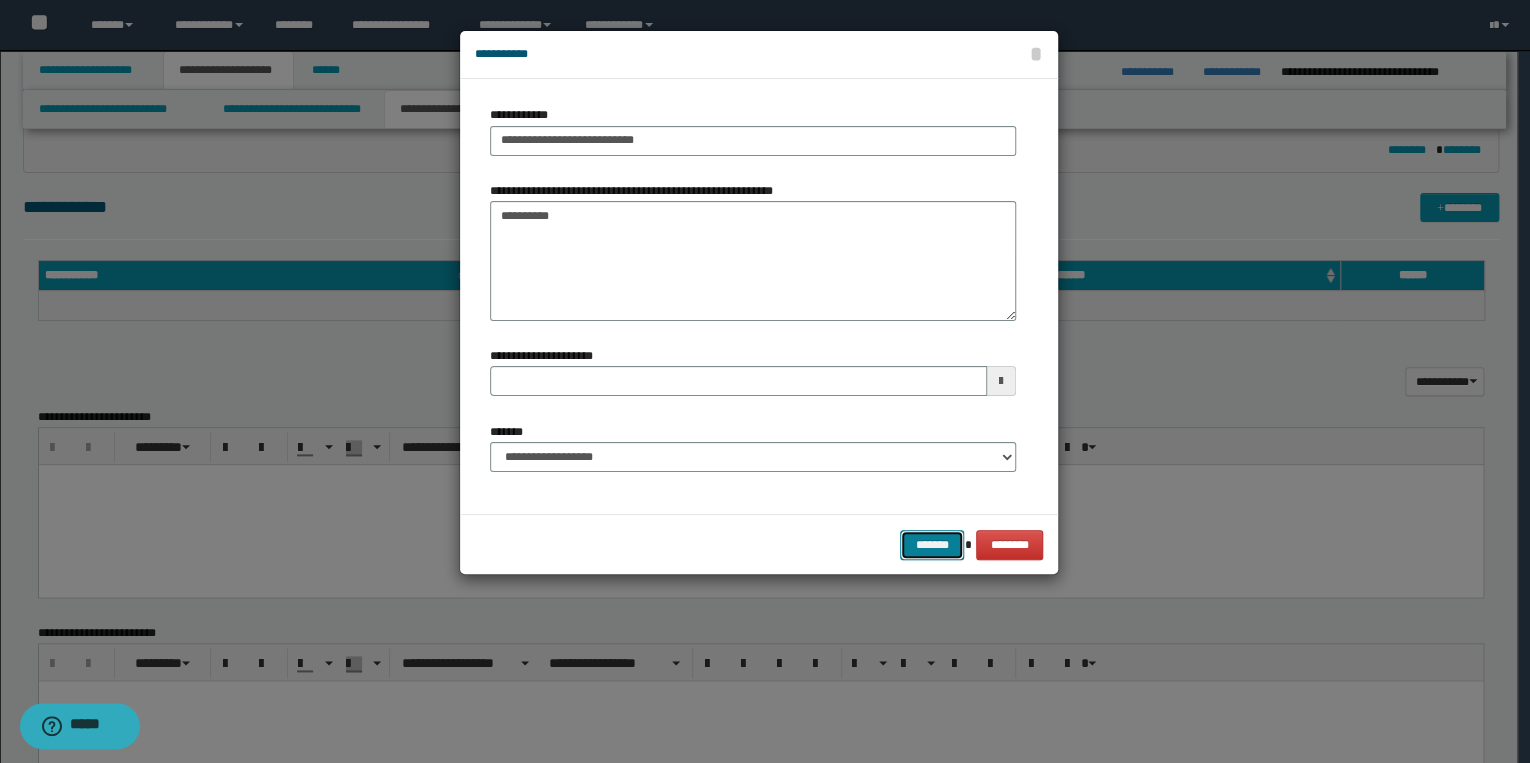 click on "*******" at bounding box center (932, 545) 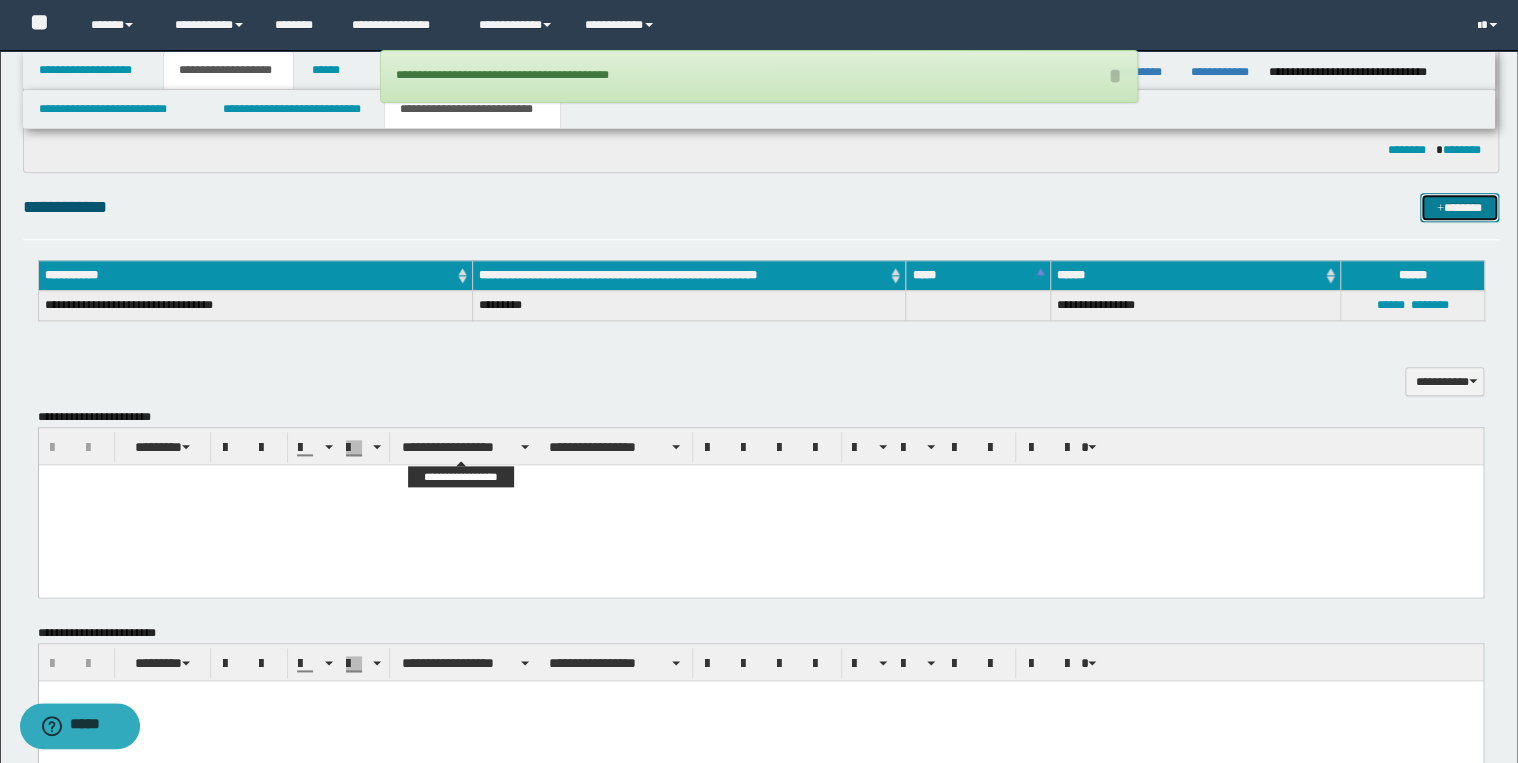 type 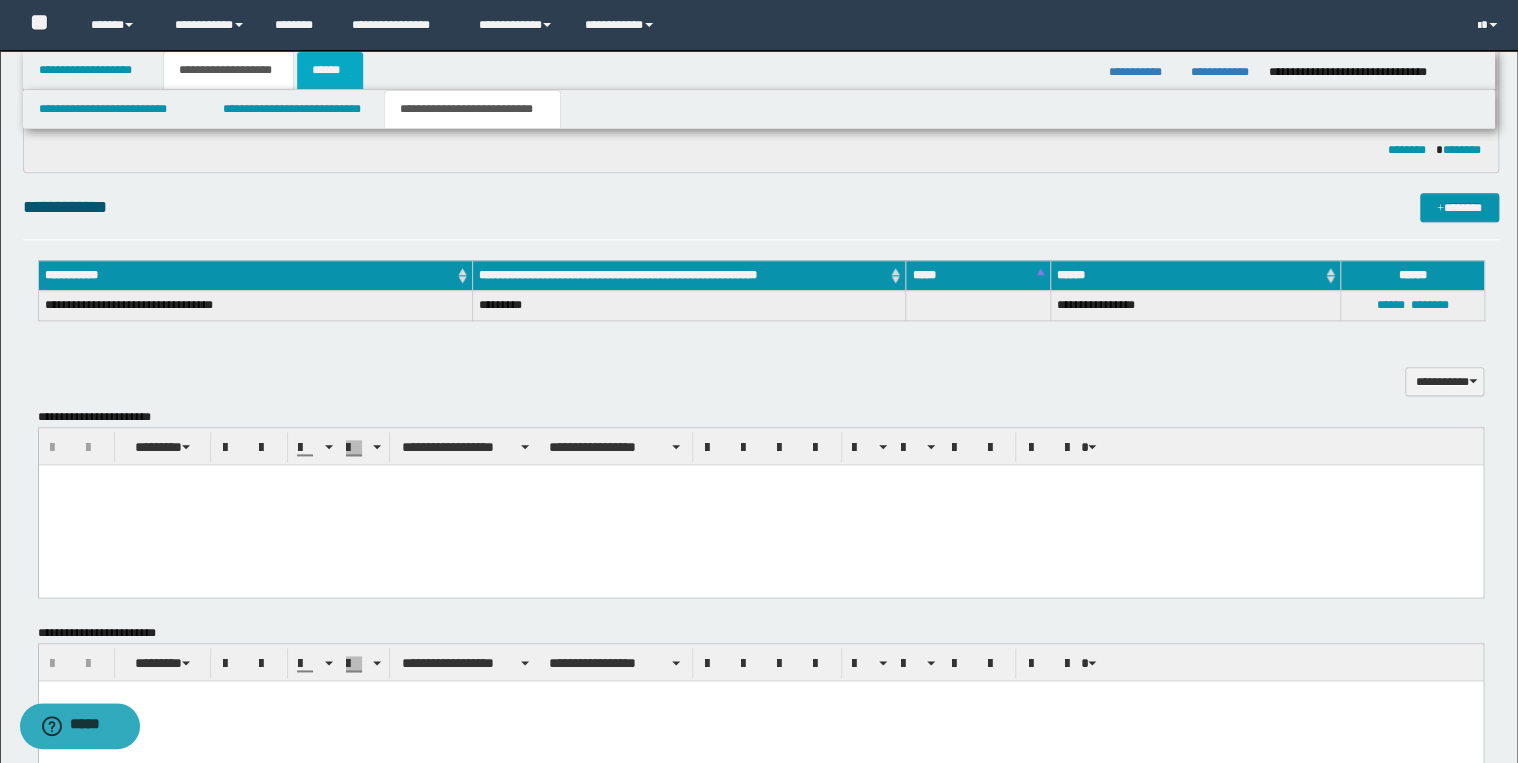 click on "******" at bounding box center [330, 70] 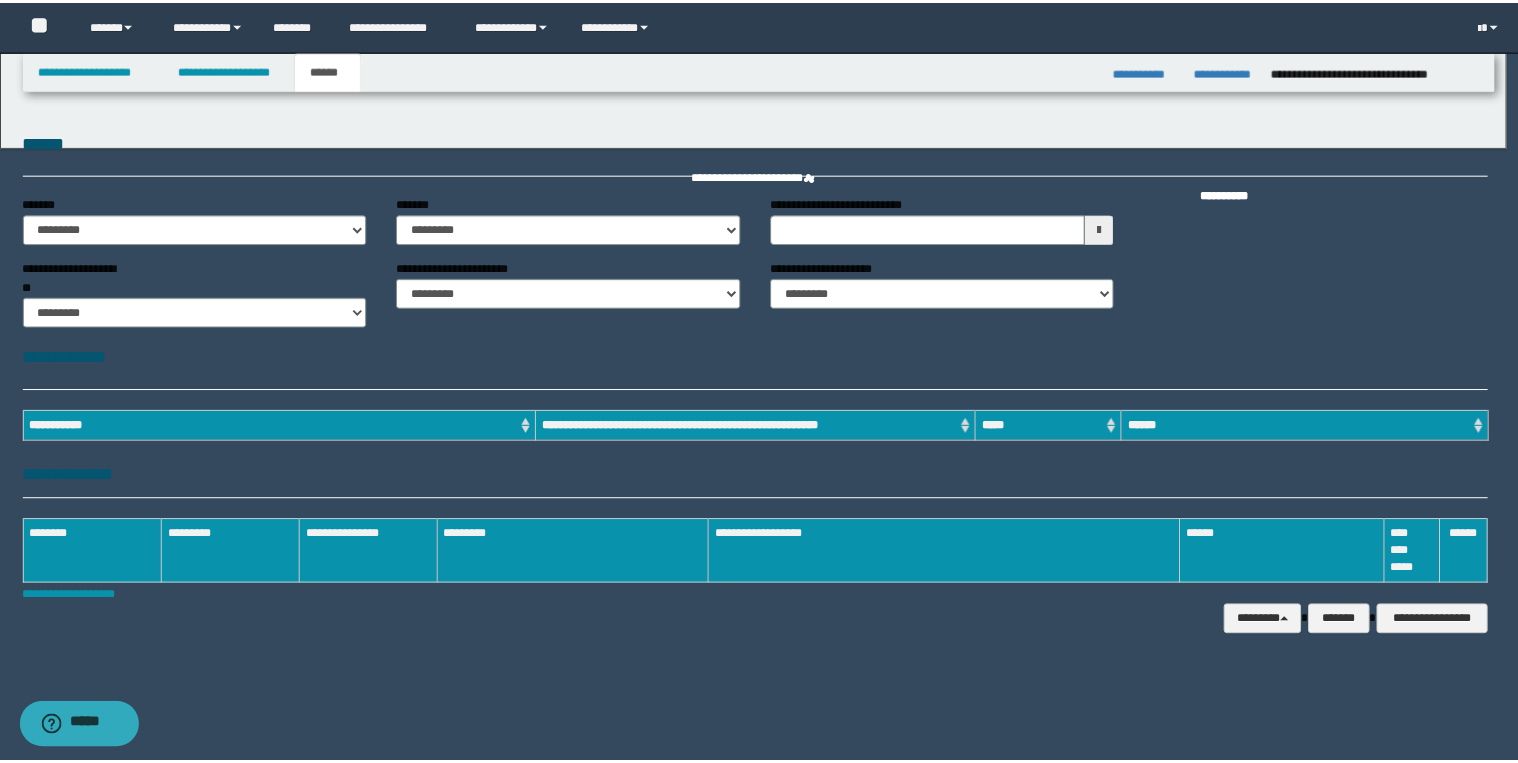scroll, scrollTop: 0, scrollLeft: 0, axis: both 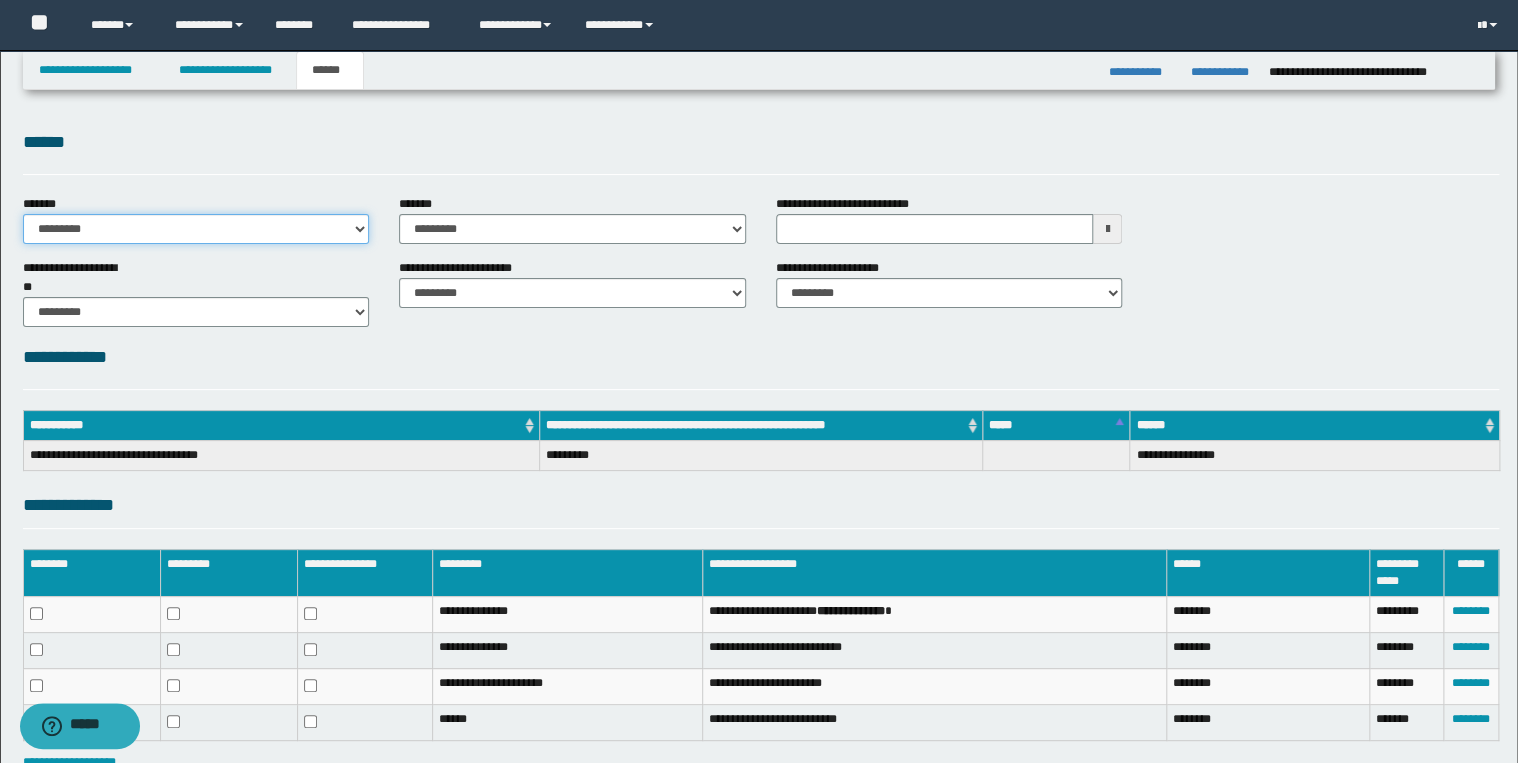 drag, startPoint x: 128, startPoint y: 222, endPoint x: 145, endPoint y: 245, distance: 28.600698 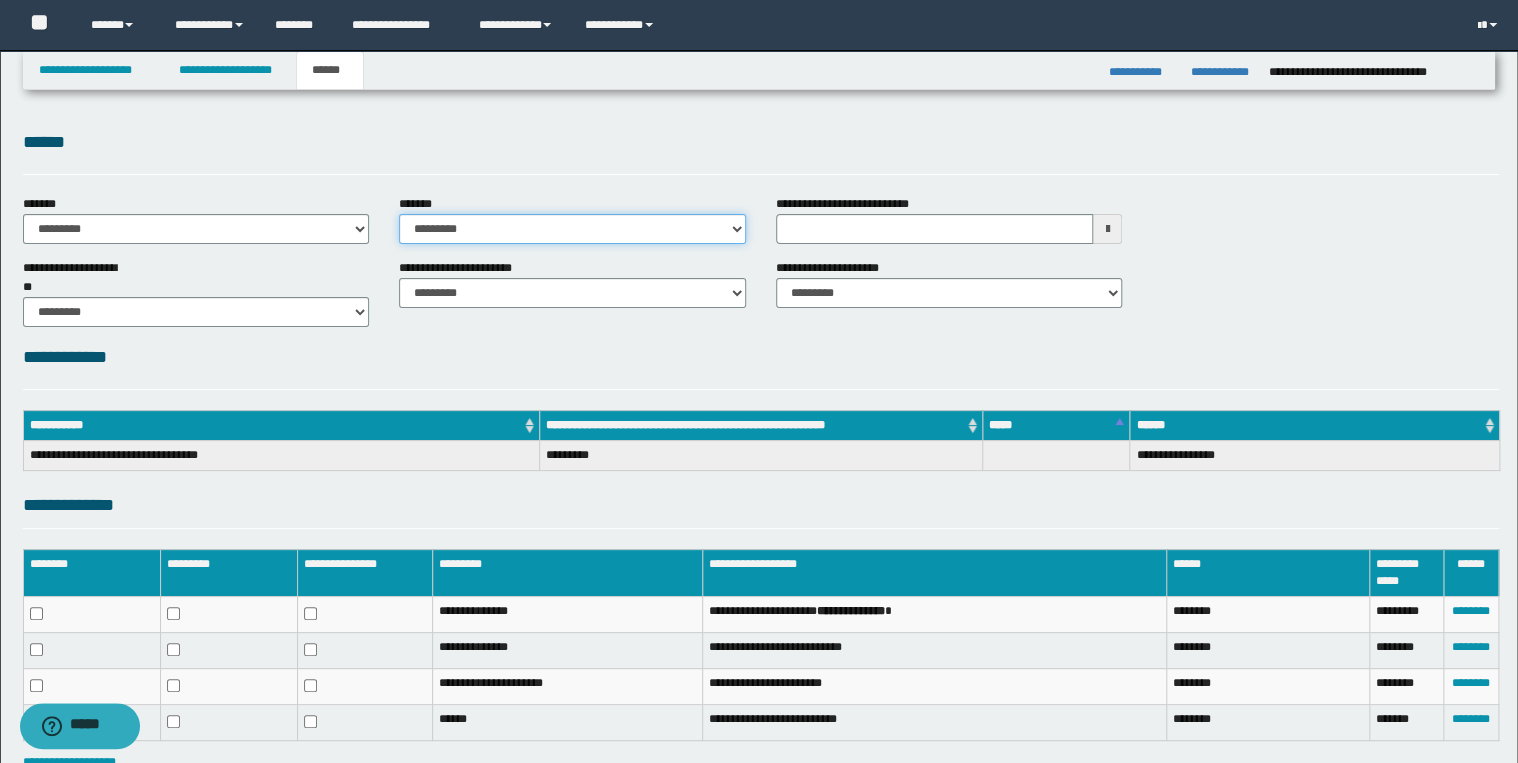 click on "**********" at bounding box center (572, 229) 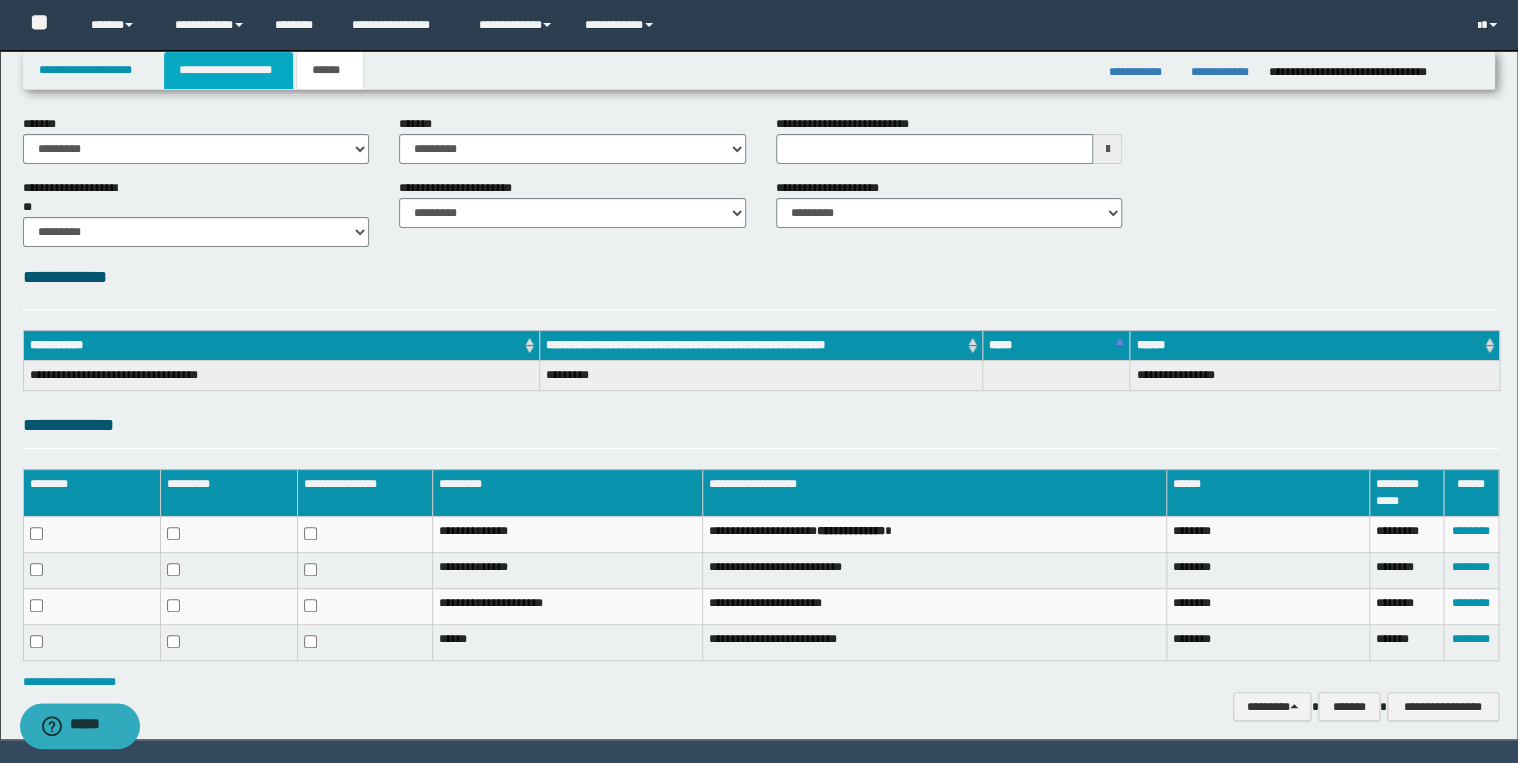 click on "**********" at bounding box center [228, 70] 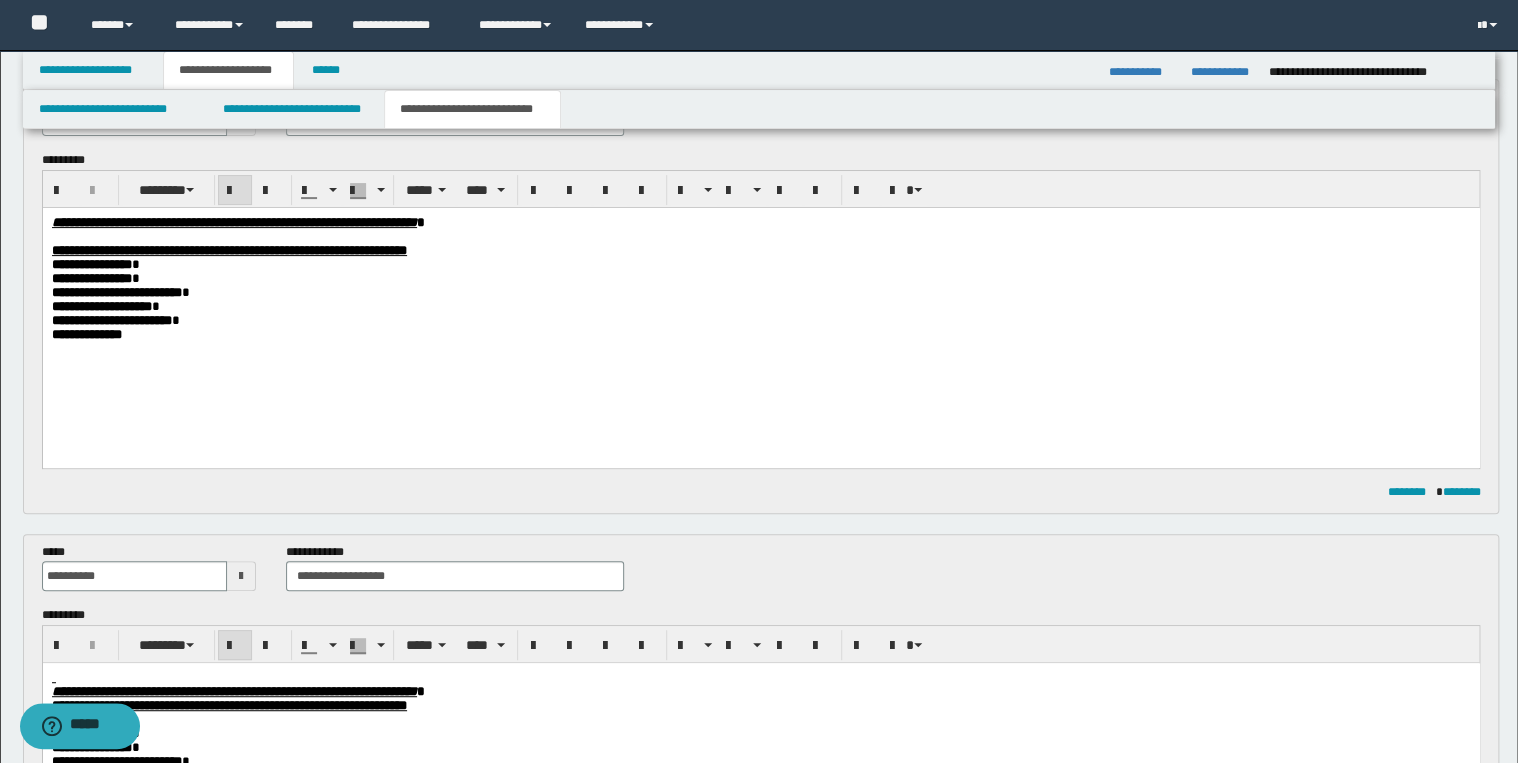 scroll, scrollTop: 0, scrollLeft: 0, axis: both 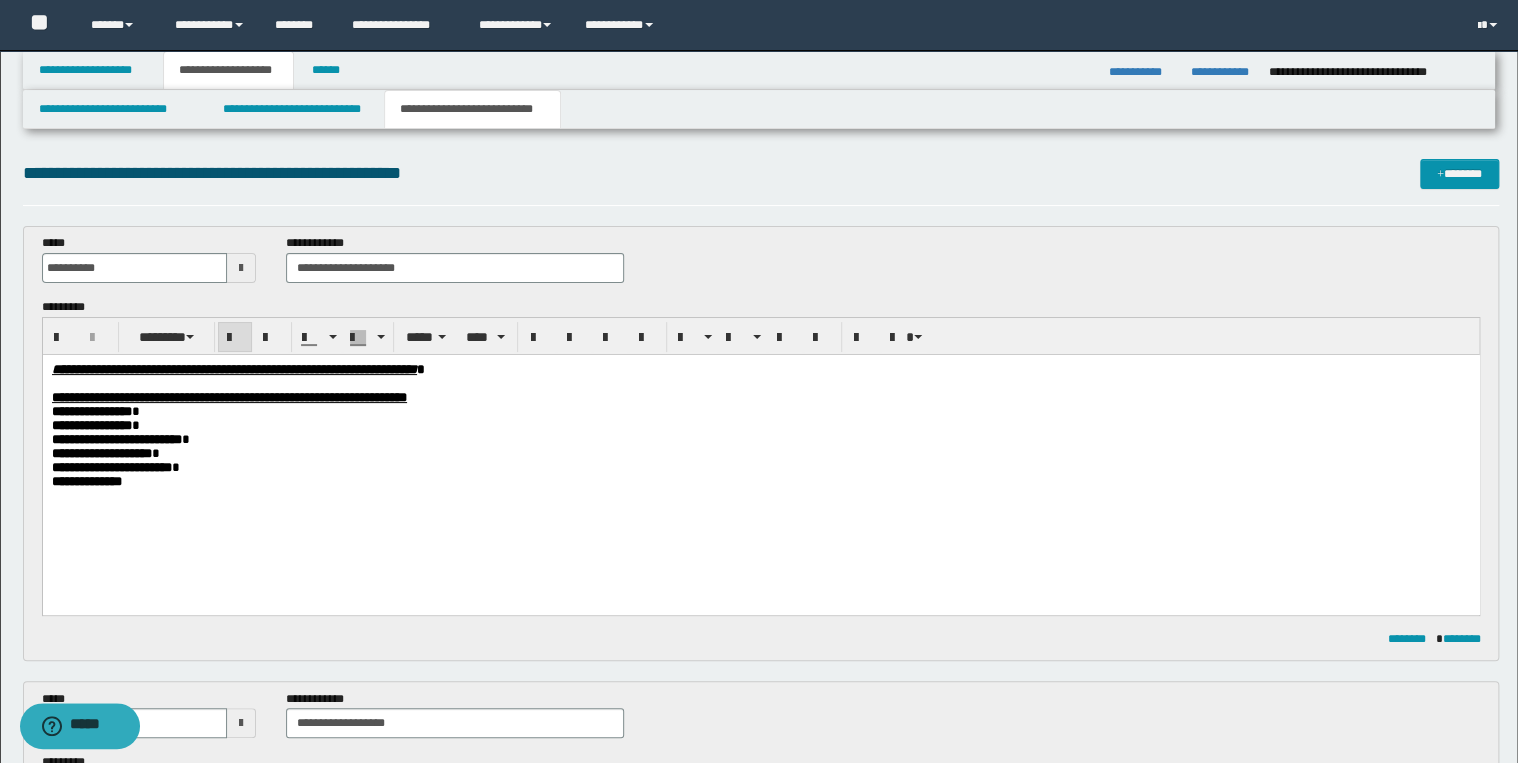 click at bounding box center (884, 337) 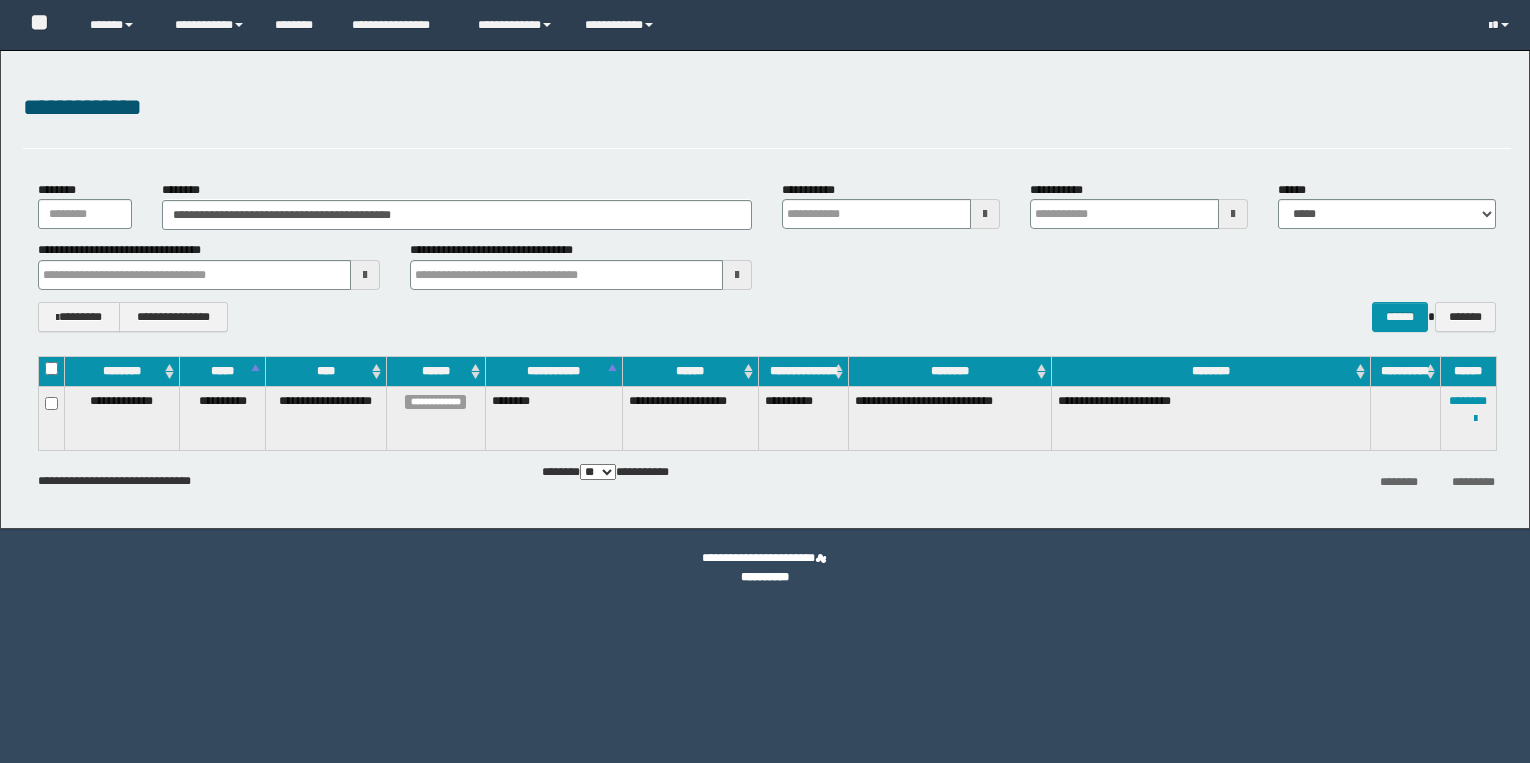 scroll, scrollTop: 0, scrollLeft: 0, axis: both 